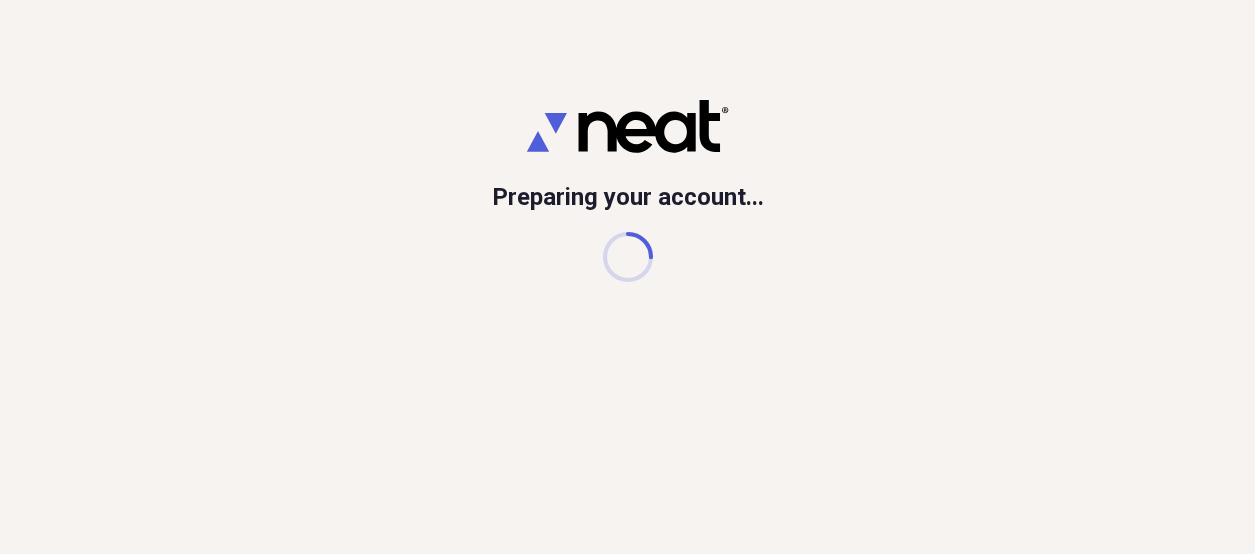 scroll, scrollTop: 0, scrollLeft: 0, axis: both 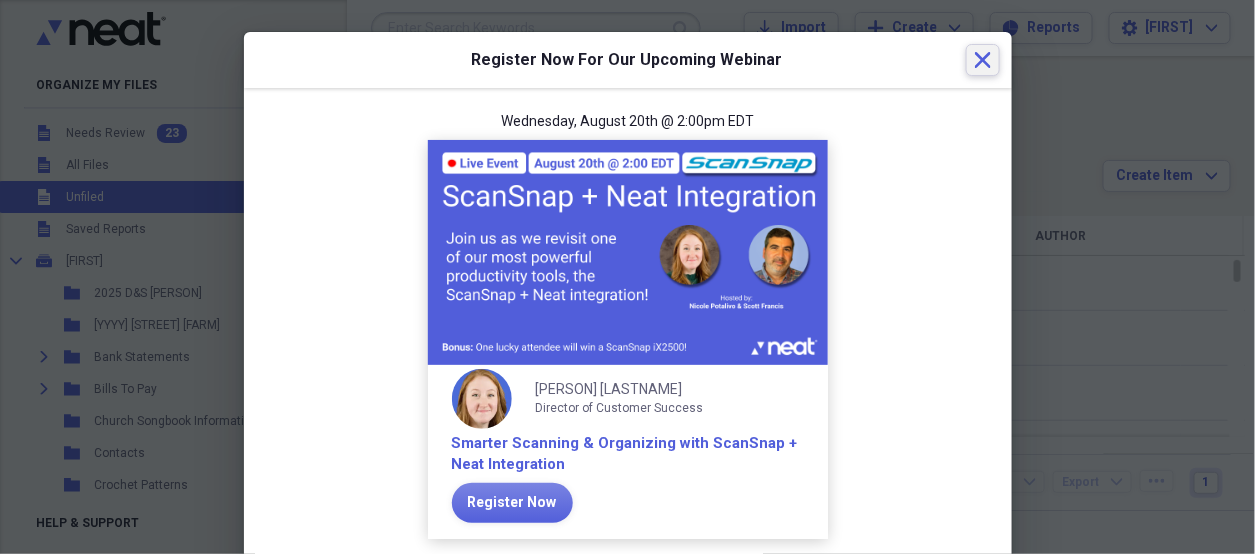 click 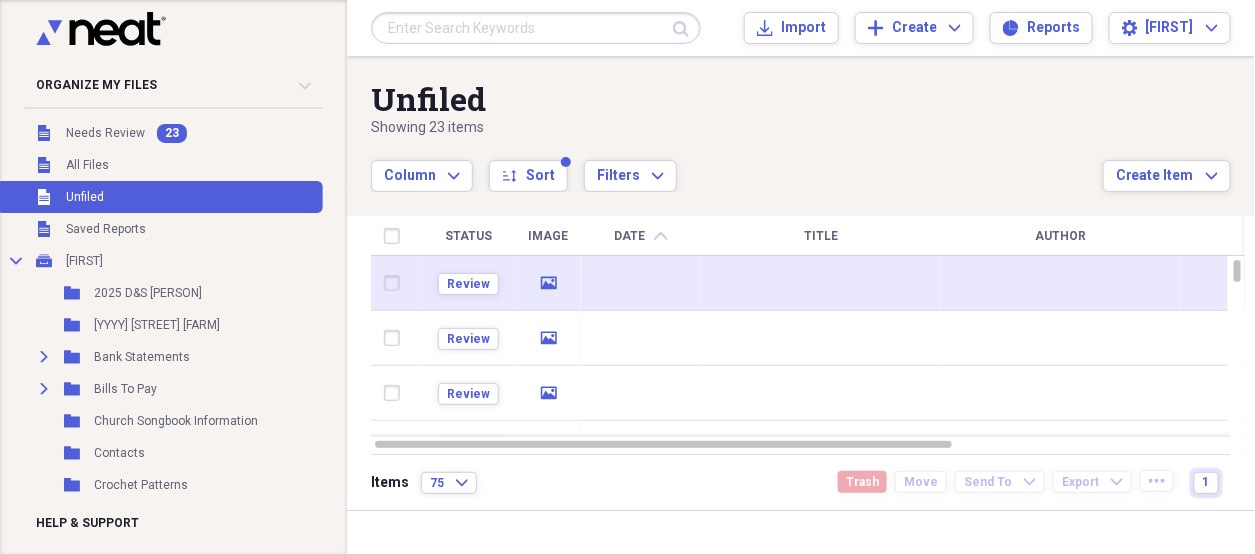 click at bounding box center (821, 283) 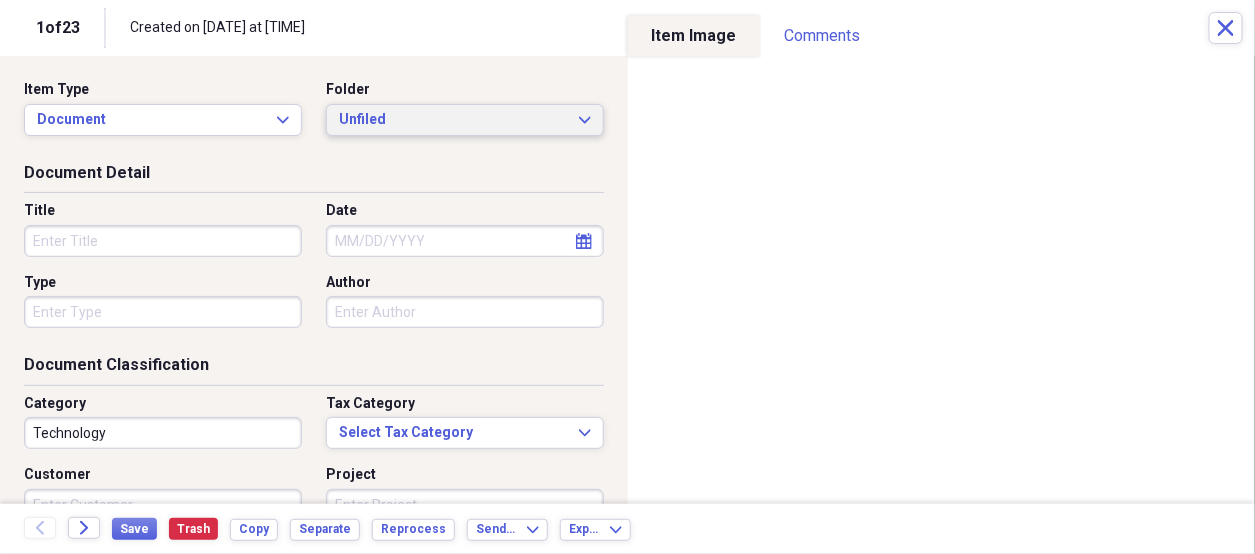 click on "Expand" 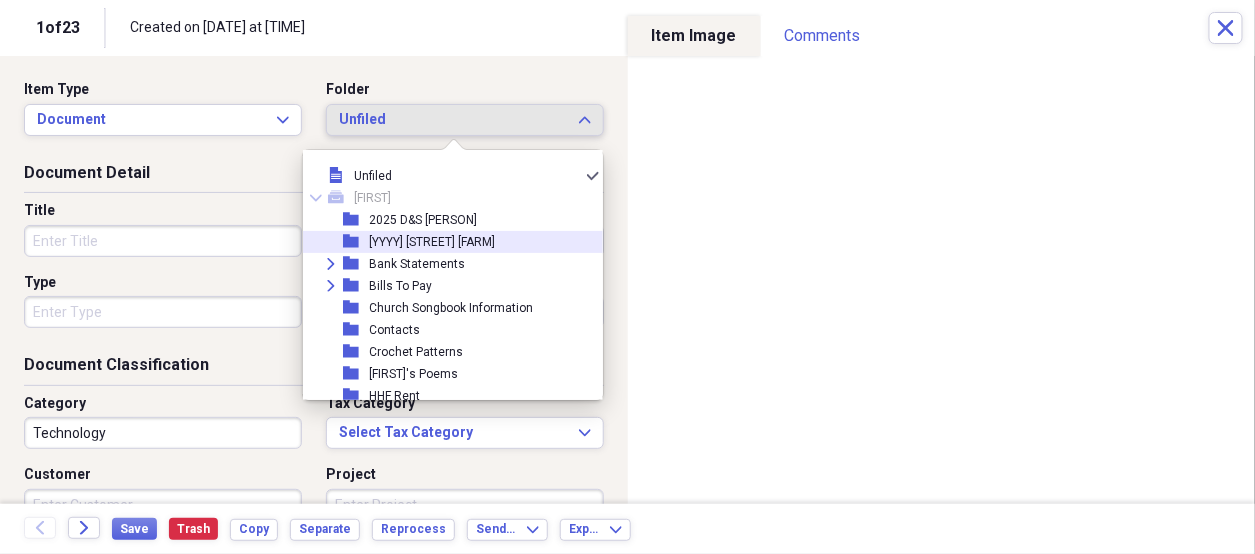 click on "[YYYY] [STREET] [FARM]" at bounding box center (432, 242) 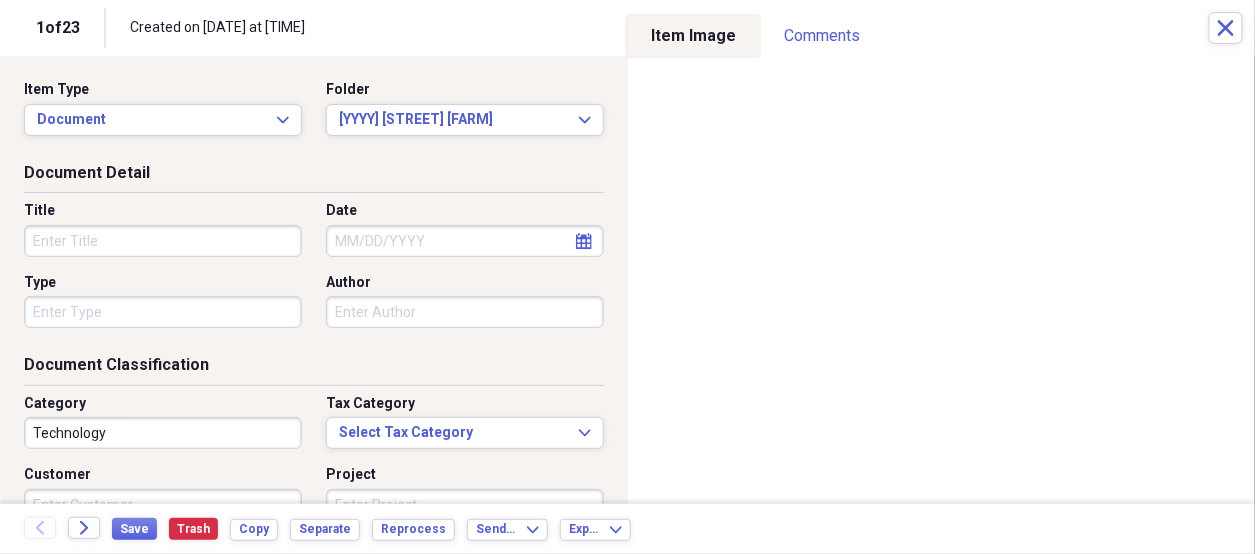 click on "Title" at bounding box center (163, 241) 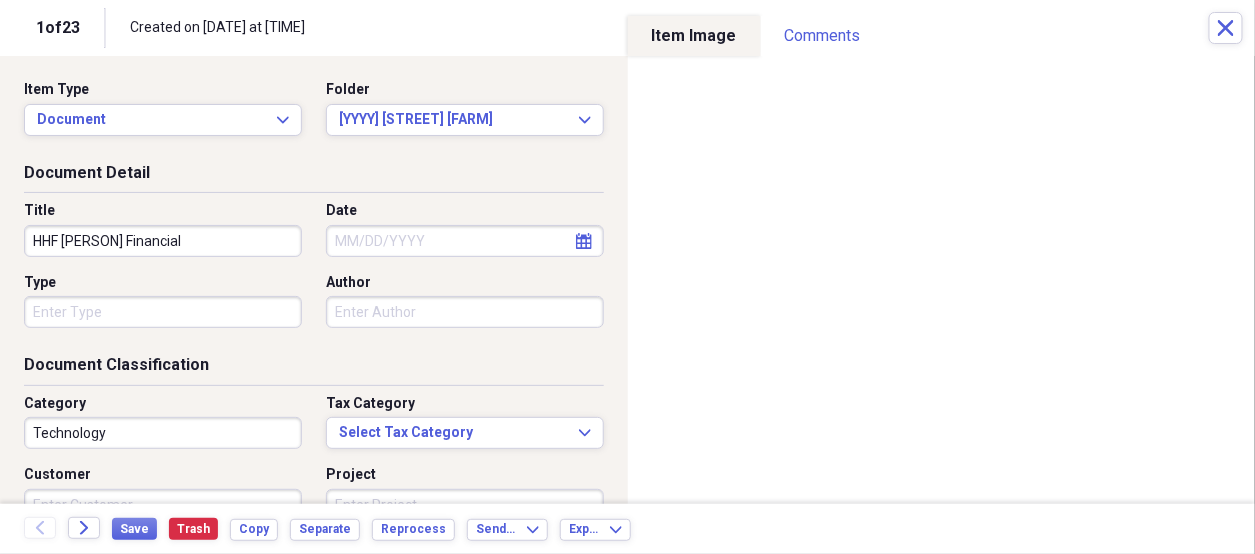 type on "HHF [PERSON] Financial" 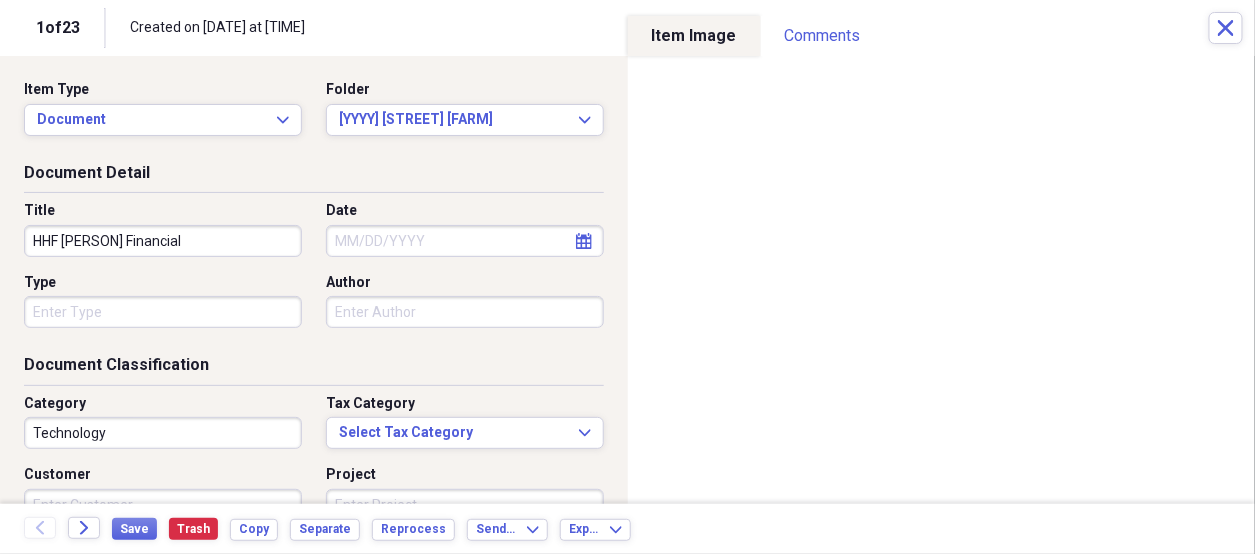 select on "7" 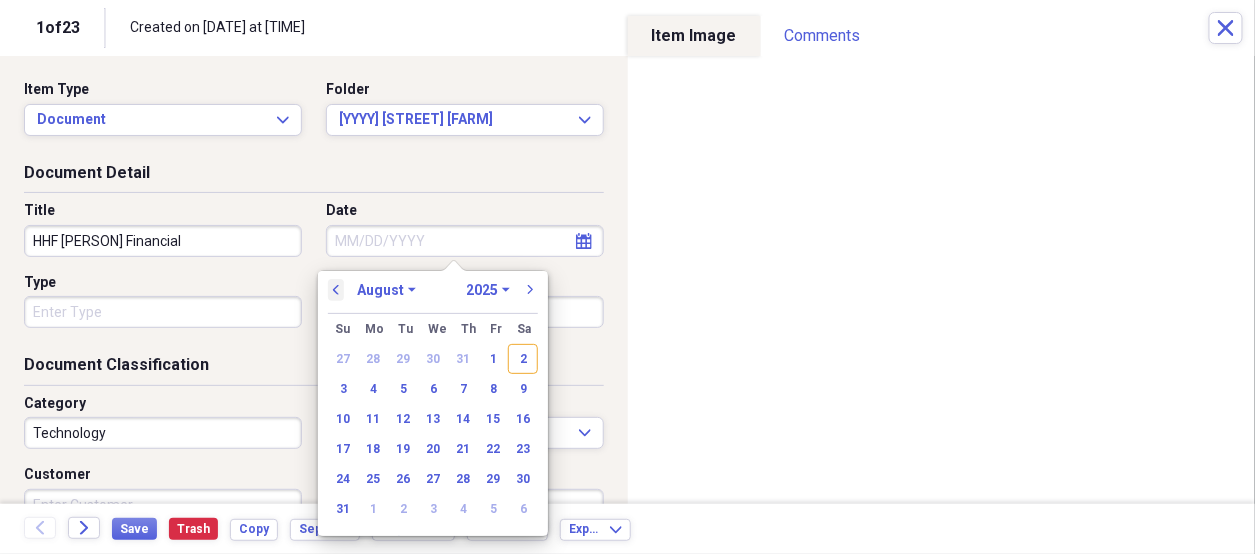click on "previous" at bounding box center [336, 290] 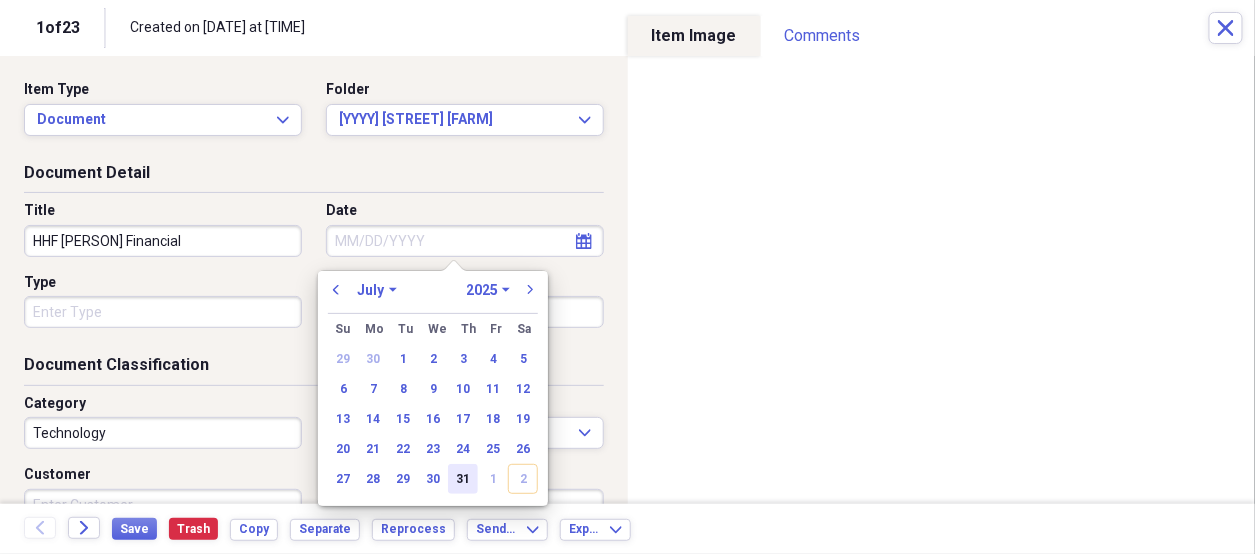 click on "31" at bounding box center (463, 479) 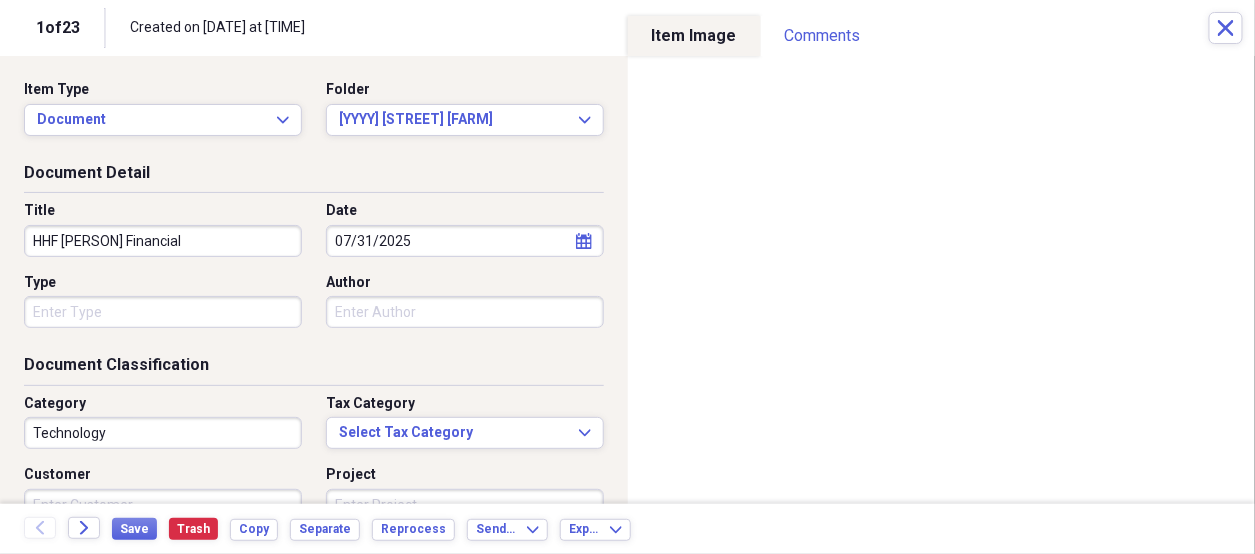 click on "Organize My Files [NUMBER] Collapse Unfiled Needs Review [NUMBER] Unfiled All Files Unfiled Unfiled Unfiled Saved Reports Collapse My Cabinet [FIRST] Add Folder Folder [YYYY] [INITIALS] Add Folder Folder [YYYY] [FARM_NAME] Add Folder Expand Folder Bank Statements Add Folder Expand Folder Bills To Pay Add Folder Folder Church Songbook Information Add Folder Folder Contacts Add Folder Folder Crochet Patterns Add Folder Folder [FIRST]'s Poems Add Folder Folder HHF Rent Add Folder Expand Folder Important Documents Add Folder Expand Folder Informaion for Taxes Add Folder Expand Folder Maw Maw Add Folder Folder Misc for [FIRST] Add Folder Expand Folder Past Years Receipts Add Folder Folder Photos Add Folder Folder [FIRST] Add Folder Folder [FIRST]'s Kreations Add Folder Trash Trash Help & Support Submit Import Import Add Create Expand Reports Reports Settings [FIRST] Expand Unfiled Showing [NUMBER] items Column Expand sort Sort Filters Expand Create Item Expand Status Image Date chevron-up Title Author Type Category Source check media Review [NUMBER]" at bounding box center [627, 277] 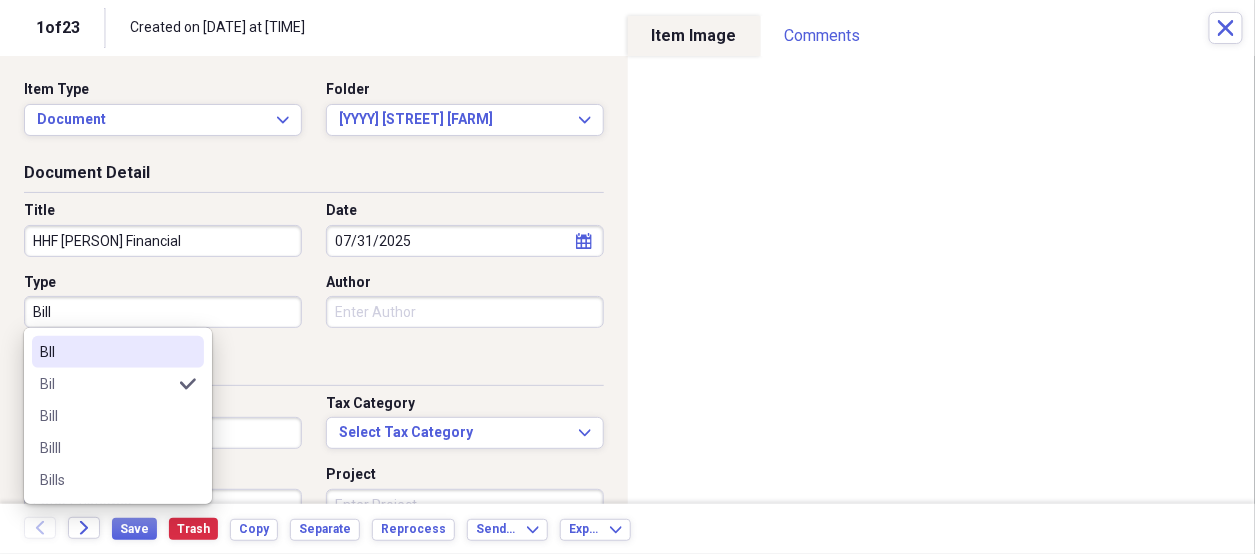 type on "Bill" 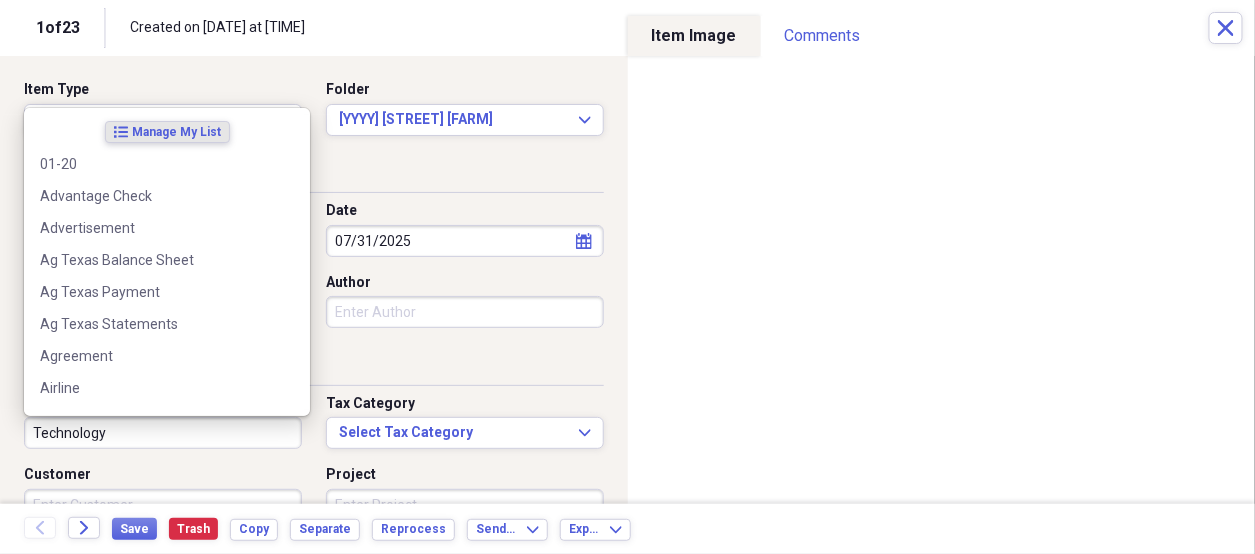 type on "h" 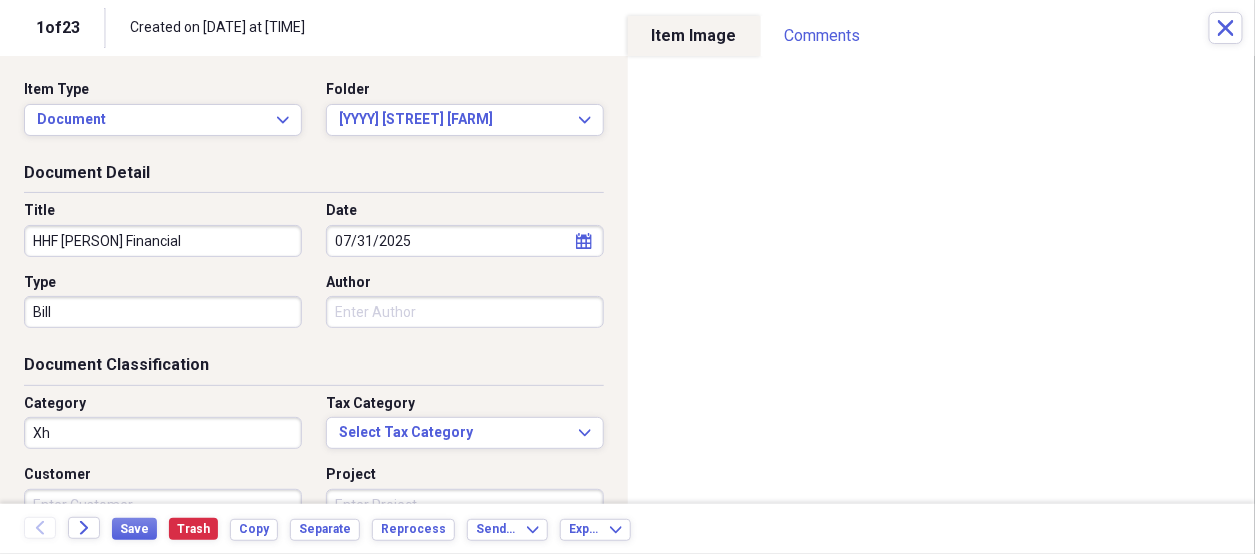 type on "X" 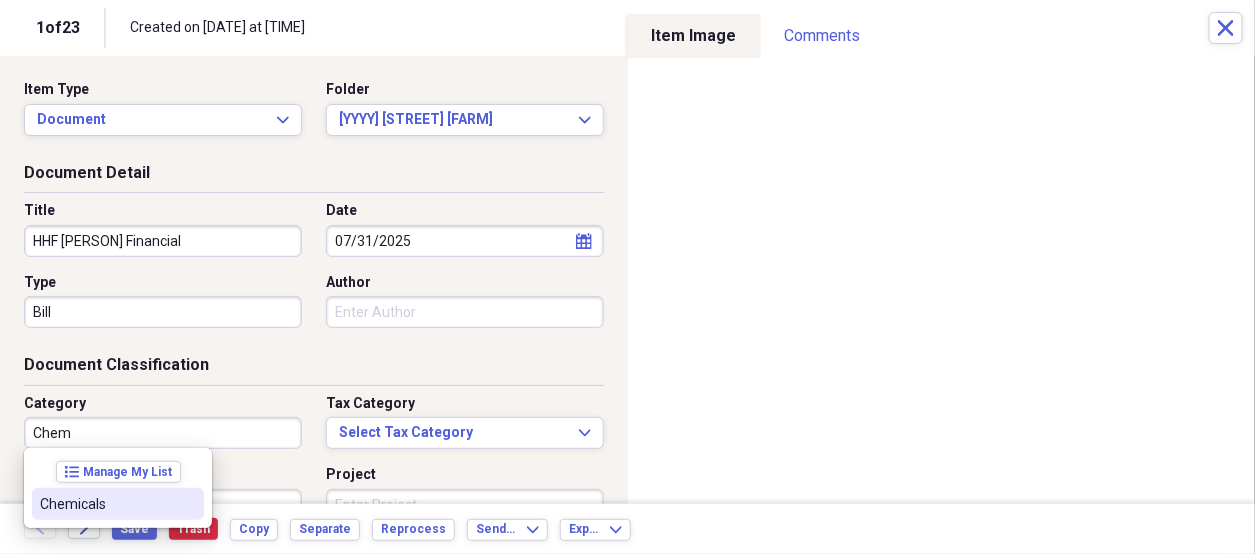 click on "Chemicals" at bounding box center [106, 504] 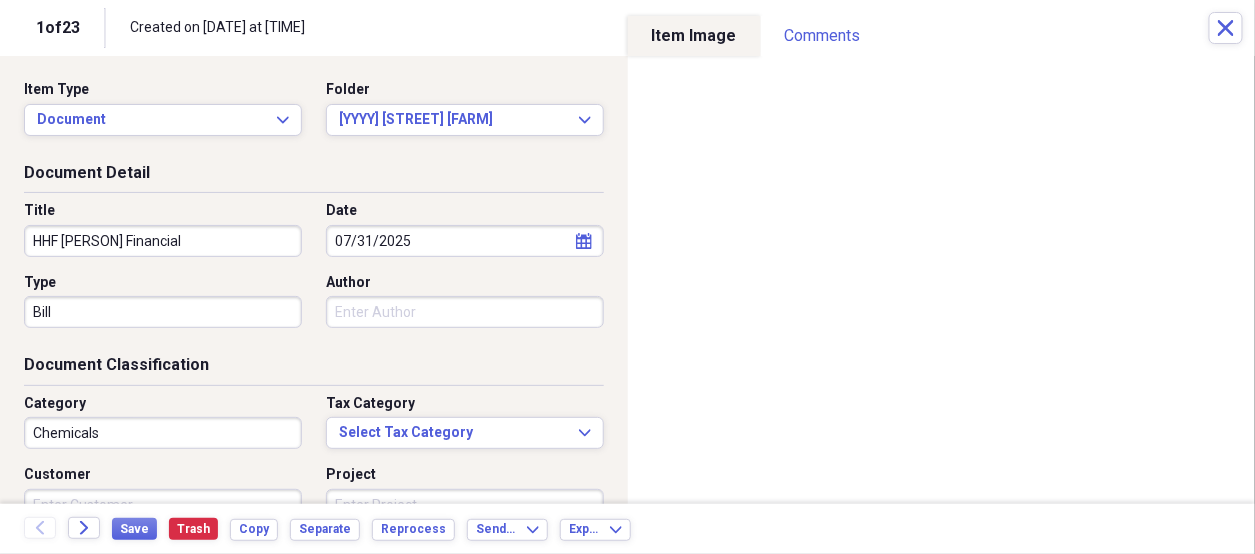 scroll, scrollTop: 284, scrollLeft: 0, axis: vertical 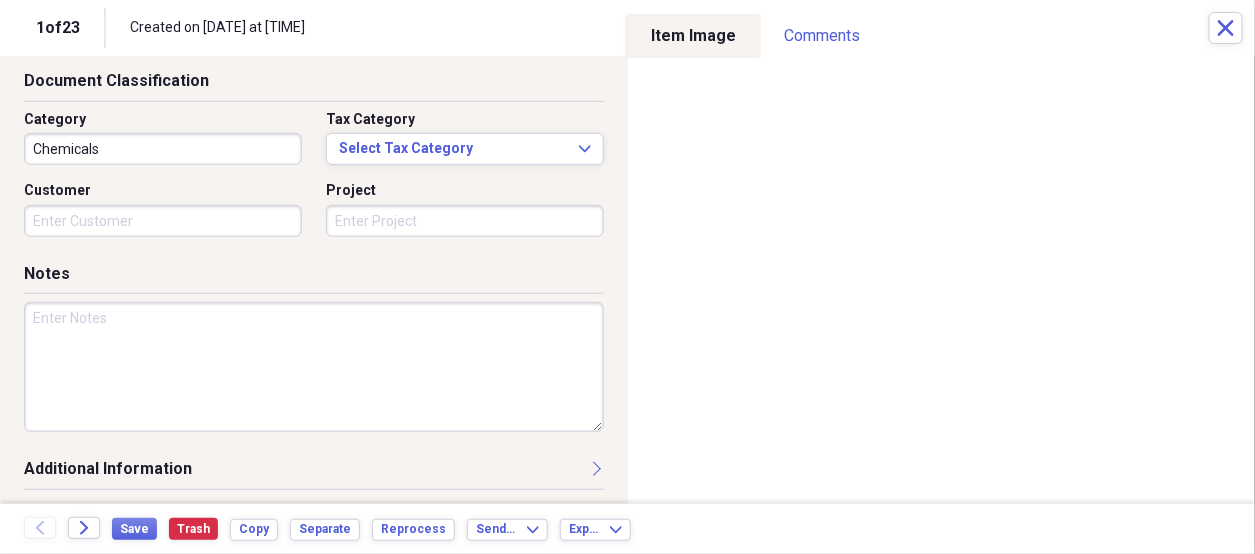 click at bounding box center [314, 367] 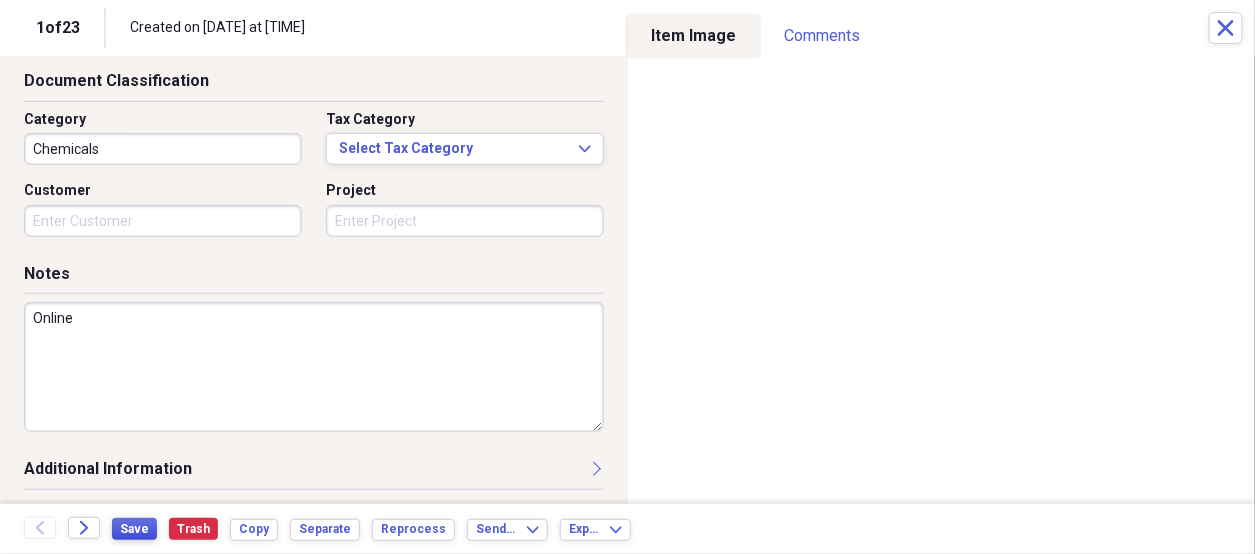 type on "Online" 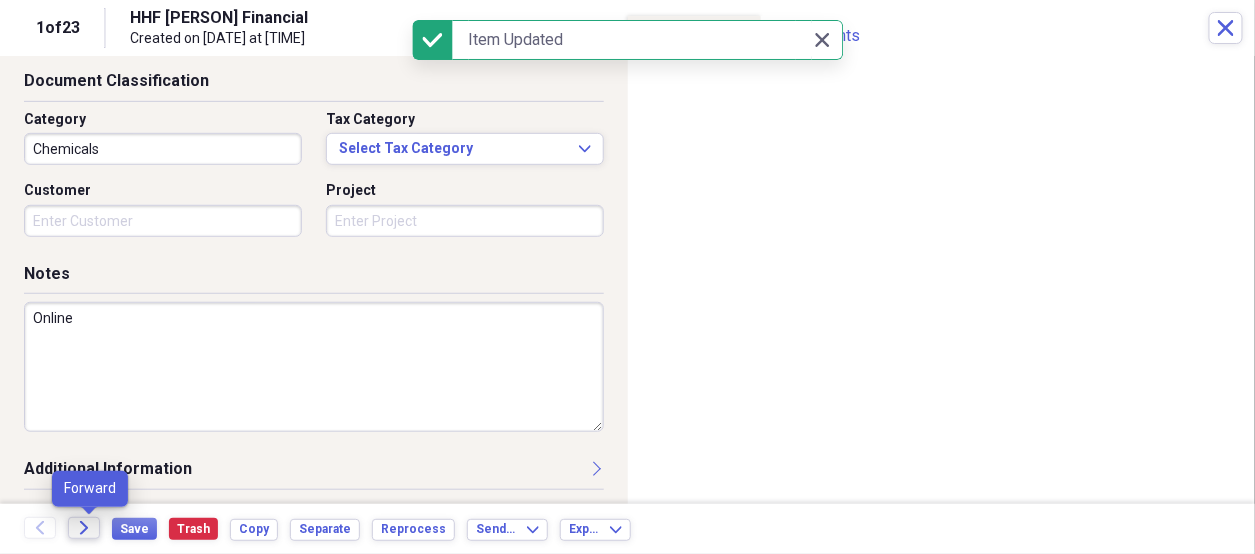 click on "Forward" 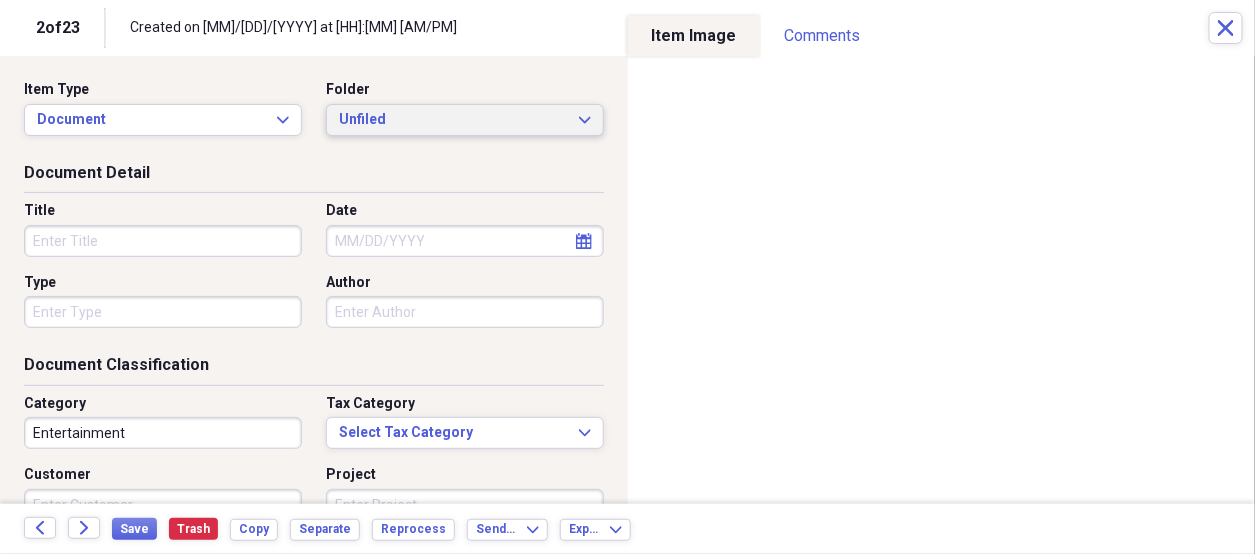 click on "Unfiled" at bounding box center [453, 120] 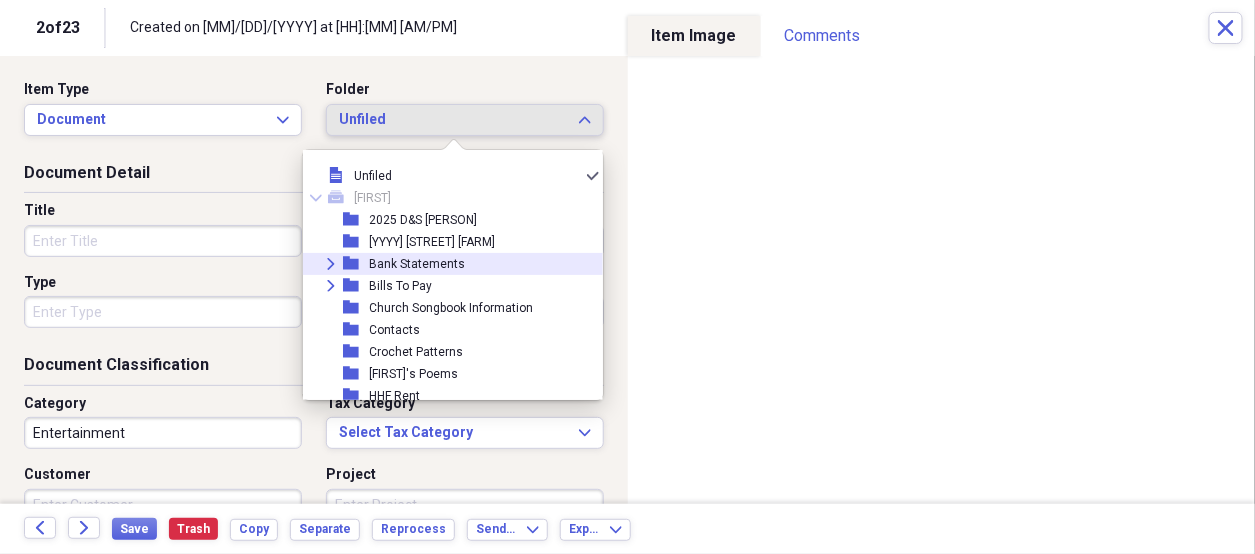 click on "Expand" 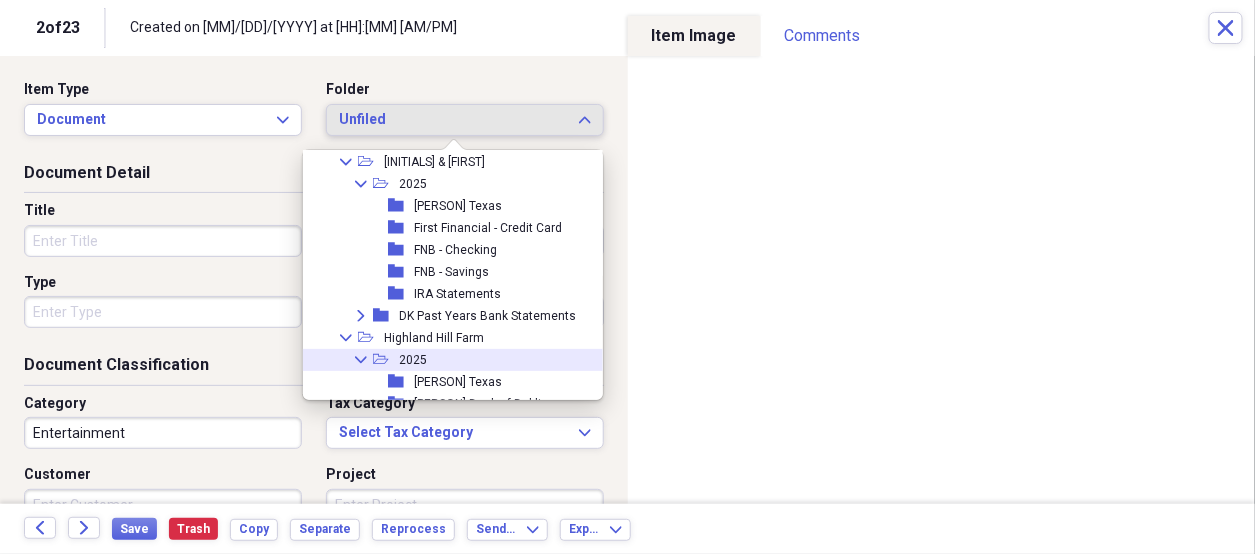 scroll, scrollTop: 100, scrollLeft: 0, axis: vertical 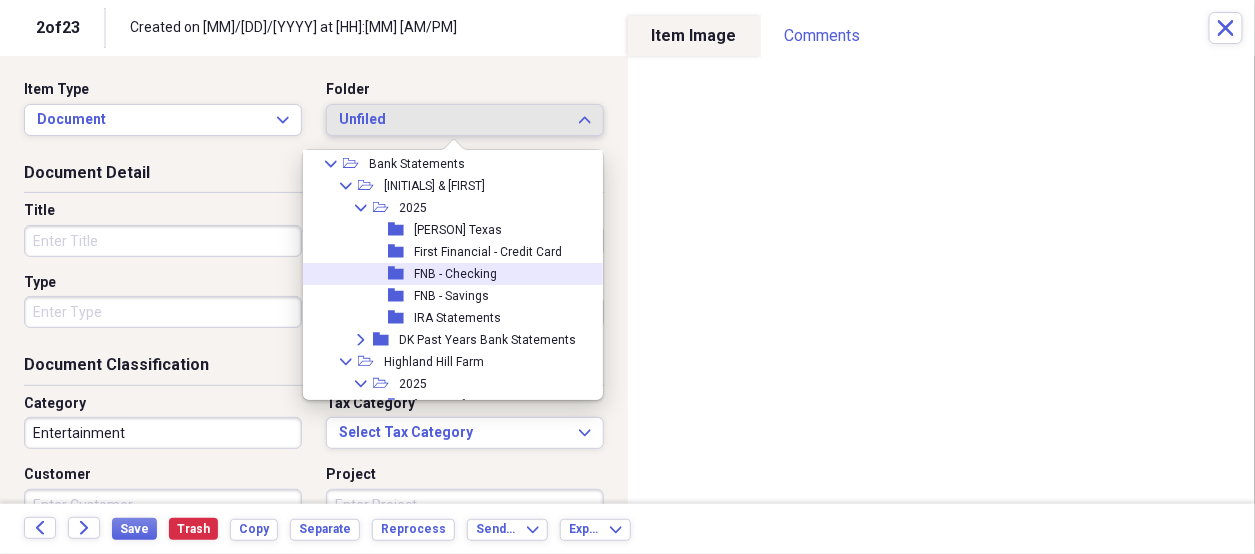 click on "FNB - Checking" at bounding box center [455, 274] 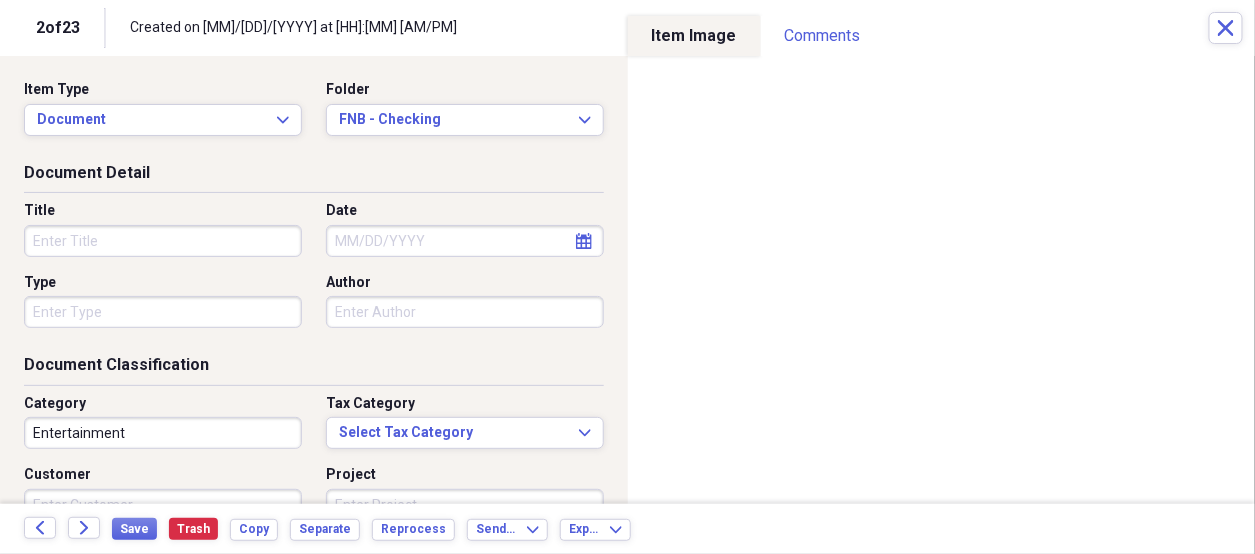 click on "Title" at bounding box center [163, 241] 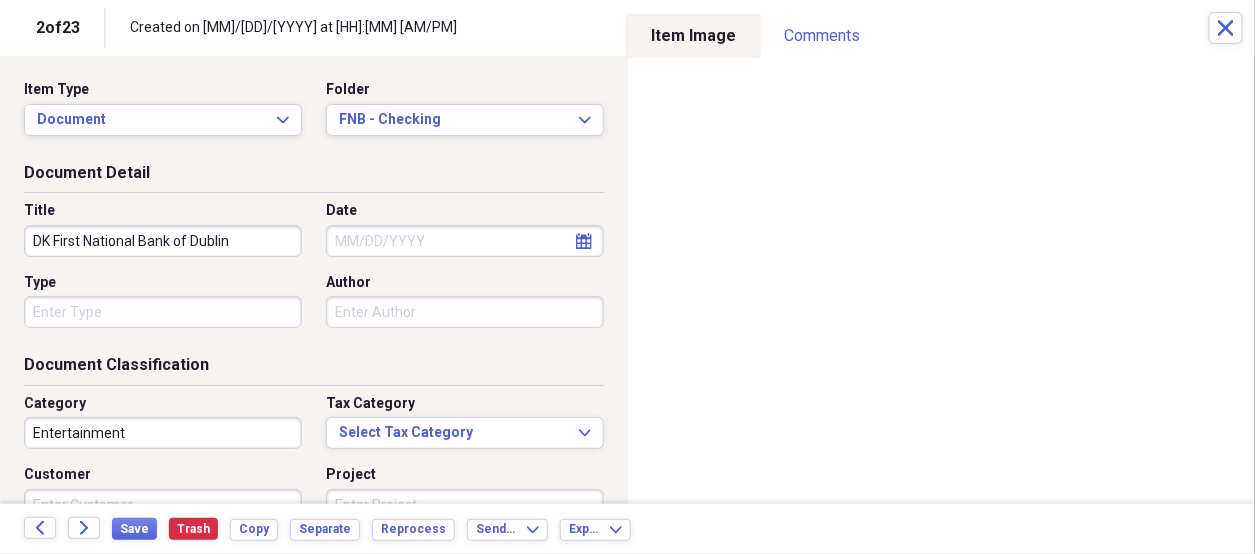 type on "DK First National Bank of Dublin" 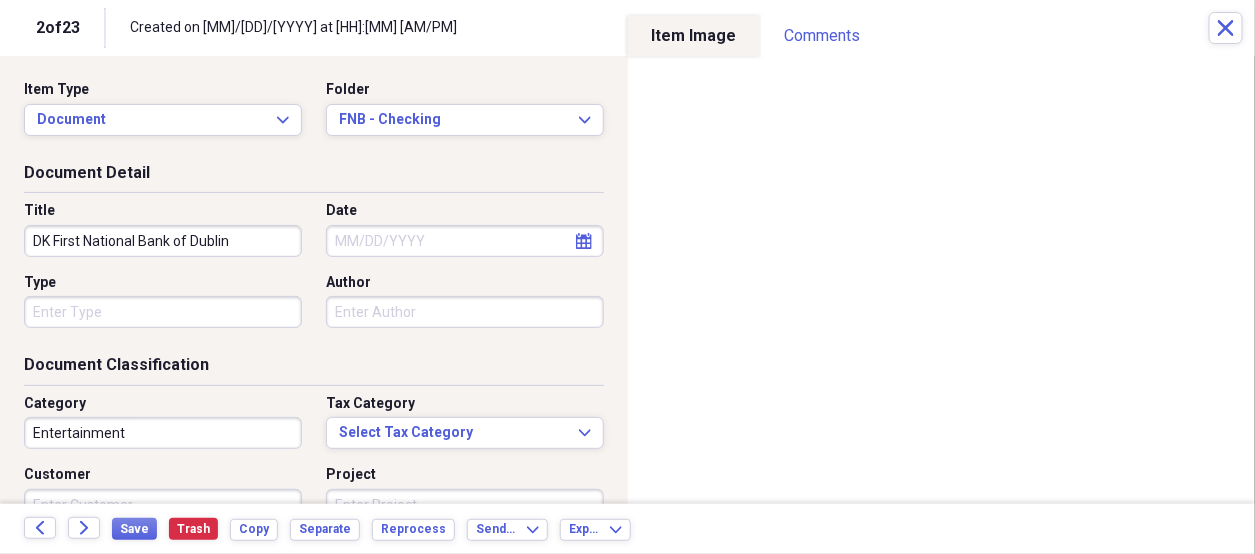 select on "7" 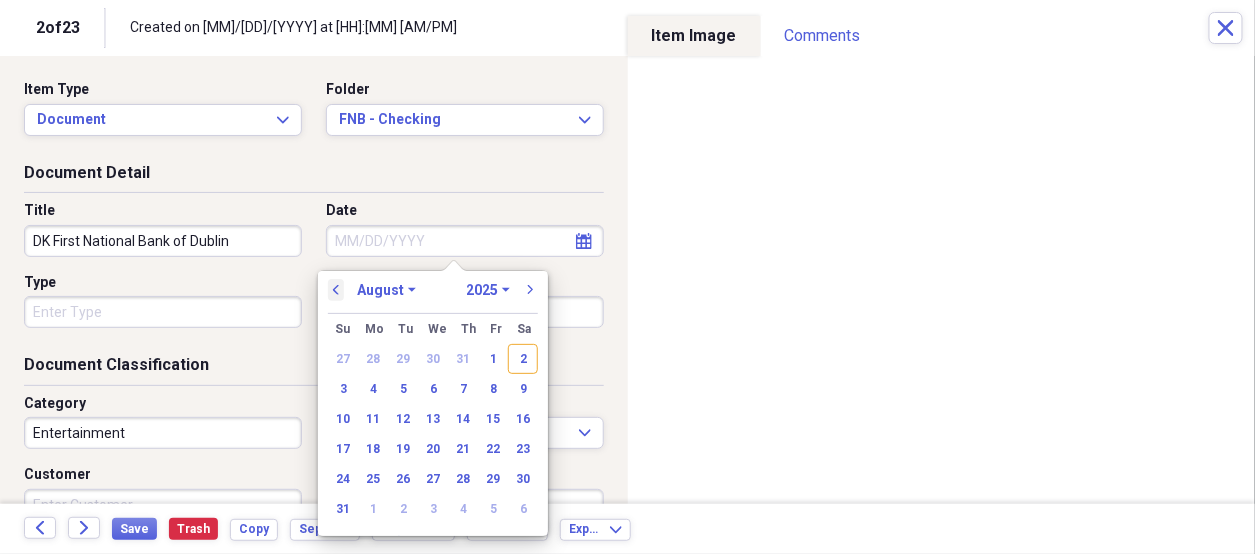 click on "previous" at bounding box center [336, 290] 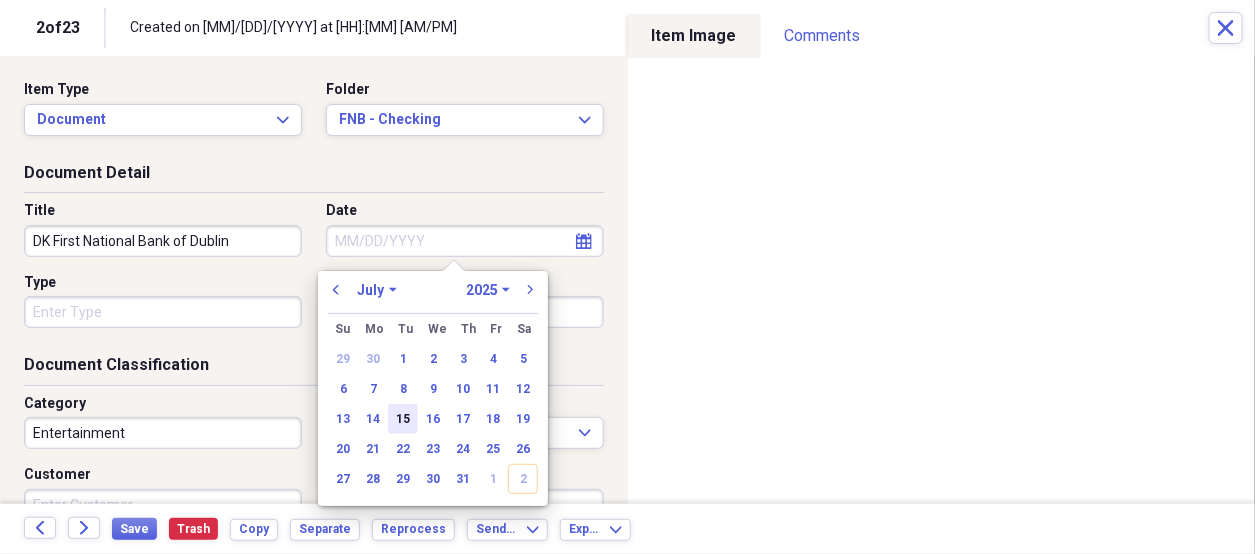 click on "15" at bounding box center [403, 419] 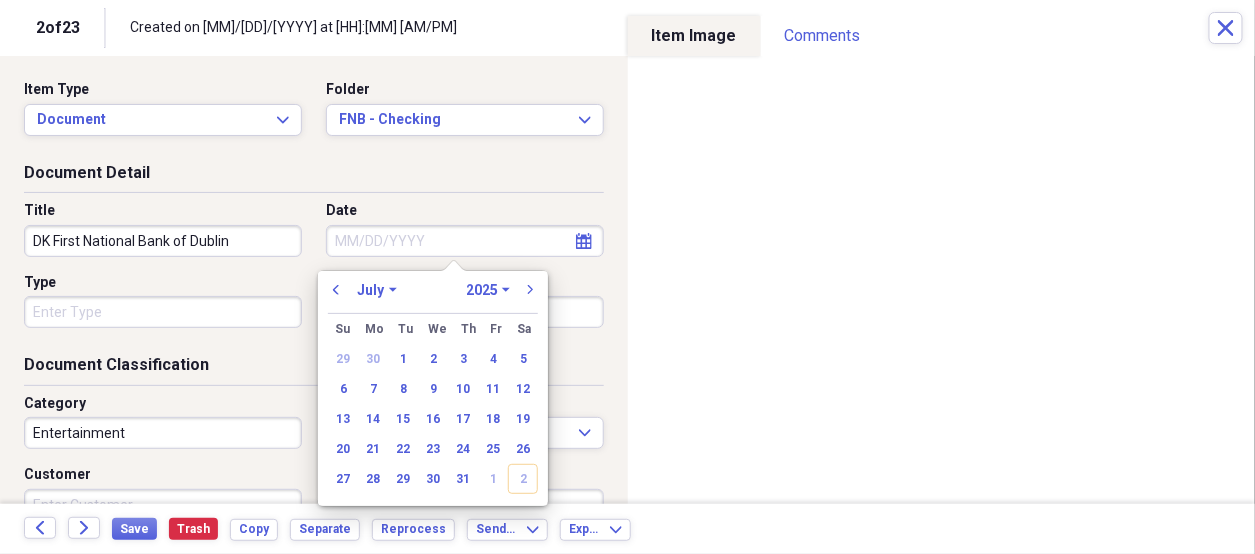 type on "07/15/2025" 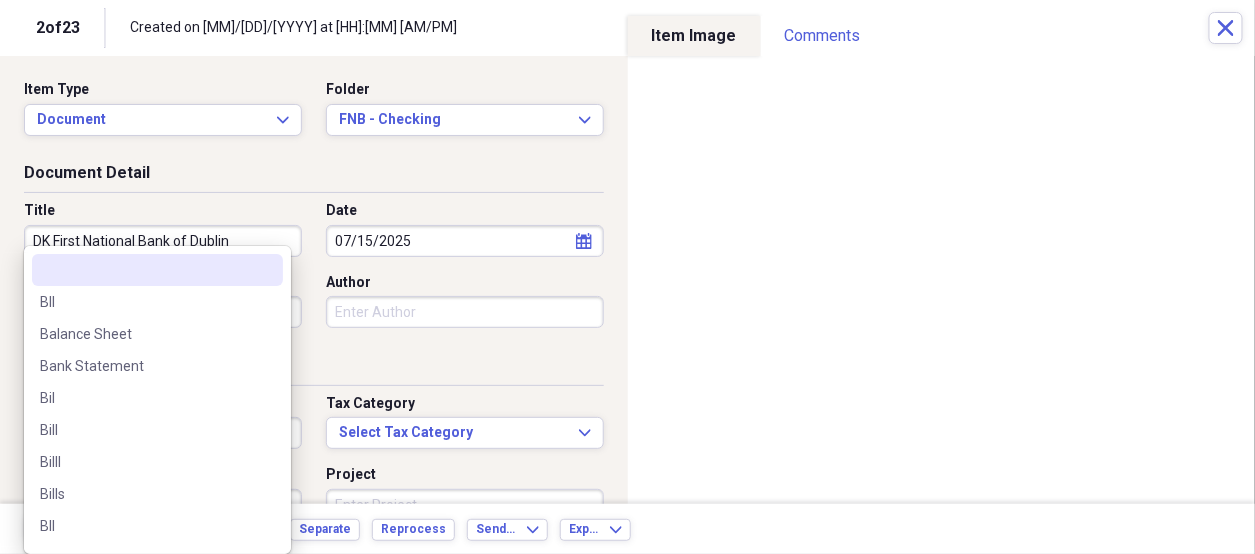 click on "Organize My Files 21 Collapse Unfiled Needs Review 21 Unfiled All Files Unfiled Unfiled Unfiled Saved Reports Collapse My Cabinet [PERSON] Add Folder Folder 2025 D&S [PERSON] Add Folder Folder 2025 Highland Hill Farm Add Folder Expand Folder Bank Statements Add Folder Expand Folder Bills To Pay Add Folder Folder Church Songbook Information Add Folder Folder Contacts Add Folder Folder Crochet Patterns Add Folder Folder Don's Poems Add Folder Folder HHF Rent Add Folder Expand Folder Important Documents Add Folder Expand Folder Informaion for Taxes Add Folder Expand Folder Maw Maw Add Folder Folder Misc for [PERSON] Add Folder Expand Folder Past Years Receipts Add Folder Folder Photos Add Folder Folder [PERSON] Add Folder Folder [PERSON]'s Kreations Add Folder Trash Trash Help & Support Submit Import Import Add Create Expand Reports Reports Settings [PERSON] Expand Unfiled Showing 23 items Column Expand sort Sort Filters Expand Create Item Expand Status Image Date chevron-up Title Author Type Category Source check media Bill 75" at bounding box center (627, 277) 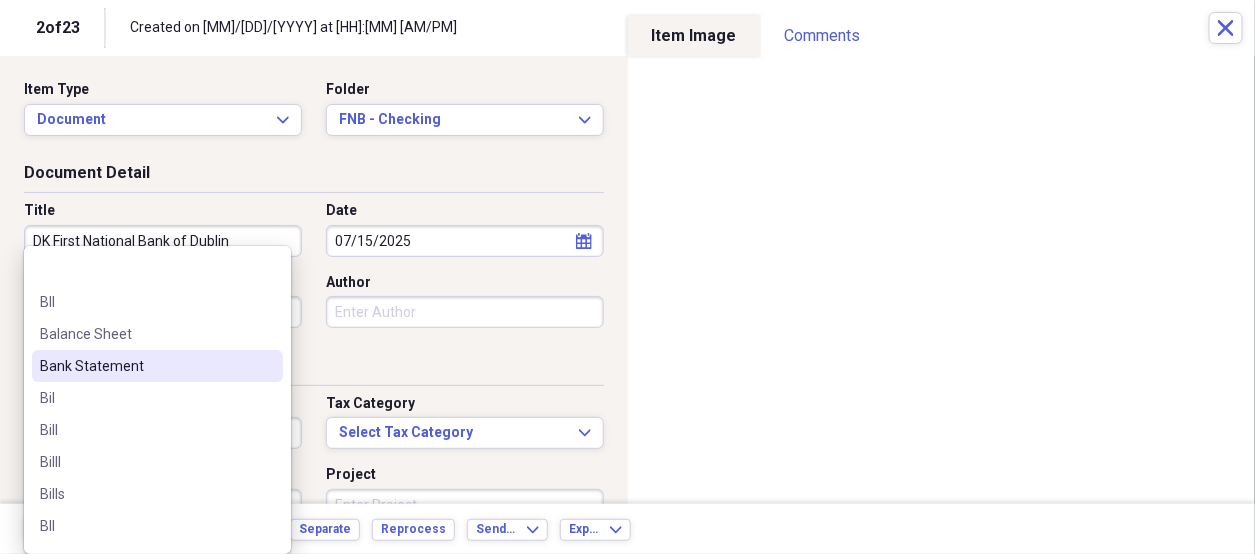 drag, startPoint x: 96, startPoint y: 366, endPoint x: 107, endPoint y: 363, distance: 11.401754 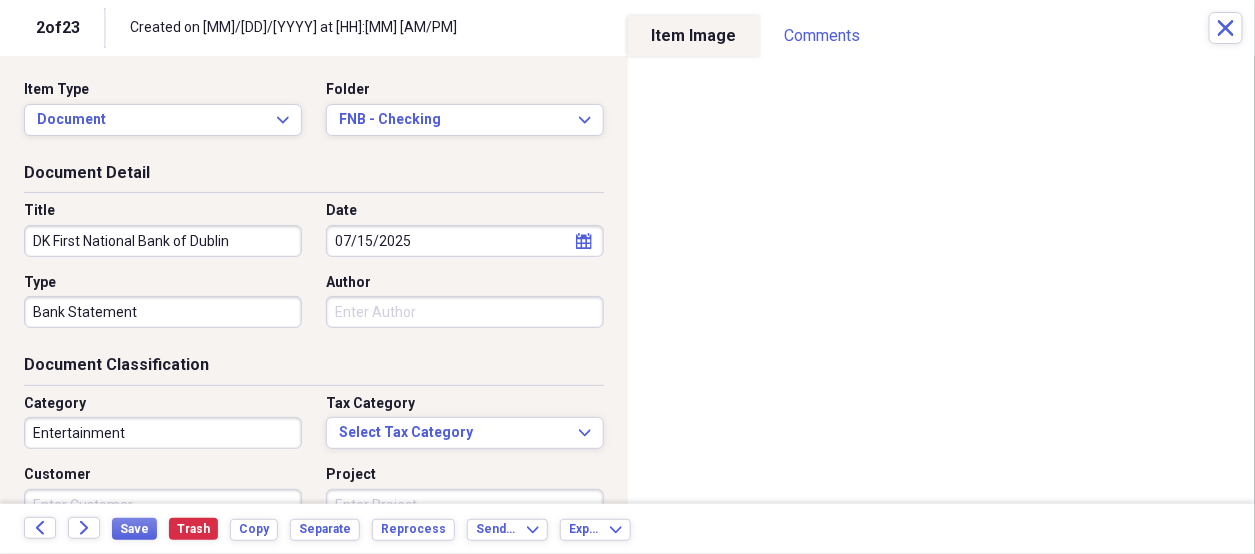 click on "Entertainment" at bounding box center (163, 433) 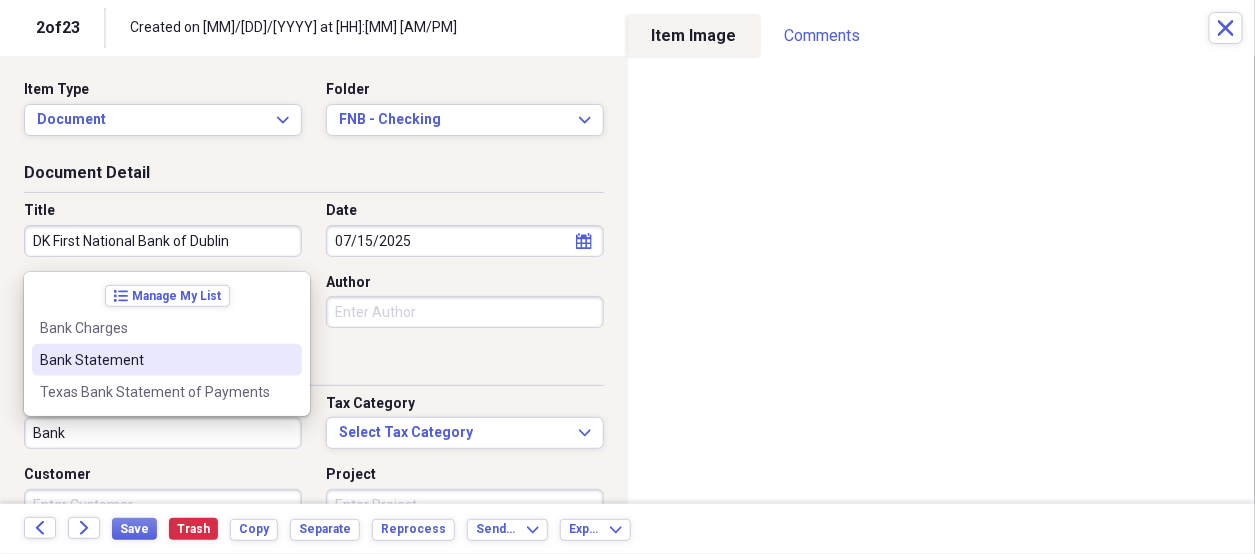 click on "Bank Statement" at bounding box center [155, 360] 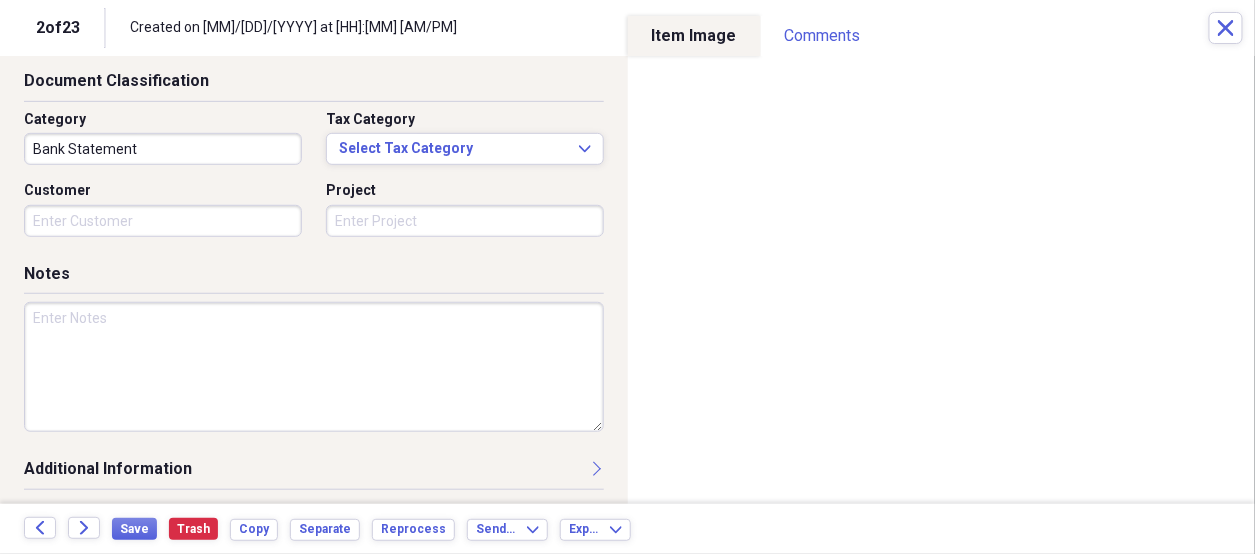 scroll, scrollTop: 284, scrollLeft: 0, axis: vertical 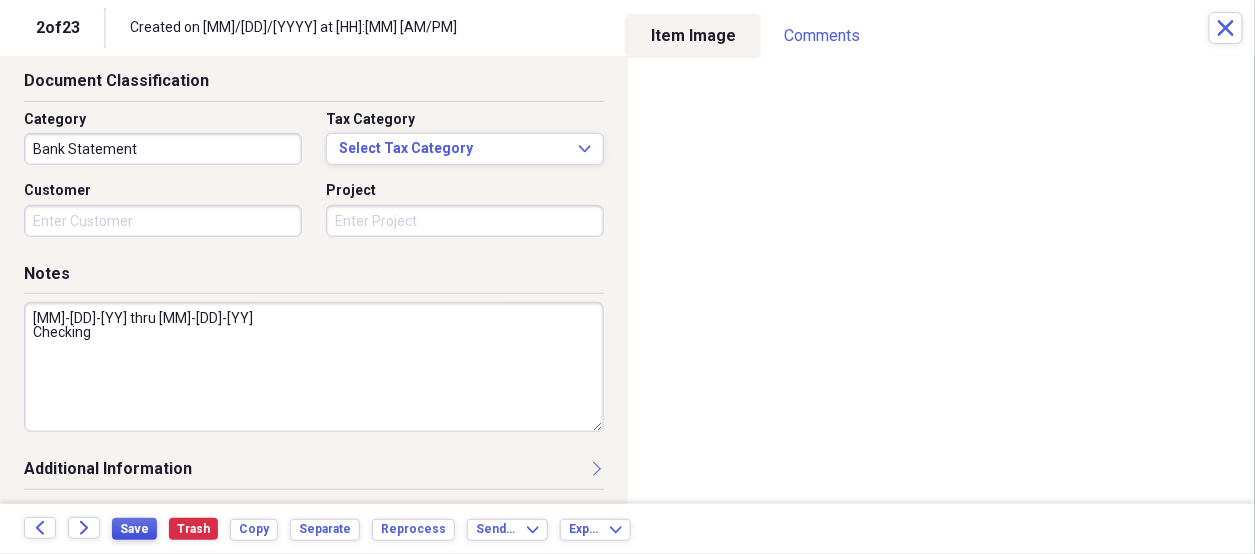type on "[MM]-[DD]-[YY] thru [MM]-[DD]-[YY]
Checking" 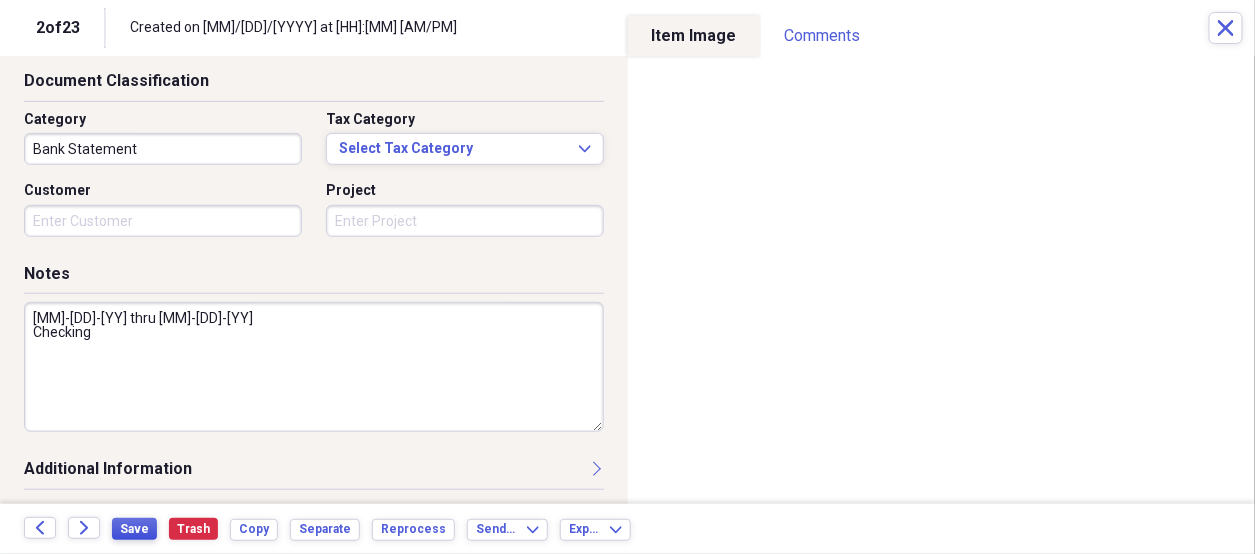click on "Save" at bounding box center [134, 529] 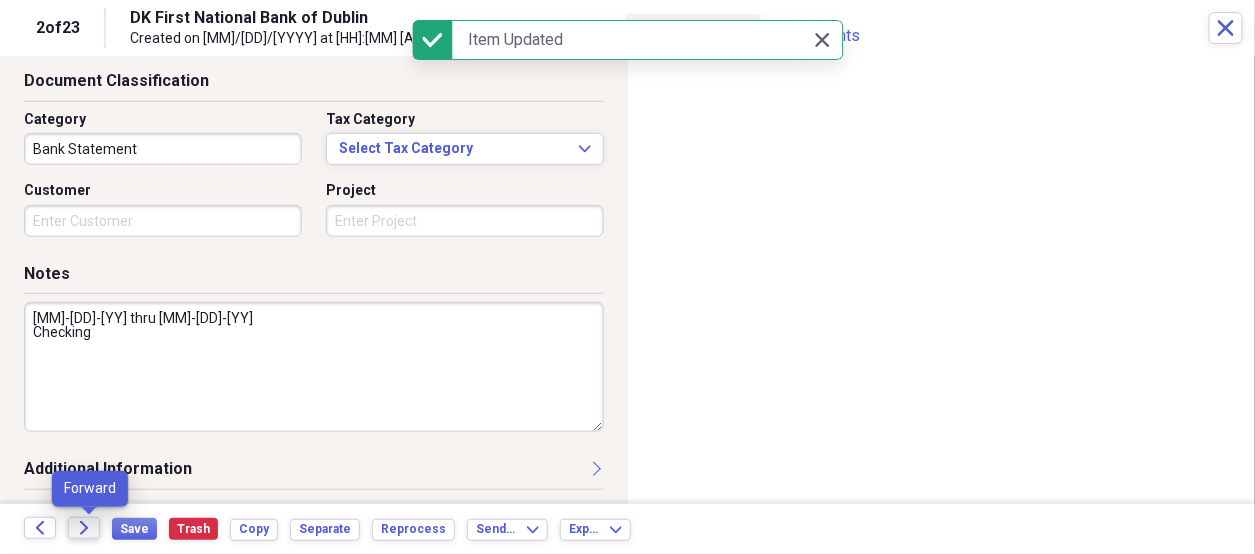 click on "Forward" 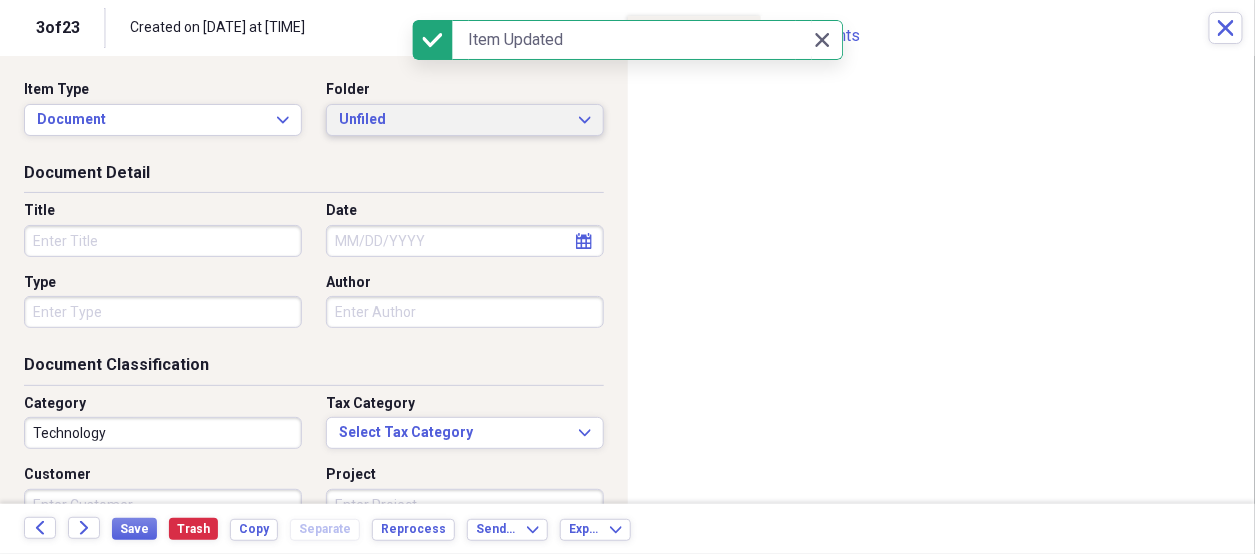 click on "Unfiled" at bounding box center [453, 120] 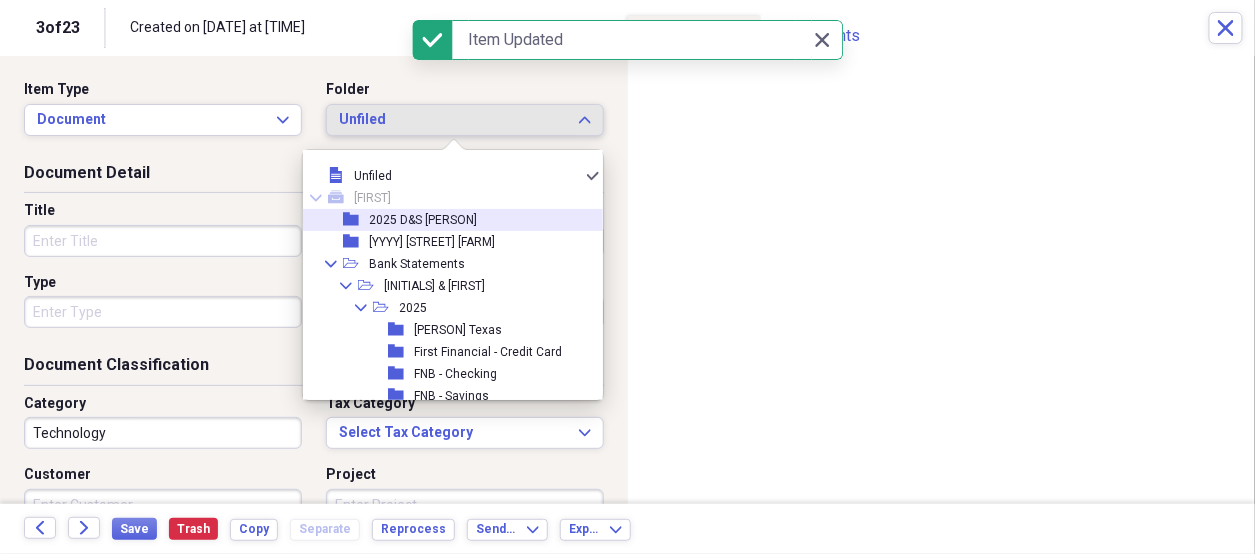 drag, startPoint x: 418, startPoint y: 222, endPoint x: 291, endPoint y: 229, distance: 127.192764 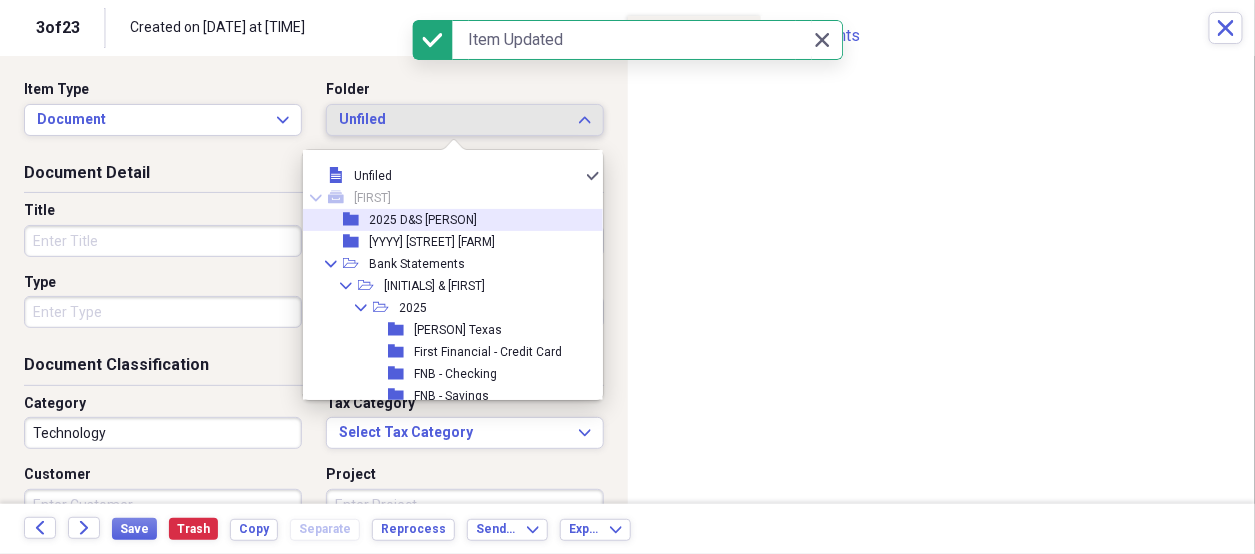 click on "2025 D&S [PERSON]" at bounding box center (423, 220) 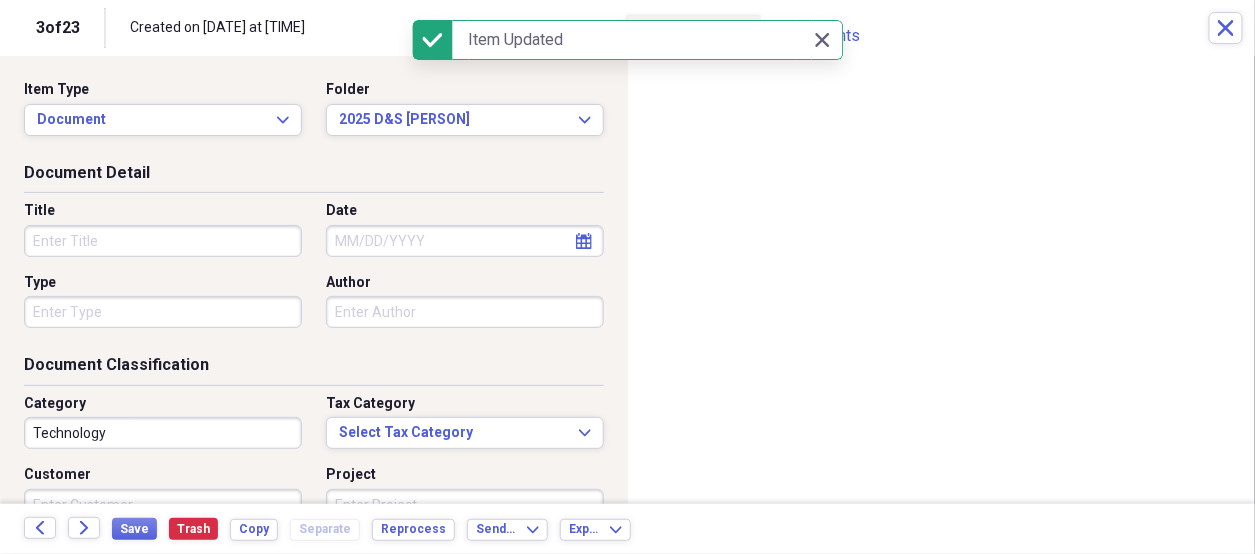 click on "Title" at bounding box center [163, 241] 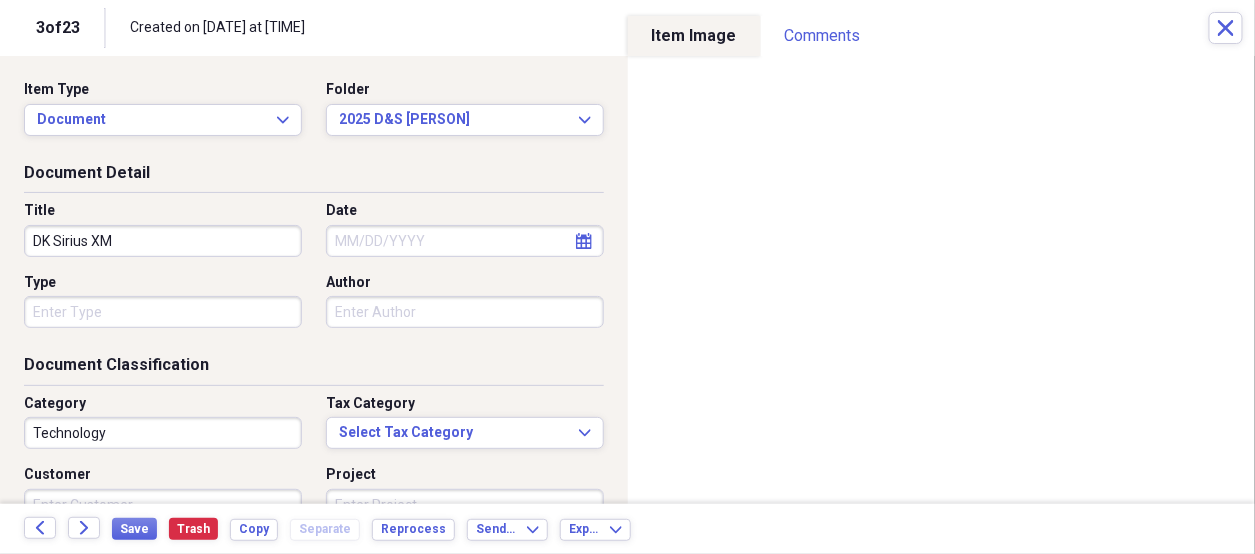type on "DK Sirius XM" 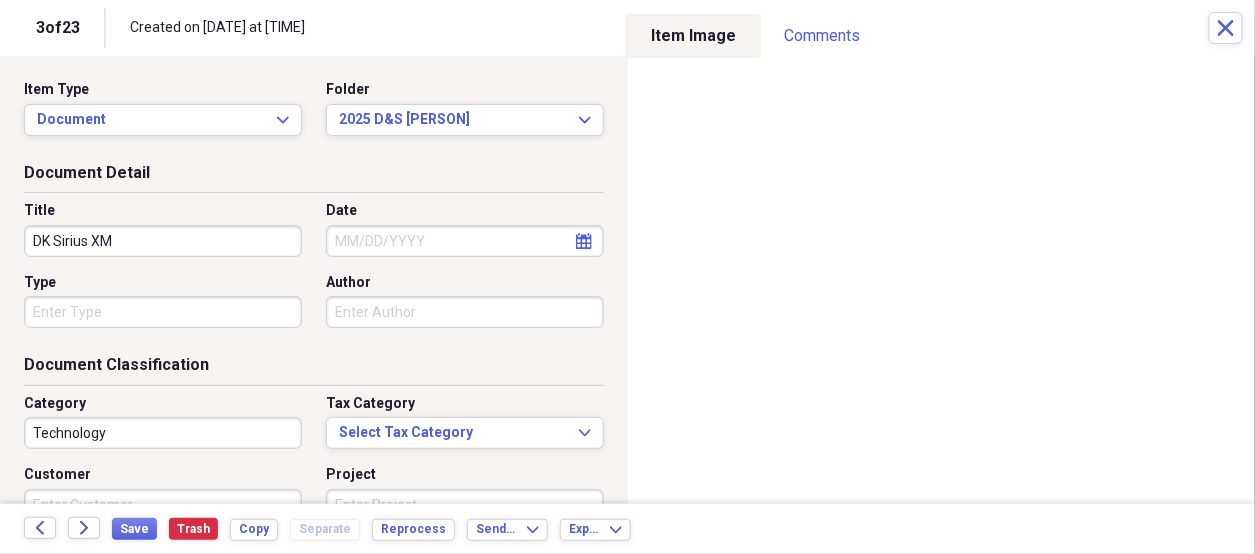 select on "7" 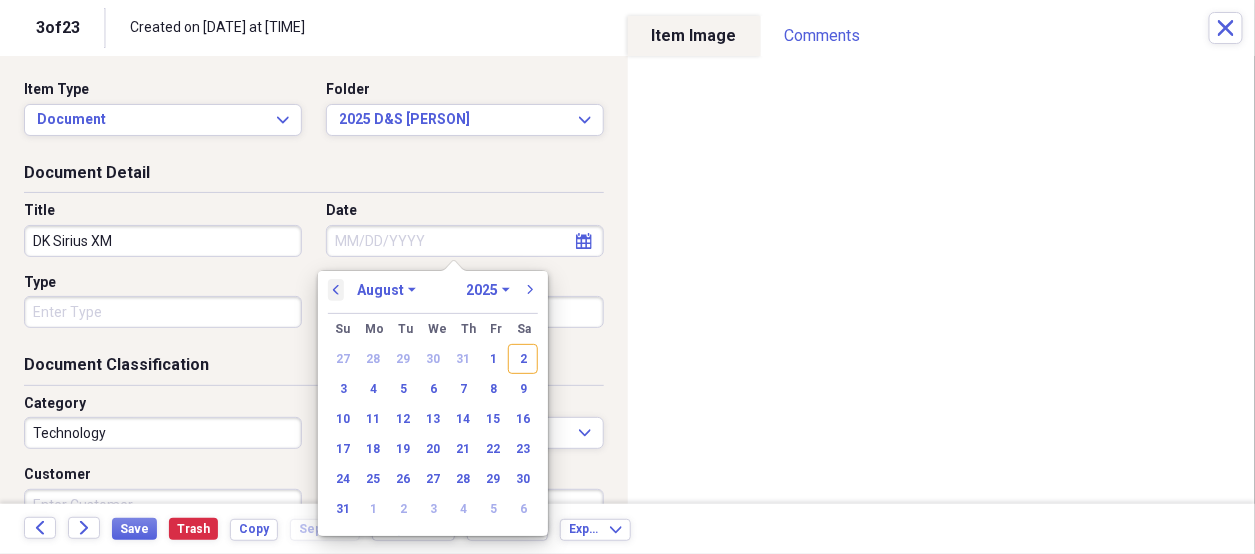 click on "previous" at bounding box center [336, 290] 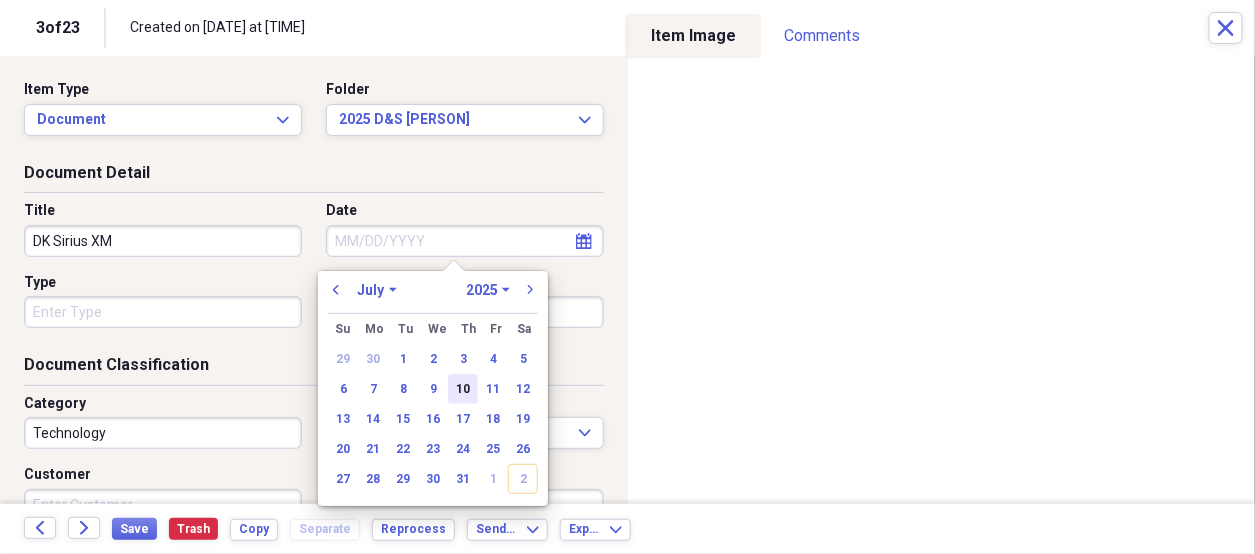 click on "10" at bounding box center (463, 389) 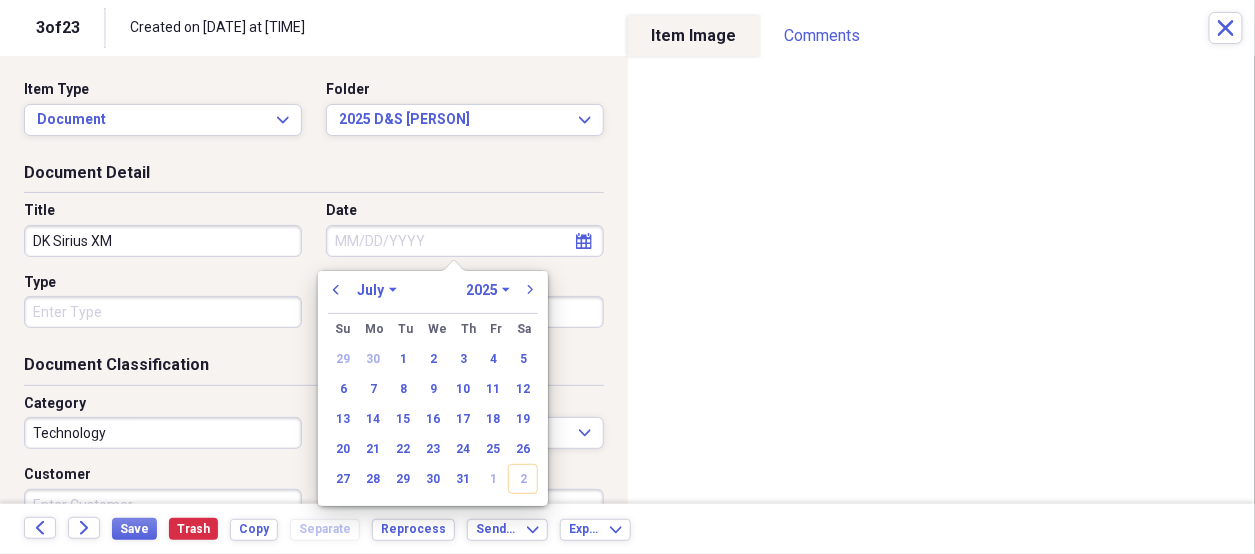 type on "07/10/2025" 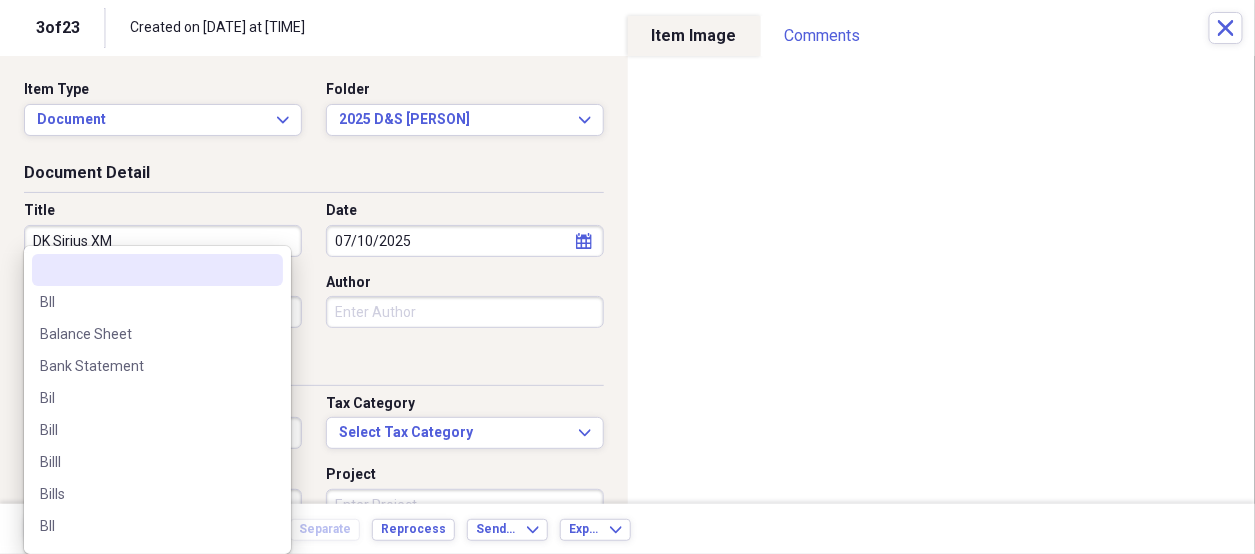 click on "Organize My Files [NUMBER] Collapse Unfiled Needs Review [NUMBER] Unfiled All Files Unfiled Unfiled Unfiled Saved Reports Collapse My Cabinet [FIRST] Add Folder Folder [YYYY] [INITIALS] Add Folder Folder [YYYY] [FARM_NAME] Add Folder Expand Folder Bank Statements Add Folder Expand Folder Bills To Pay Add Folder Folder Church Songbook Information Add Folder Folder Contacts Add Folder Folder Crochet Patterns Add Folder Folder [FIRST]'s Poems Add Folder Folder HHF Rent Add Folder Expand Folder Important Documents Add Folder Expand Folder Informaion for Taxes Add Folder Expand Folder Maw Maw Add Folder Folder Misc for [FIRST] Add Folder Expand Folder Past Years Receipts Add Folder Folder Photos Add Folder Folder [FIRST] Add Folder Folder [FIRST]'s Kreations Add Folder Trash Trash Help & Support Submit Import Import Add Create Expand Reports Reports Settings [FIRST] Expand Unfiled Showing [NUMBER] items Column Expand sort Sort Filters Expand Create Item Expand Status Image Date chevron-up Title Author Type Category Source check media Bill [NUMBER]" at bounding box center (627, 277) 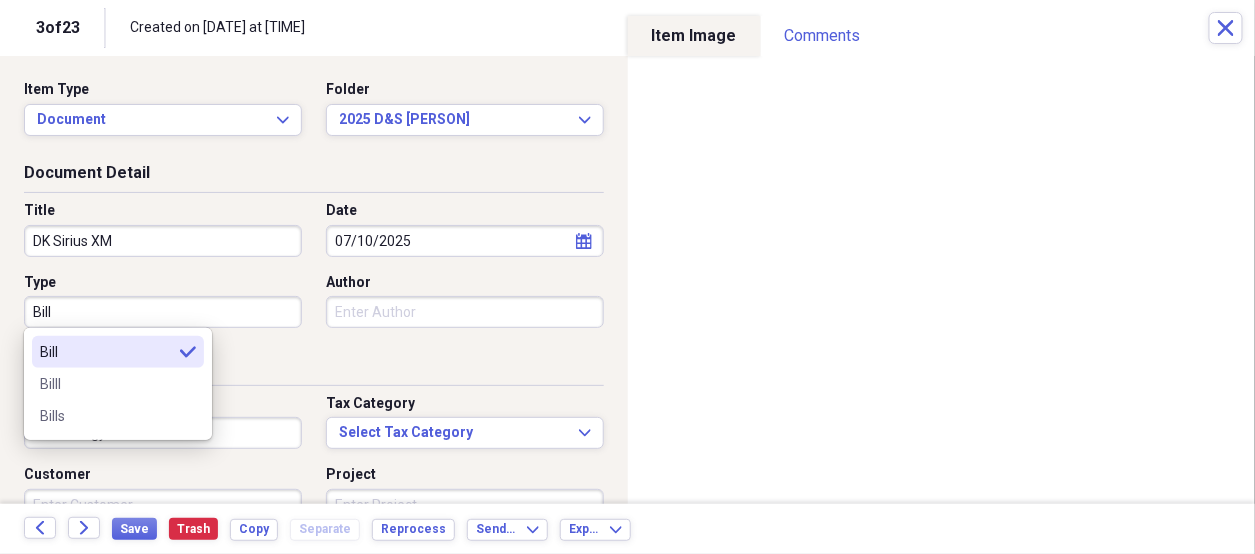 type on "Bill" 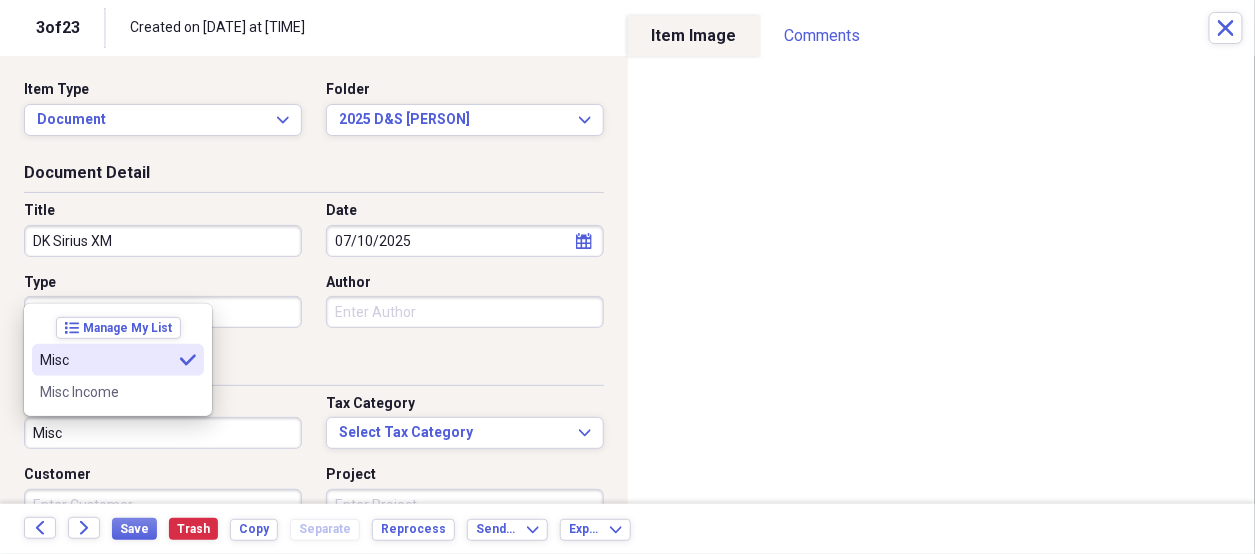 type on "Misc" 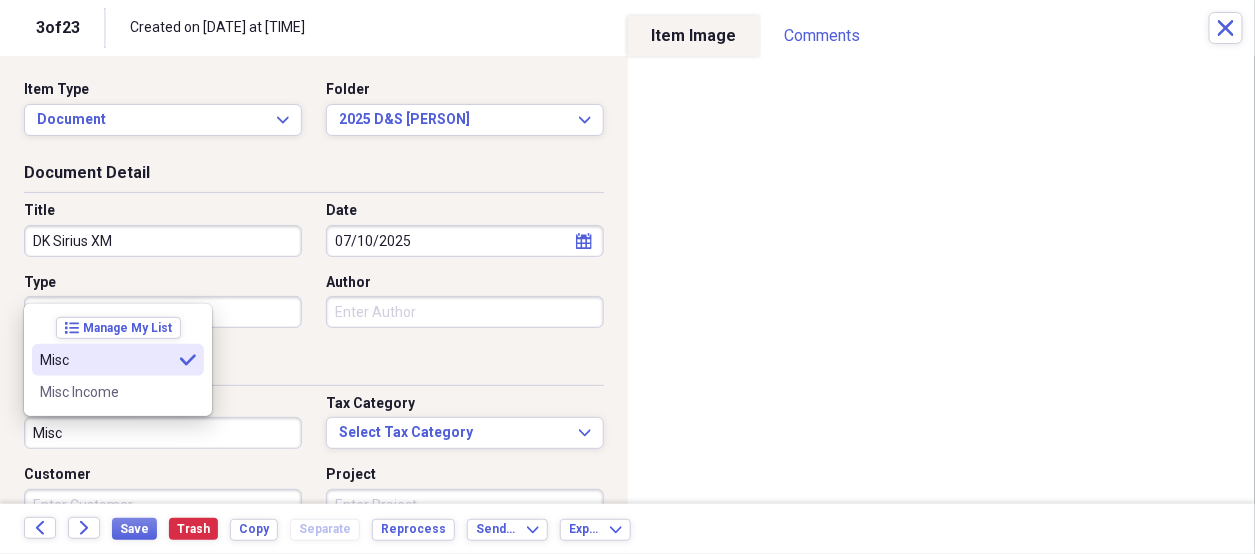 click on "Misc" at bounding box center (106, 360) 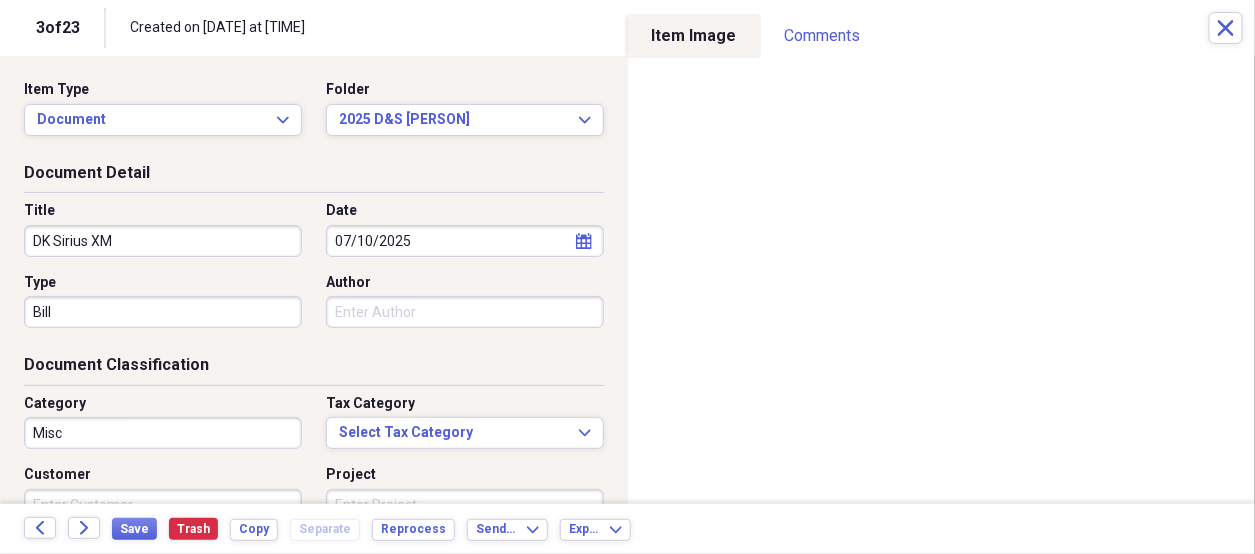 scroll, scrollTop: 284, scrollLeft: 0, axis: vertical 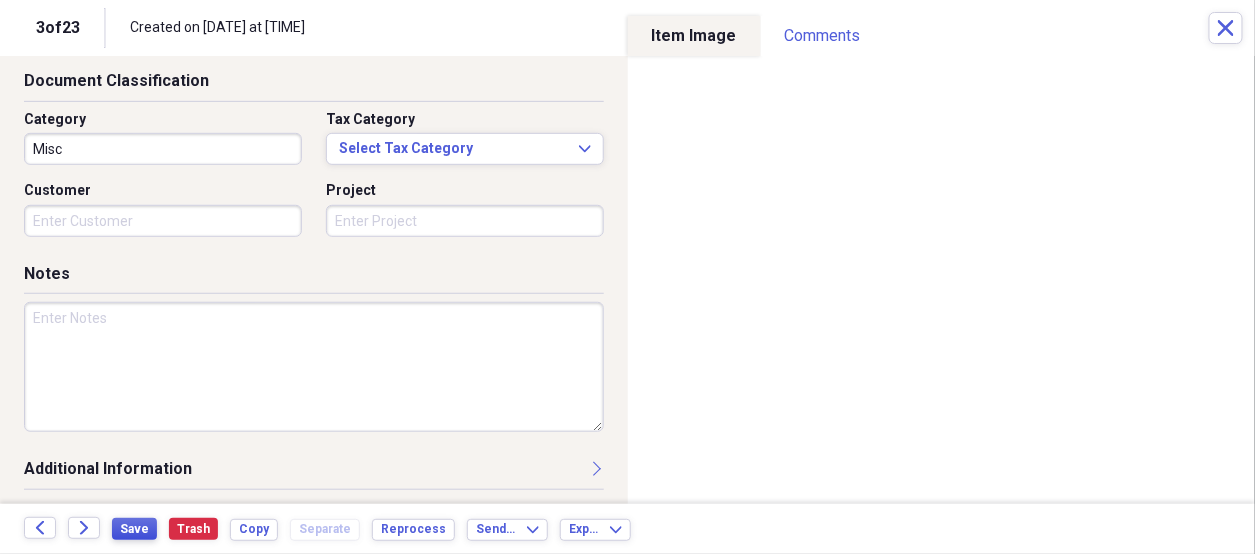 click on "Save" at bounding box center [134, 529] 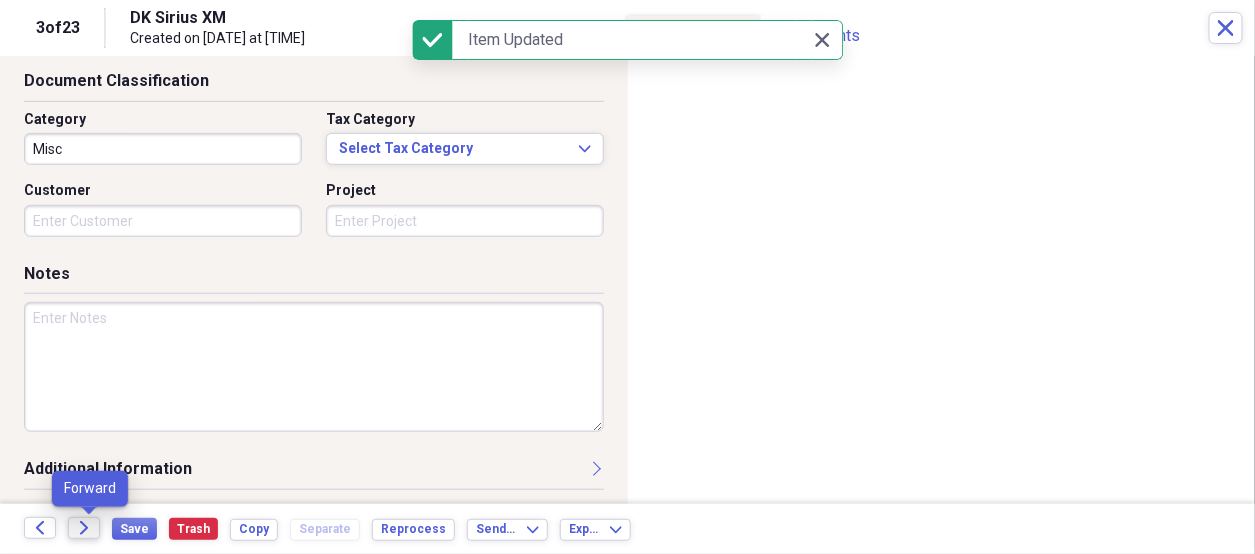 click on "Forward" 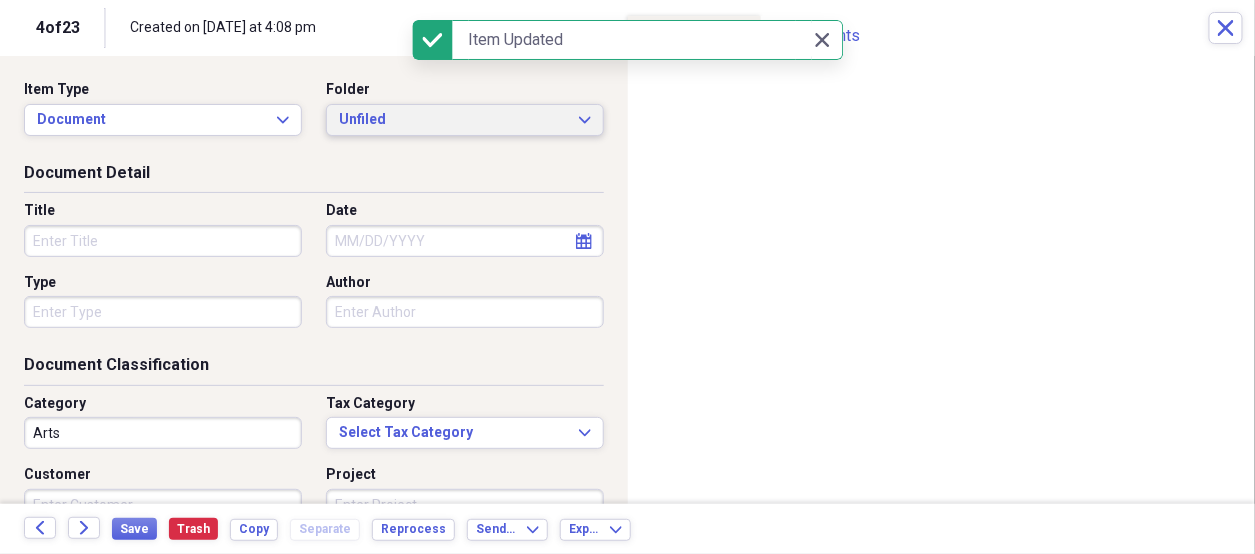 click on "Unfiled" at bounding box center [453, 120] 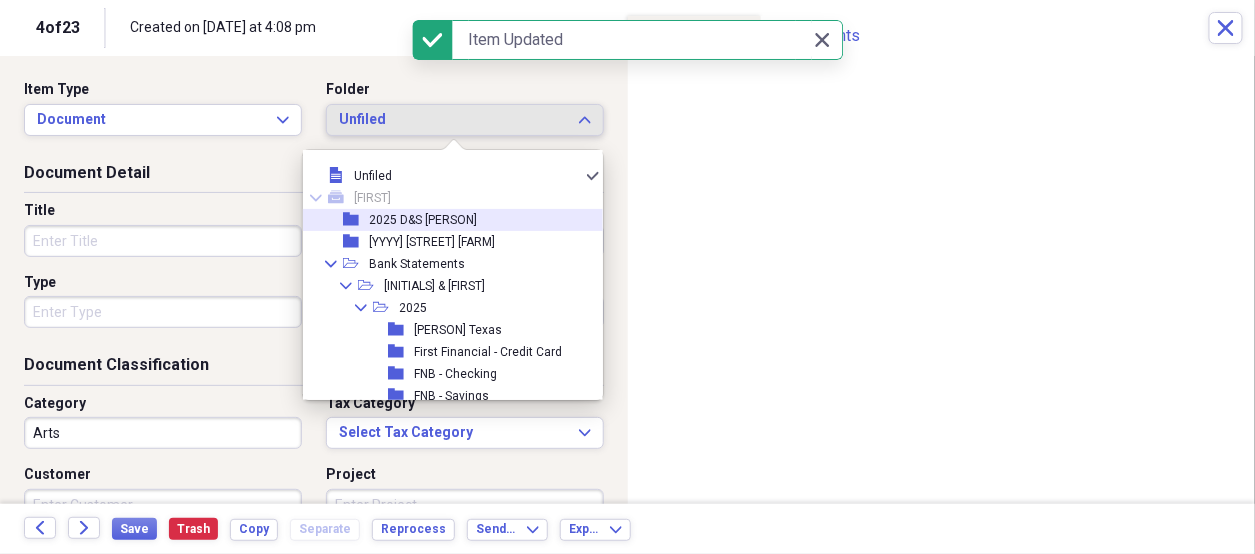 click on "2025 D&S [PERSON]" at bounding box center (423, 220) 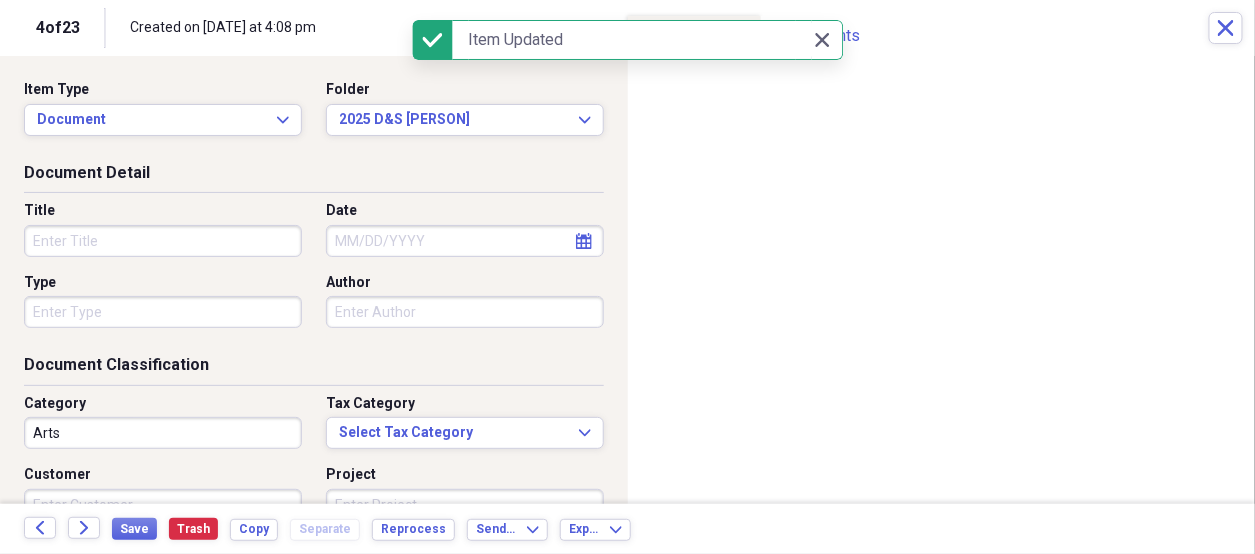 click on "Title" at bounding box center (163, 241) 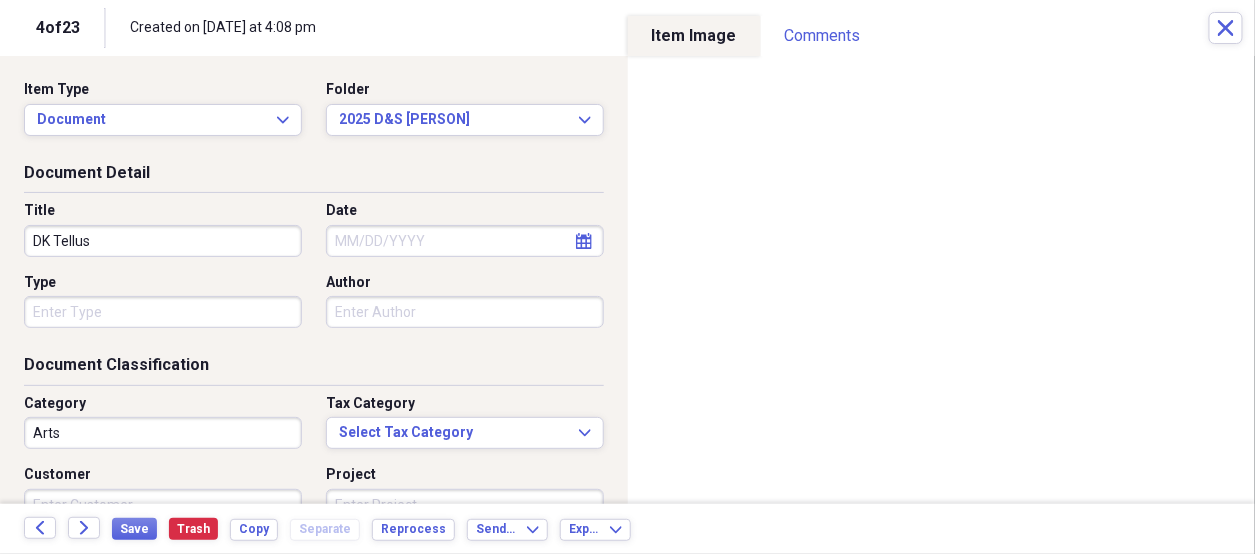 type on "DK Tellus" 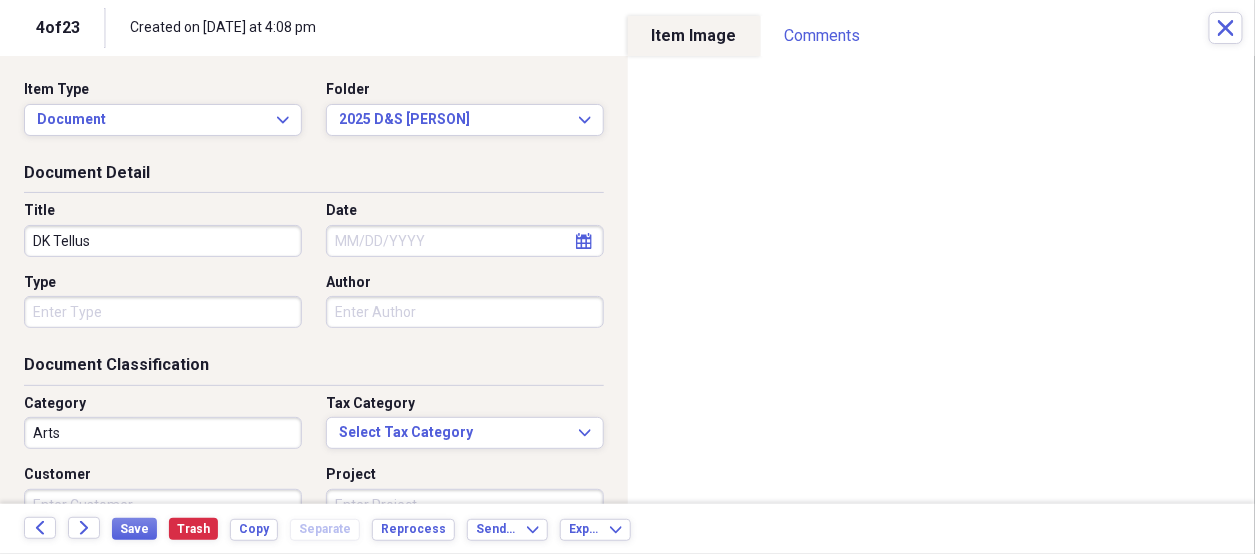 select on "7" 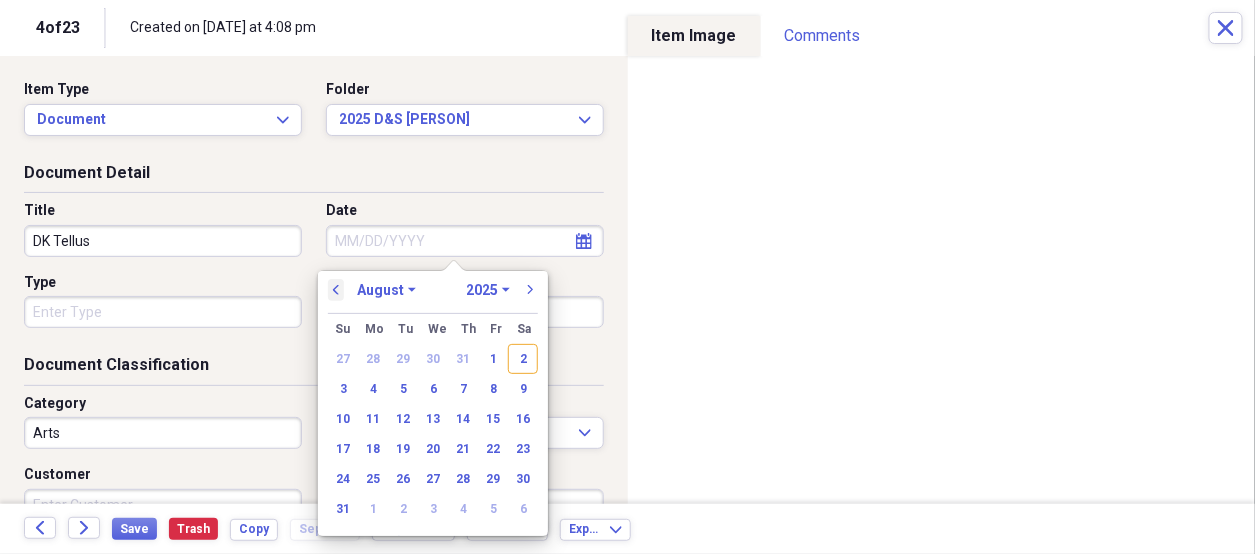 click on "previous" at bounding box center [336, 290] 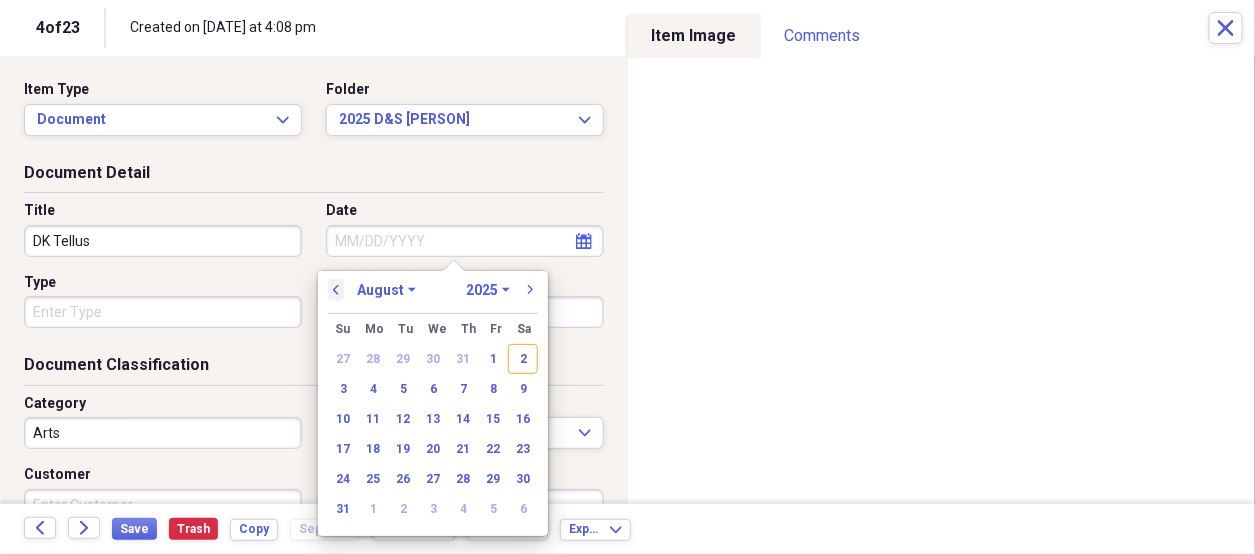 select on "6" 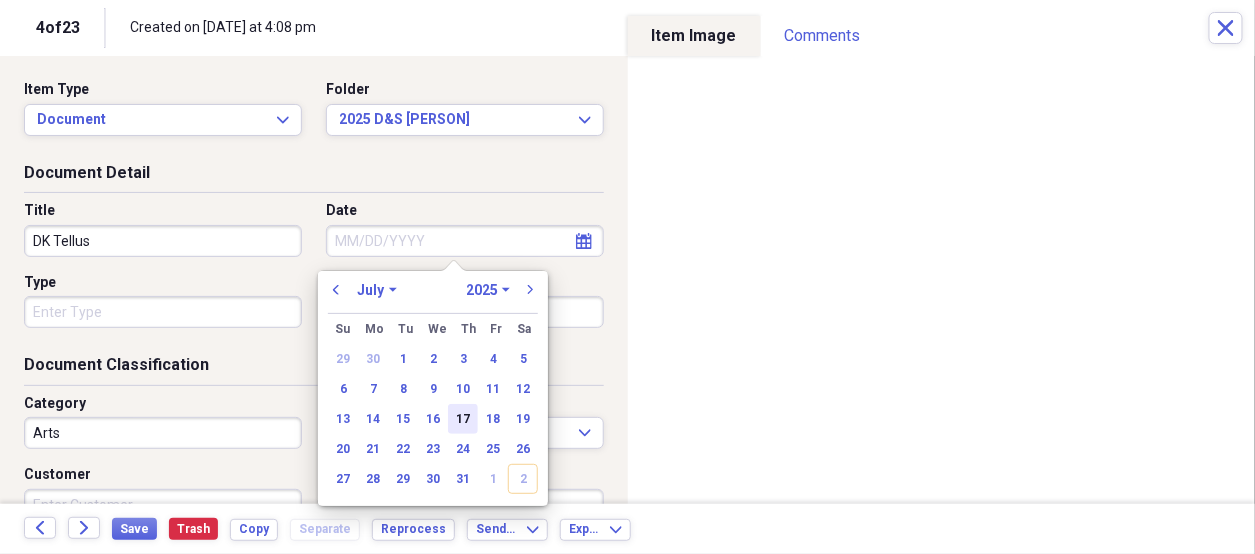 click on "17" at bounding box center (463, 419) 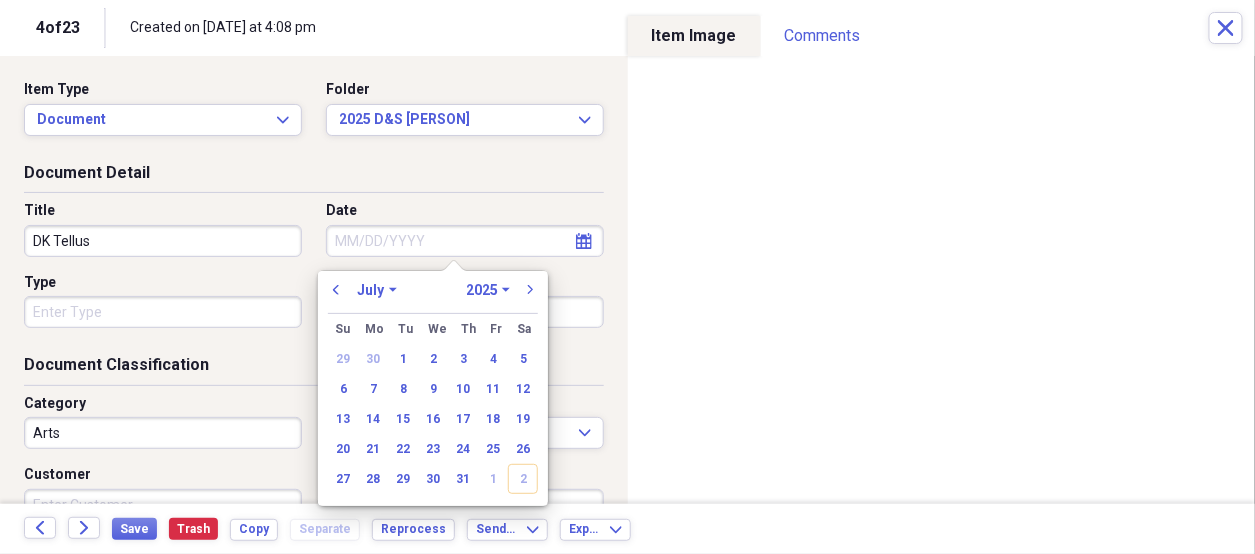 type on "07/17/2025" 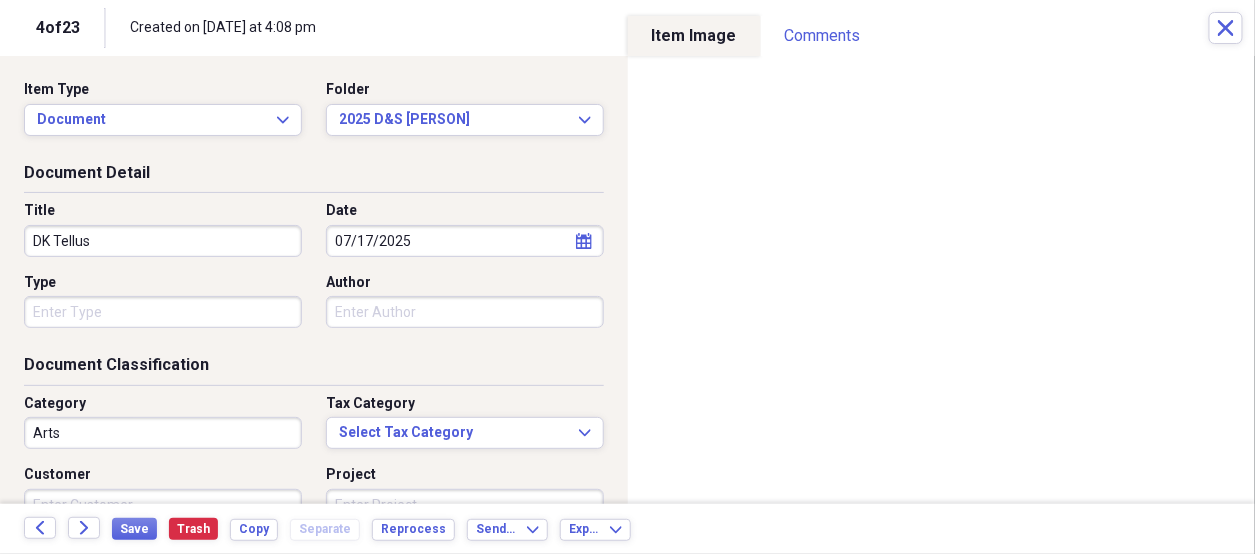 click on "Organize My Files 19 Collapse Unfiled Needs Review 19 Unfiled All Files Unfiled Unfiled Unfiled Saved Reports Collapse My Cabinet [PERSON] Add Folder Folder 2025 D&S [PERSON] Add Folder Folder 2025 Highland Hill Farm Add Folder Expand Folder Bank Statements Add Folder Expand Folder Bills To Pay Add Folder Folder Church Songbook Information Add Folder Folder Contacts Add Folder Folder Crochet Patterns Add Folder Folder Don's Poems Add Folder Folder HHF Rent Add Folder Expand Folder Important Documents Add Folder Expand Folder Informaion for Taxes Add Folder Expand Folder Maw Maw Add Folder Folder Misc for [PERSON] Add Folder Expand Folder Past Years Receipts Add Folder Folder Photos Add Folder Folder [PERSON] Add Folder Folder [PERSON]'s Kreations Add Folder Trash Trash Help & Support Submit Import Import Add Create Expand Reports Reports Settings [PERSON] Expand Unfiled Showing 23 items Column Expand sort Sort Filters Expand Create Item Expand Status Image Date chevron-up Title Author Type Category Source check media Bill 75" at bounding box center (627, 277) 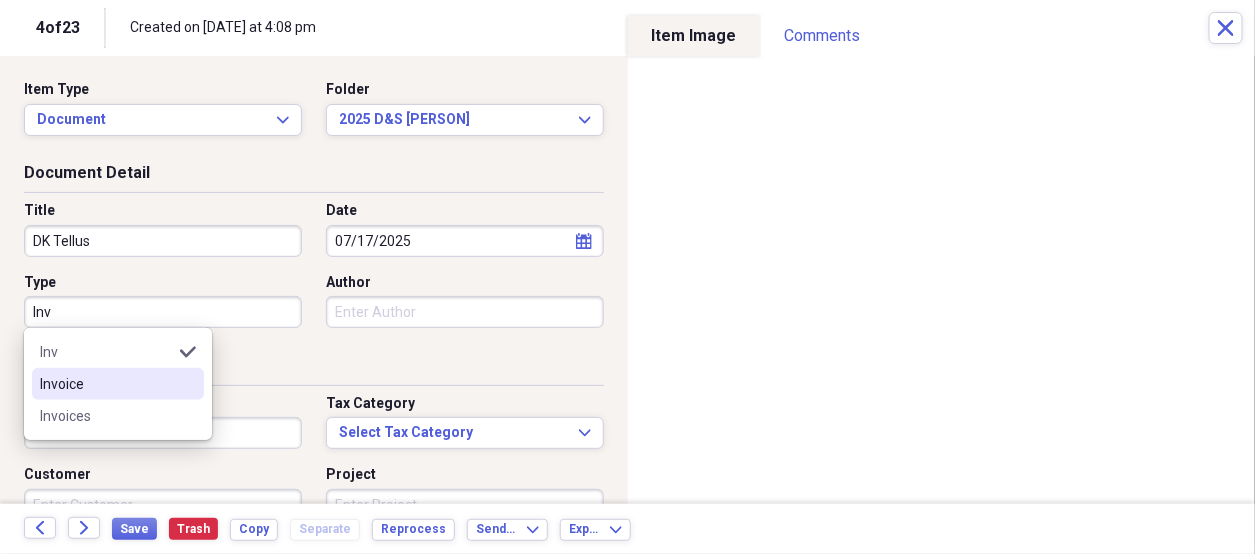 click on "Invoice" at bounding box center [106, 384] 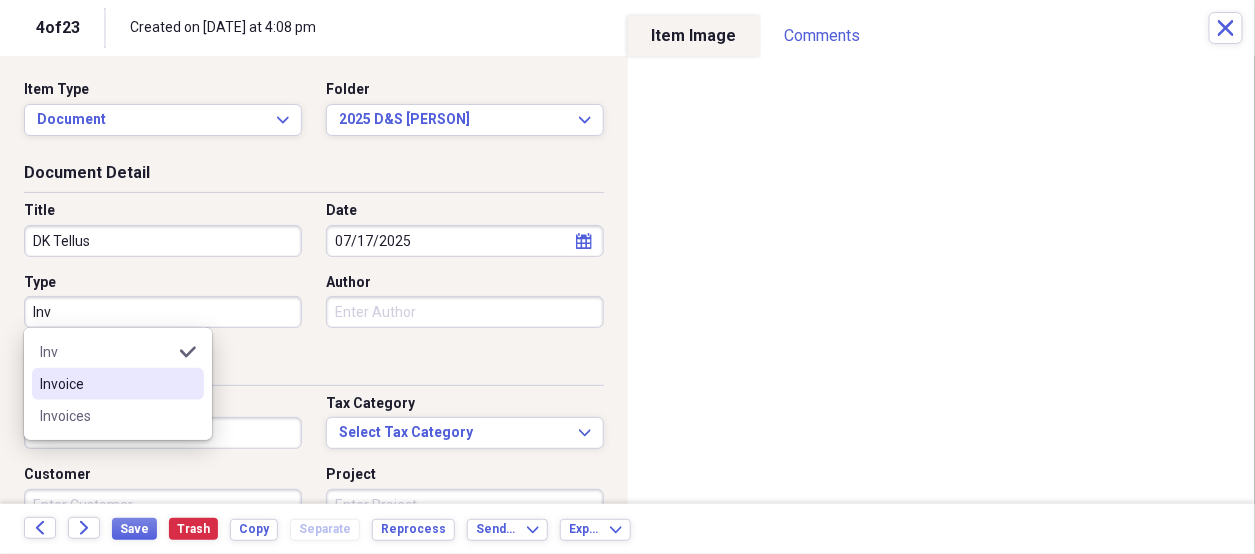 type on "Invoice" 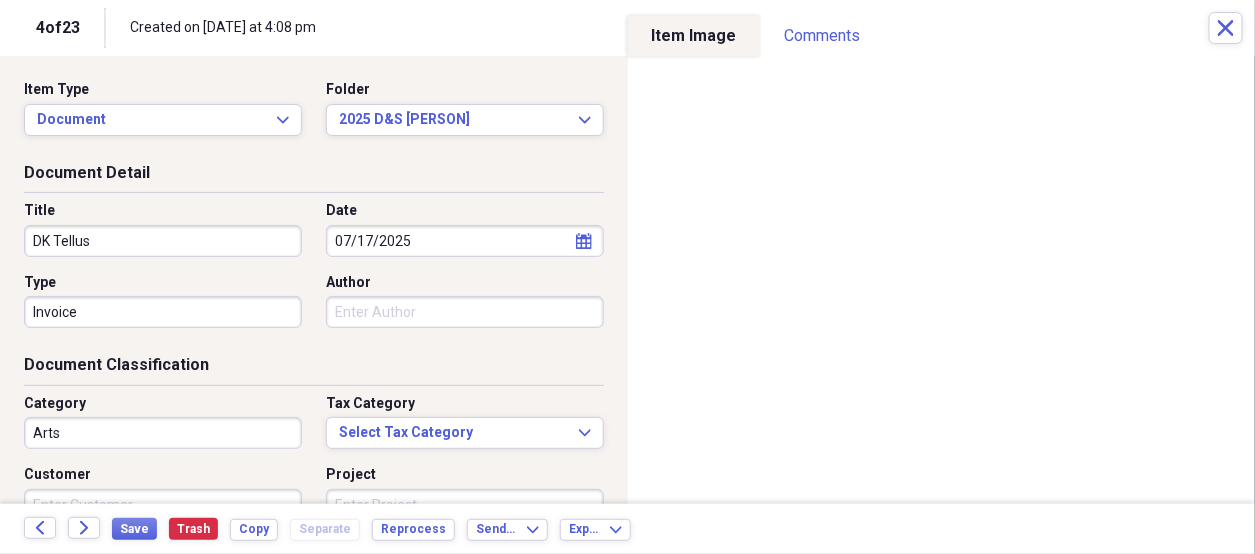 click on "Arts" at bounding box center (163, 433) 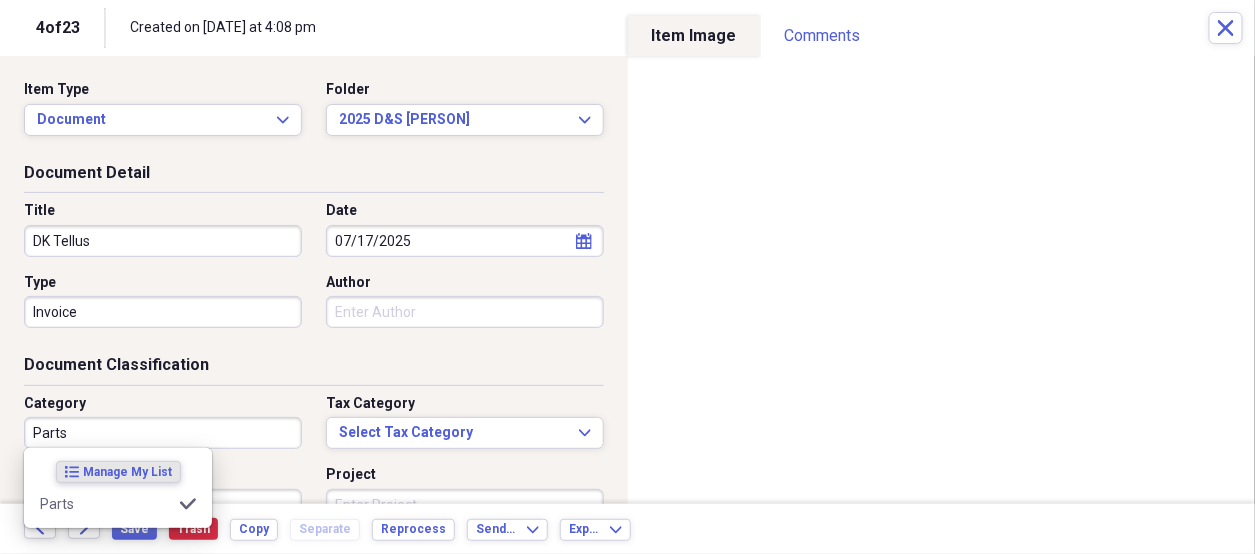 type on "Parts" 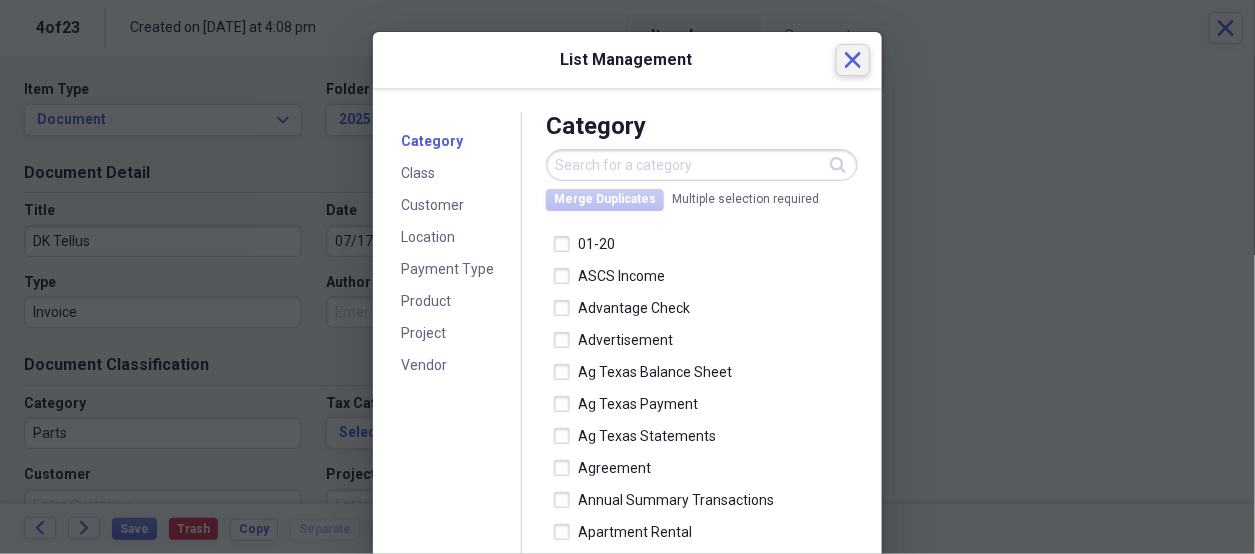 click 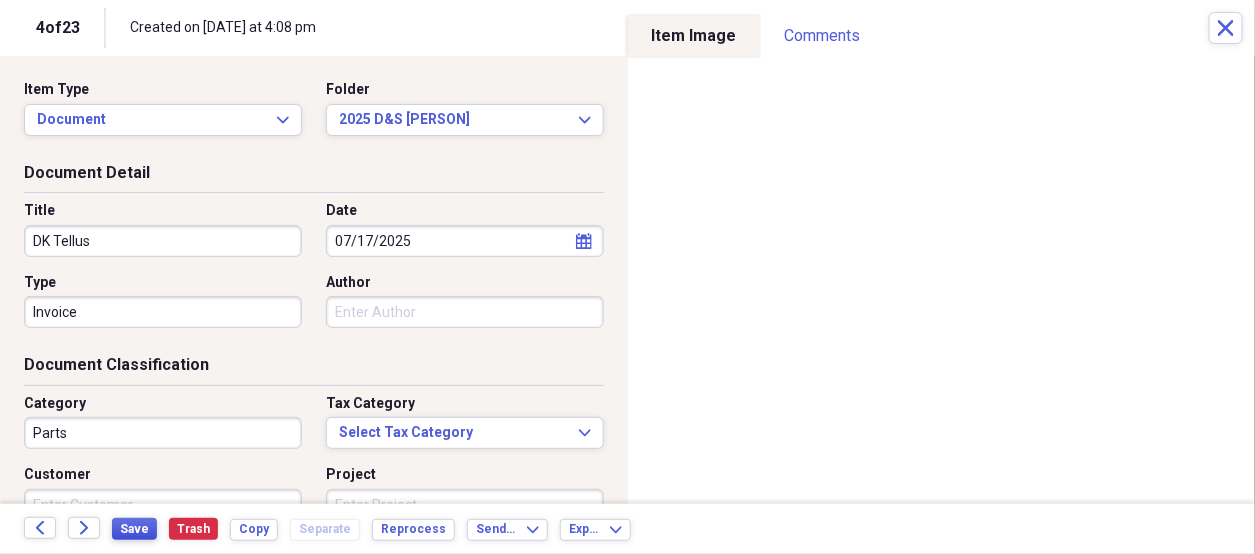 click on "Save" at bounding box center [134, 529] 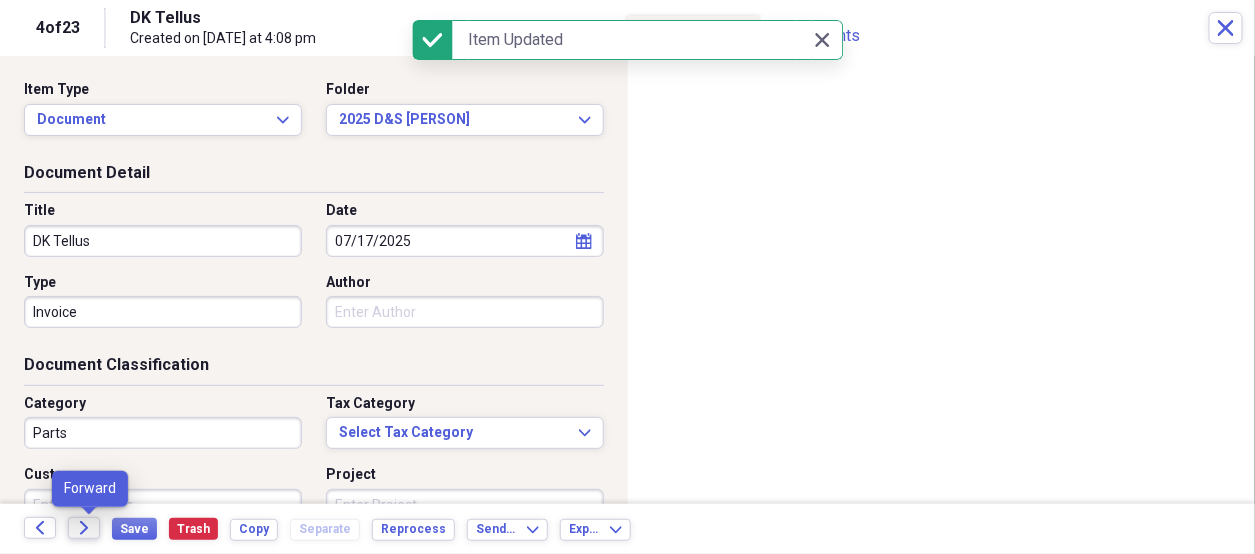 click on "Forward" 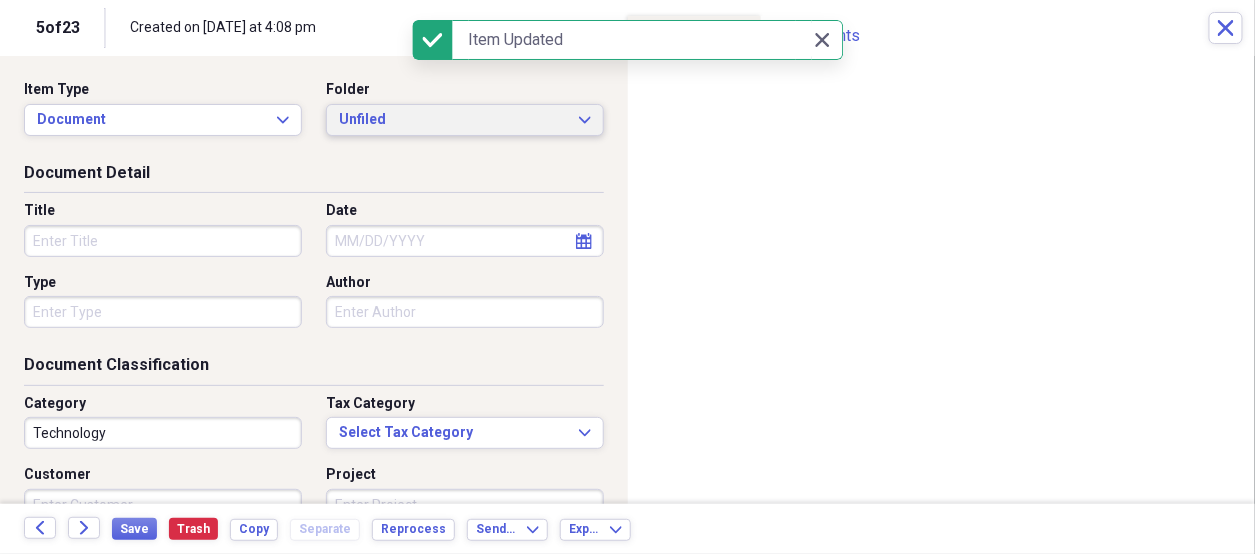 click on "Unfiled" at bounding box center [453, 120] 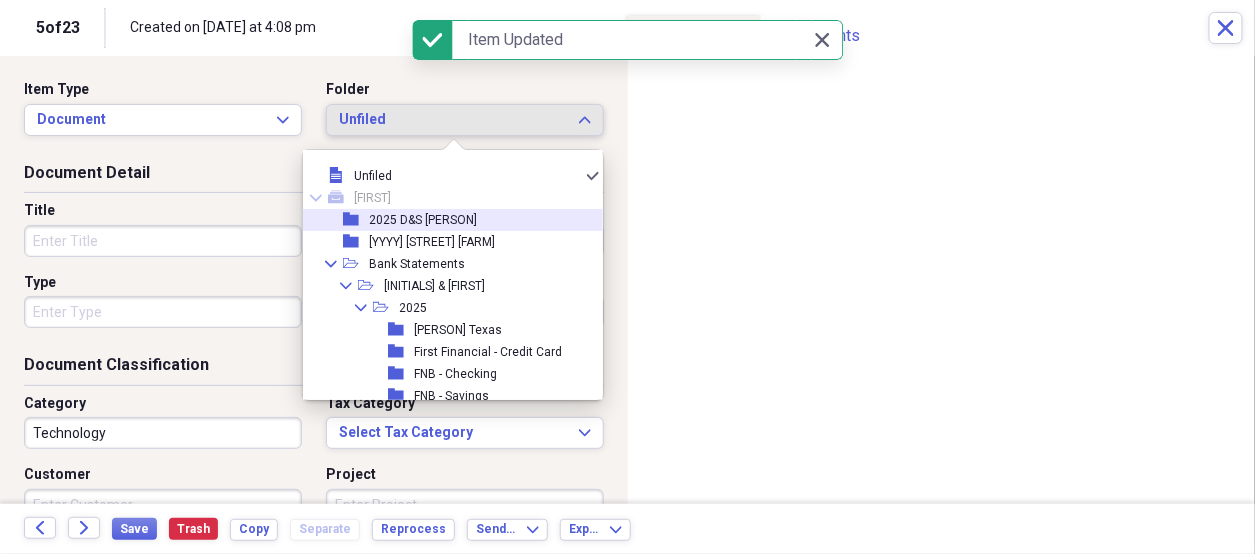 click on "2025 D&S [PERSON]" at bounding box center (423, 220) 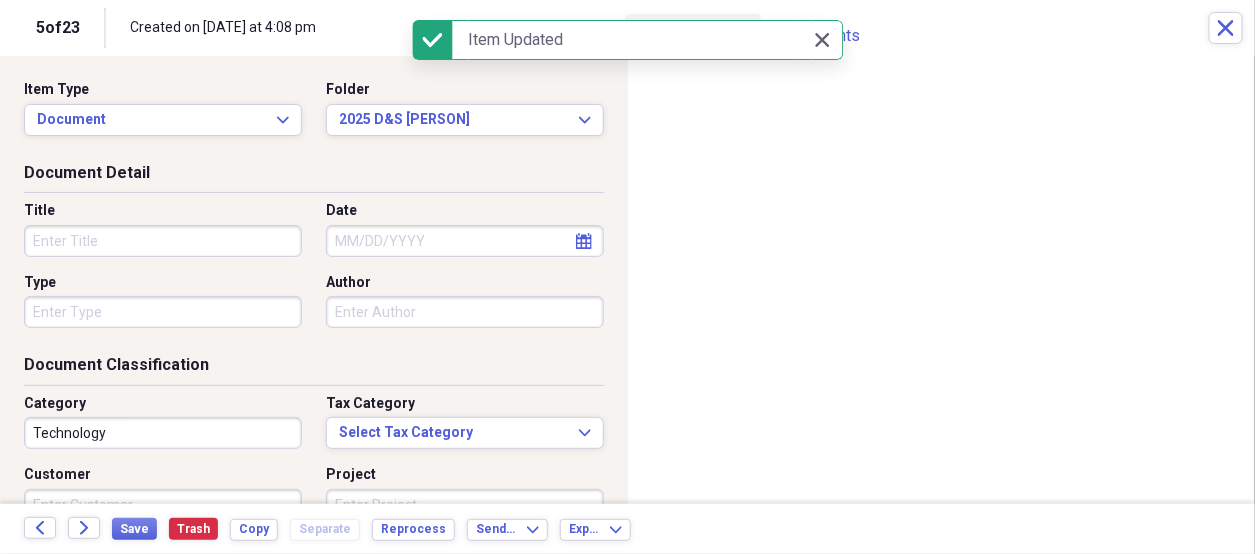 click on "Title" at bounding box center (163, 241) 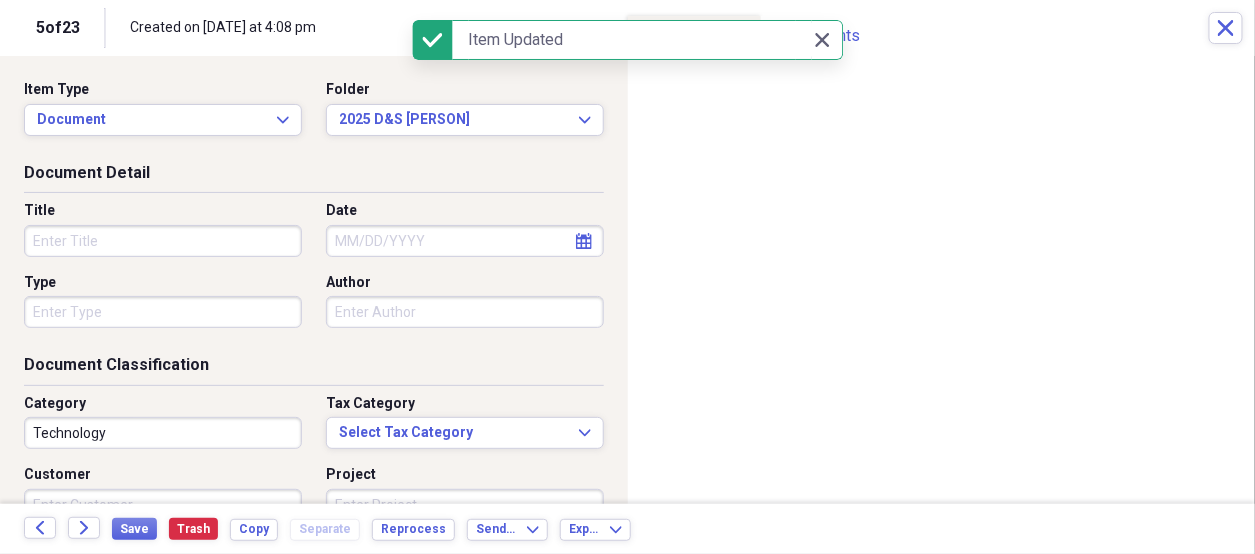 type on "K" 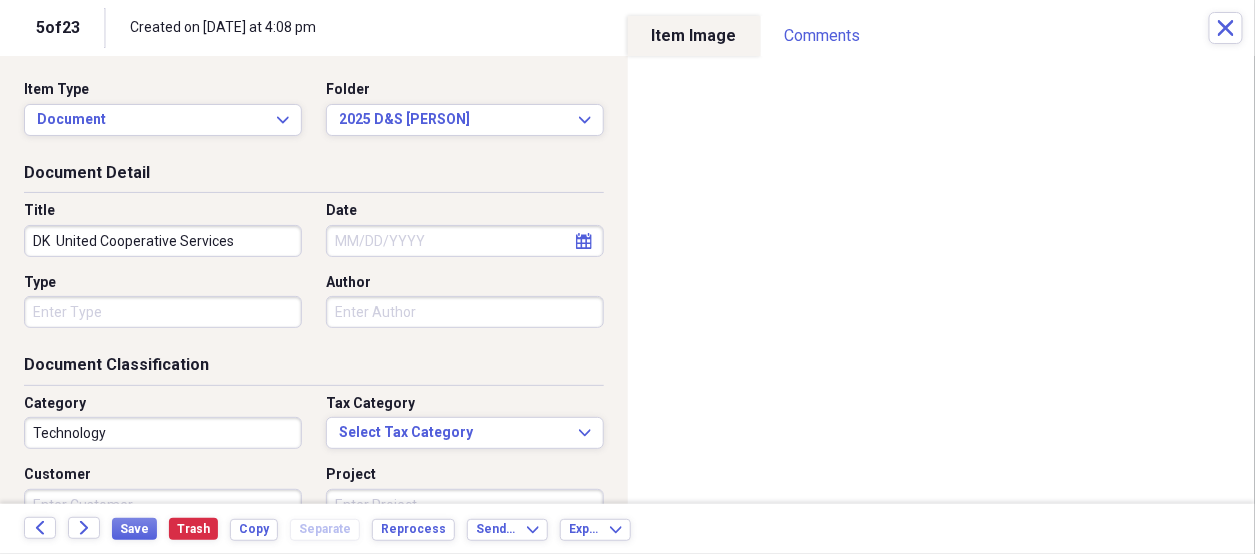type on "DK  United Cooperative Services" 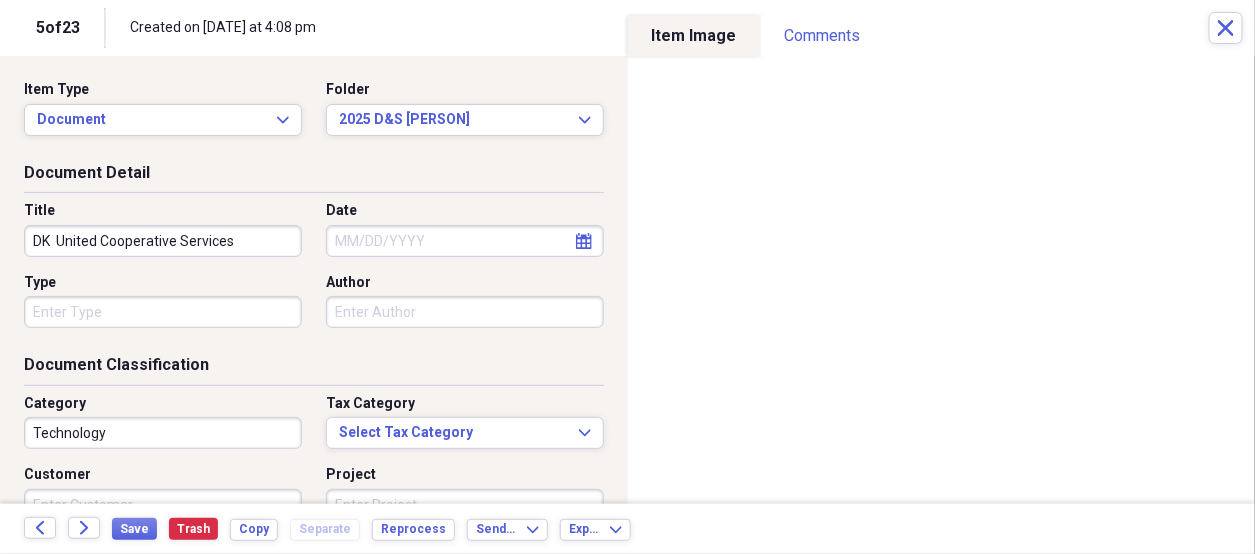 select on "7" 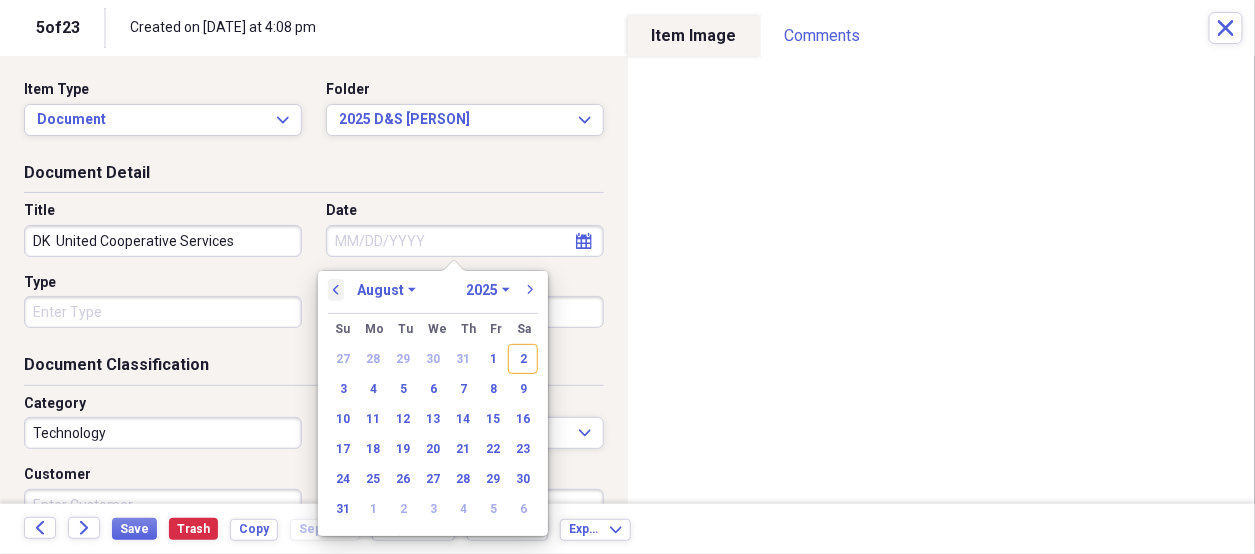 click on "previous" at bounding box center (336, 290) 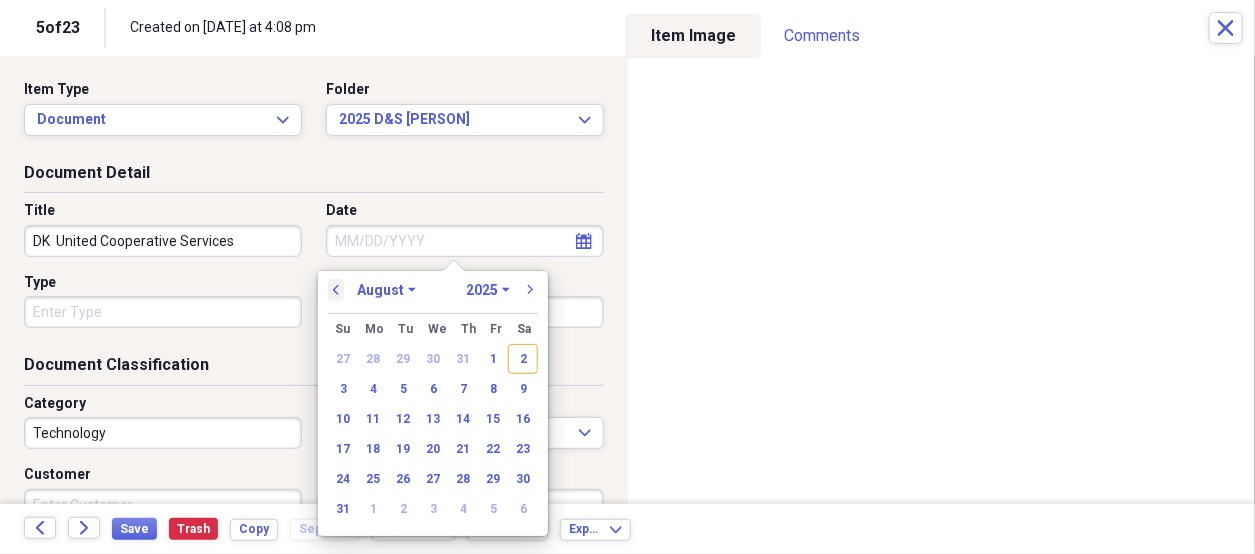 select on "6" 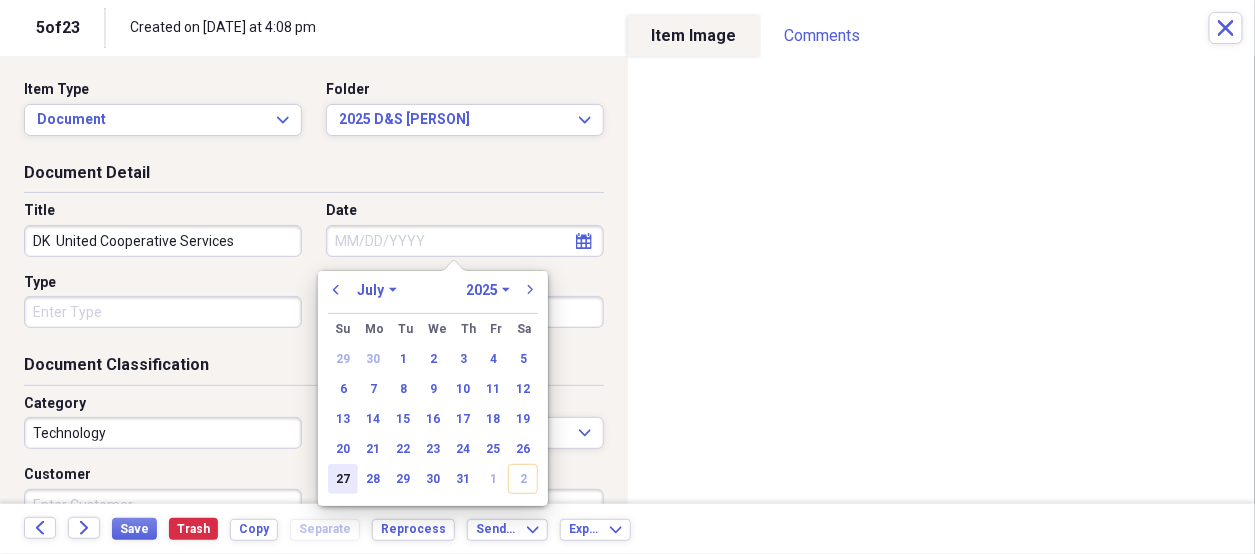 click on "27" at bounding box center (343, 479) 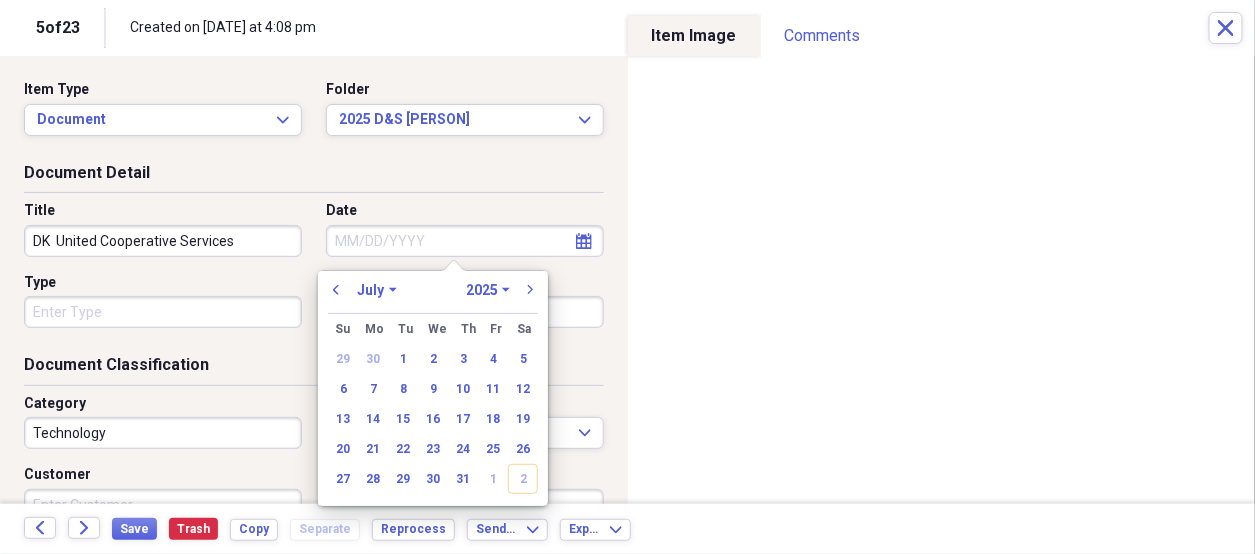 type on "07/27/2025" 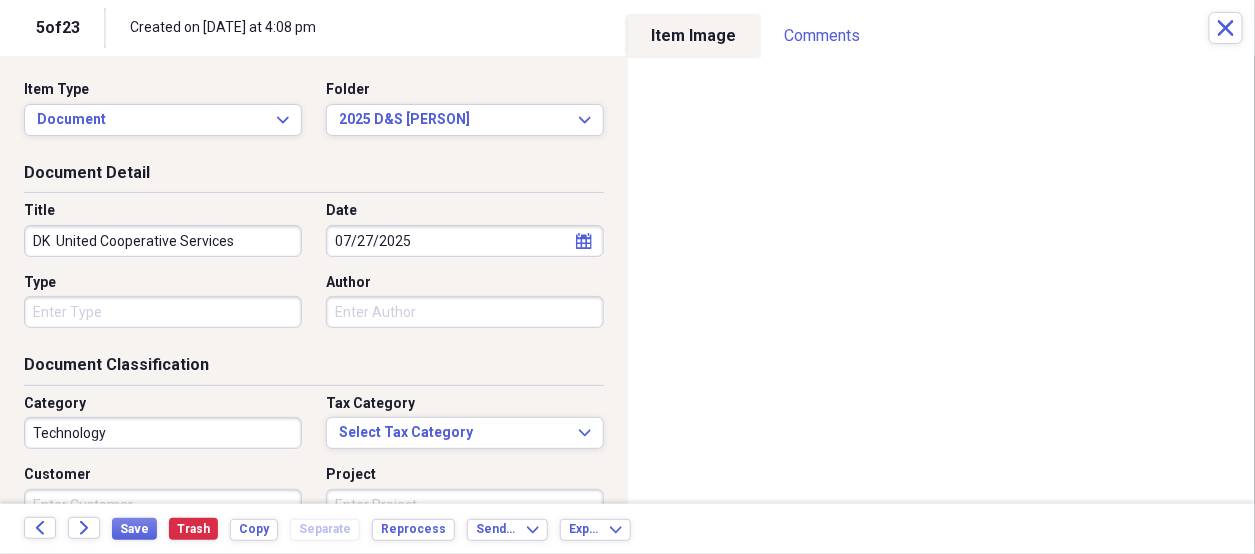 click on "Organize My Files 18 Collapse Unfiled Needs Review 18 Unfiled All Files Unfiled Unfiled Unfiled Saved Reports Collapse My Cabinet [PERSON] Add Folder Folder 2025 D&S [PERSON] Add Folder Folder 2025 Highland Hill Farm Add Folder Expand Folder Bank Statements Add Folder Expand Folder Bills To Pay Add Folder Folder Church Songbook Information Add Folder Folder Contacts Add Folder Folder Crochet Patterns Add Folder Folder Don's Poems Add Folder Folder HHF Rent Add Folder Expand Folder Important Documents Add Folder Expand Folder Informaion for Taxes Add Folder Expand Folder Maw Maw Add Folder Folder Misc for [PERSON] Add Folder Expand Folder Past Years Receipts Add Folder Folder Photos Add Folder Folder [PERSON] Add Folder Folder [PERSON]'s Kreations Add Folder Trash Trash Help & Support Submit Import Import Add Create Expand Reports Reports Settings [PERSON] Expand Unfiled Showing 23 items Column Expand sort Sort Filters Expand Create Item Expand Status Image Date chevron-up Title Author Type Category Source check media Bill 75" at bounding box center (627, 277) 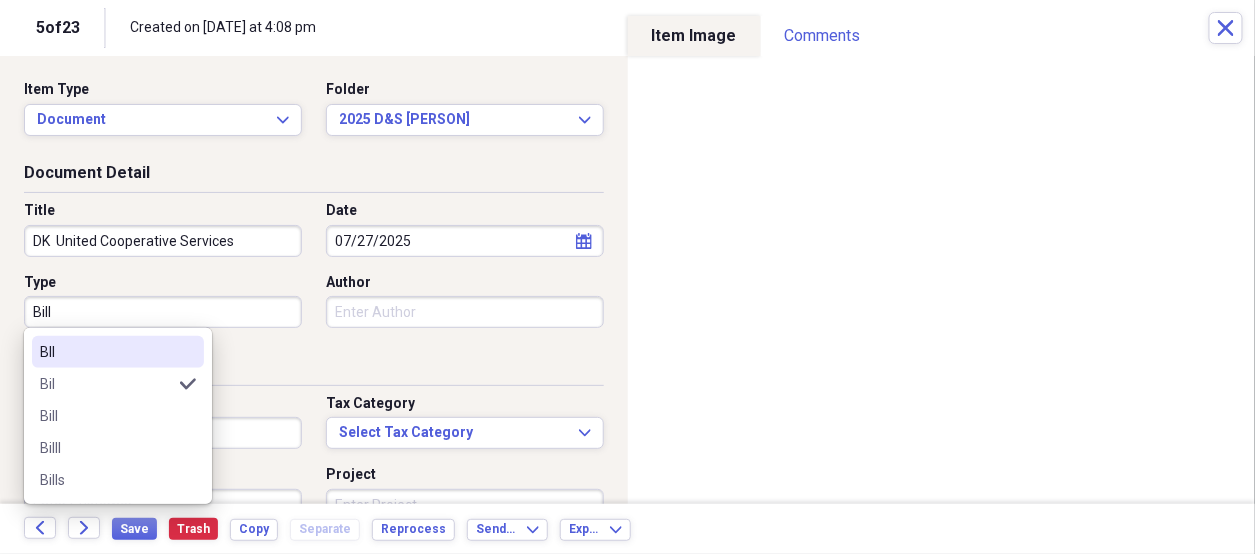 type on "Bill" 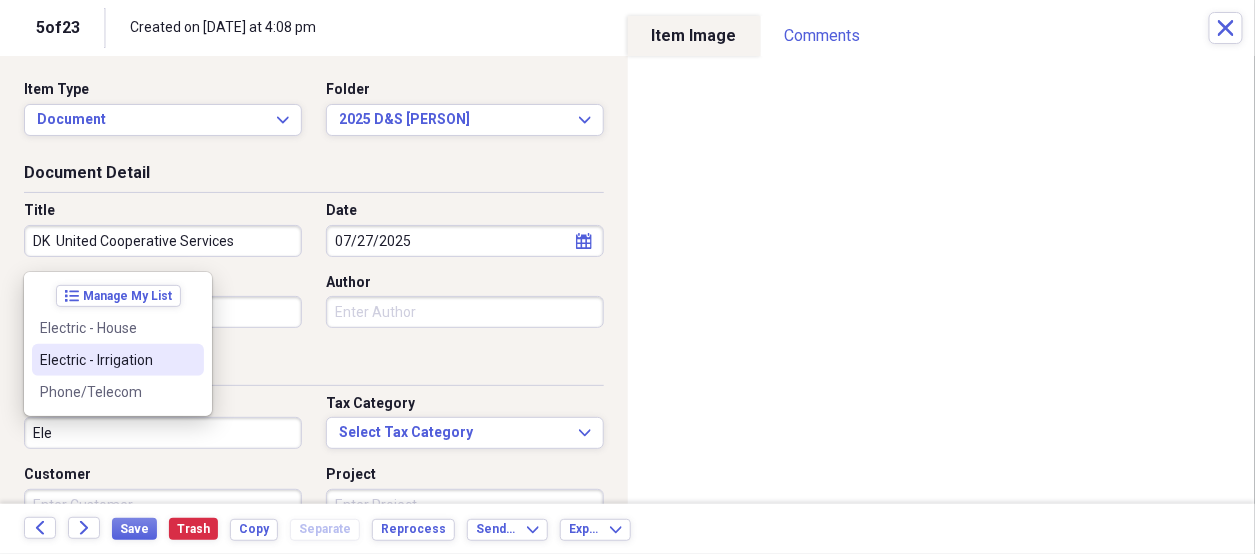 click on "Electric - Irrigation" at bounding box center (106, 360) 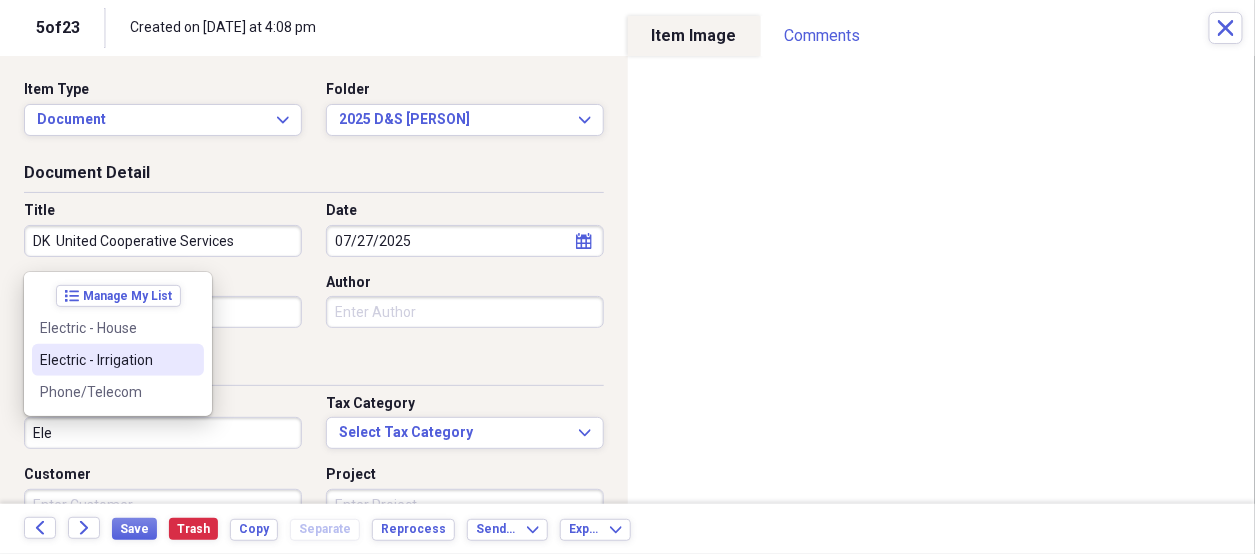 type on "Electric - Irrigation" 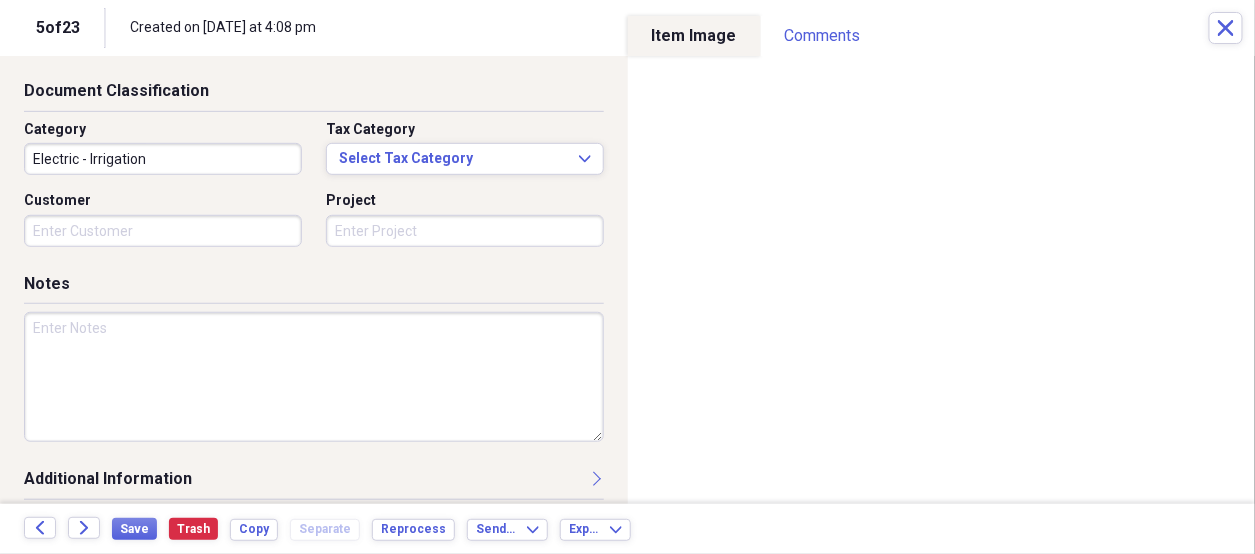 scroll, scrollTop: 284, scrollLeft: 0, axis: vertical 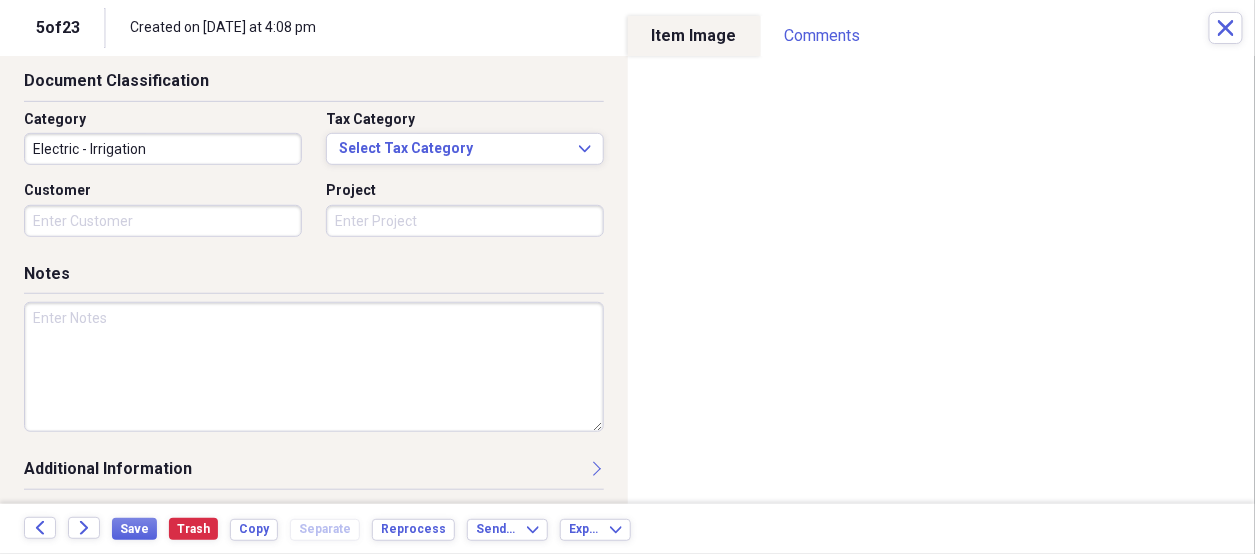 click at bounding box center (314, 367) 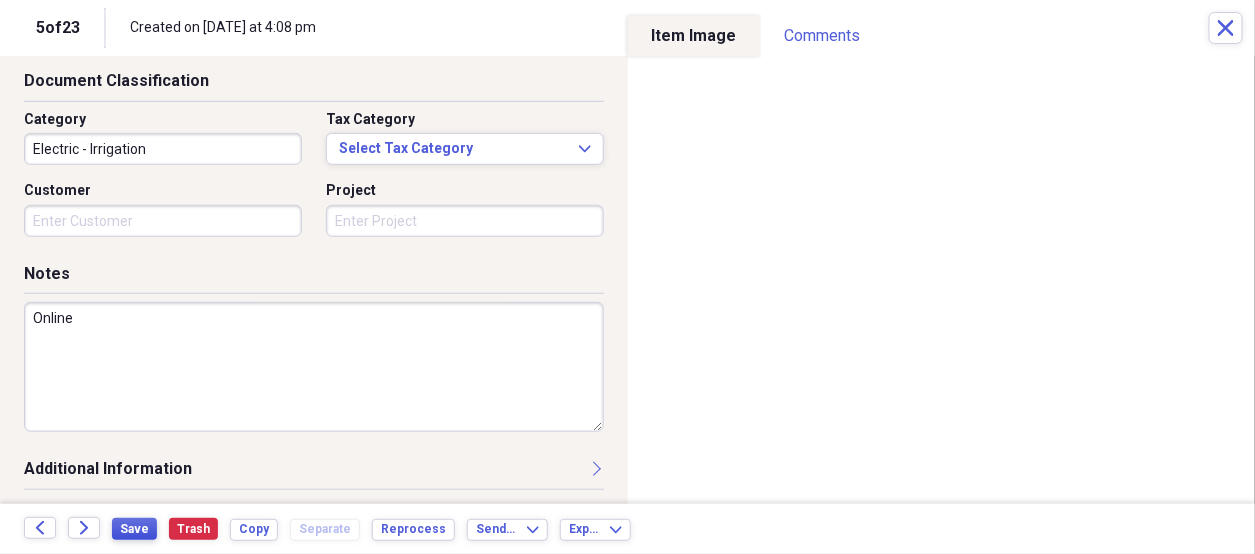 type on "Online" 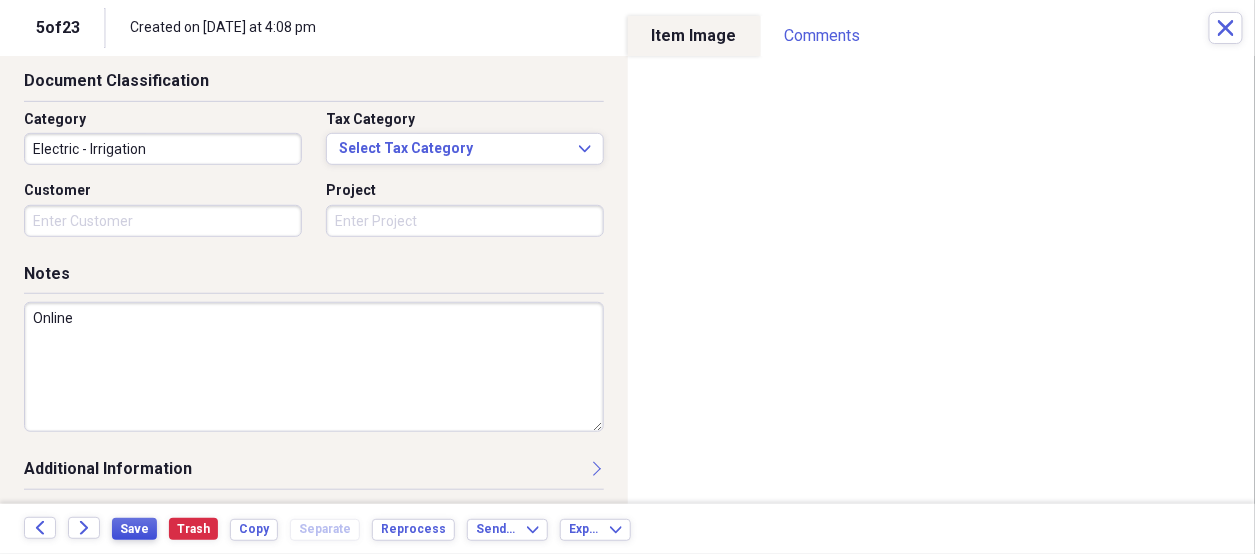 click on "Save" at bounding box center [134, 529] 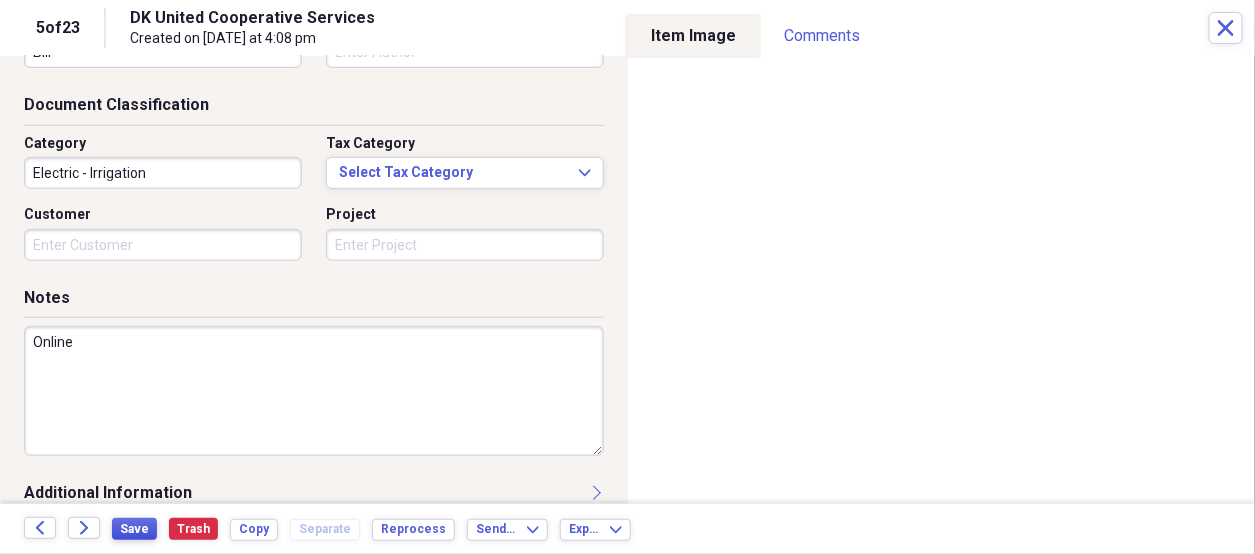scroll, scrollTop: 284, scrollLeft: 0, axis: vertical 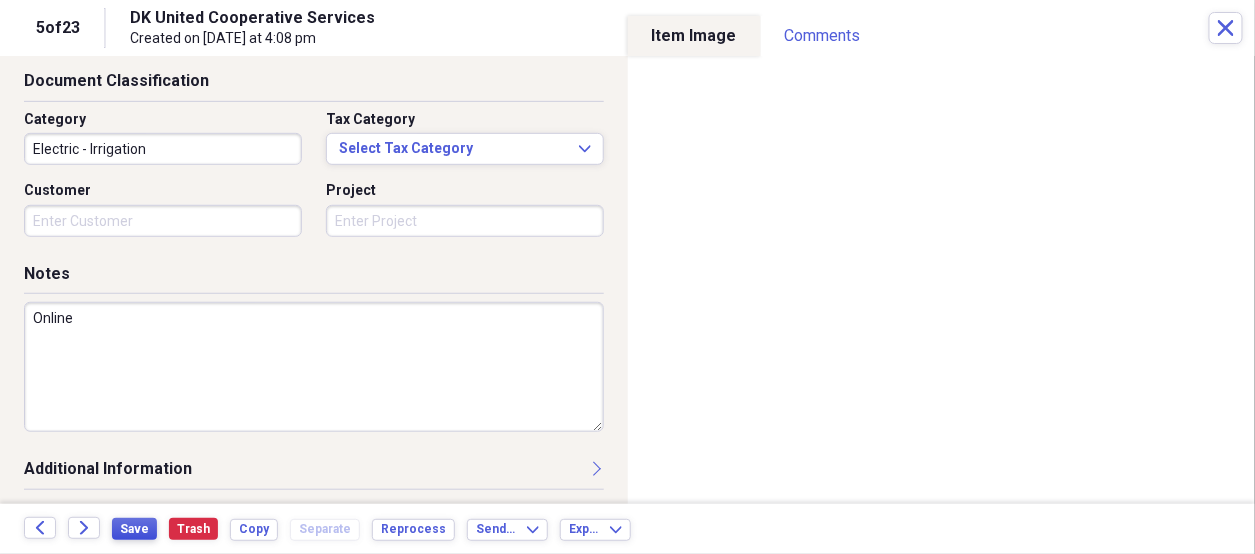 click on "Save" at bounding box center [134, 529] 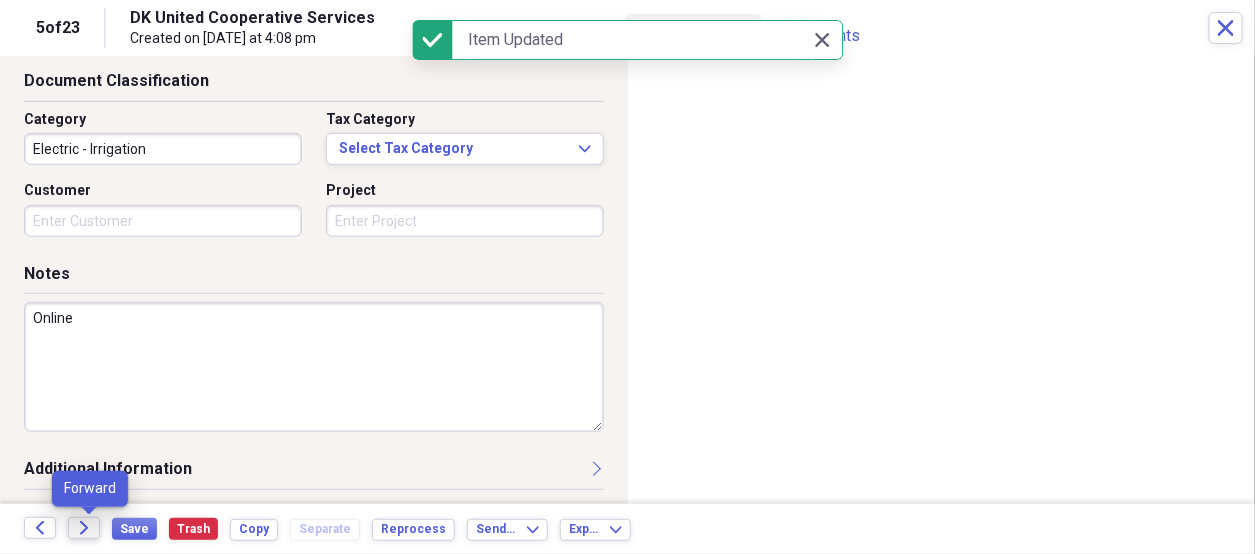 click on "Forward" 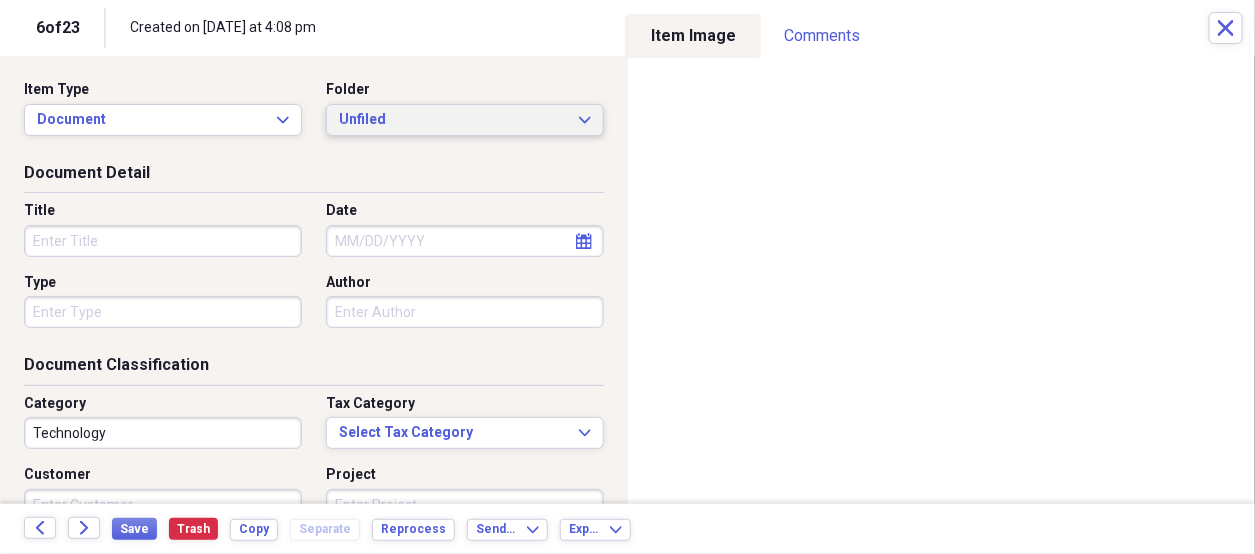 click on "Unfiled Expand" at bounding box center (465, 120) 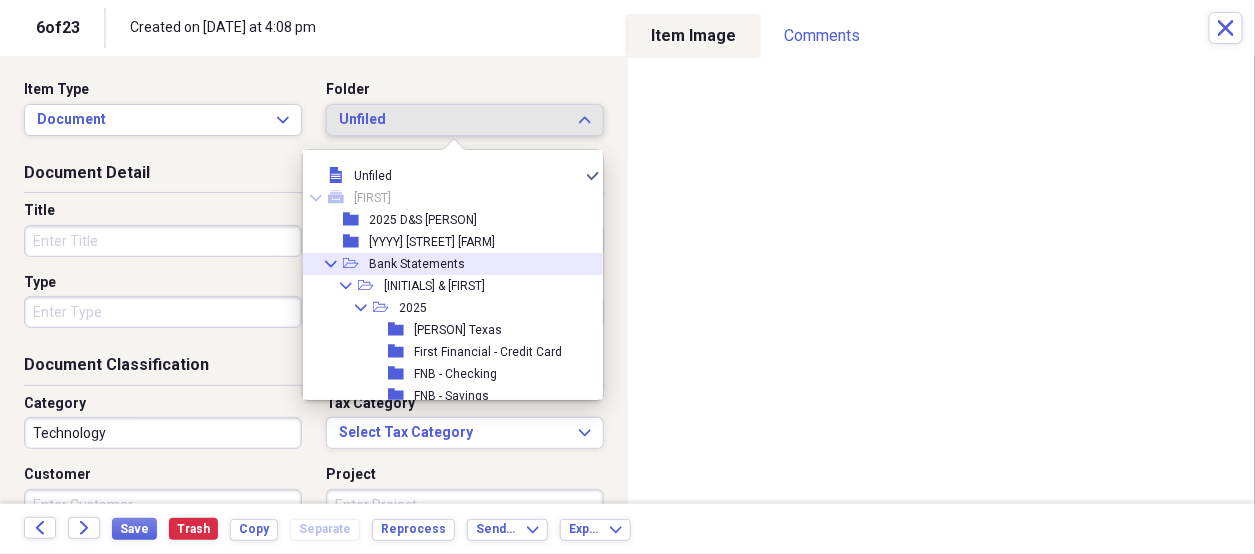 click on "Collapse" 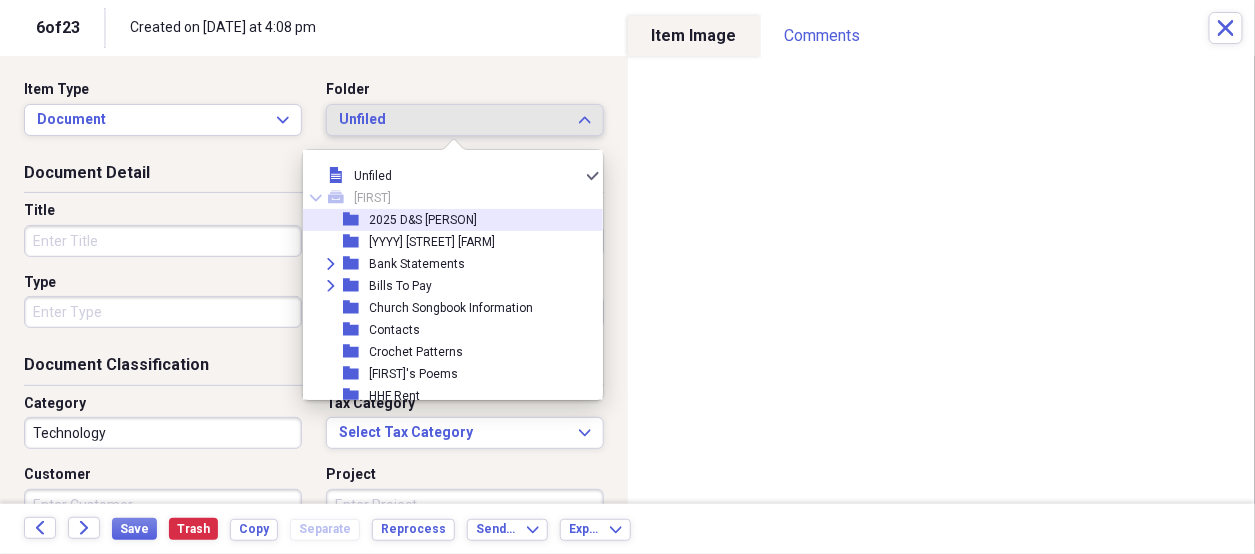 click on "2025 D&S [PERSON]" at bounding box center [423, 220] 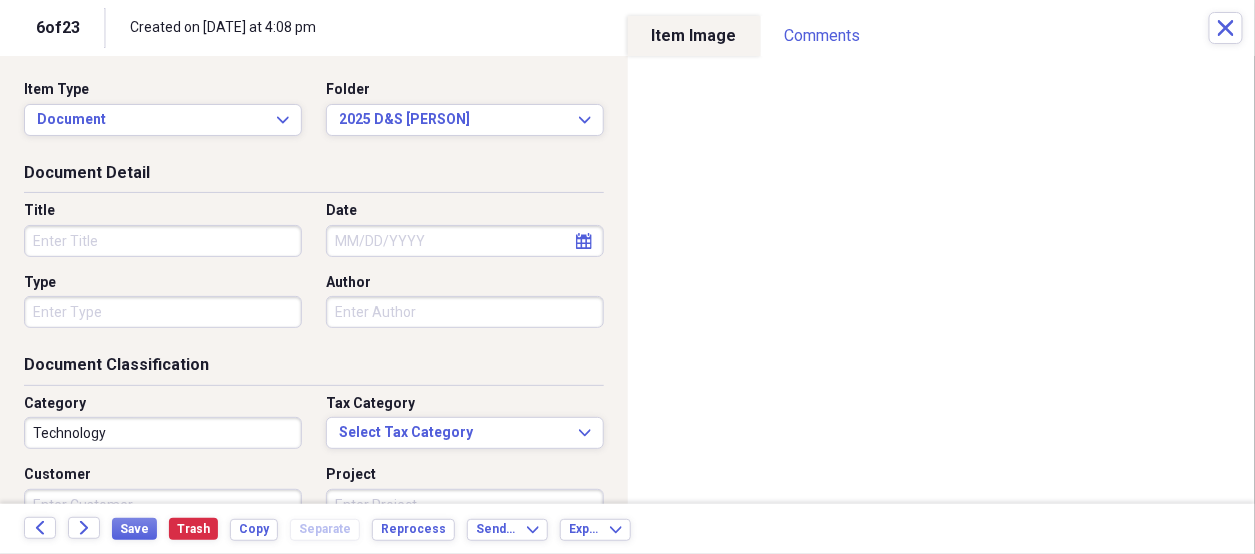 click on "Title" at bounding box center [163, 241] 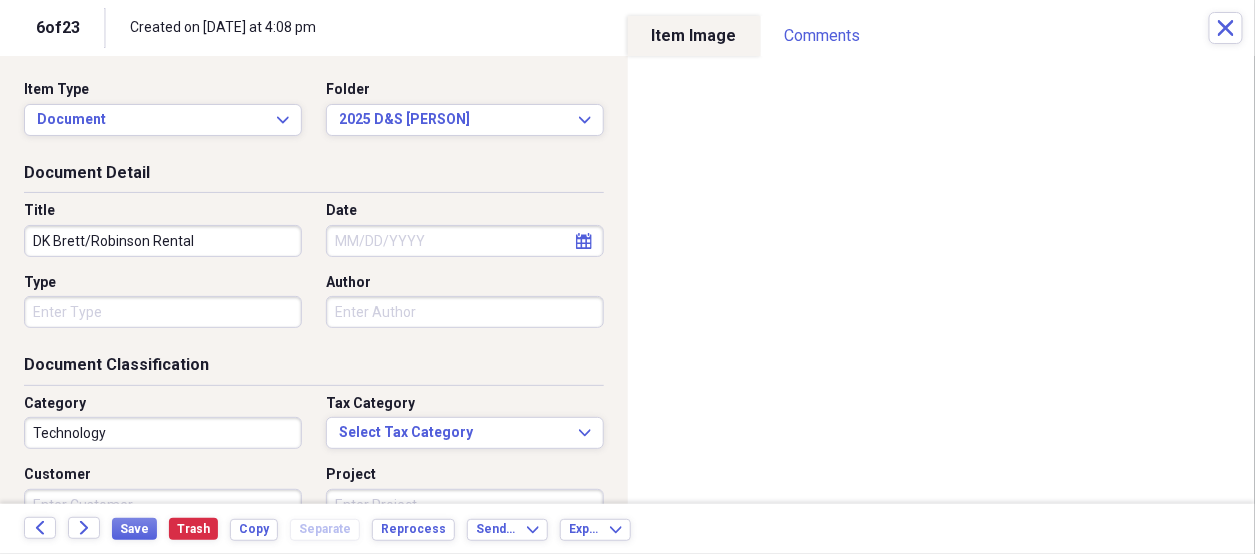 type on "DK Brett/Robinson Rental" 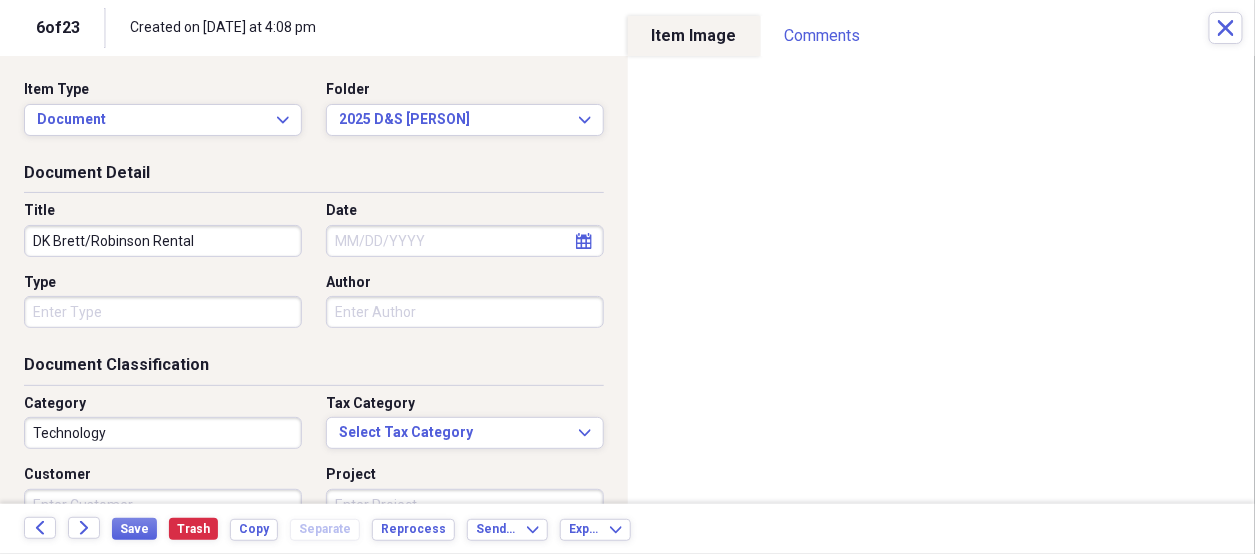 select on "7" 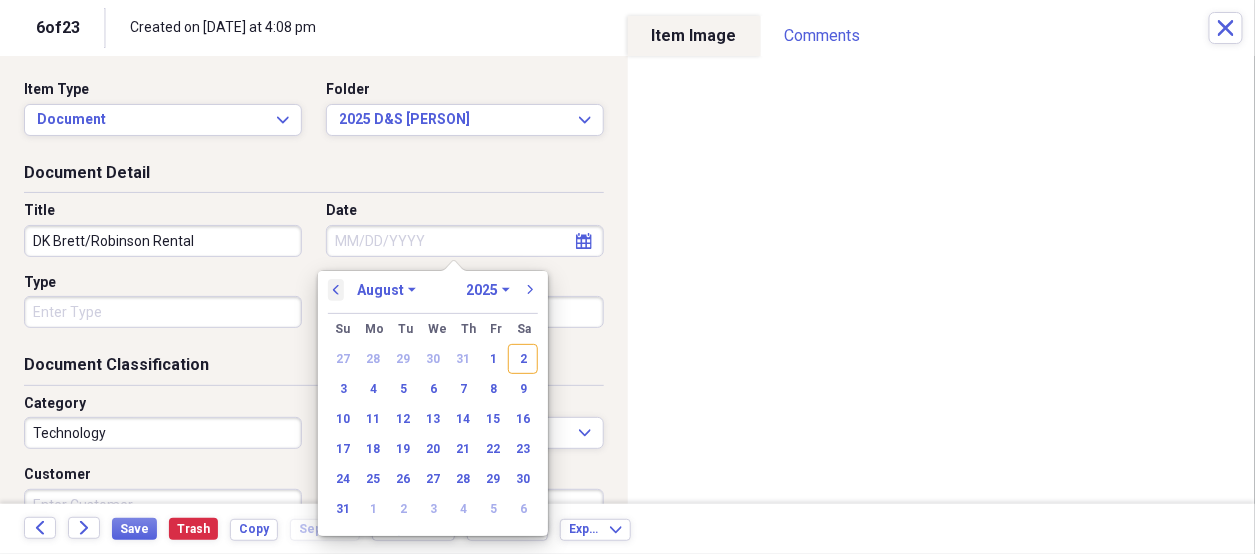 click on "previous" at bounding box center (336, 290) 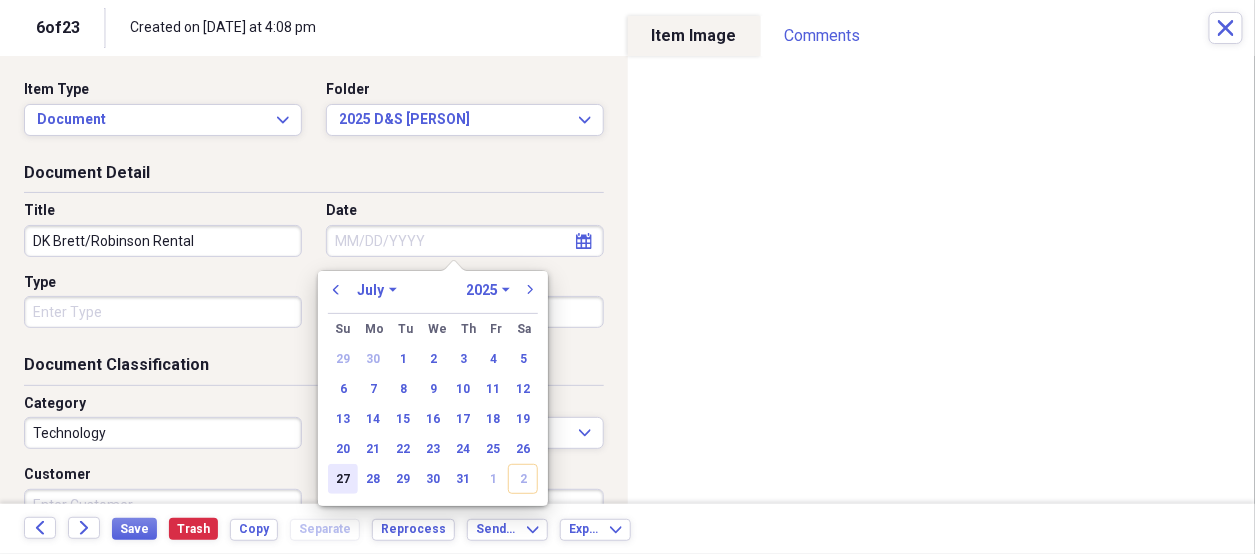click on "27" at bounding box center [343, 479] 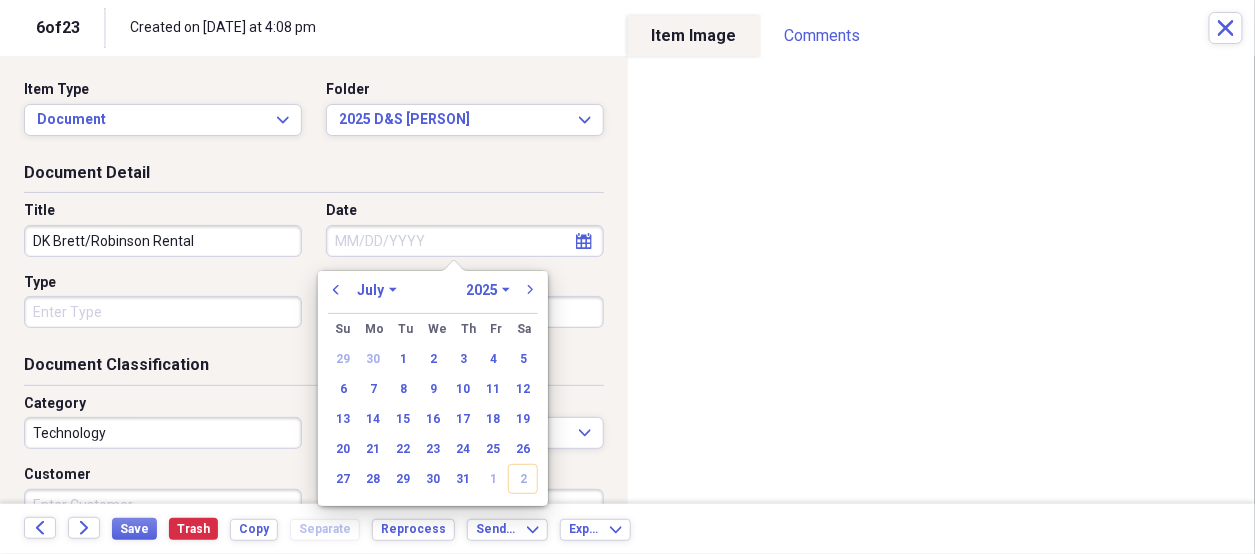 type on "07/27/2025" 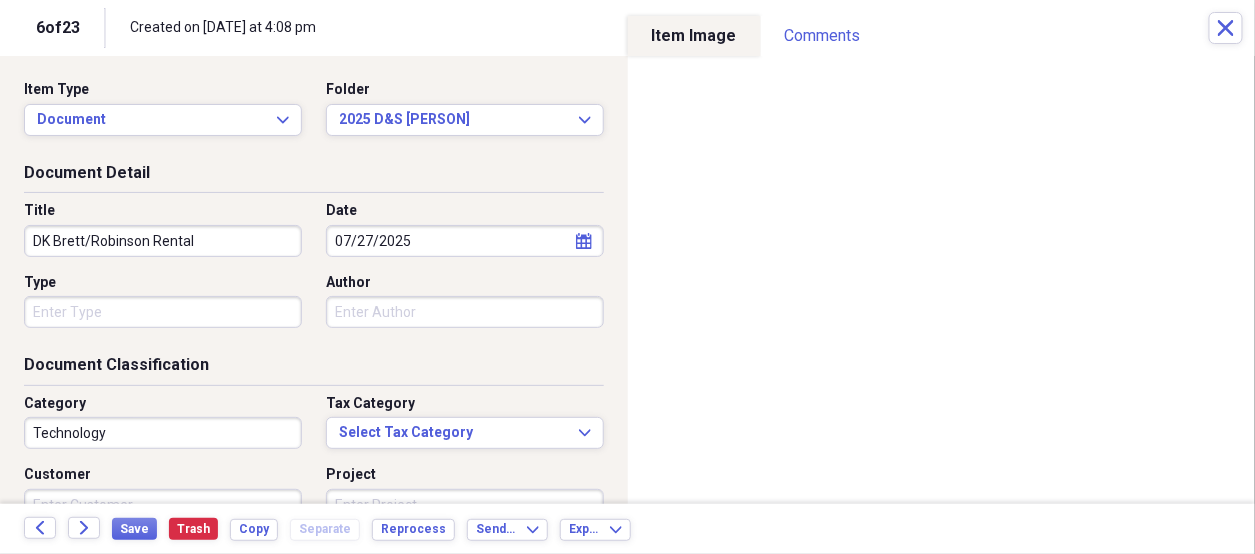 click on "Organize My Files 17 Collapse Unfiled Needs Review 17 Unfiled All Files Unfiled Unfiled Unfiled Saved Reports Collapse My Cabinet [PERSON] Add Folder Folder 2025 D&S [PERSON] Add Folder Folder 2025 Highland Hill Farm Add Folder Expand Folder Bank Statements Add Folder Expand Folder Bills To Pay Add Folder Folder Church Songbook Information Add Folder Folder Contacts Add Folder Folder Crochet Patterns Add Folder Folder Don's Poems Add Folder Folder HHF Rent Add Folder Expand Folder Important Documents Add Folder Expand Folder Informaion for Taxes Add Folder Expand Folder Maw Maw Add Folder Folder Misc for [PERSON] Add Folder Expand Folder Past Years Receipts Add Folder Folder Photos Add Folder Folder [PERSON] Add Folder Folder [PERSON]'s Kreations Add Folder Trash Trash Help & Support Submit Import Import Add Create Expand Reports Reports Settings [PERSON] Expand Unfiled Showing 23 items Column Expand sort Sort Filters Expand Create Item Expand Status Image Date chevron-up Title Author Type Category Source check media Bill 75" at bounding box center (627, 277) 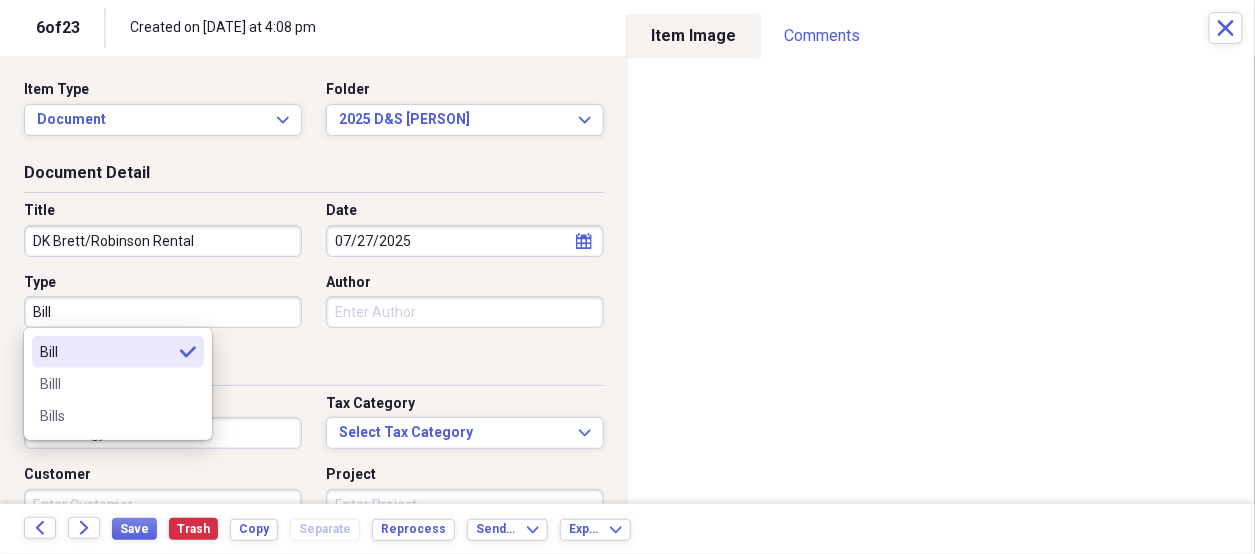 type on "Bill" 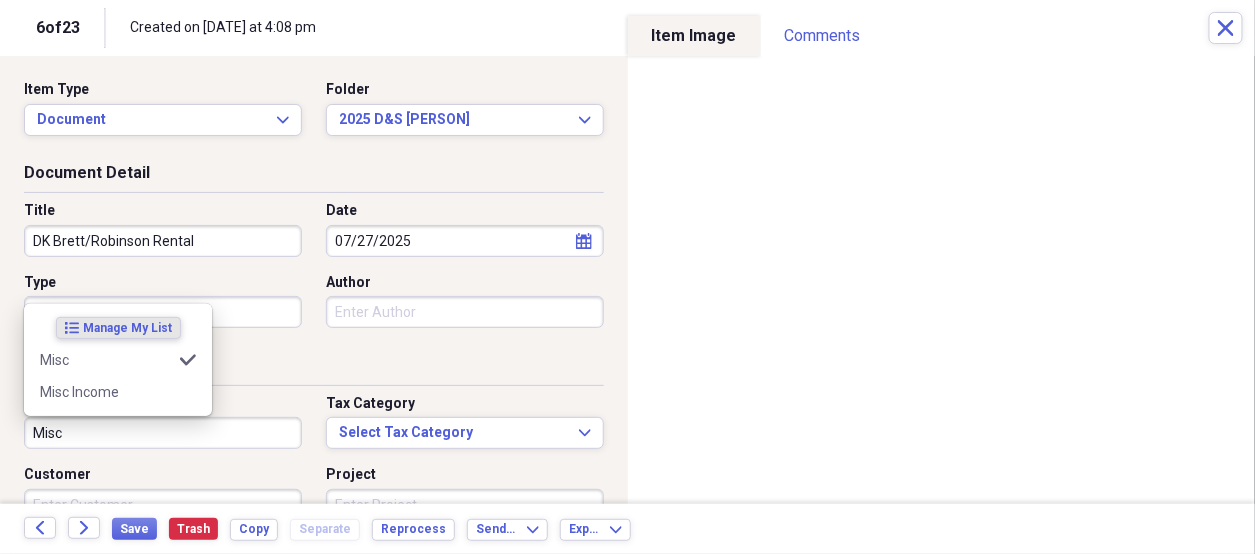 type on "Misc" 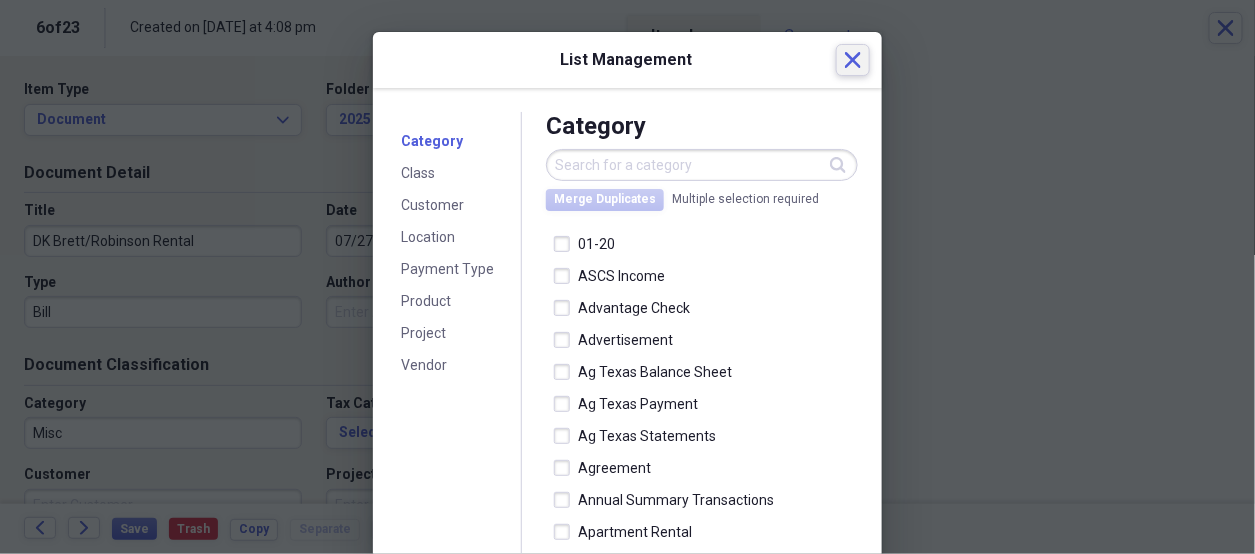 drag, startPoint x: 843, startPoint y: 58, endPoint x: 490, endPoint y: 138, distance: 361.95166 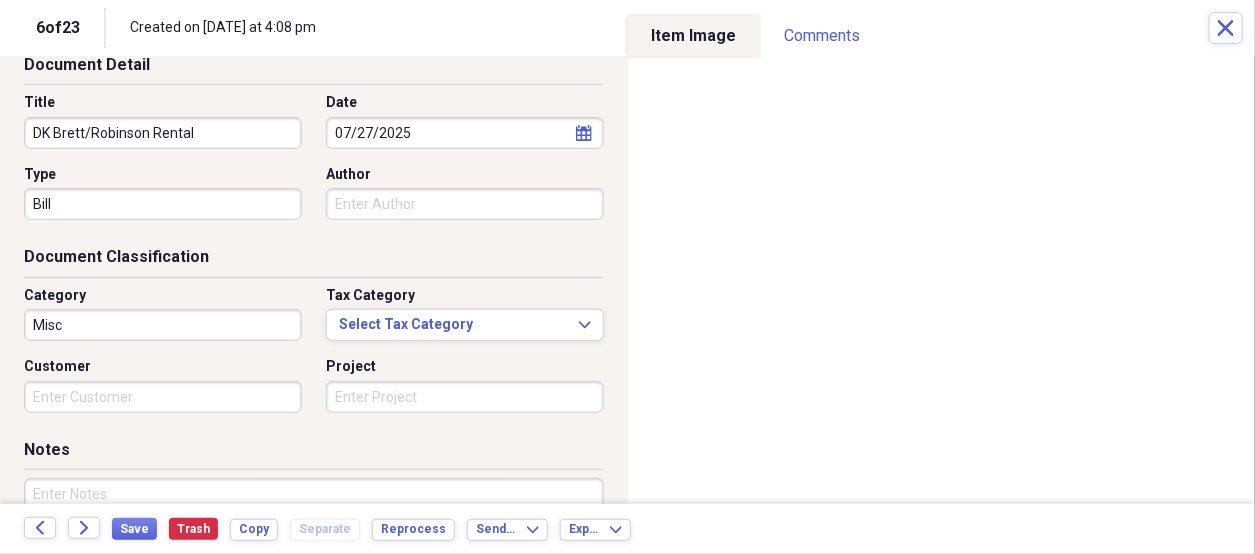 scroll, scrollTop: 284, scrollLeft: 0, axis: vertical 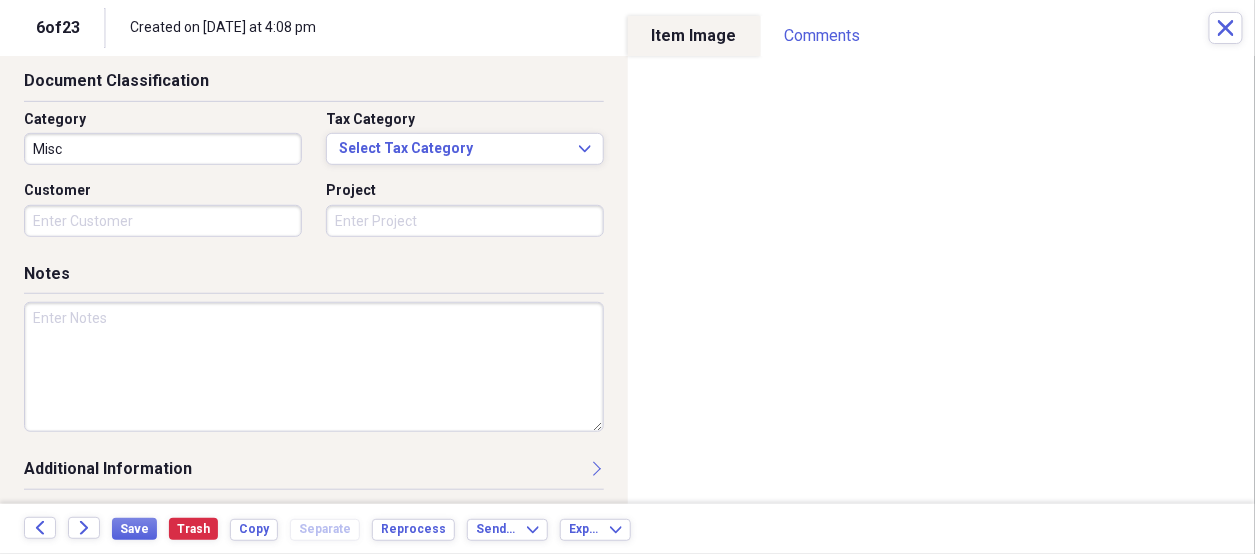 click at bounding box center (314, 367) 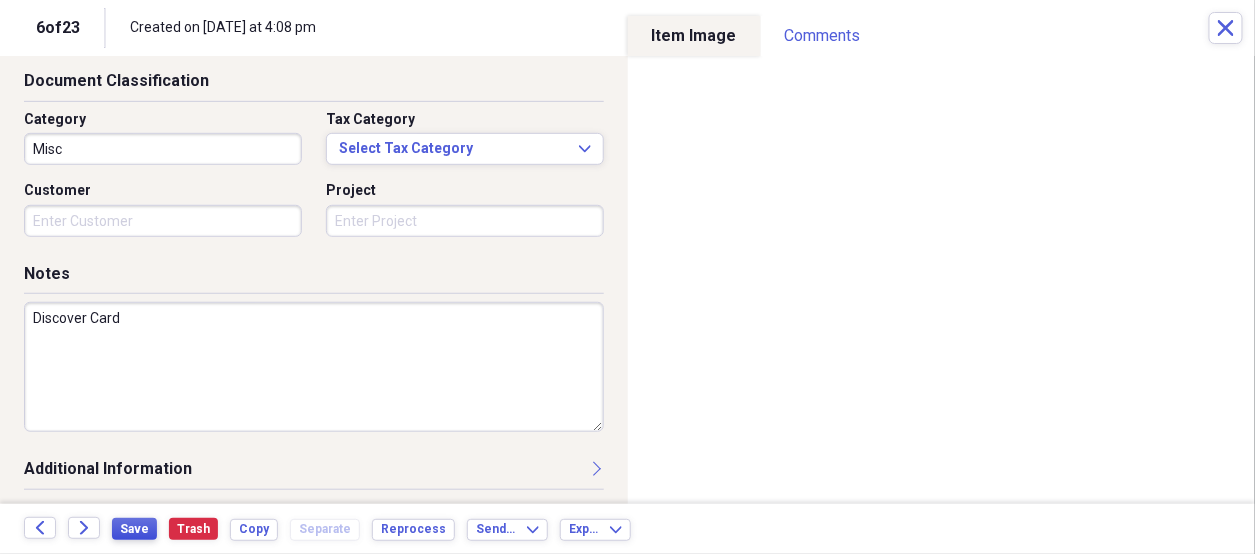 type on "Discover Card" 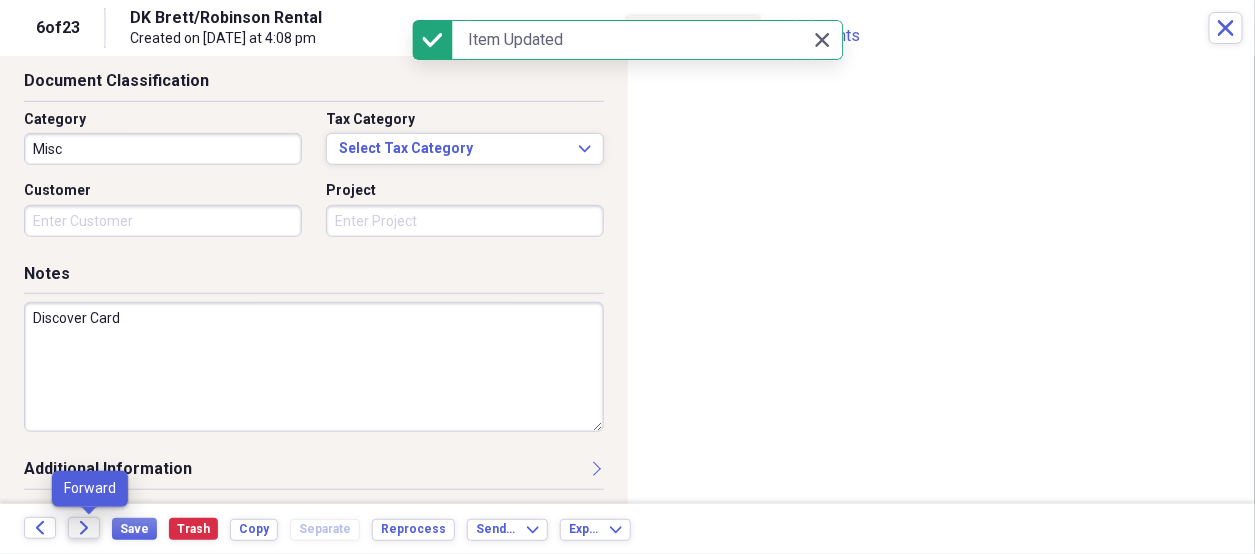 click 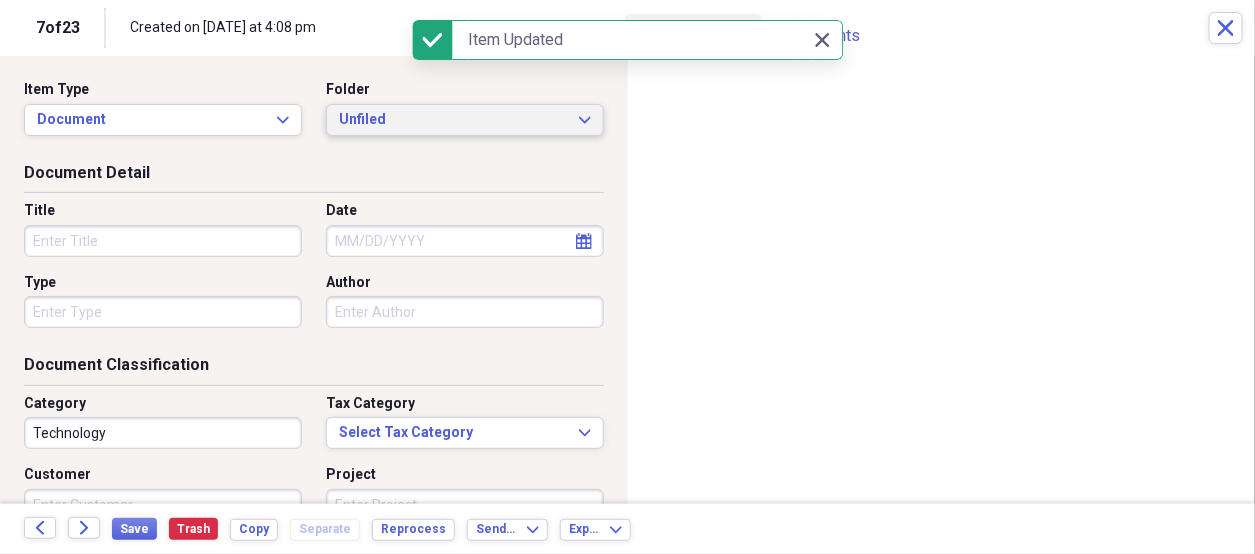 click on "Unfiled" at bounding box center [453, 120] 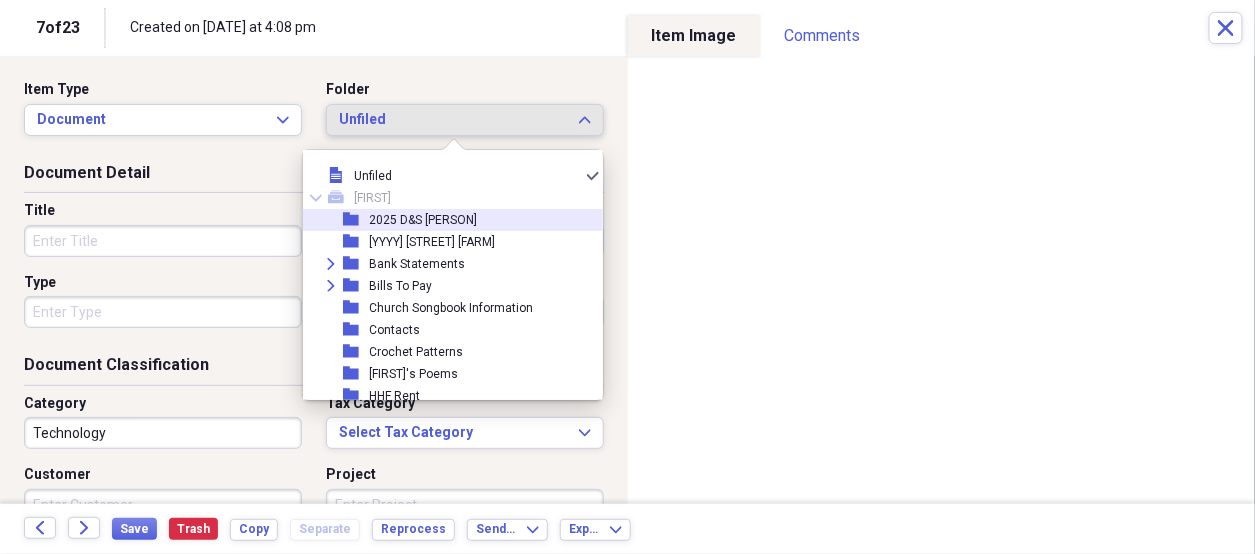 click on "2025 D&S [PERSON]" at bounding box center (423, 220) 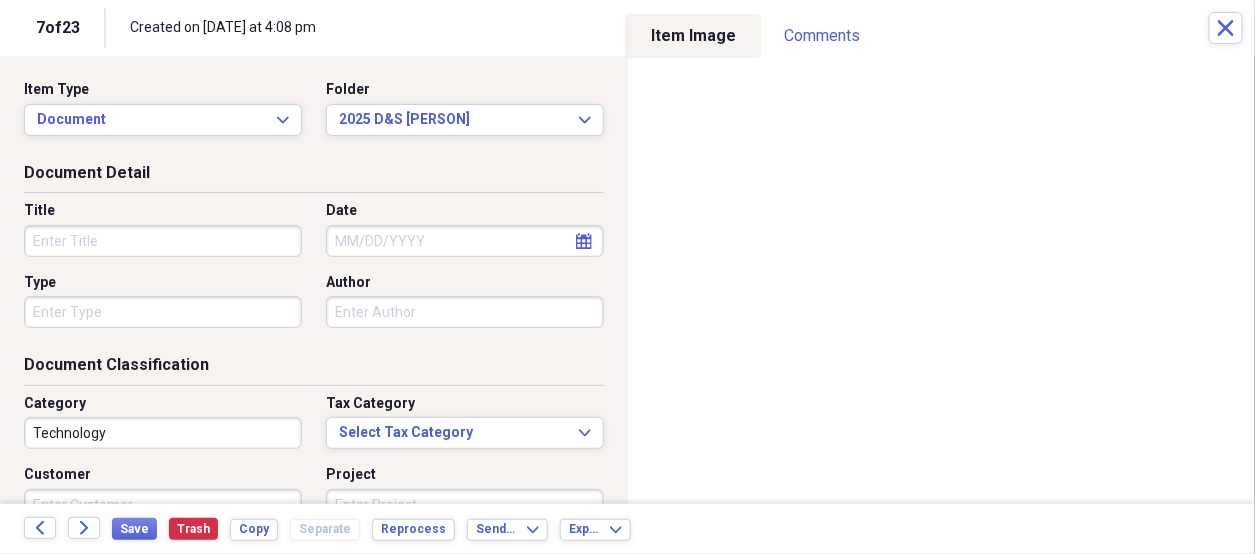 click on "Title" at bounding box center (163, 241) 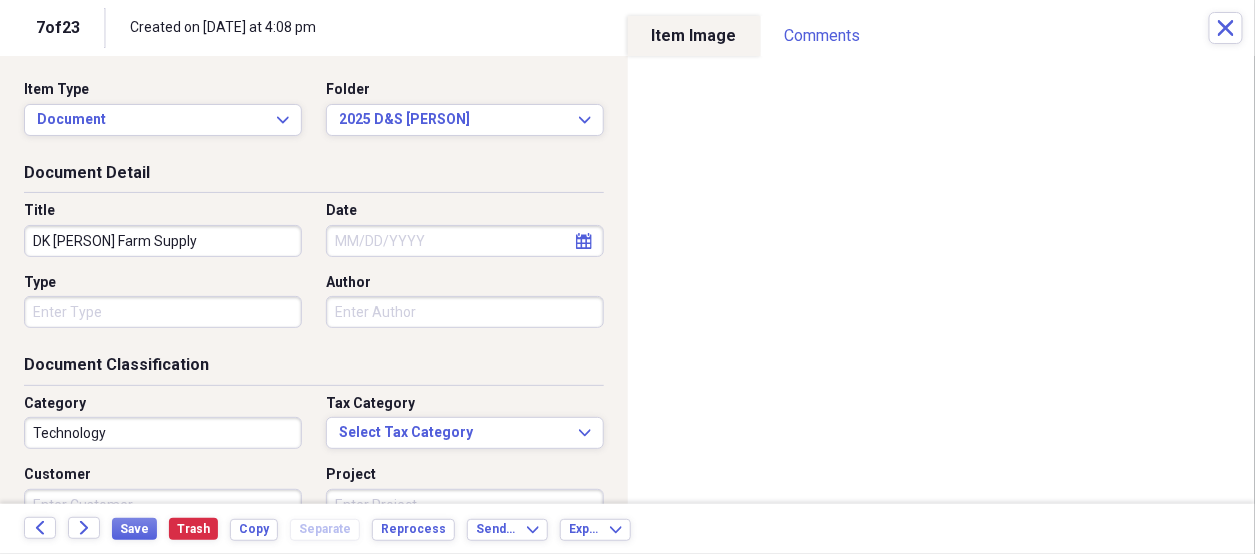 type on "DK [PERSON] Farm Supply" 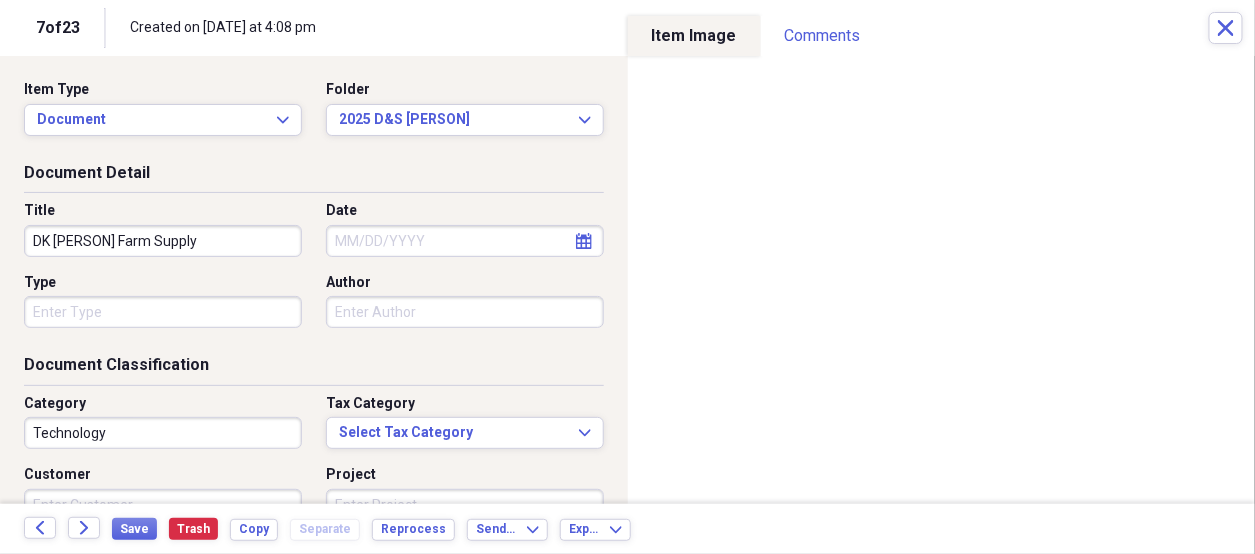 select on "7" 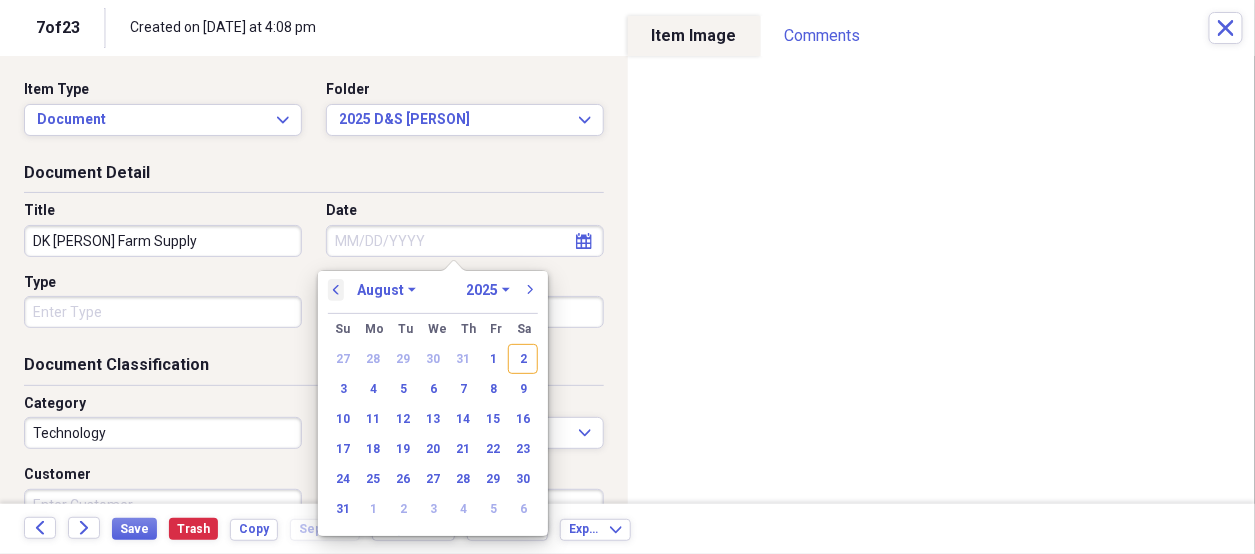 click on "previous" at bounding box center [336, 290] 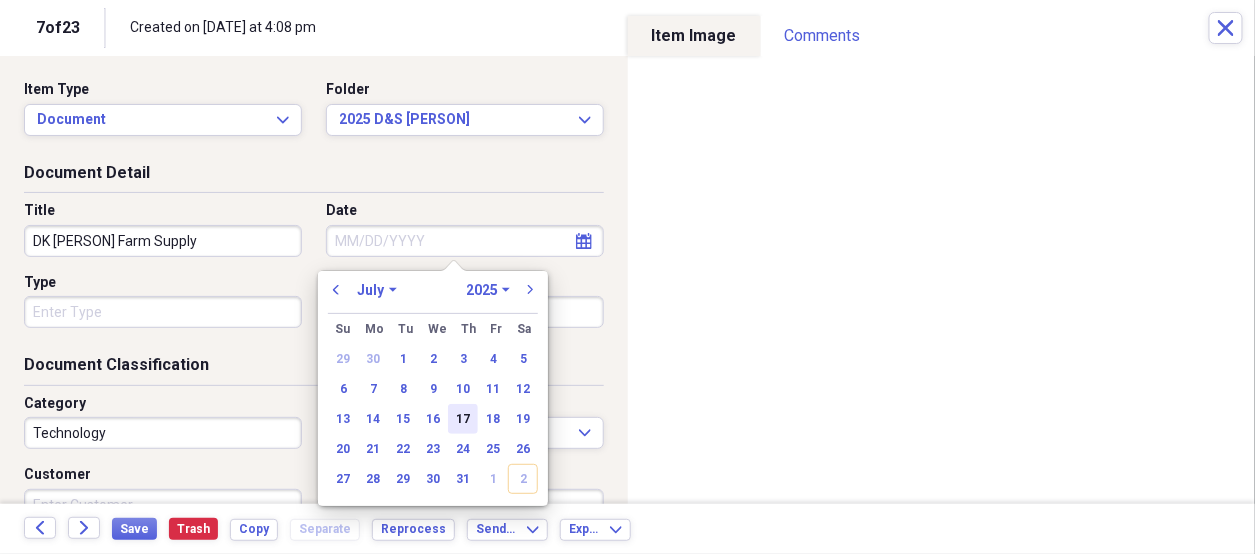 click on "17" at bounding box center [463, 419] 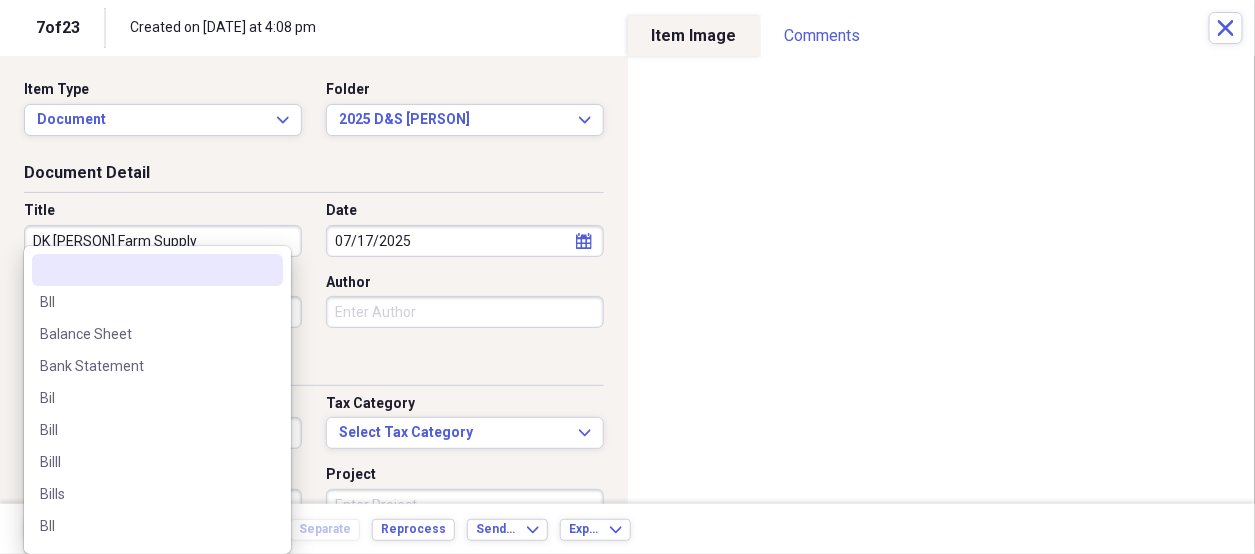 click on "Organize My Files 16 Collapse Unfiled Needs Review 16 Unfiled All Files Unfiled Unfiled Unfiled Saved Reports Collapse My Cabinet [PERSON] Add Folder Folder 2025 D&S [PERSON] Add Folder Folder 2025 Highland Hill Farm Add Folder Expand Folder Bank Statements Add Folder Expand Folder Bills To Pay Add Folder Folder Church Songbook Information Add Folder Folder Contacts Add Folder Folder Crochet Patterns Add Folder Folder Don's Poems Add Folder Folder HHF Rent Add Folder Expand Folder Important Documents Add Folder Expand Folder Informaion for Taxes Add Folder Expand Folder Maw Maw Add Folder Folder Misc for [PERSON] Add Folder Expand Folder Past Years Receipts Add Folder Folder Photos Add Folder Folder [PERSON] Add Folder Folder [PERSON]'s Kreations Add Folder Trash Trash Help & Support Submit Import Import Add Create Expand Reports Reports Settings [PERSON] Expand Unfiled Showing 23 items Column Expand sort Sort Filters Expand Create Item Expand Status Image Date chevron-up Title Author Type Category Source check media Bill 75" at bounding box center (627, 277) 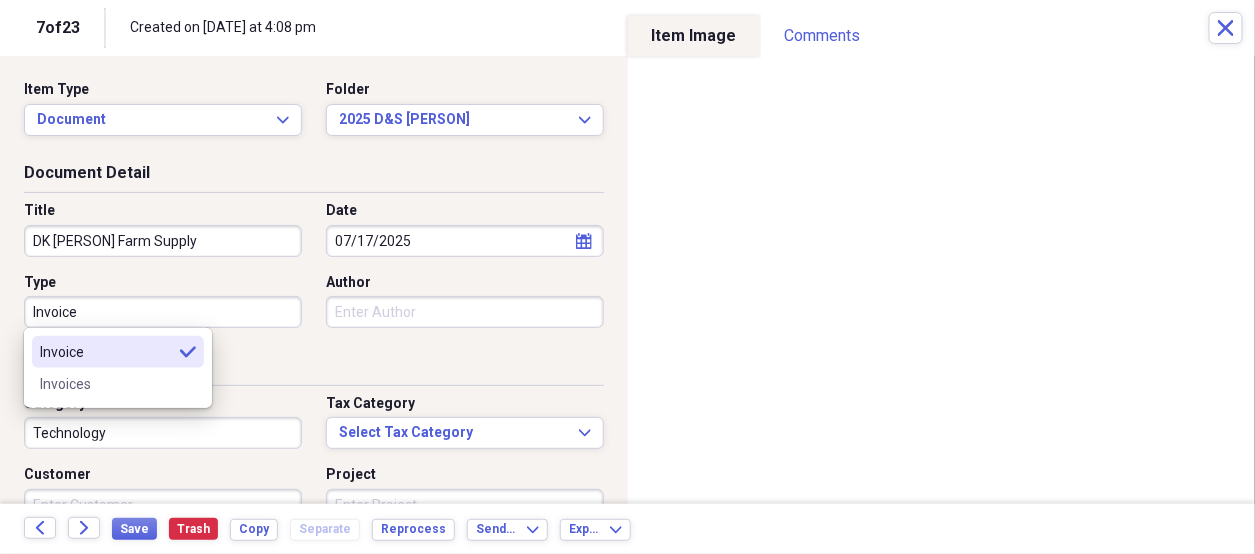 type on "Invoice" 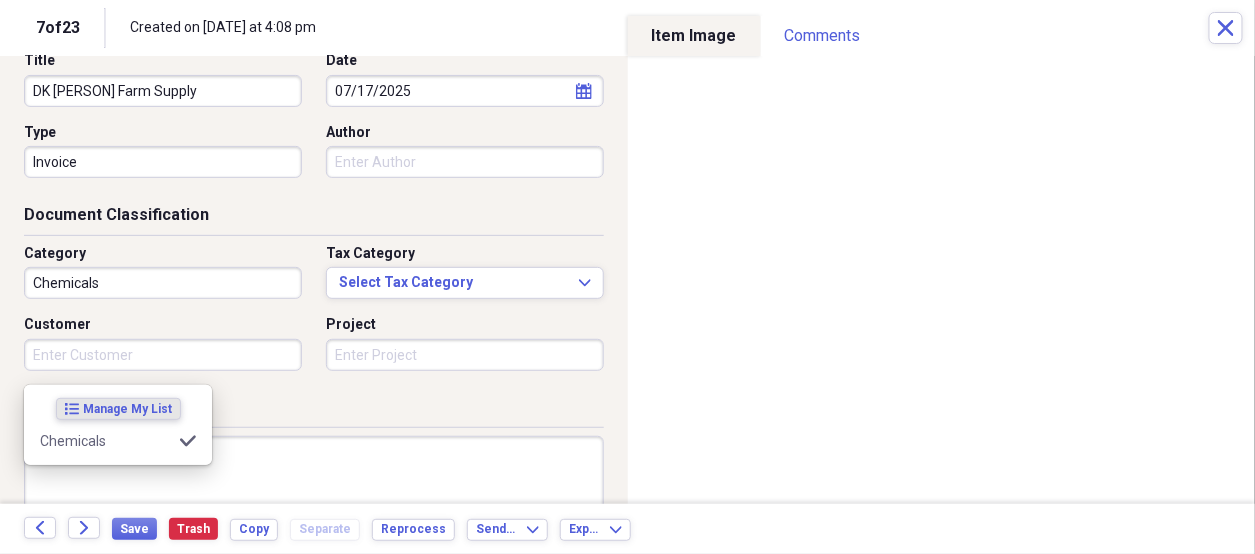 scroll, scrollTop: 284, scrollLeft: 0, axis: vertical 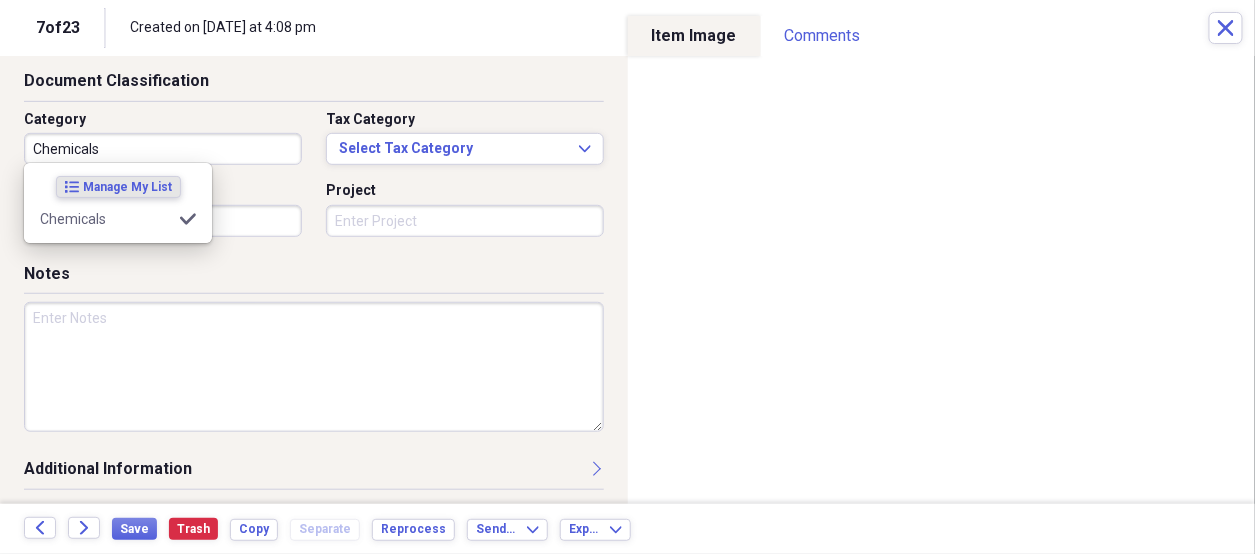 type on "Chemicals" 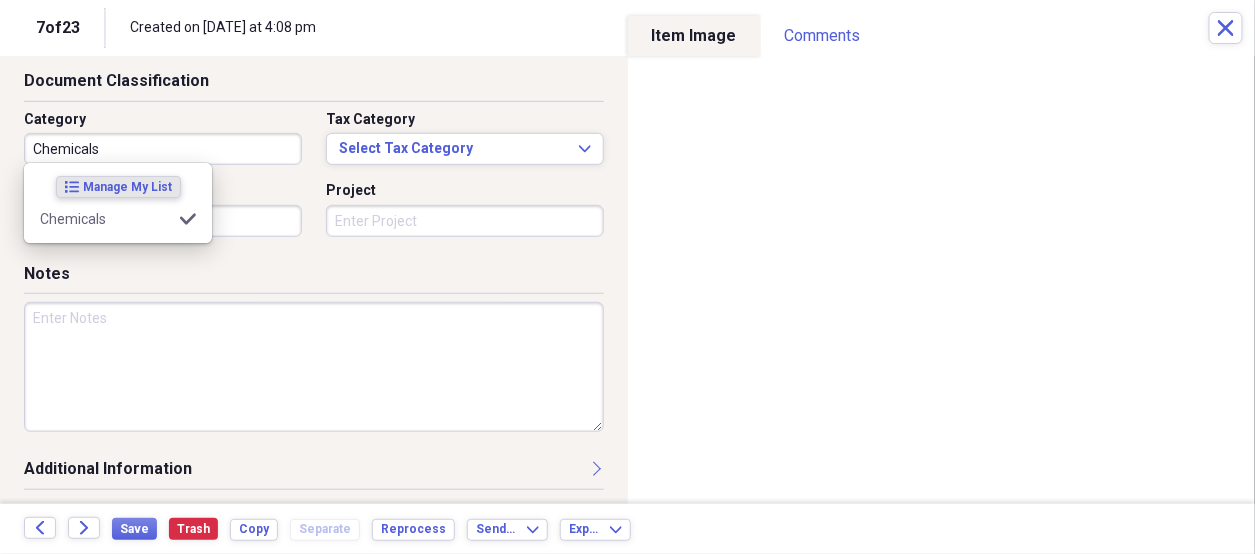 click at bounding box center [314, 367] 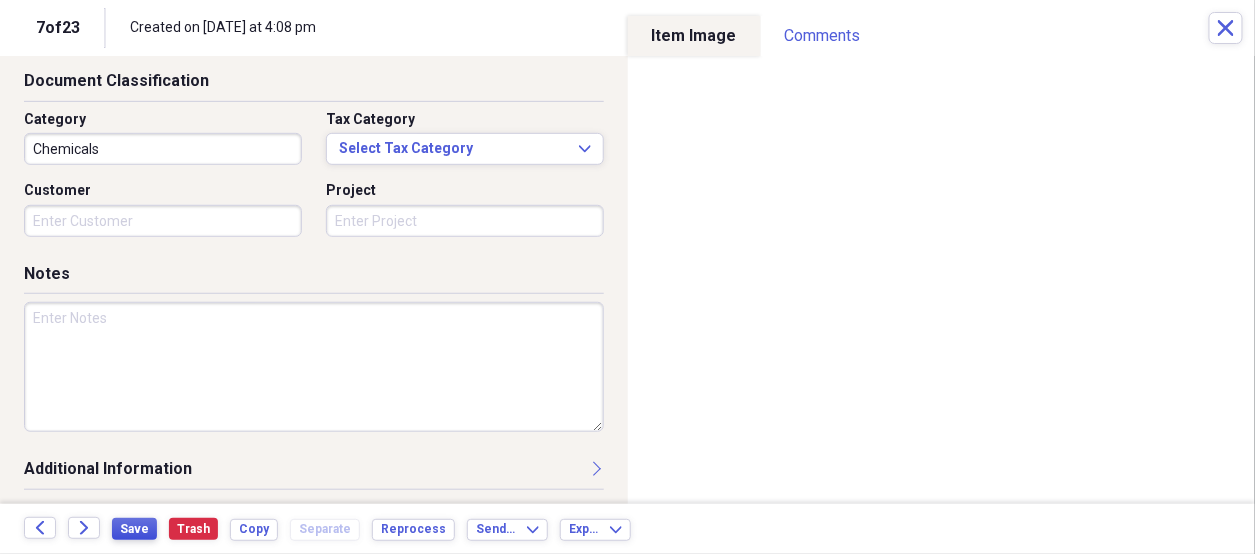 click on "Save" at bounding box center [134, 529] 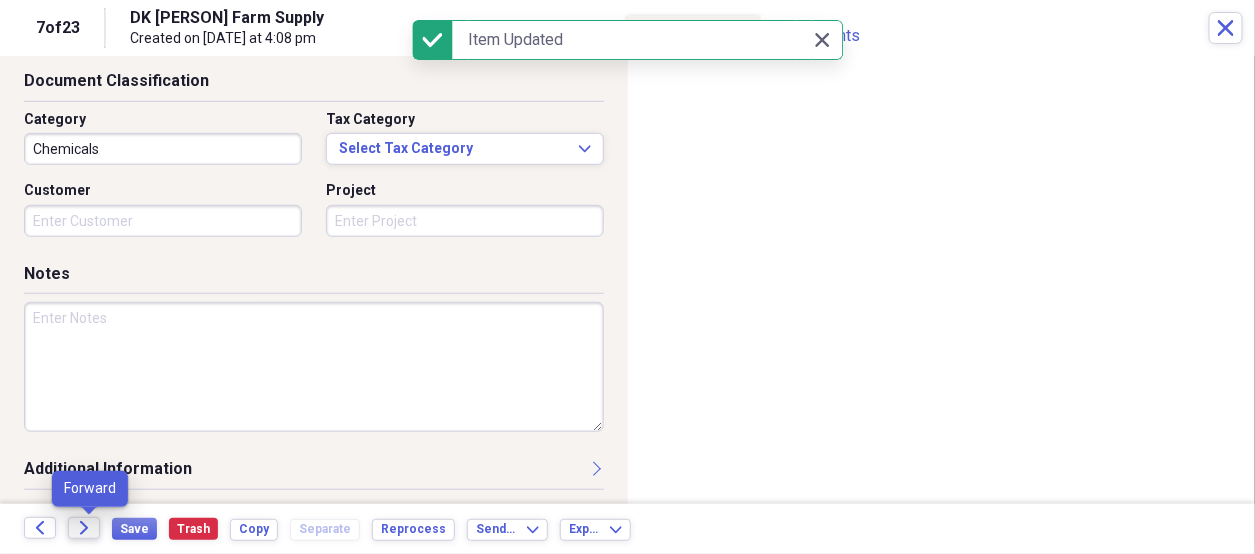 click on "Forward" 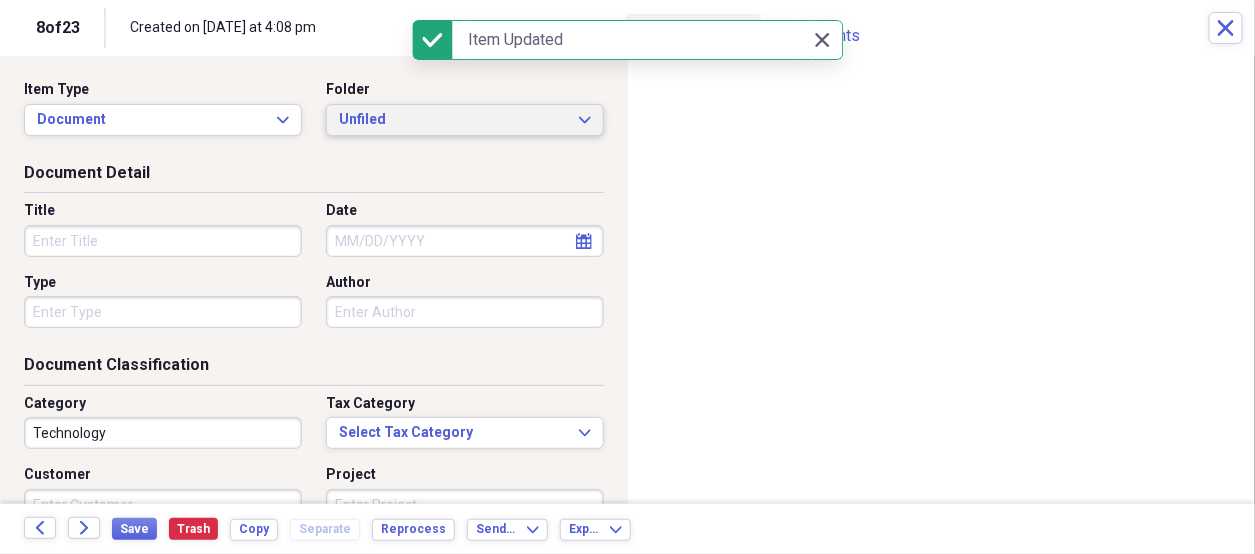 click on "Unfiled" at bounding box center (453, 120) 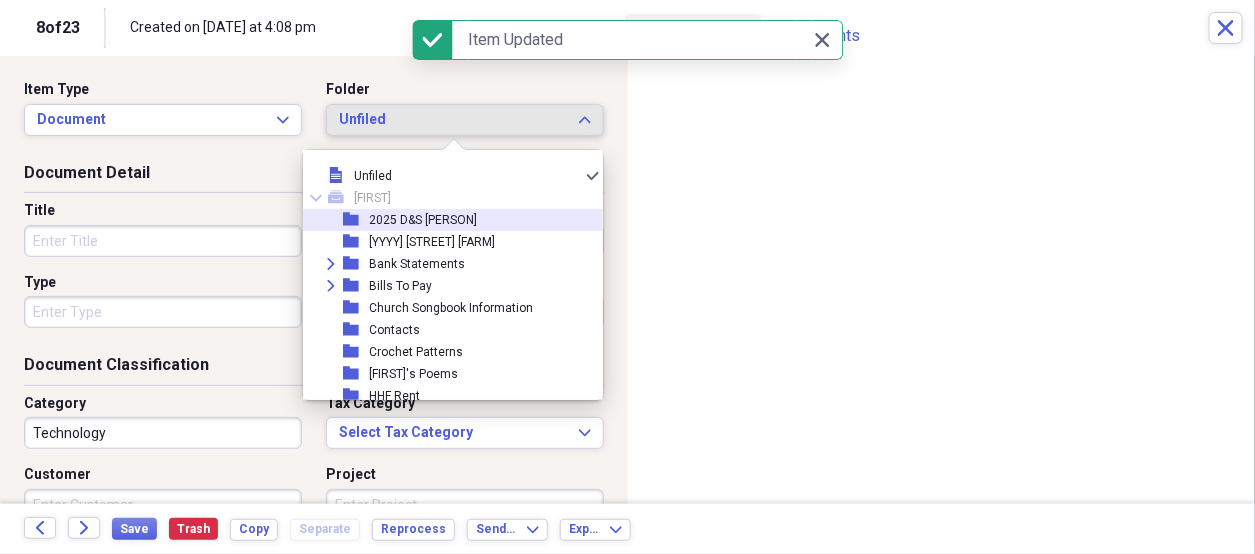 click on "2025 D&S [PERSON]" at bounding box center (423, 220) 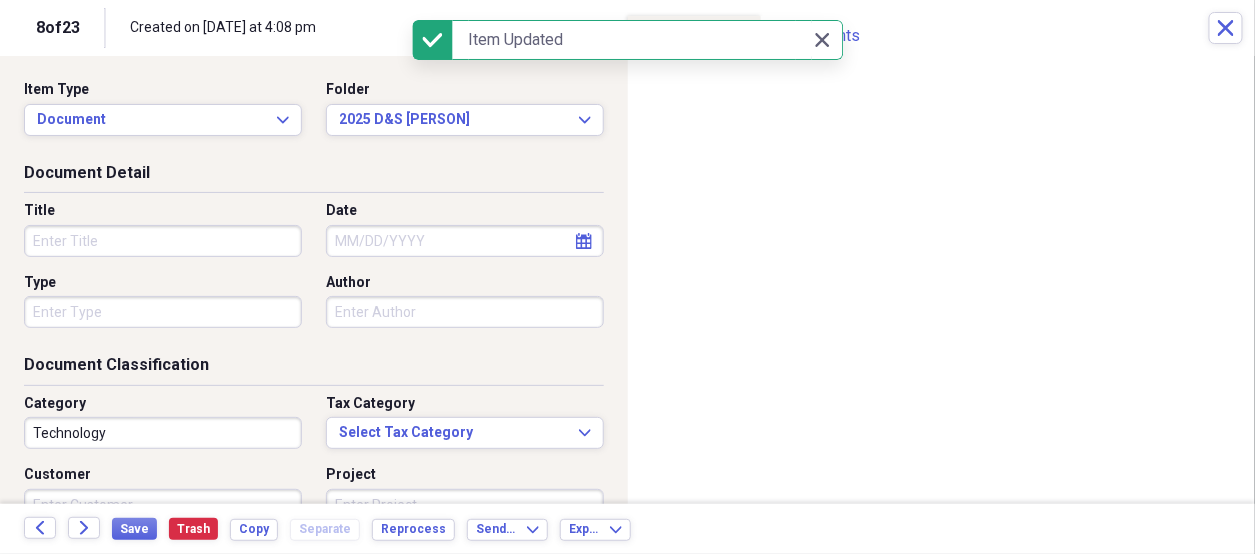 click on "Title" at bounding box center [163, 241] 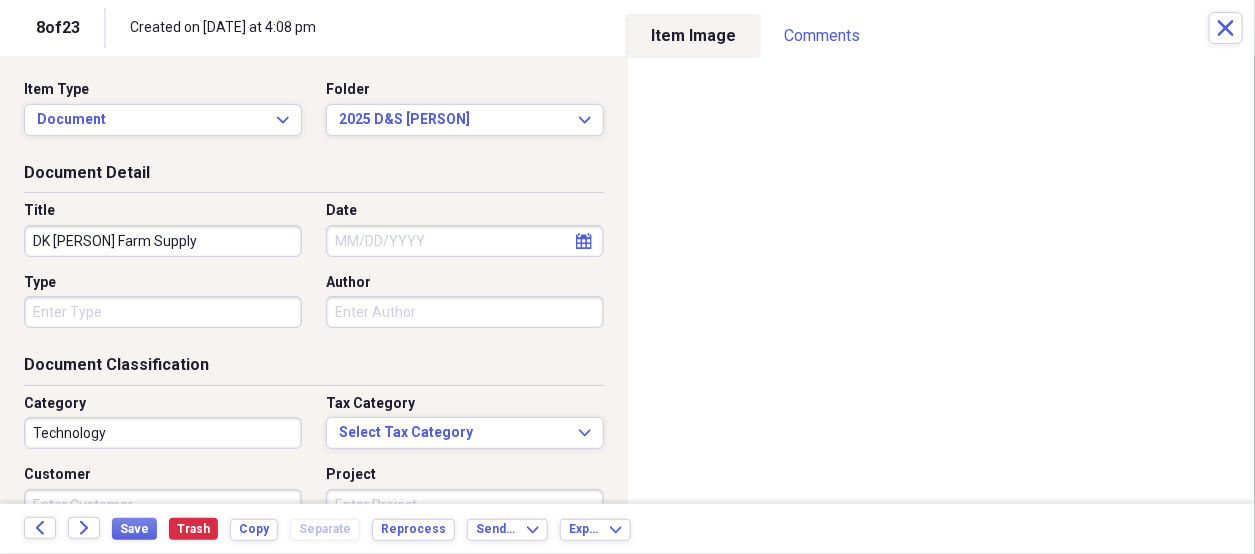 type on "DK [PERSON] Farm Supply" 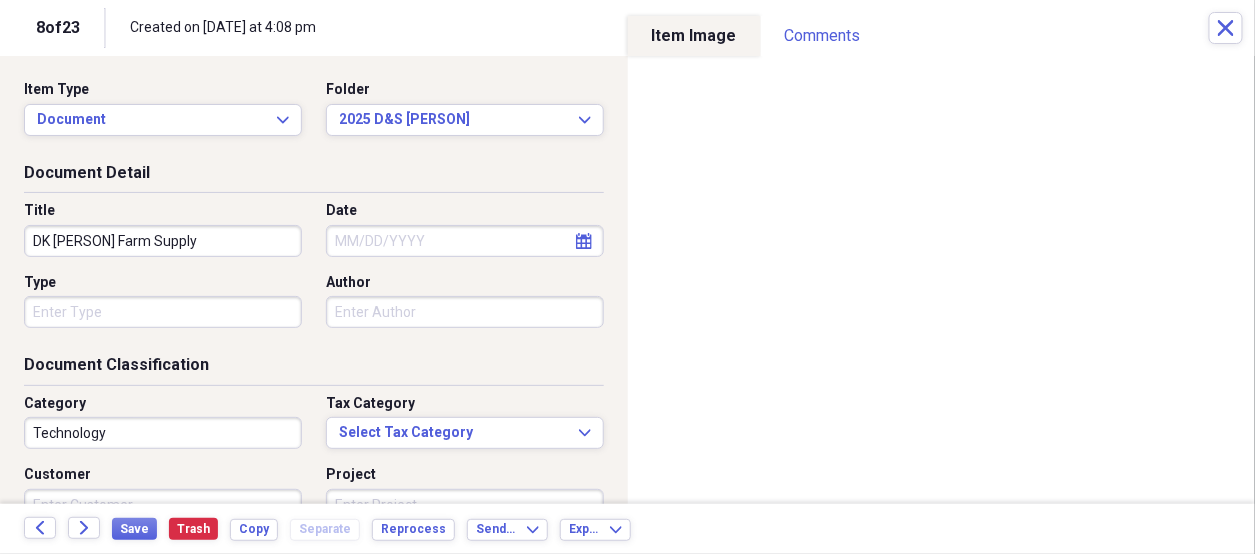 select on "7" 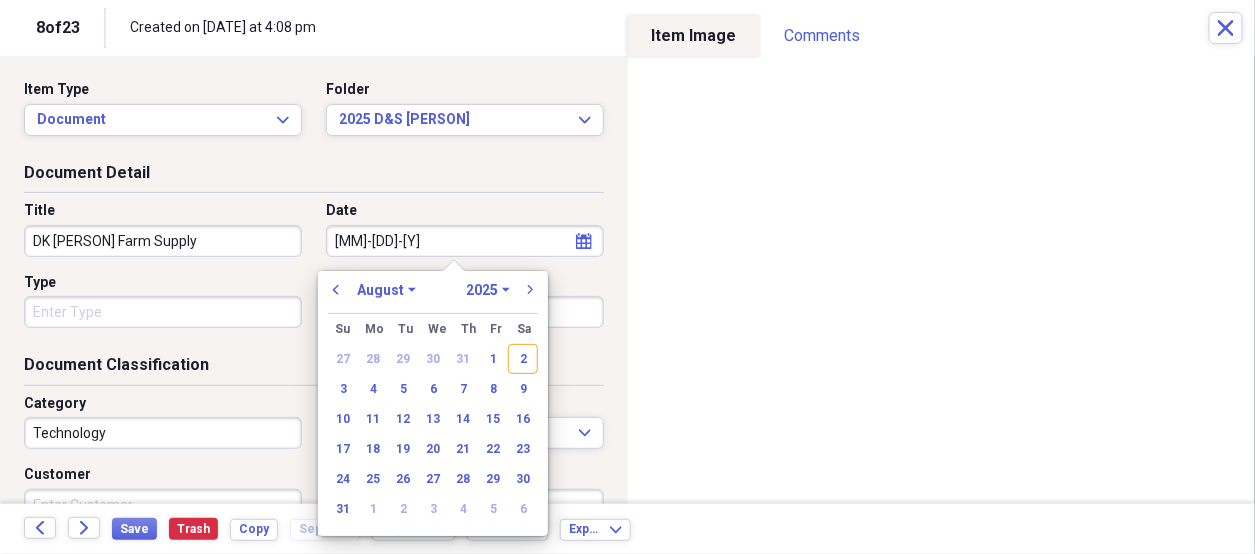 type on "[MM]-[DD]-[YY]" 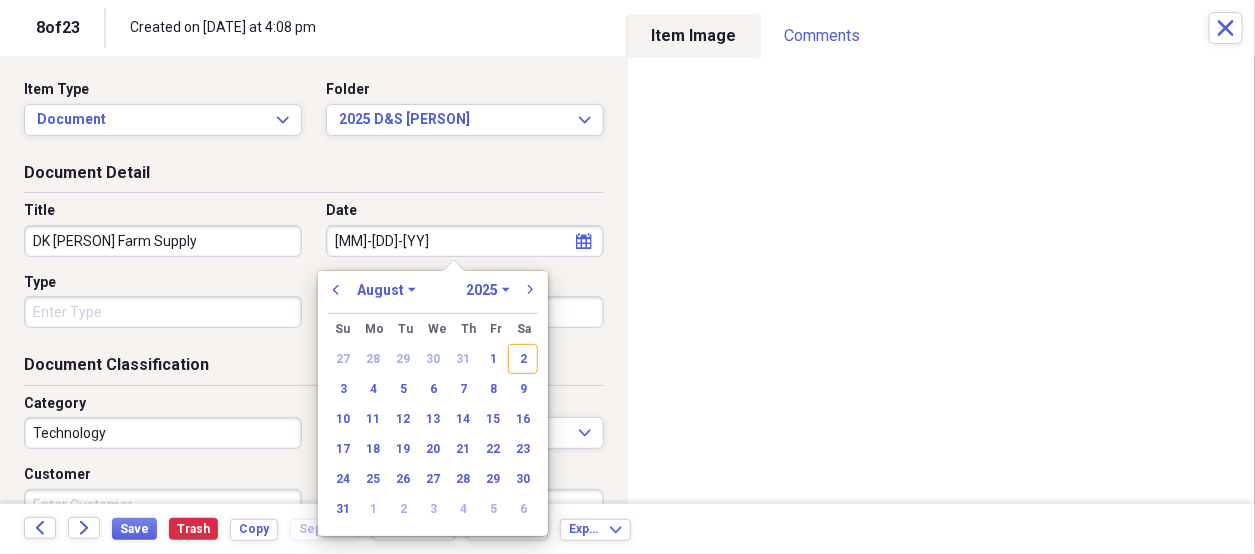 select on "6" 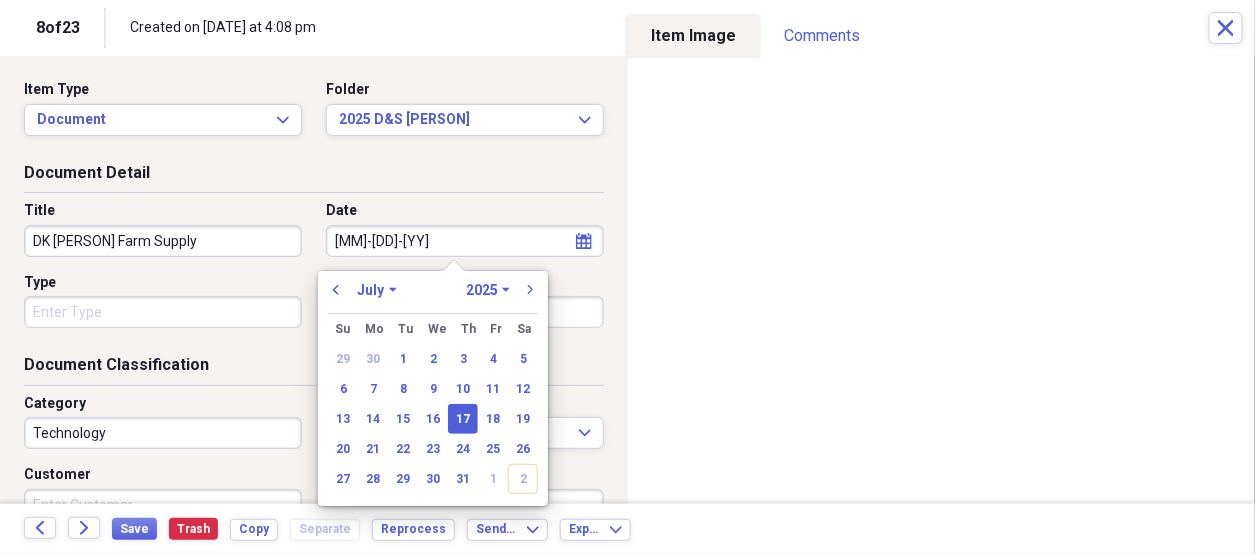 type on "07/17/2025" 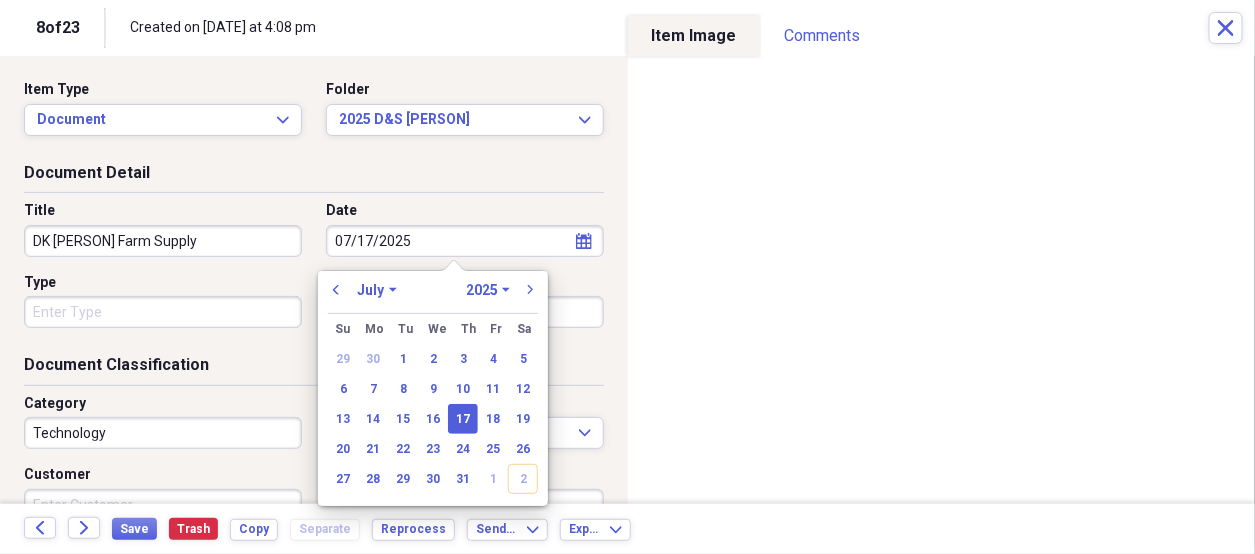 type 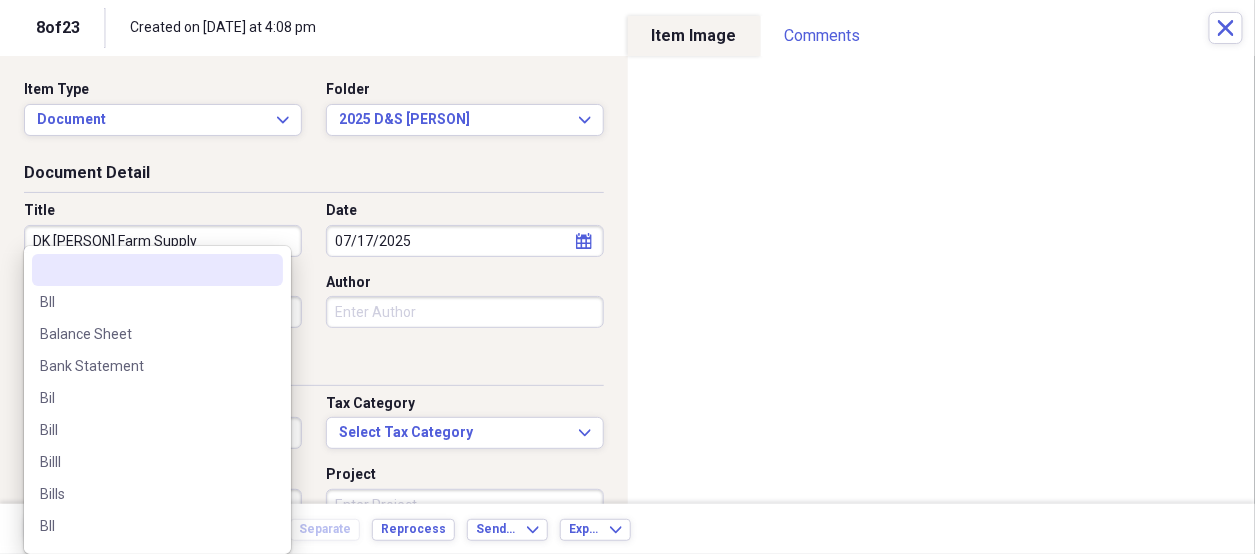 click on "Organize My Files 15 Collapse Unfiled Needs Review 15 Unfiled All Files Unfiled Unfiled Unfiled Saved Reports Collapse My Cabinet [NAME] Add Folder Folder 2025 D&S [NAME] Add Folder Folder 2025 Highland Hill Farm Add Folder Expand Folder Bank Statements Add Folder Expand Folder Bills To Pay Add Folder Folder Church Songbook Information Add Folder Folder Contacts Add Folder Folder Crochet Patterns Add Folder Folder [NAME]'s Poems Add Folder Folder HHF Rent Add Folder Expand Folder Important Documents Add Folder Expand Folder Informaion for Taxes Add Folder Expand Folder [NAME] Add Folder Folder Misc for [NAME] Add Folder Expand Folder Past Years Receipts Add Folder Folder Photos Add Folder Folder [NAME] Add Folder Folder [NAME]'s Kreations Add Folder Trash Trash Help & Support Submit Import Import Add Create Expand Reports Reports Settings [NAME] Expand Unfiled Showing 23 items Column Expand sort Sort Filters Expand Create Item Expand Status Image Date chevron-up Title Author Type Category Source check media Bill 75" at bounding box center (627, 277) 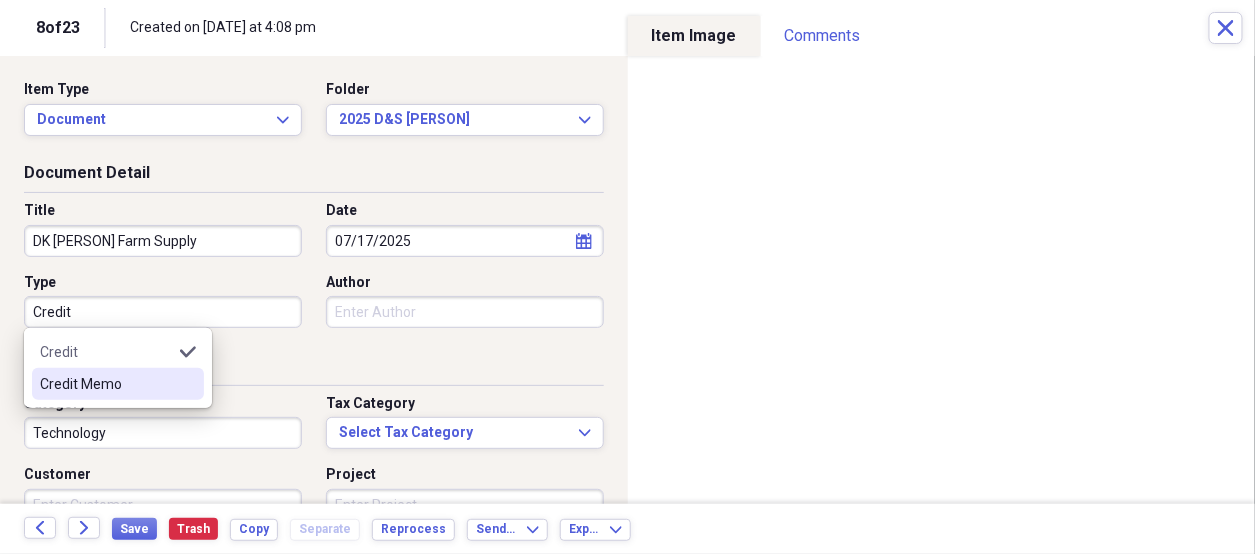 click on "Credit Memo" at bounding box center [118, 384] 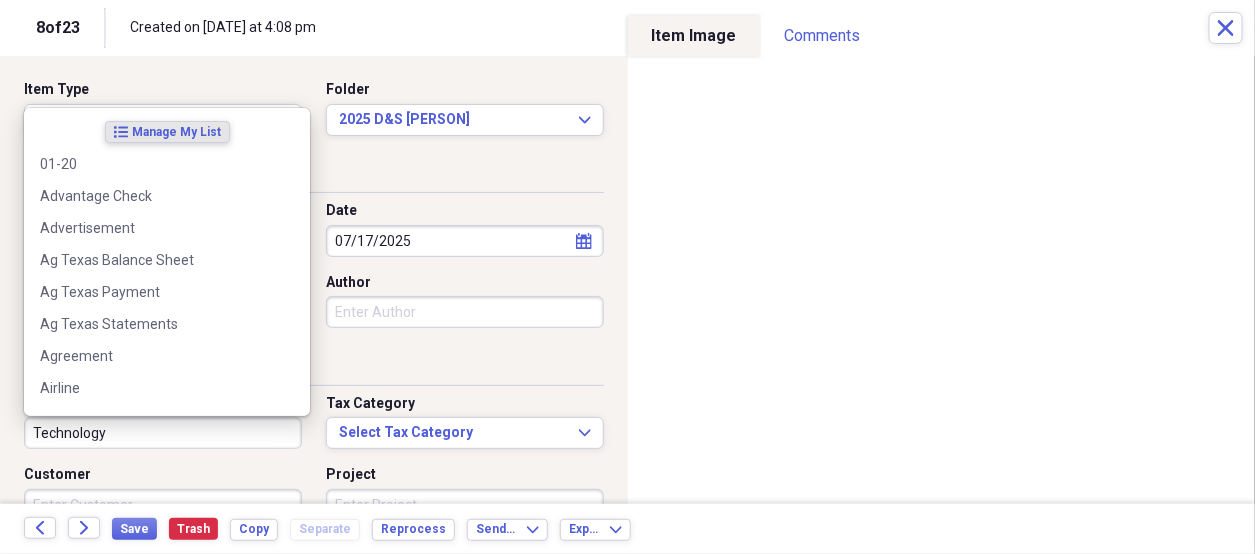 click on "Technology" at bounding box center [163, 433] 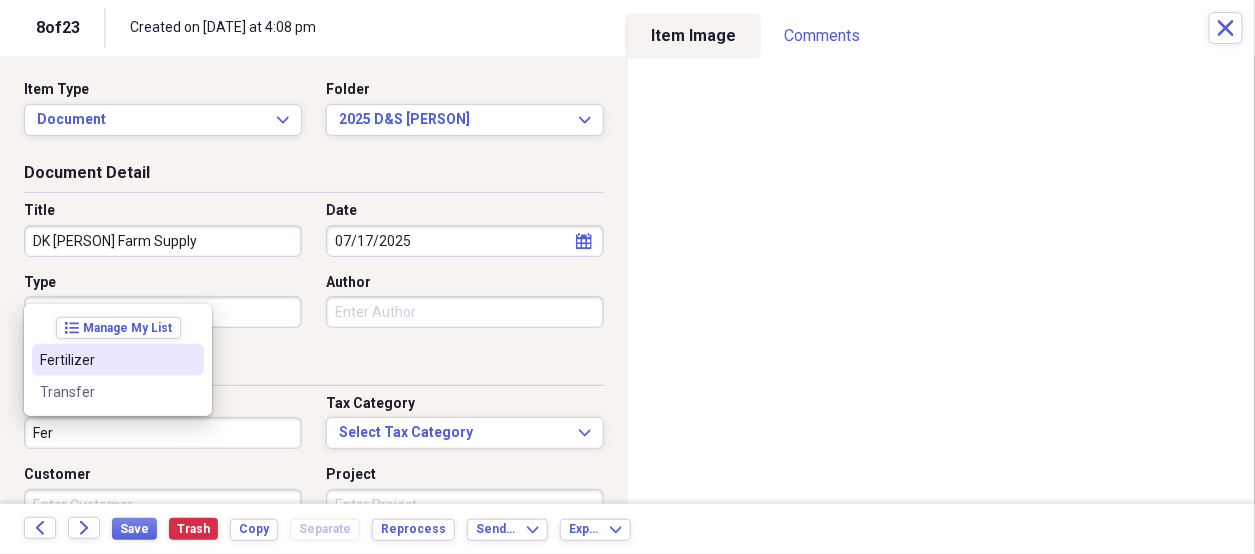 click on "Fertilizer" at bounding box center [106, 360] 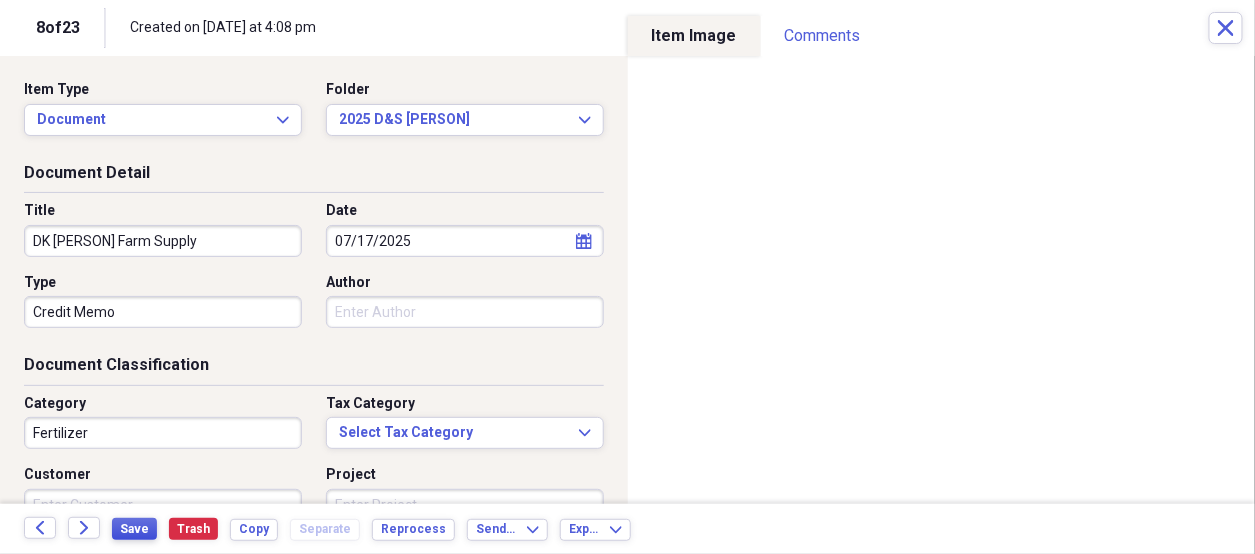 click on "Save" at bounding box center [134, 529] 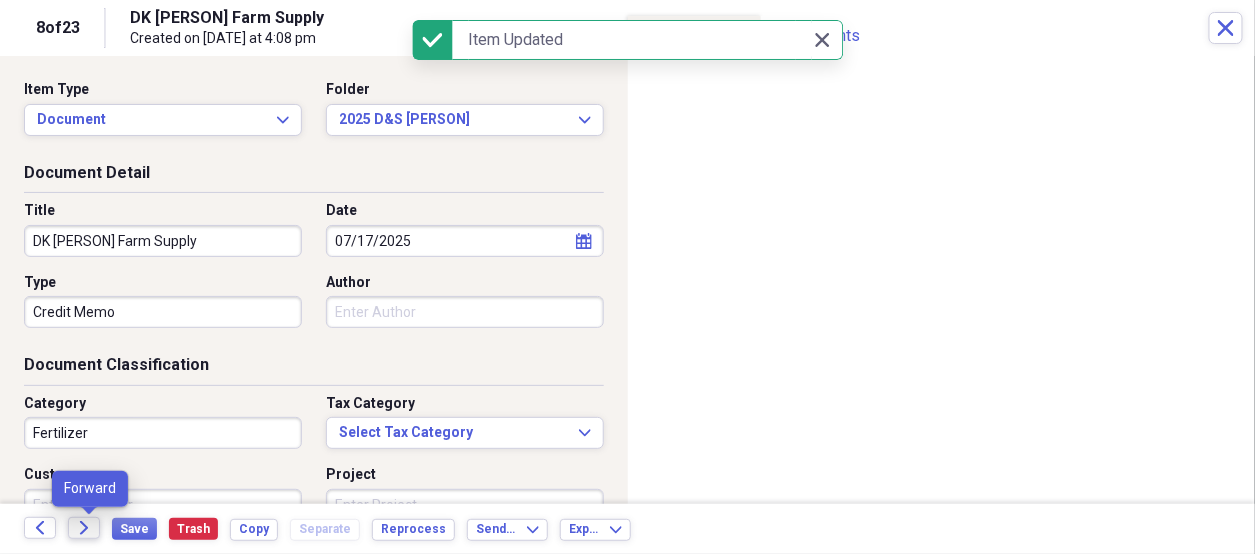 click on "Forward" 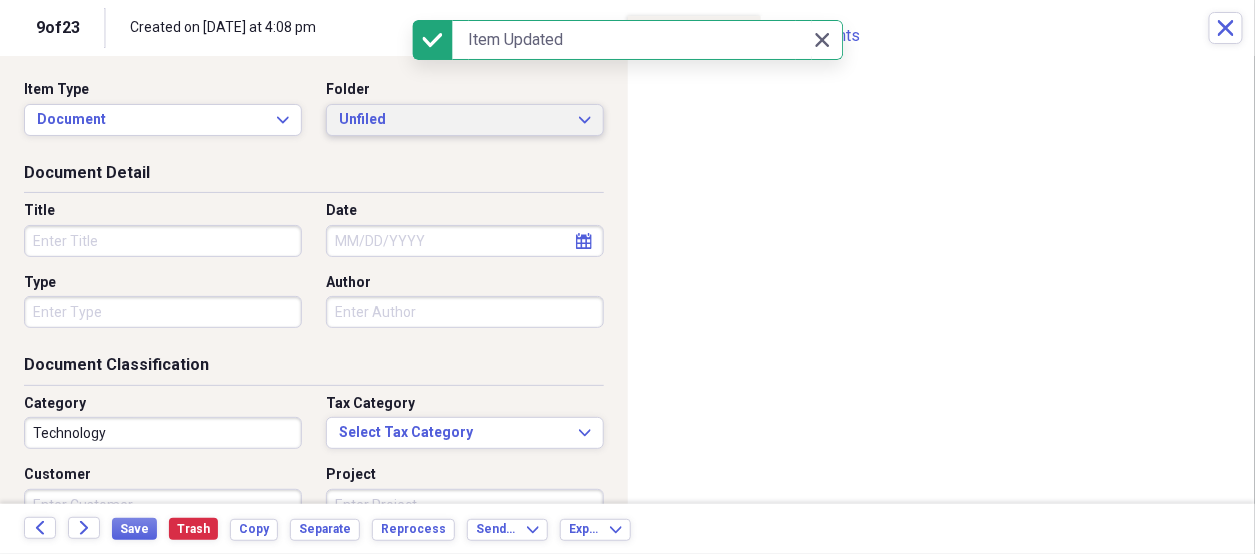click on "Unfiled" at bounding box center (453, 120) 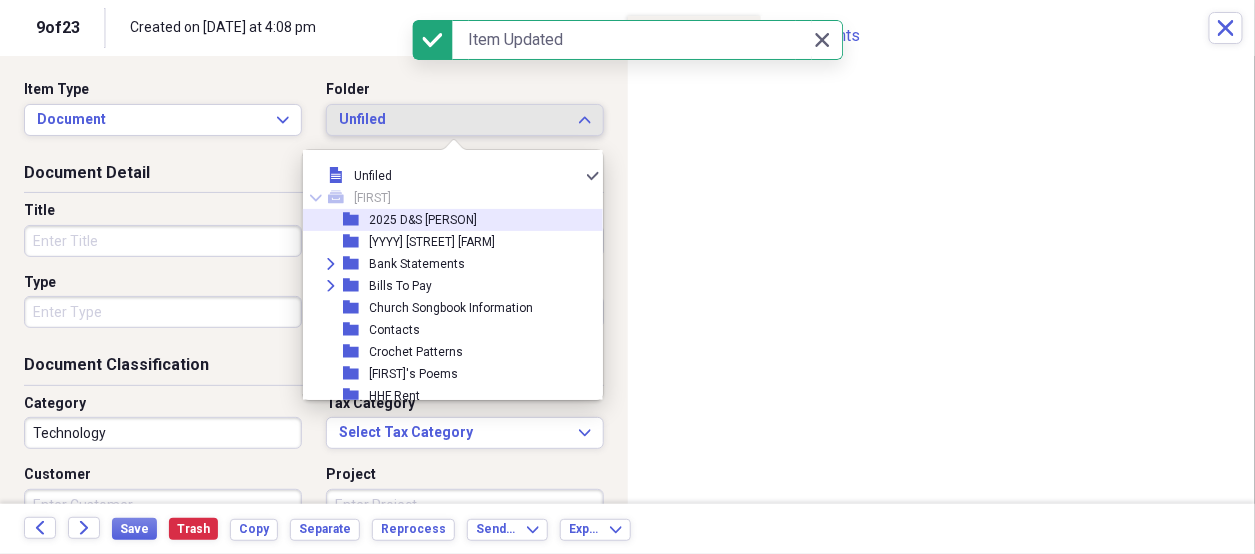 click on "2025 D&S [PERSON]" at bounding box center [423, 220] 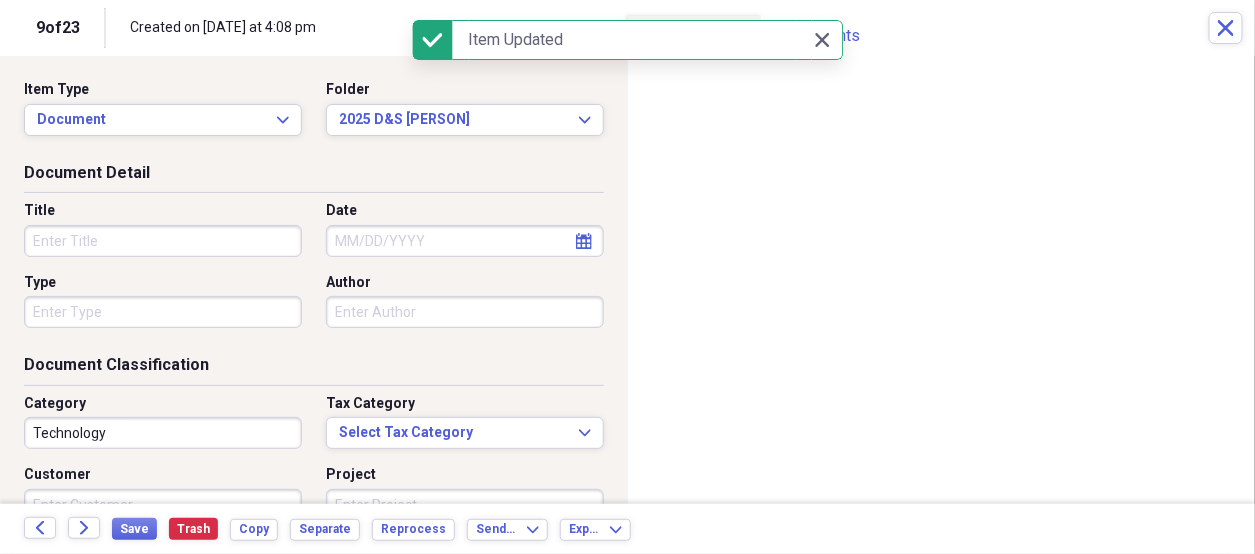 click on "Title" at bounding box center (163, 241) 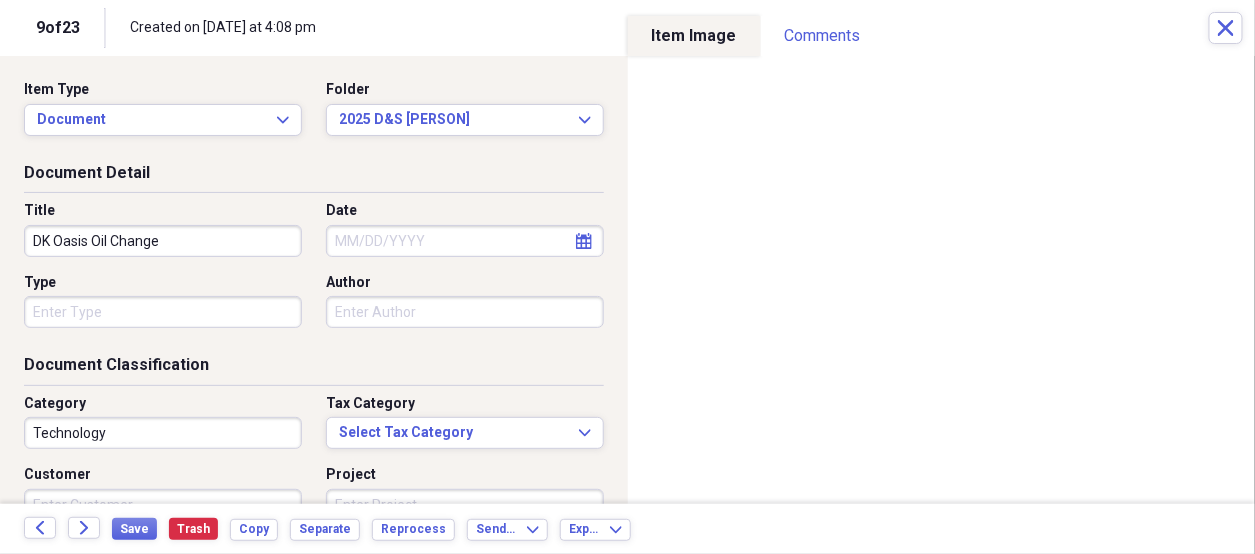 type on "DK Oasis Oil Change" 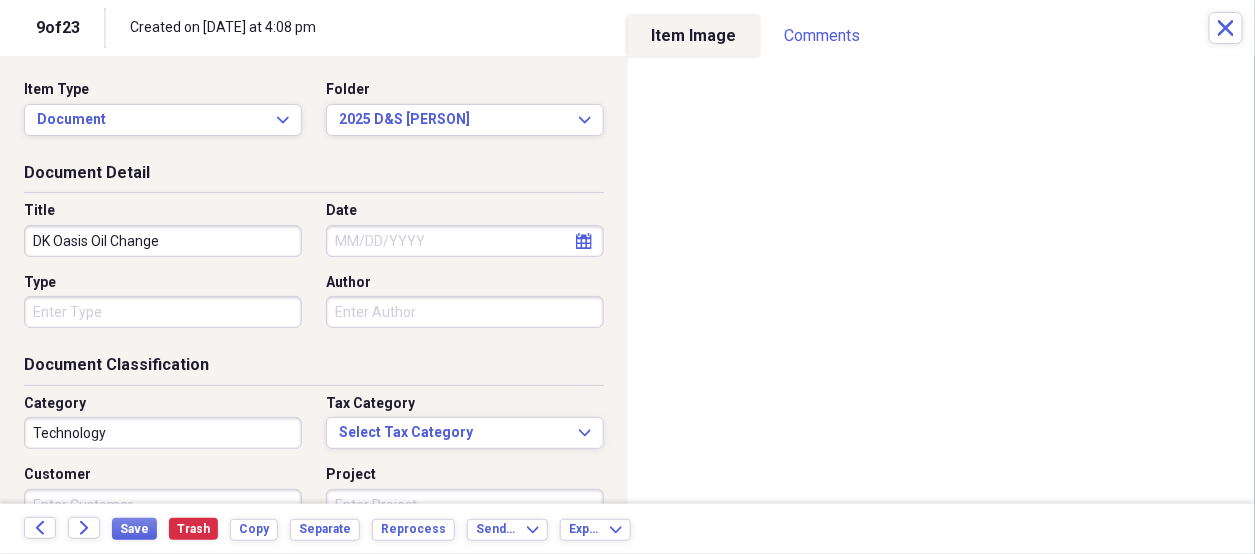 select on "7" 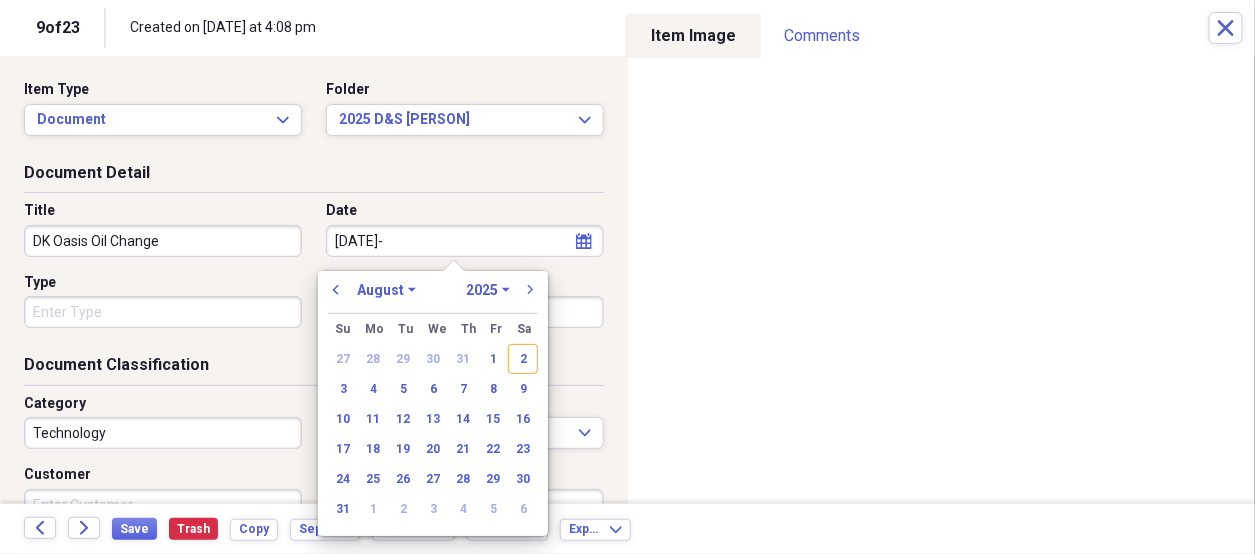 type on "[MM]-[DD]-[YY]" 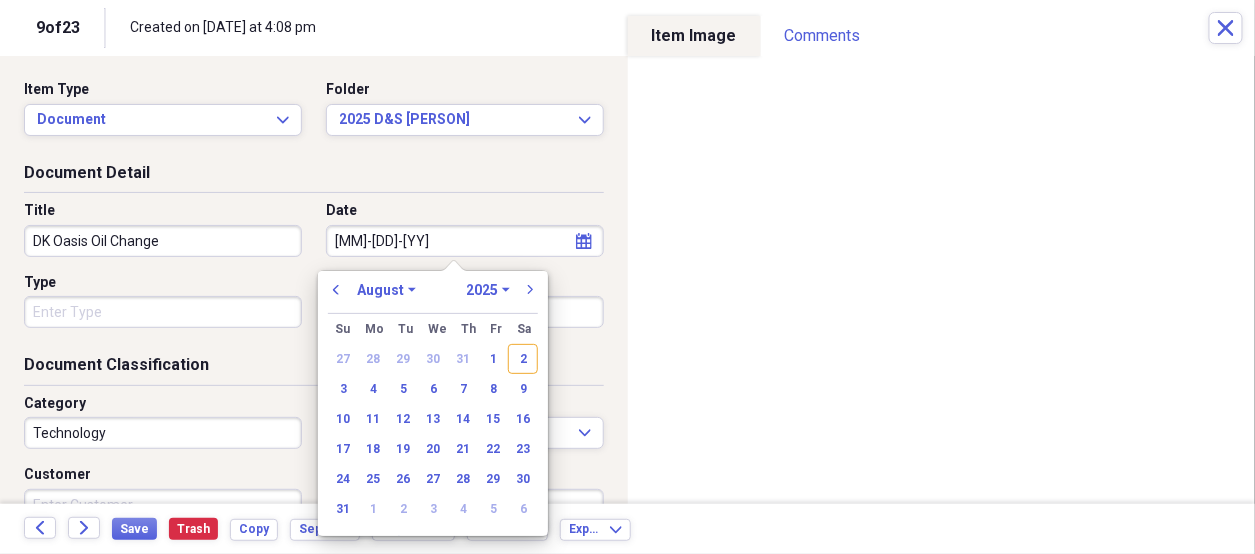 select on "6" 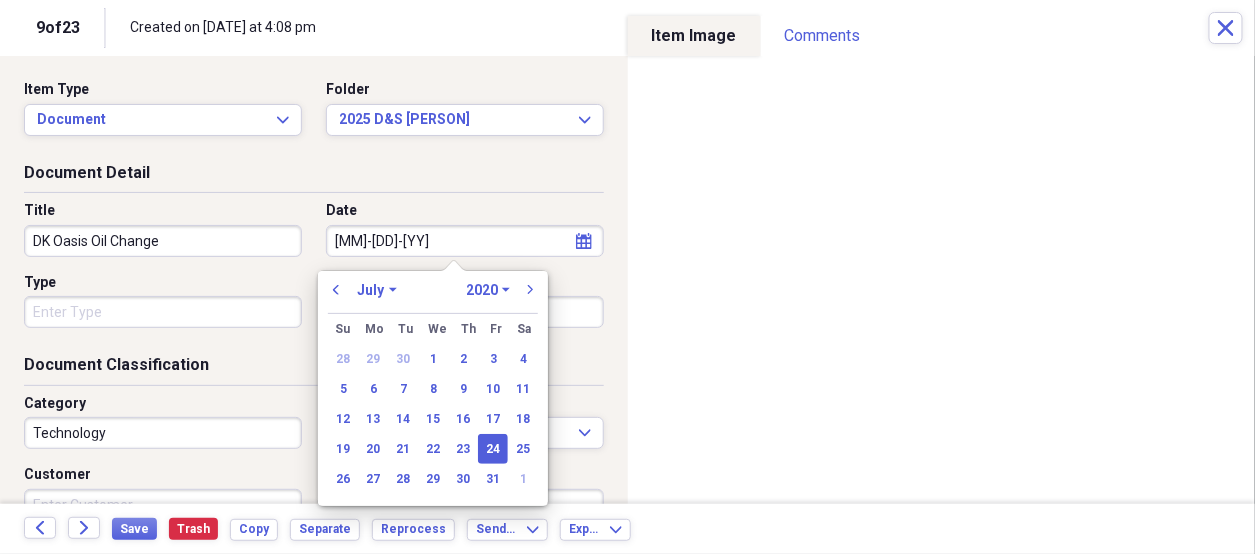 type on "[MM]-[DD]-[YYYY]" 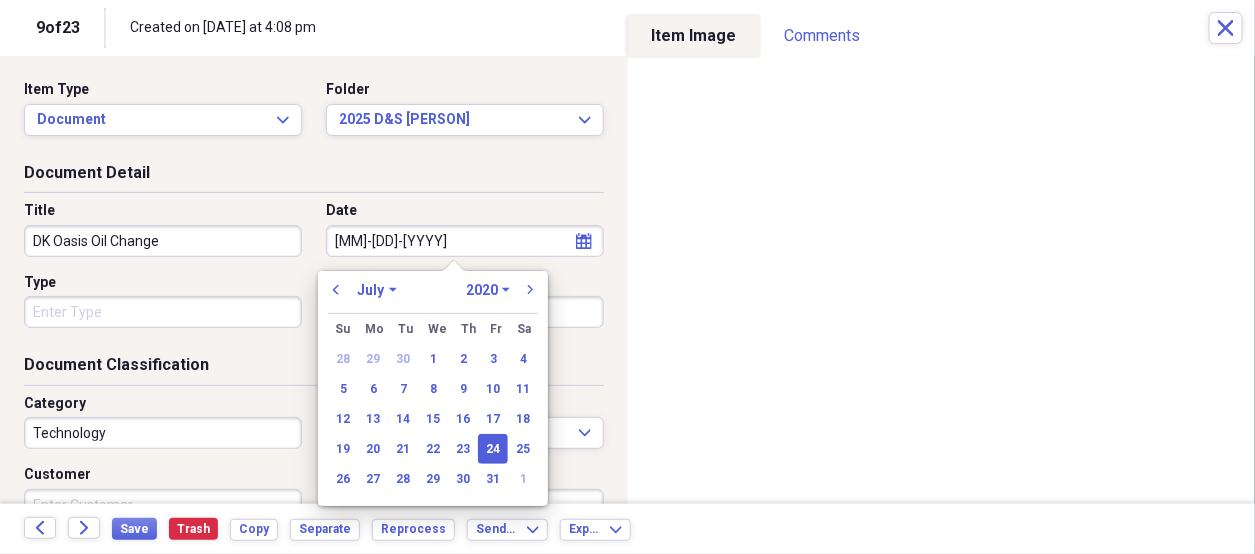 select on "2025" 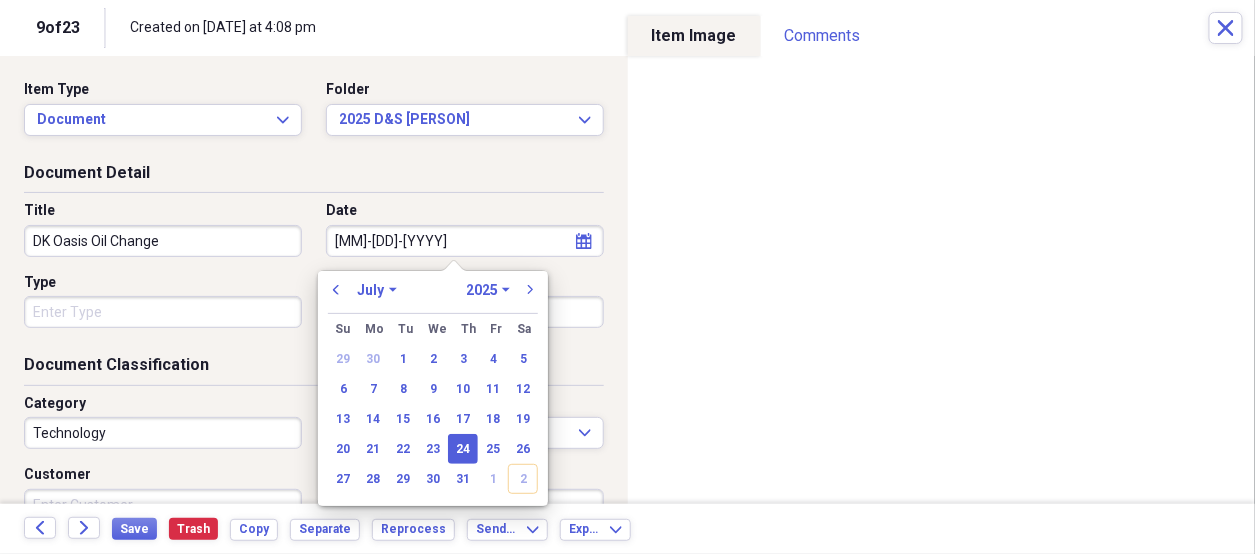 type on "07/24/2025" 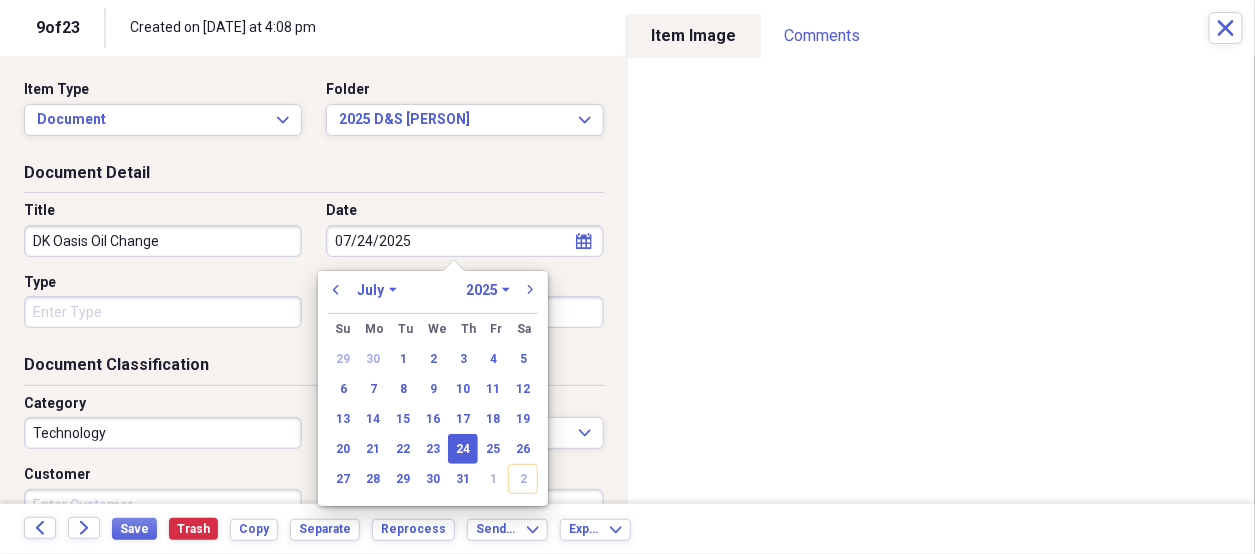 click on "24" at bounding box center (463, 449) 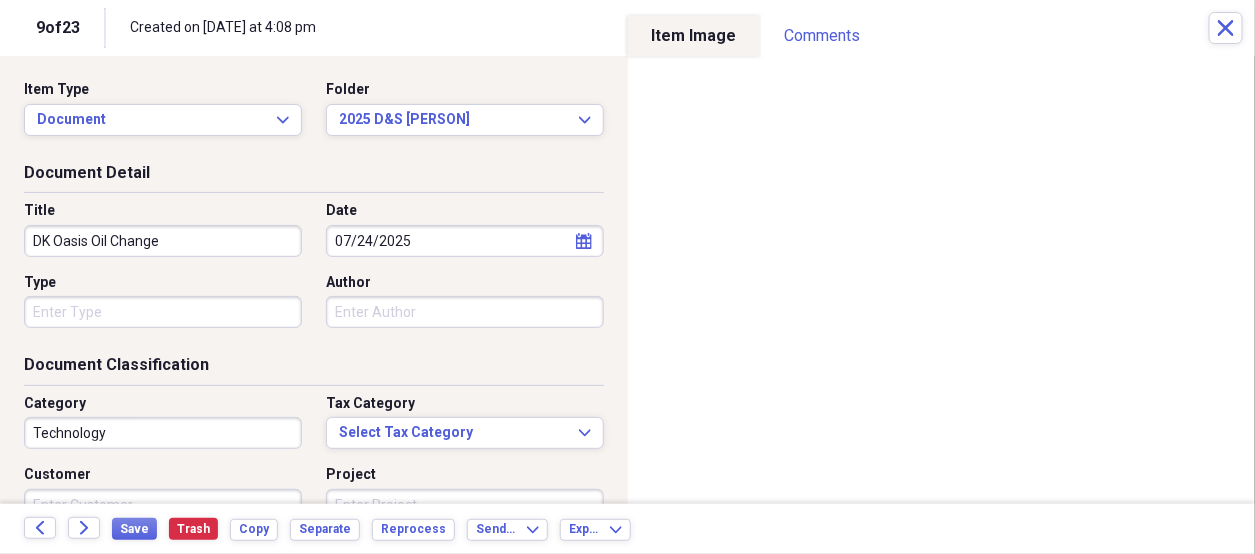 click on "Organize My Files 14 Collapse Unfiled Needs Review 14 Unfiled All Files Unfiled Unfiled Unfiled Saved Reports Collapse My Cabinet [PERSON] Add Folder Folder 2025 D&S [PERSON] Add Folder Folder 2025 Highland Hill Farm Add Folder Expand Folder Bank Statements Add Folder Expand Folder Bills To Pay Add Folder Folder Church Songbook Information Add Folder Folder Contacts Add Folder Folder Crochet Patterns Add Folder Folder Don's Poems Add Folder Folder HHF Rent Add Folder Expand Folder Important Documents Add Folder Expand Folder Informaion for Taxes Add Folder Expand Folder Maw Maw Add Folder Folder Misc for [PERSON] Add Folder Expand Folder Past Years Receipts Add Folder Folder Photos Add Folder Folder [PERSON] Add Folder Folder [PERSON]'s Kreations Add Folder Trash Trash Help & Support Submit Import Import Add Create Expand Reports Reports Settings [PERSON] Expand Unfiled Showing 23 items Column Expand sort Sort Filters Expand Create Item Expand Status Image Date chevron-up Title Author Type Category Source check media Bill 75" at bounding box center (627, 277) 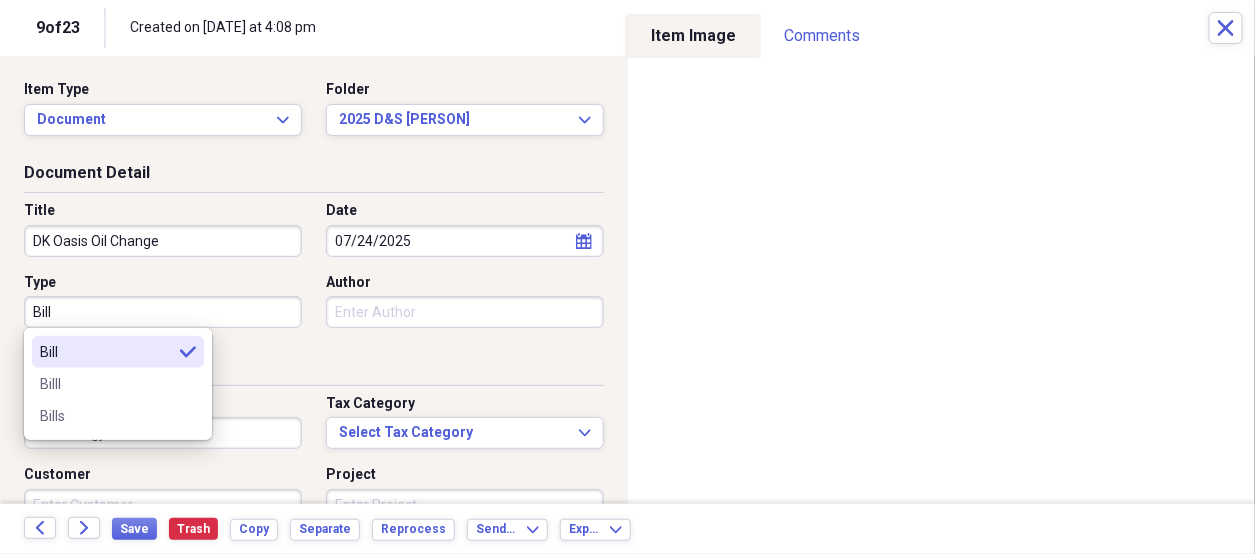 type on "Bill" 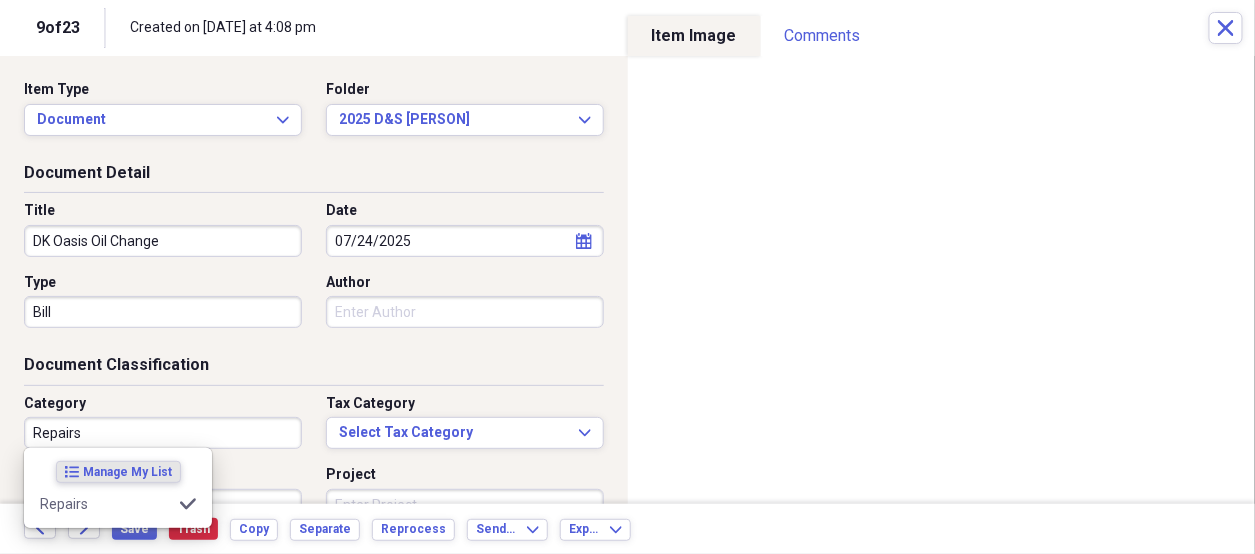 type on "Repairs" 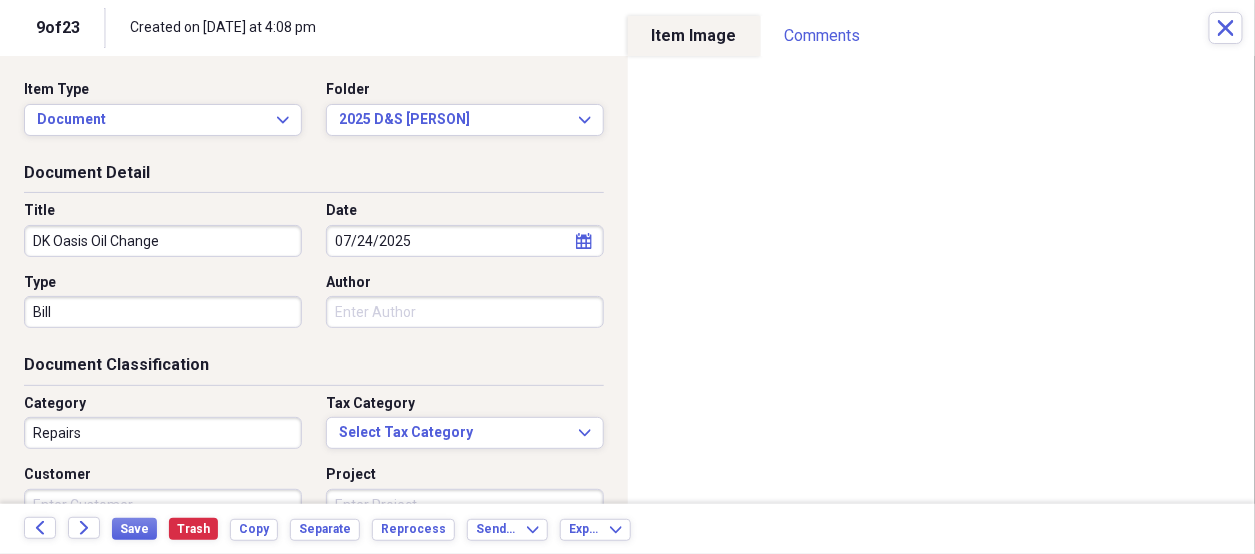 click on "Document Classification" at bounding box center [314, 369] 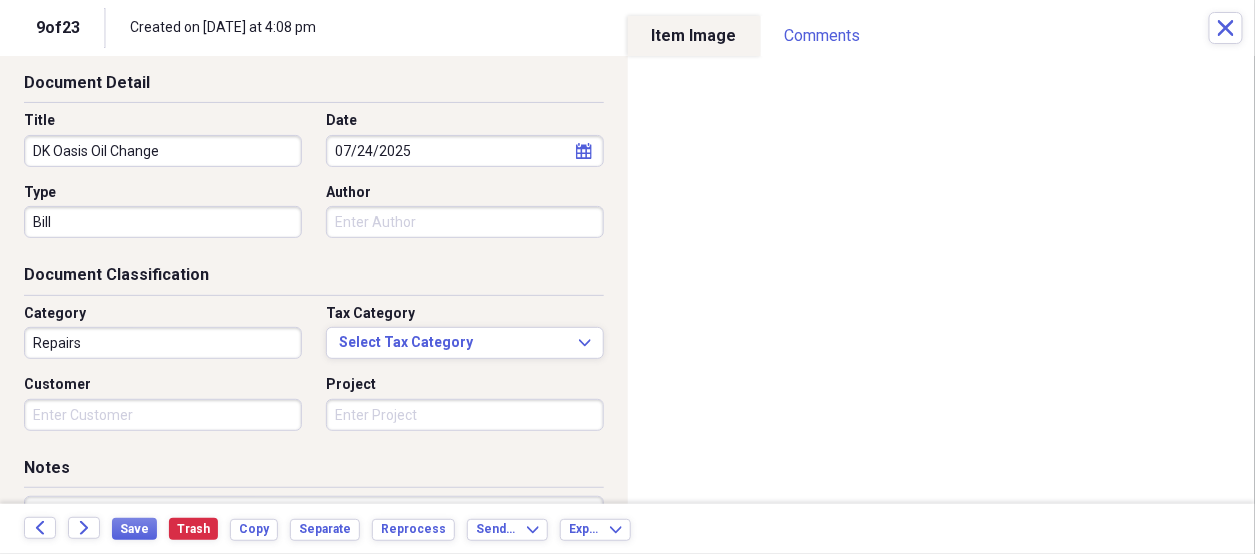 scroll, scrollTop: 284, scrollLeft: 0, axis: vertical 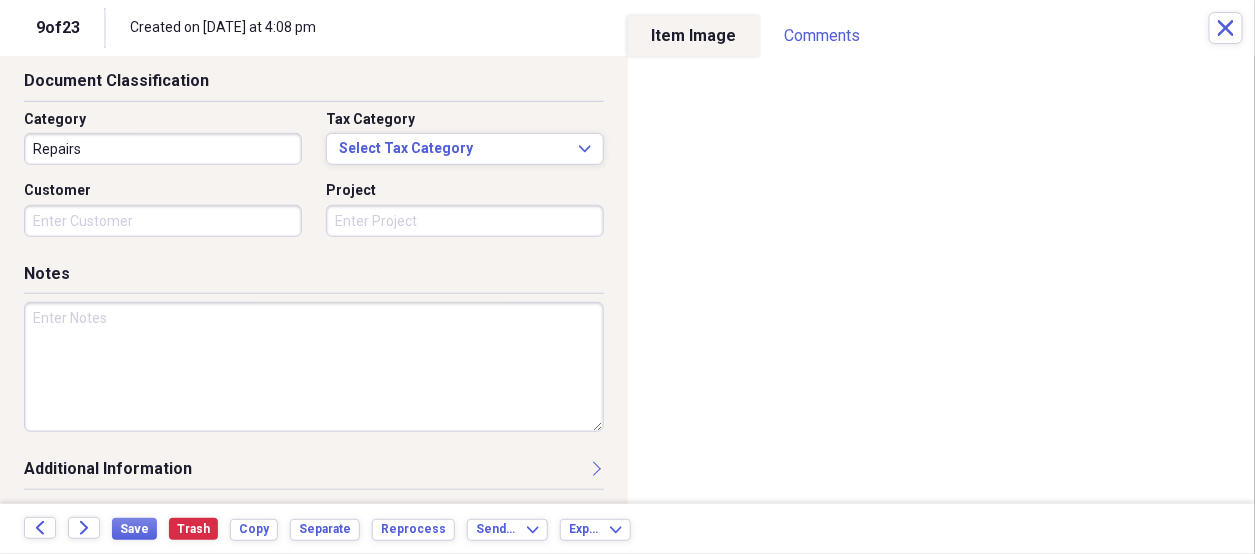 click at bounding box center (314, 367) 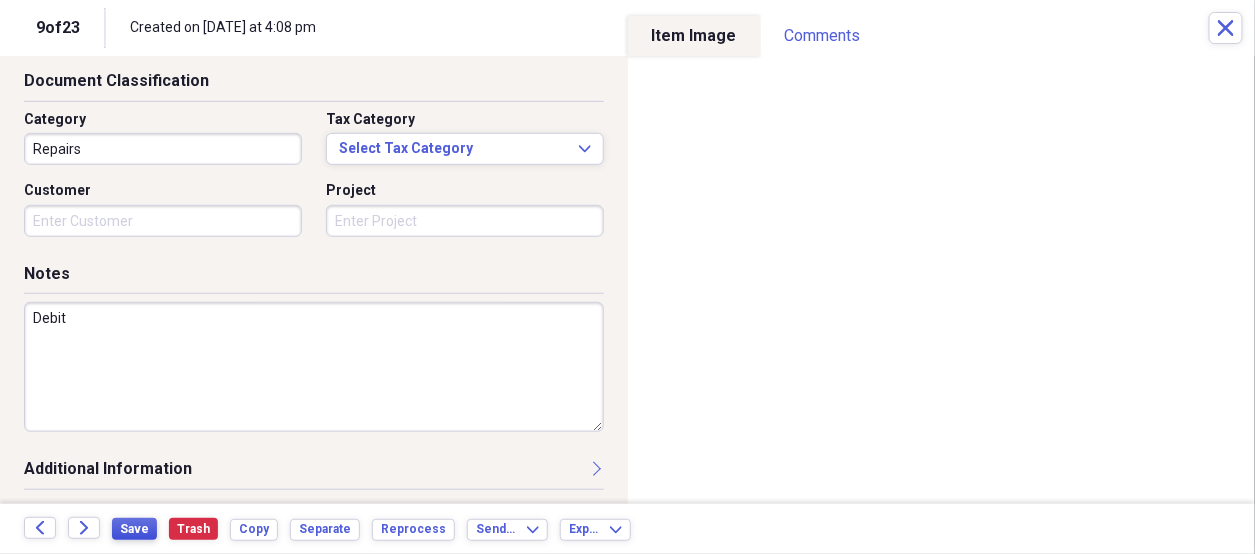 type on "Debit" 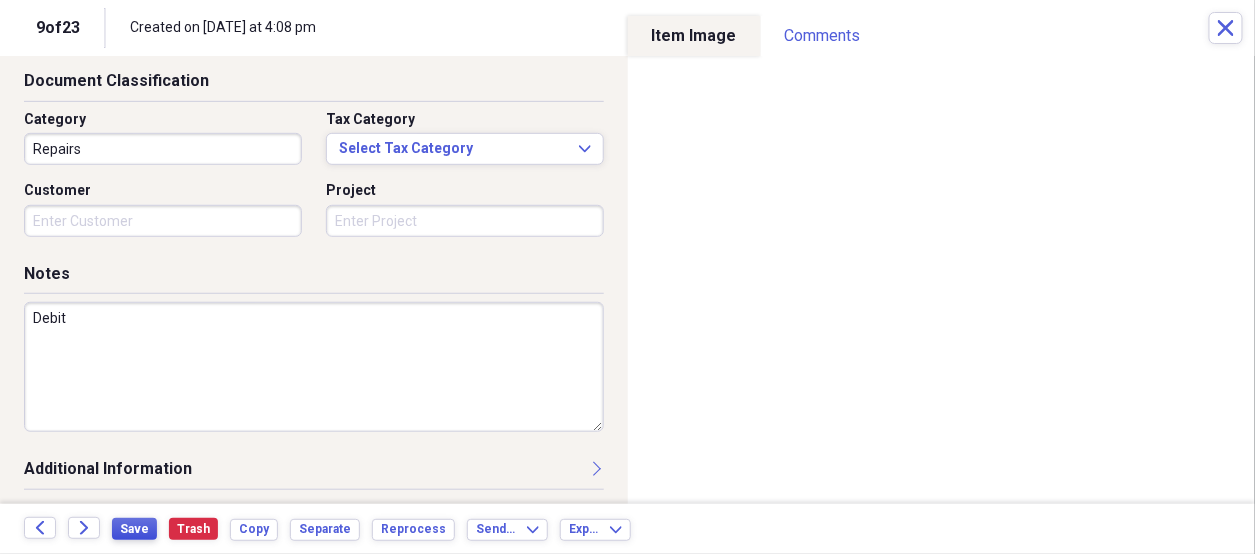 click on "Save" at bounding box center [134, 529] 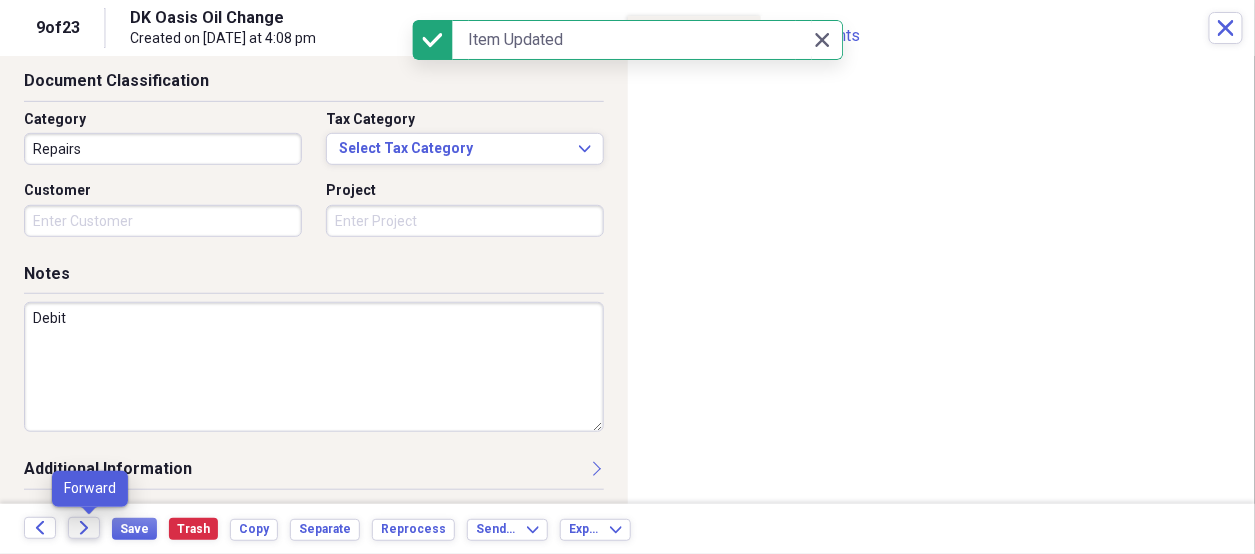 click on "Forward" 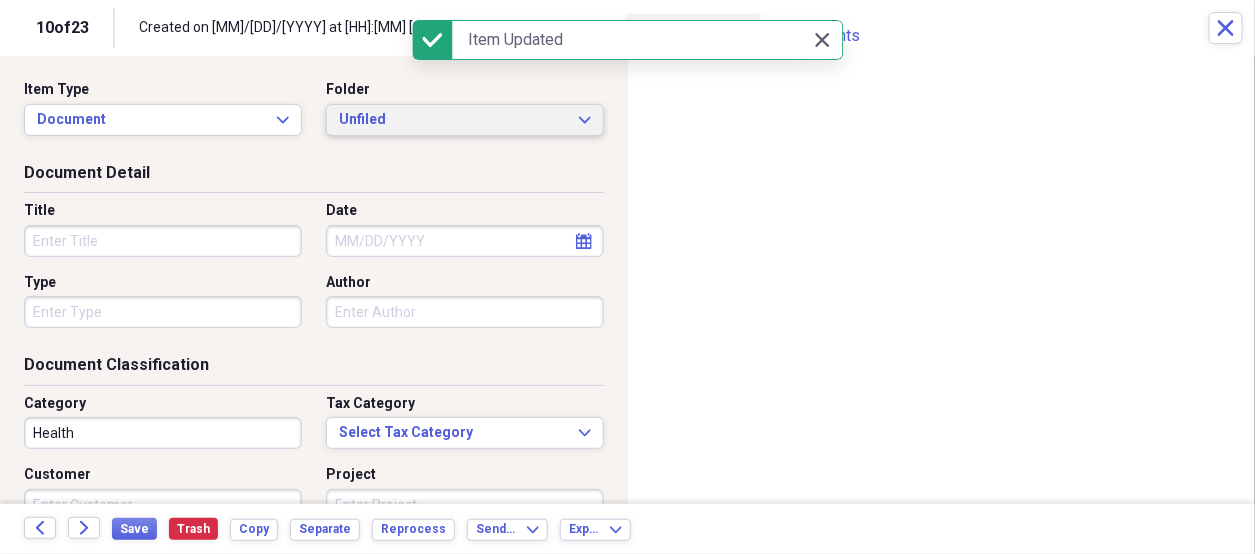 click on "Unfiled" at bounding box center [453, 120] 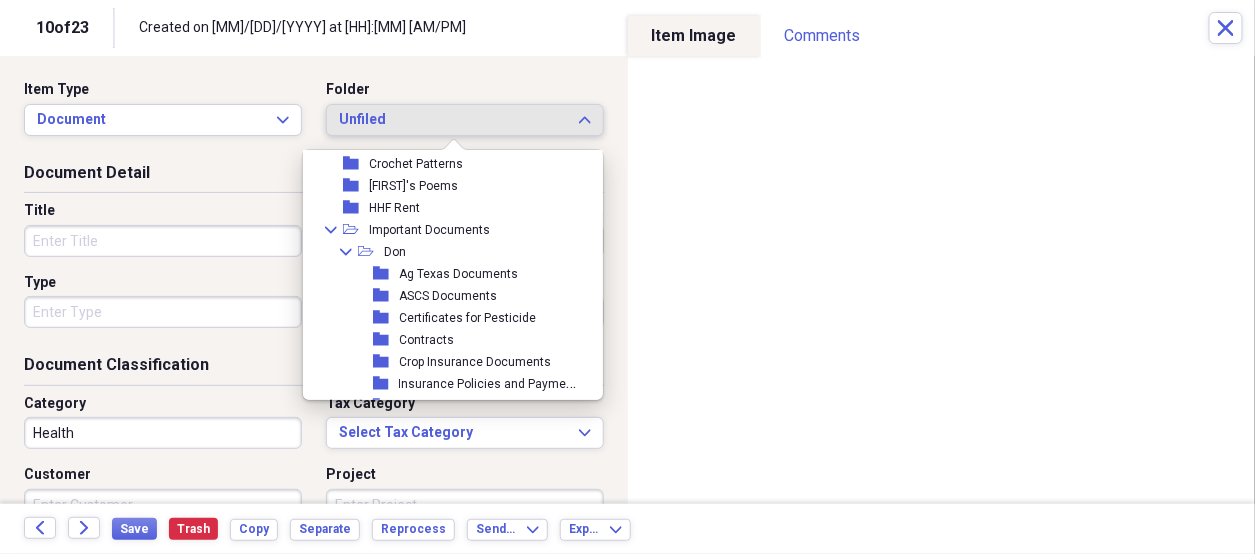 scroll, scrollTop: 500, scrollLeft: 0, axis: vertical 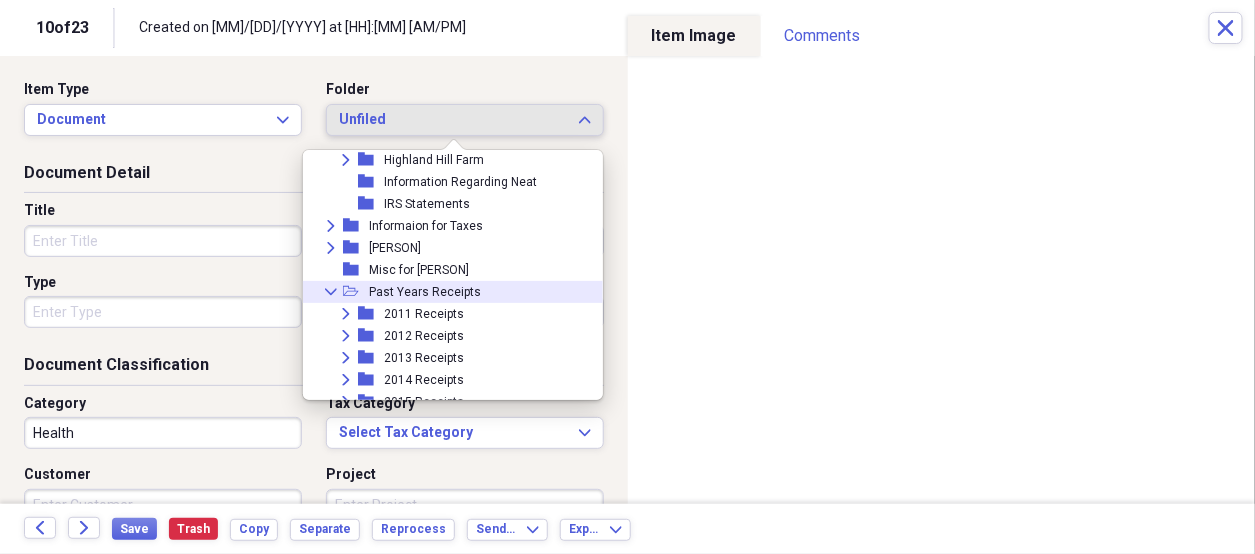 click on "Collapse" 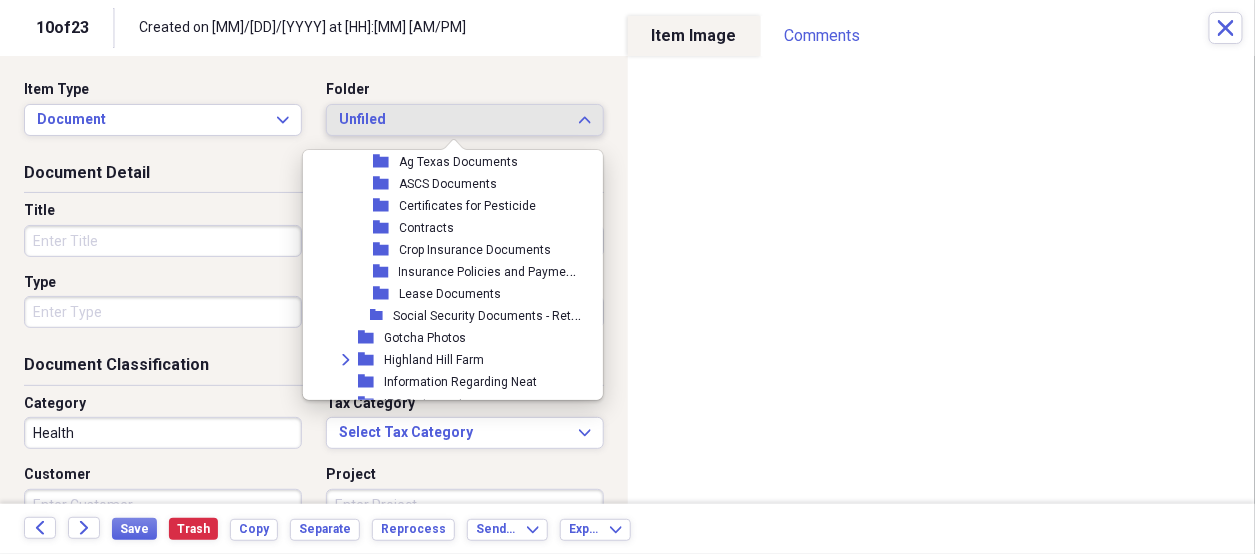 scroll, scrollTop: 400, scrollLeft: 0, axis: vertical 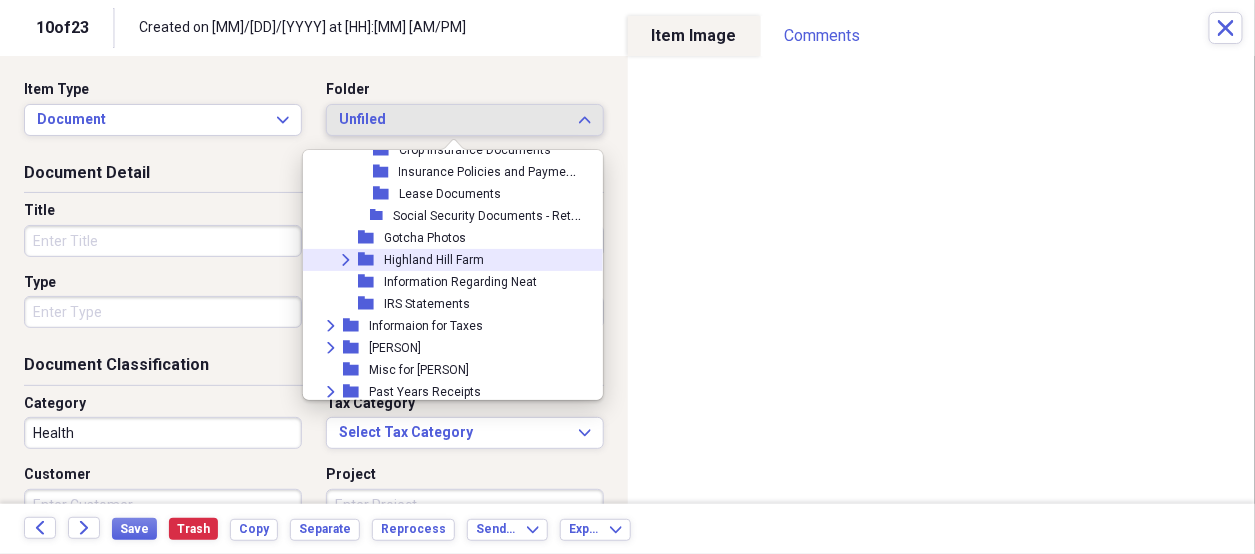 click on "Expand" 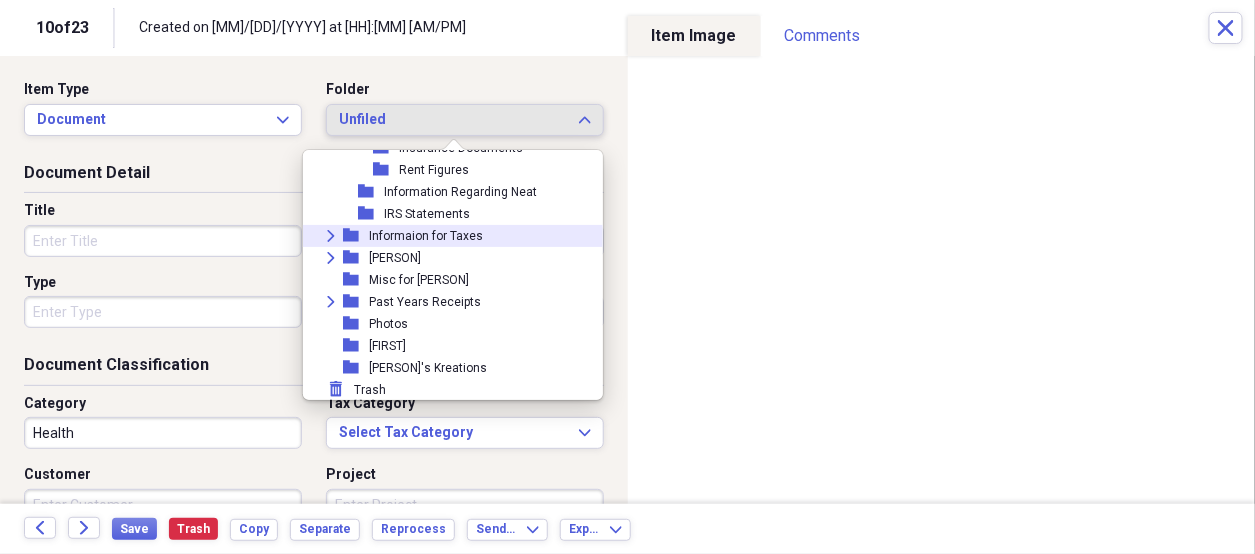scroll, scrollTop: 500, scrollLeft: 0, axis: vertical 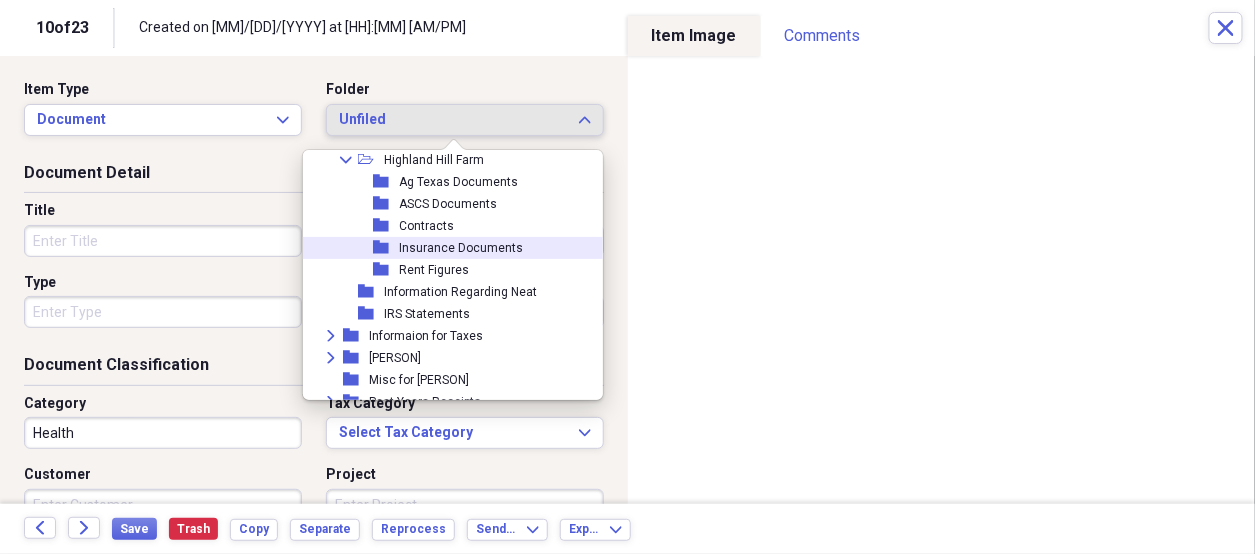 click on "Insurance Documents" at bounding box center (461, 248) 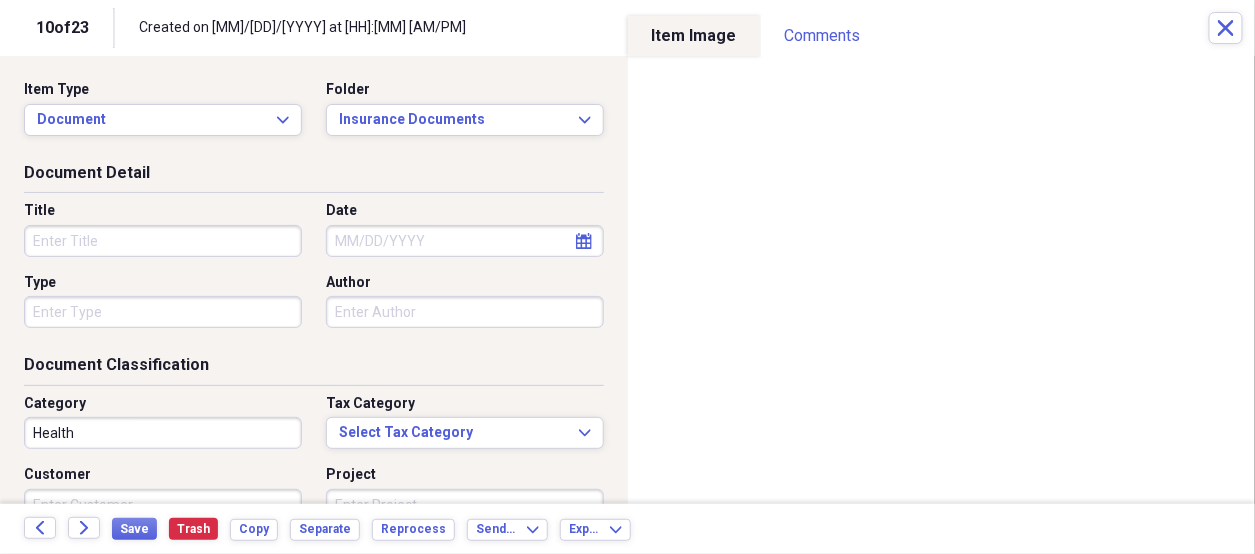 click on "Title" at bounding box center (163, 241) 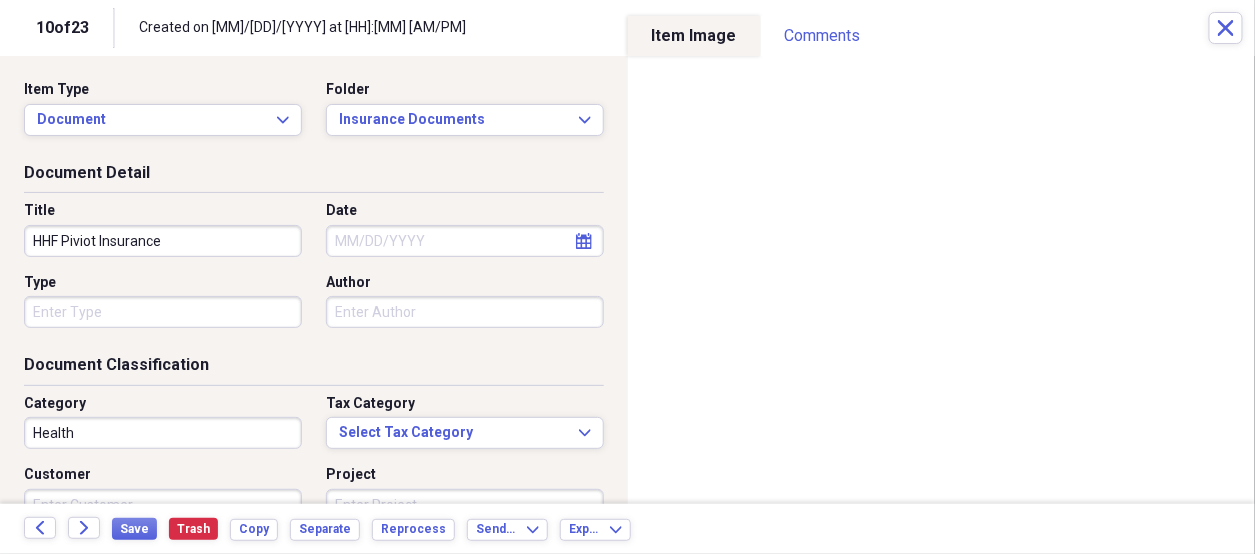 type on "HHF Piviot Insurance" 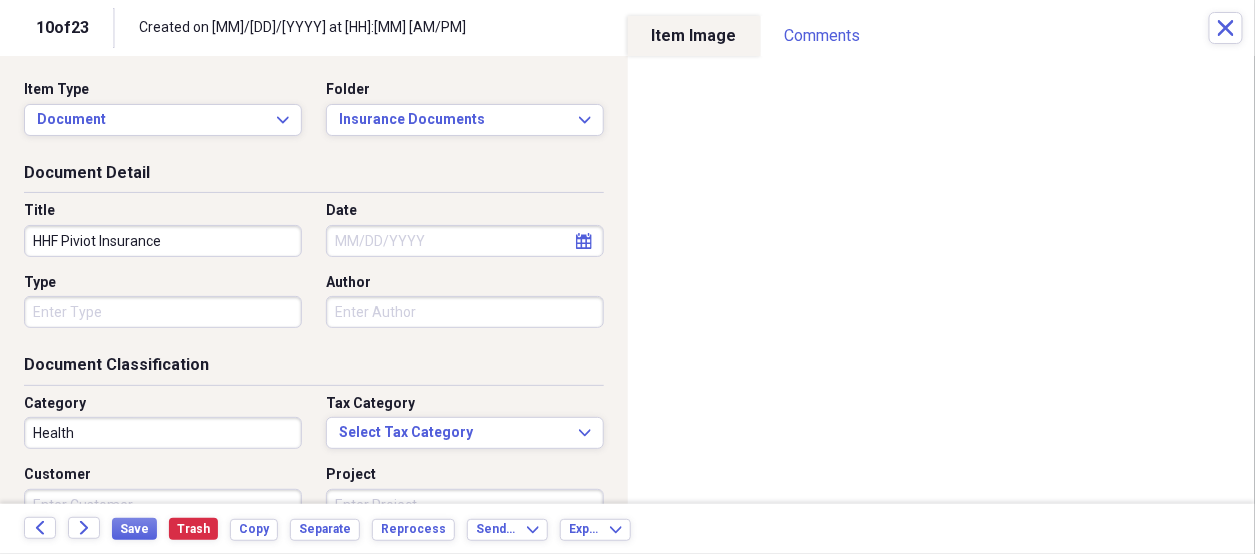 select on "7" 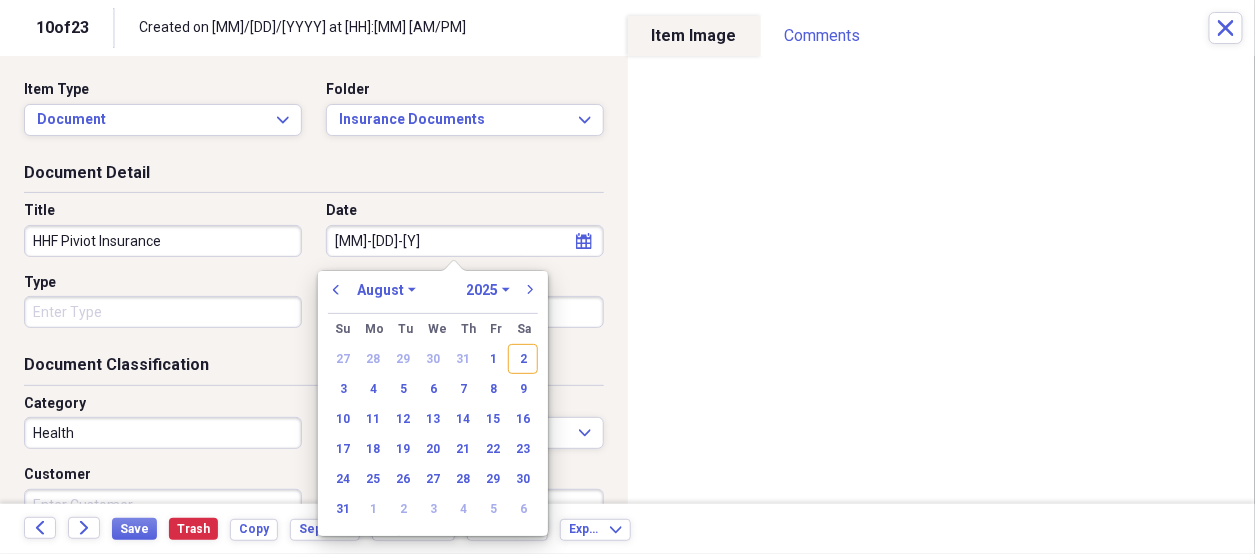 type on "[MM]-[DD]-[YY]" 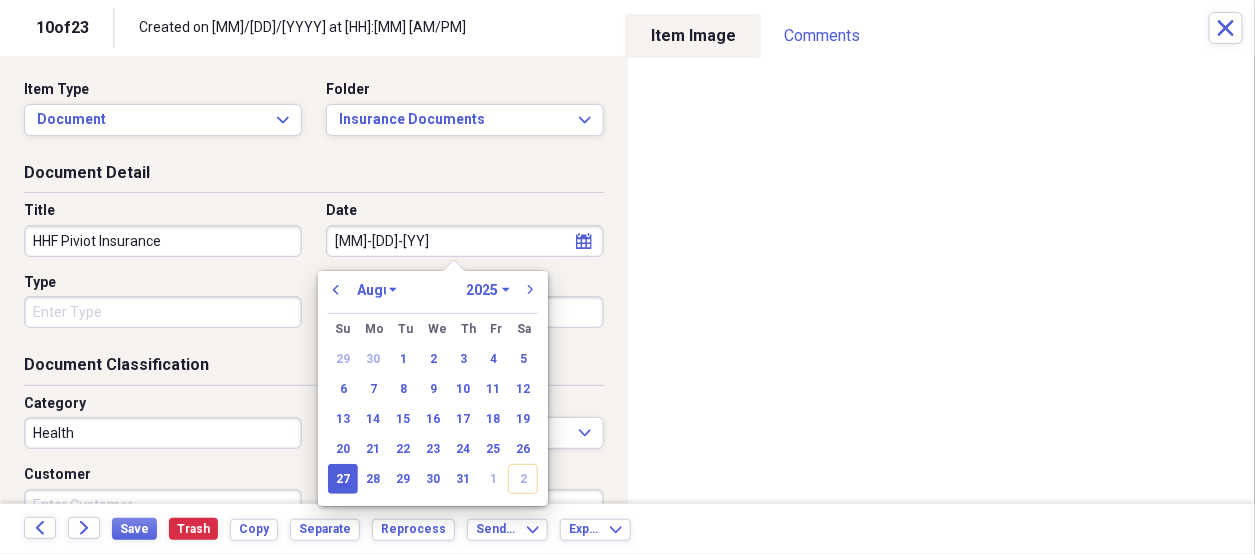 select on "6" 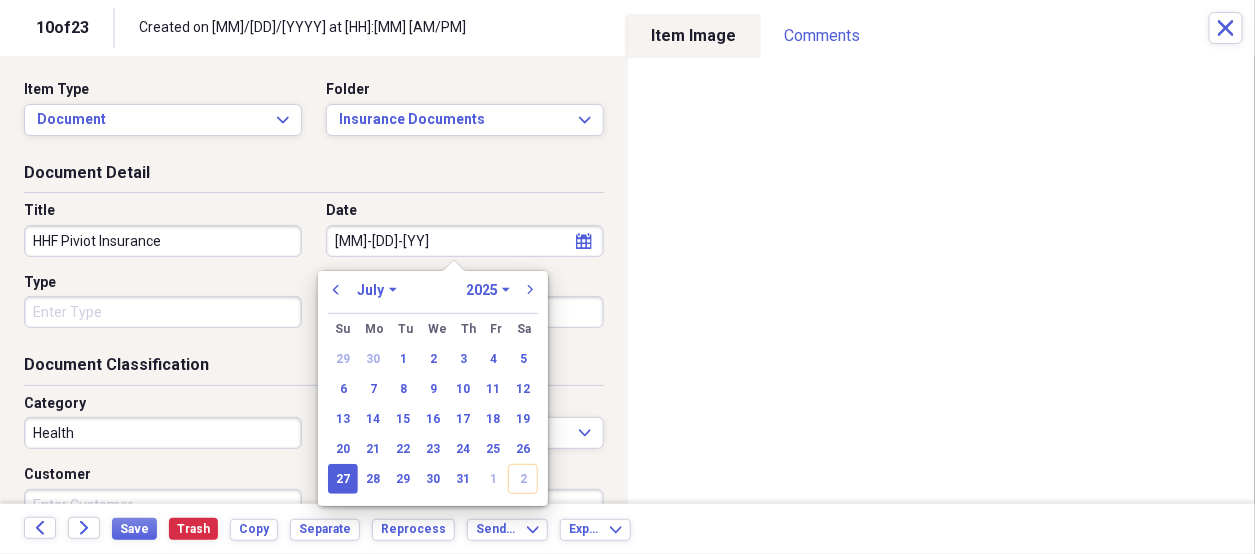 type on "07/27/2025" 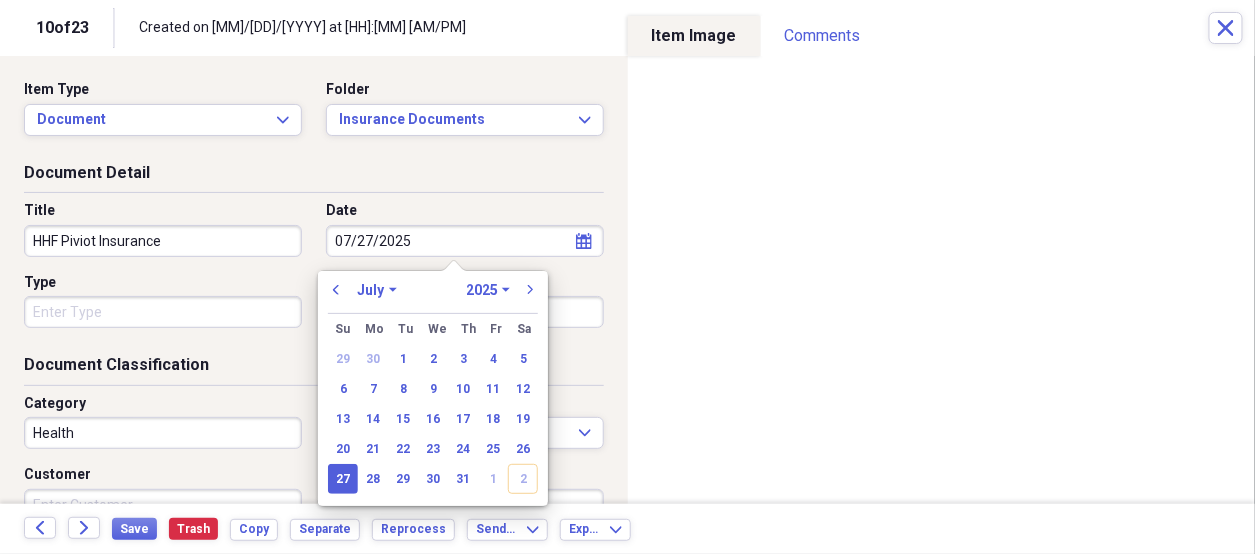 type 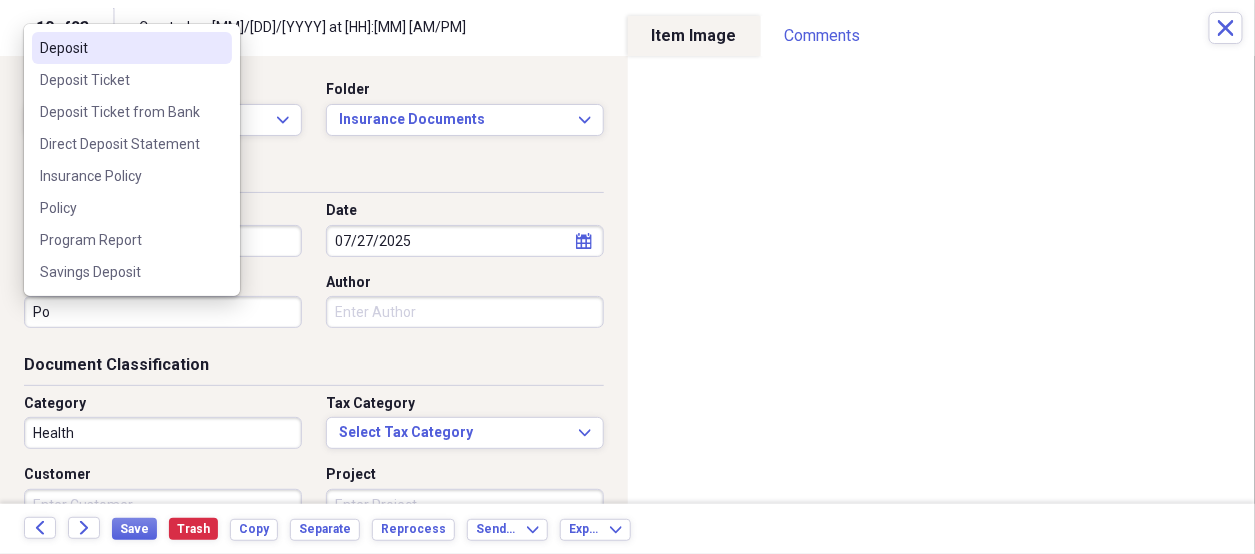 type on "P" 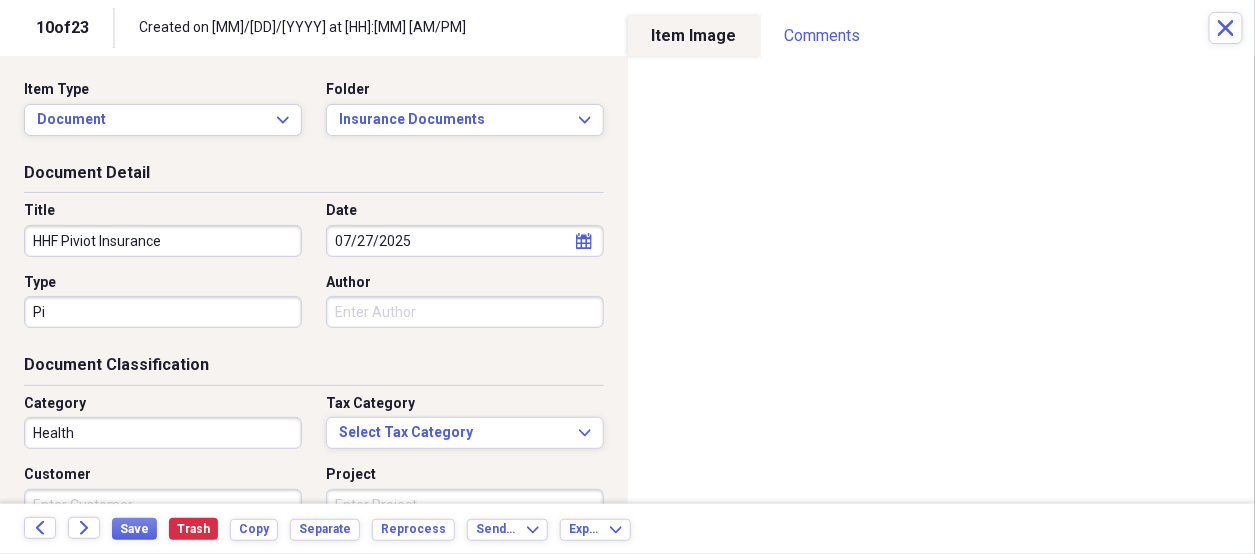 type on "P" 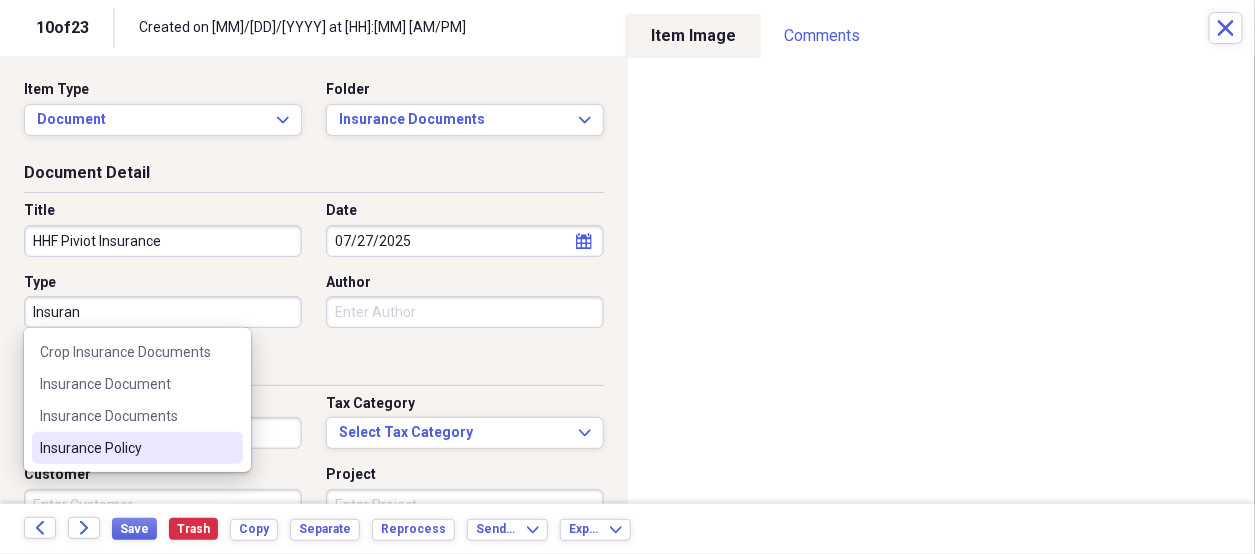 click on "Insurance Policy" at bounding box center (125, 448) 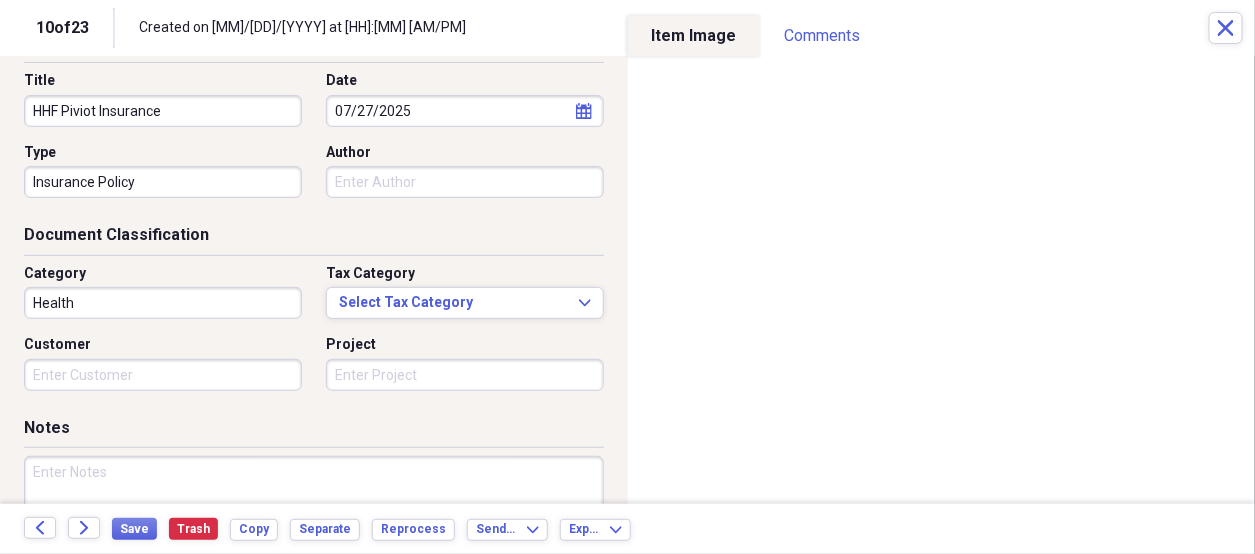 scroll, scrollTop: 200, scrollLeft: 0, axis: vertical 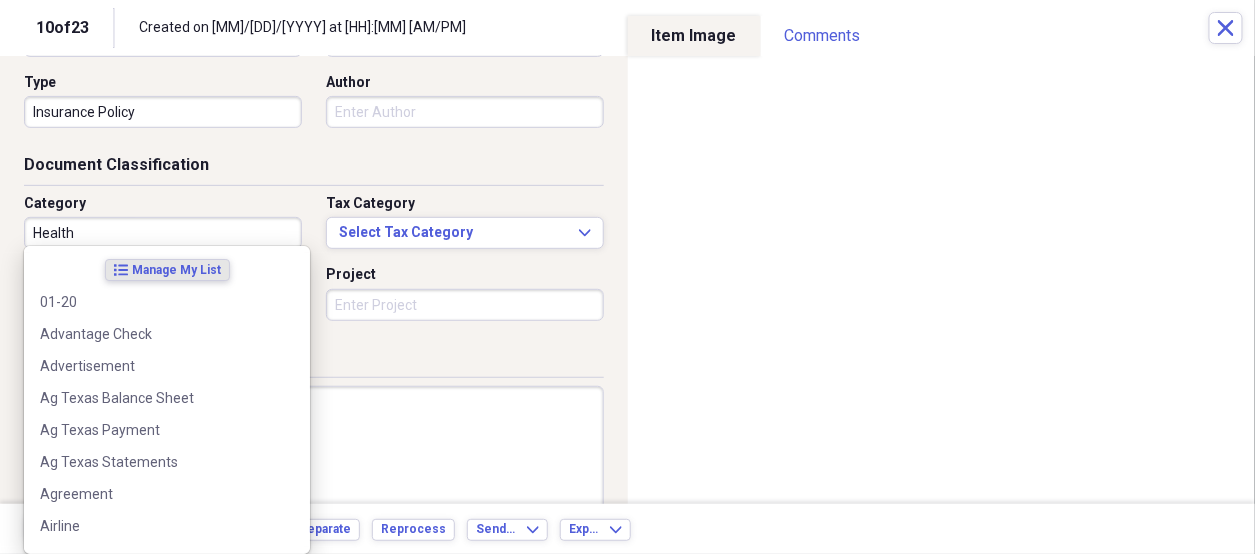 click on "Health" at bounding box center [163, 233] 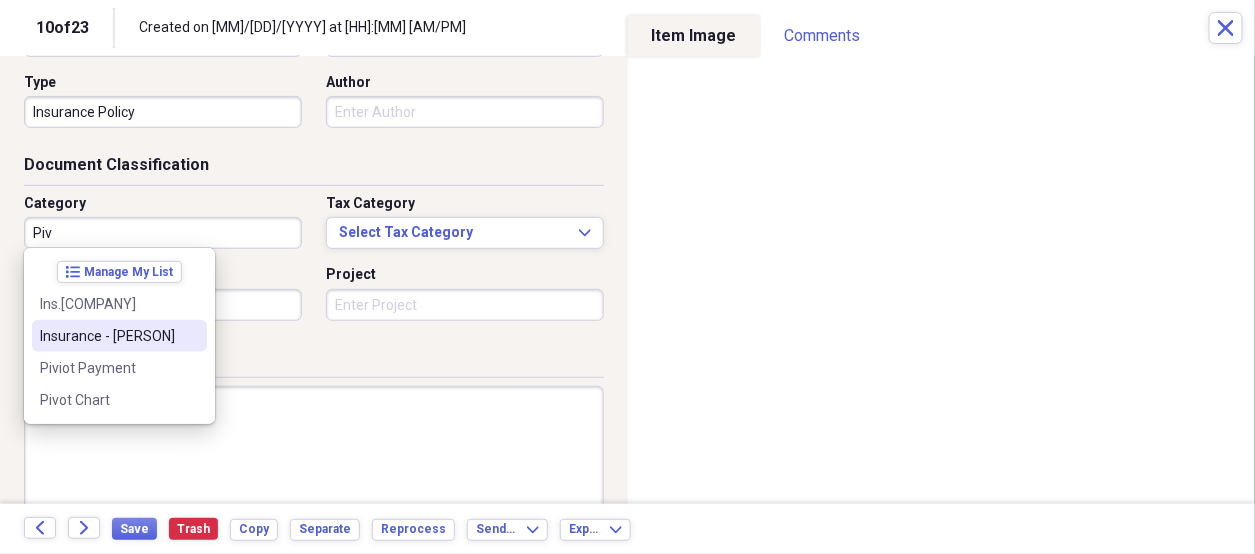 click on "Insurance - [PERSON]" at bounding box center (107, 336) 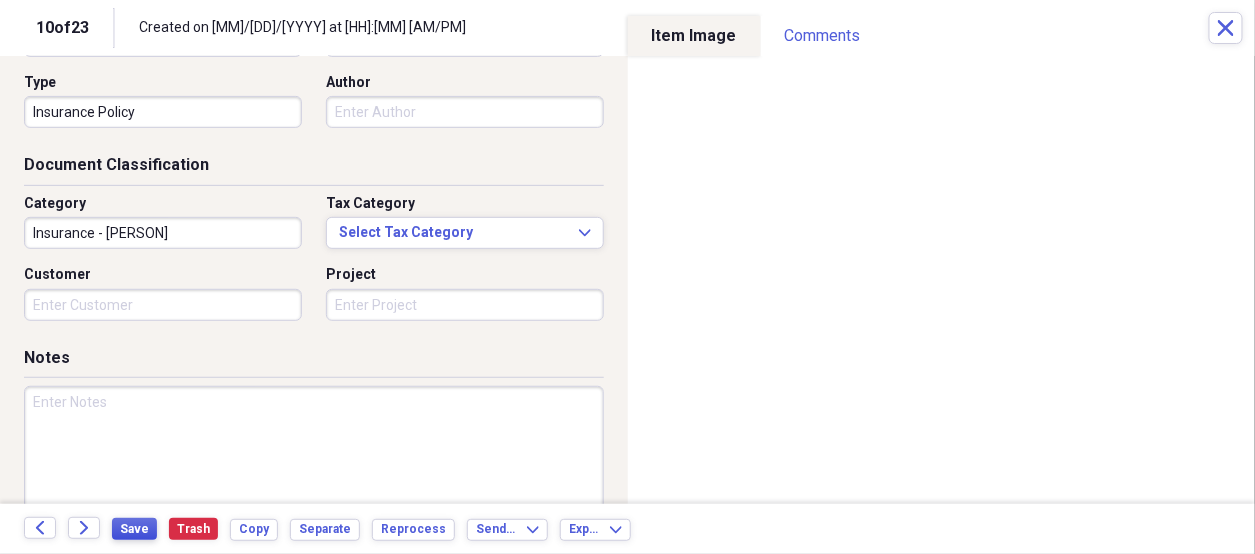 click on "Save" at bounding box center (134, 529) 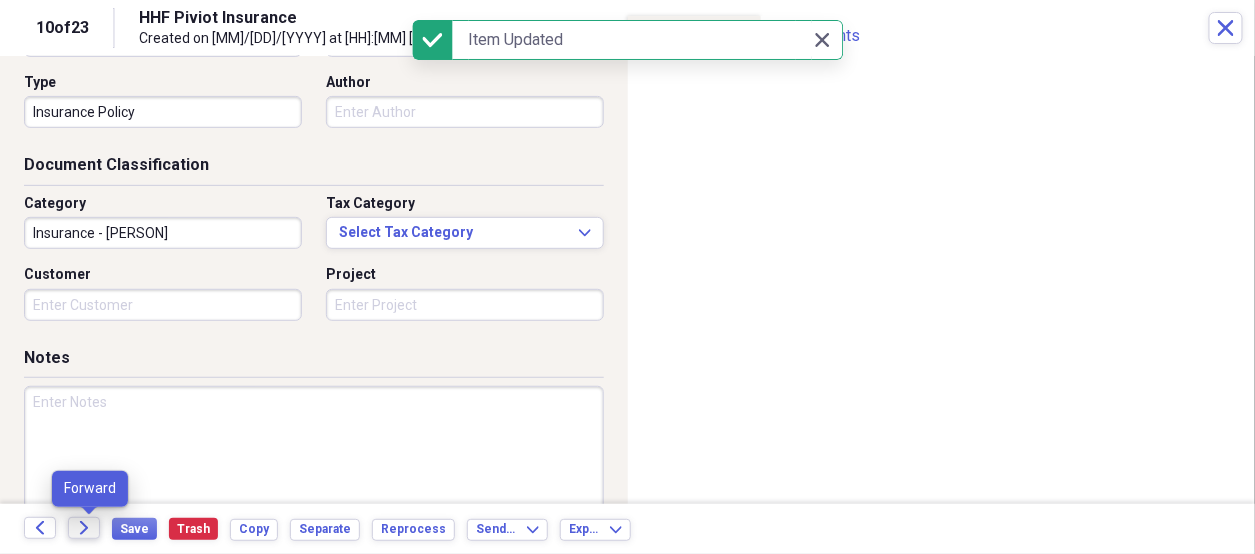 click on "Forward" 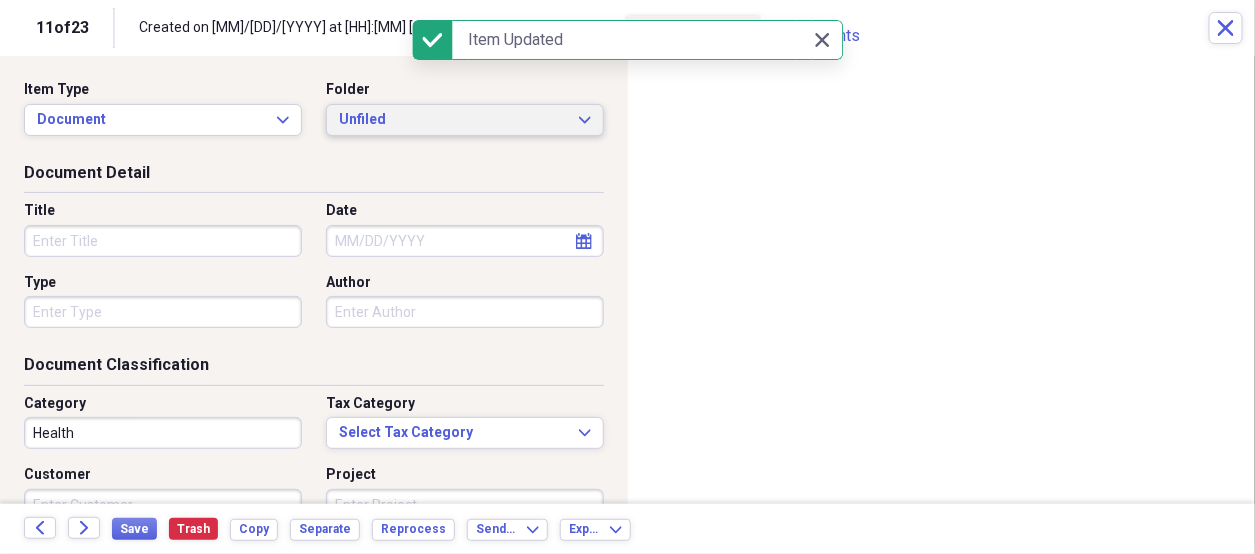 click on "Unfiled" at bounding box center (453, 120) 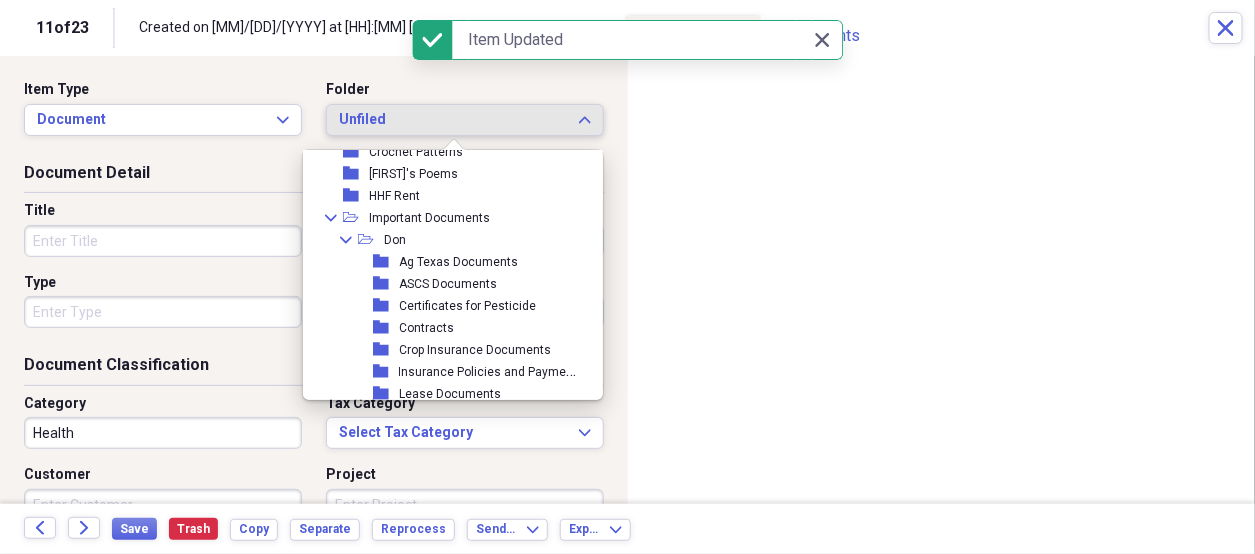 scroll, scrollTop: 400, scrollLeft: 0, axis: vertical 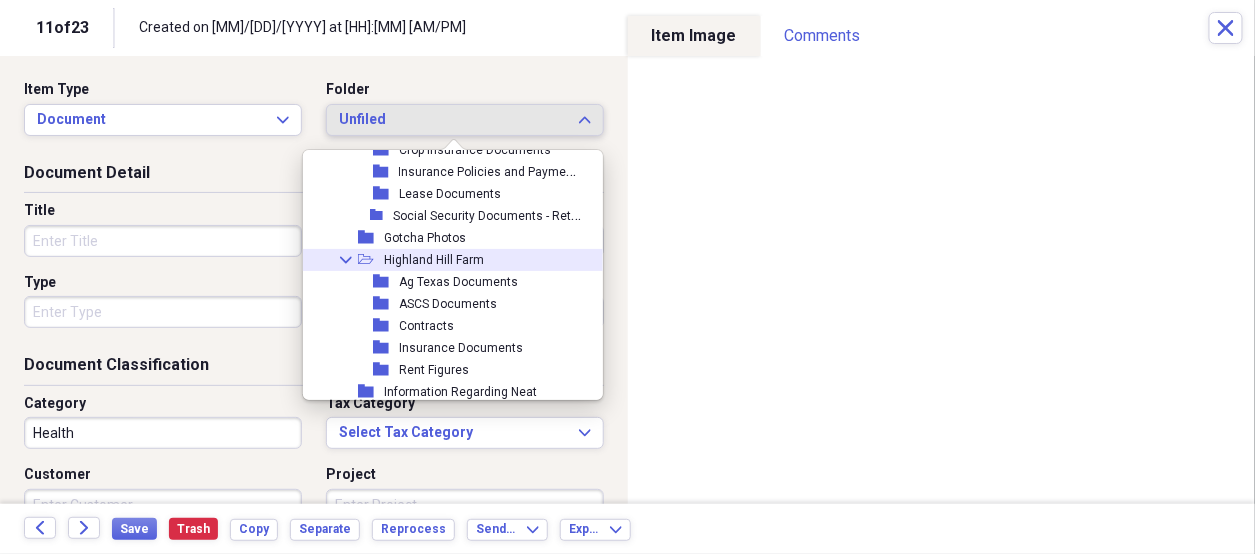 click on "Collapse" 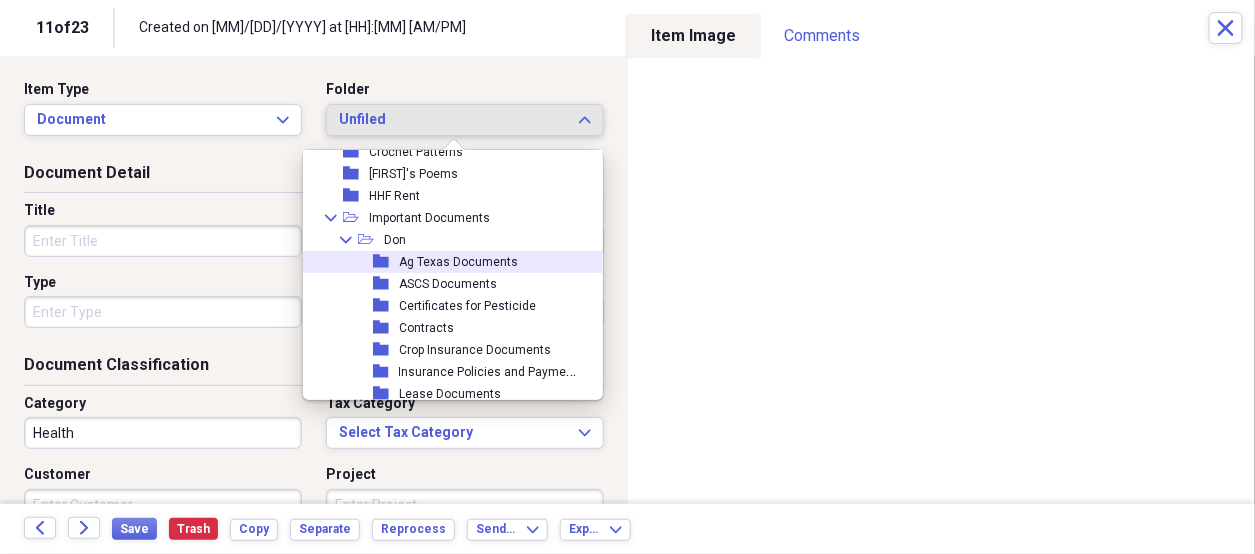 scroll, scrollTop: 300, scrollLeft: 0, axis: vertical 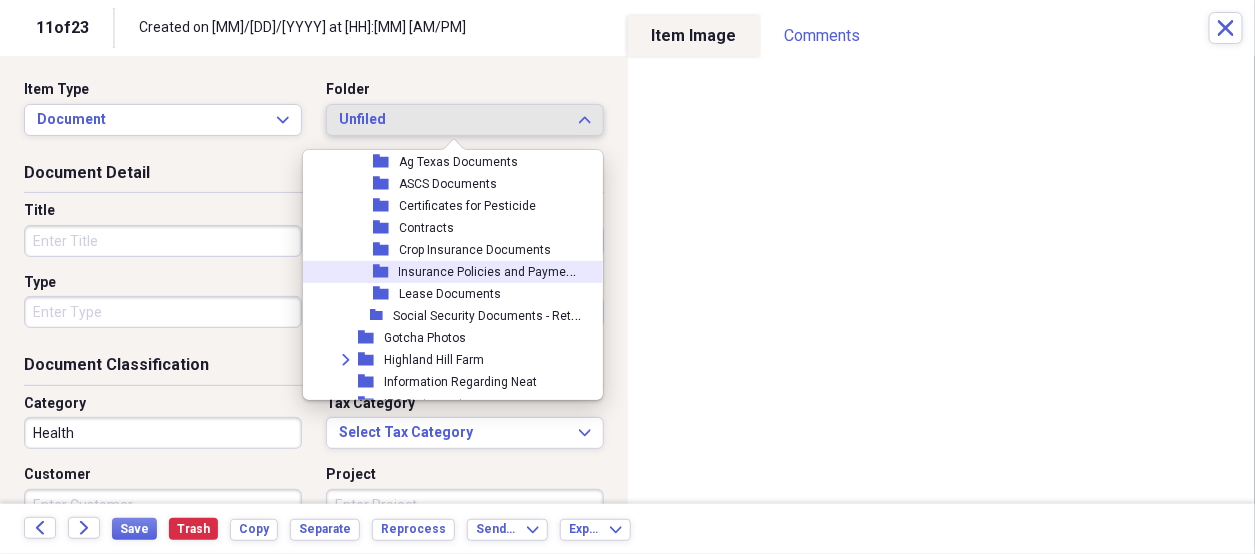 click on "Insurance Policies and Payments" at bounding box center [492, 270] 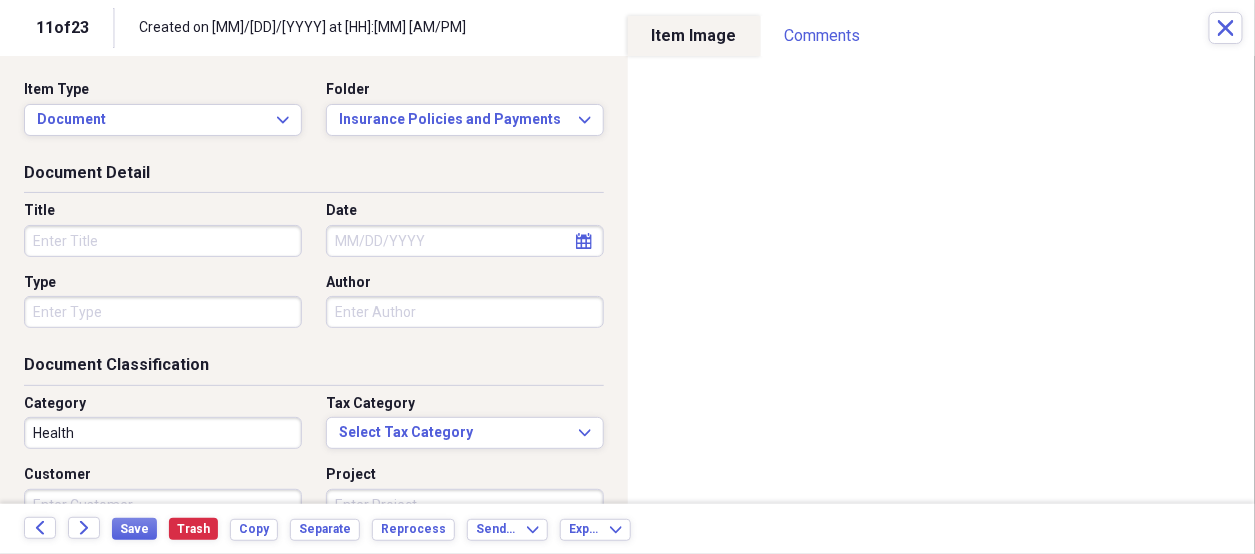 click on "Title" at bounding box center [163, 241] 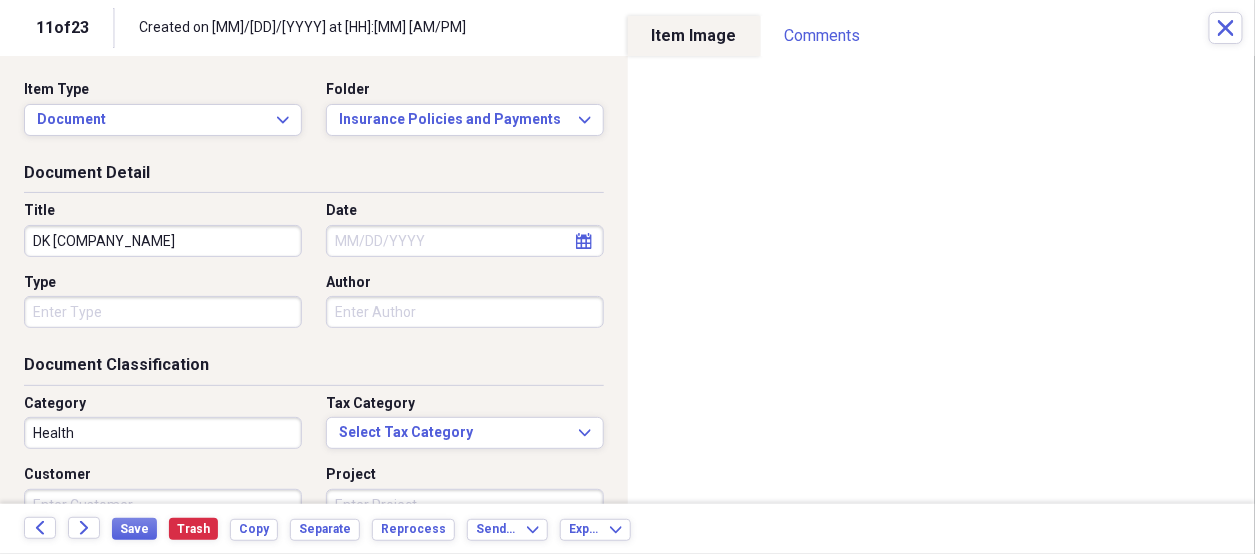 type on "DK [COMPANY_NAME]" 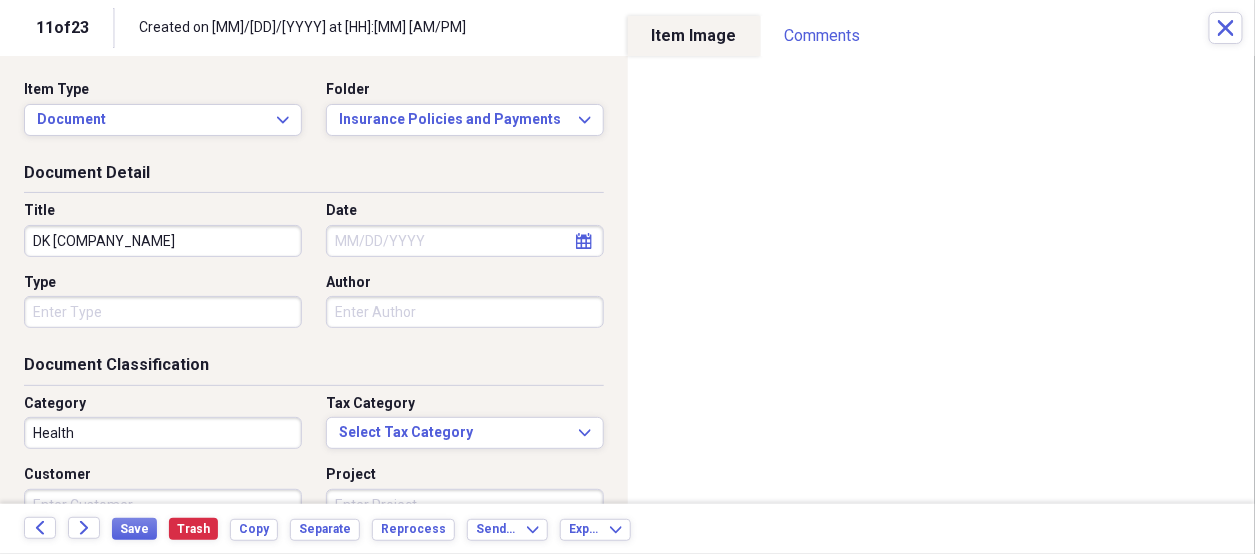 select on "7" 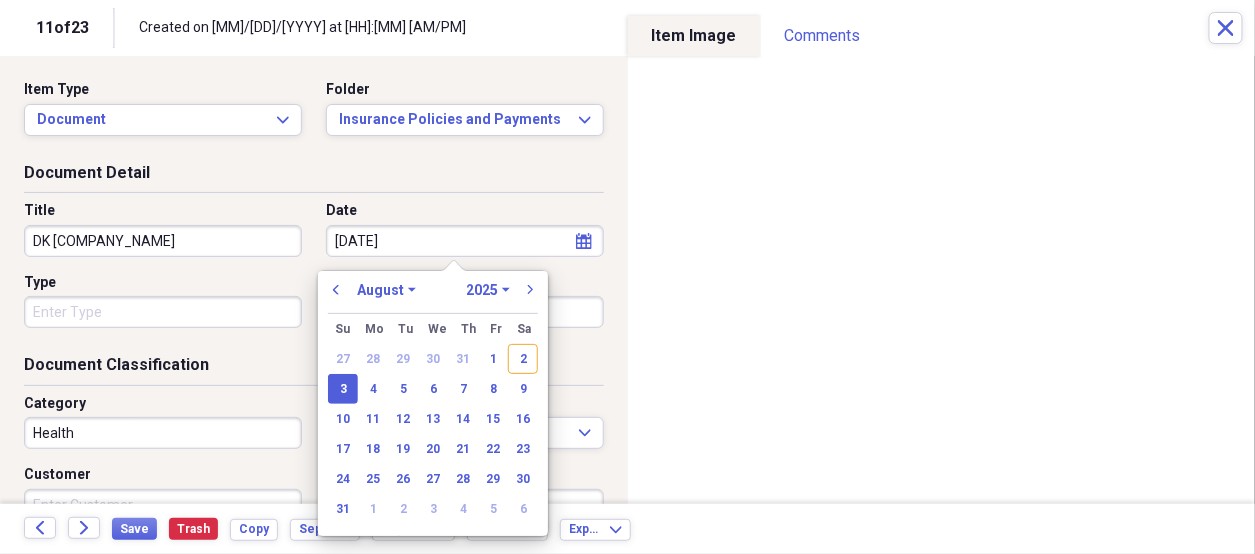 type on "08/03/2025" 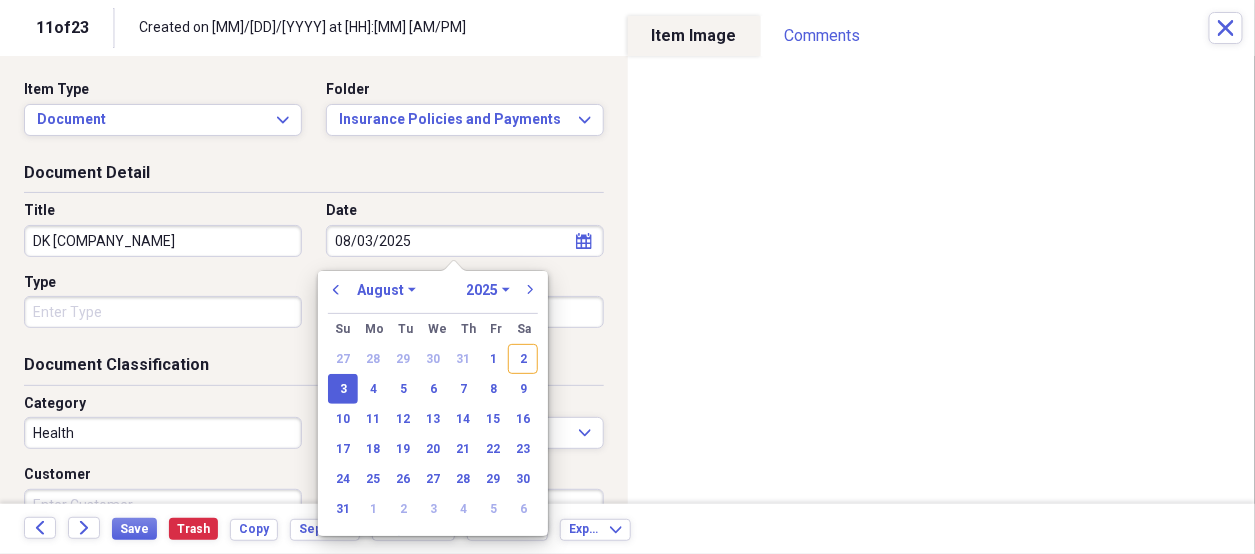 click on "Organize My Files [NUMBER] Collapse Unfiled Needs Review [NUMBER] Unfiled All Files Unfiled Unfiled Unfiled Saved Reports Collapse My Cabinet [FIRST] Add Folder Folder [YYYY] [INITIALS] Add Folder Folder [YYYY] [FARM_NAME] Add Folder Expand Folder Bank Statements Add Folder Expand Folder Bills To Pay Add Folder Folder Church Songbook Information Add Folder Folder Contacts Add Folder Folder Crochet Patterns Add Folder Folder [FIRST]'s Poems Add Folder Folder HHF Rent Add Folder Expand Folder Important Documents Add Folder Expand Folder Informaion for Taxes Add Folder Expand Folder Maw Maw Add Folder Folder Misc for [FIRST] Add Folder Expand Folder Past Years Receipts Add Folder Folder Photos Add Folder Folder [FIRST] Add Folder Folder [FIRST]'s Kreations Add Folder Trash Trash Help & Support Submit Import Import Add Create Expand Reports Reports Settings [FIRST] Expand Unfiled Showing [NUMBER] items Column Expand sort Sort Filters Expand Create Item Expand Status Image Date chevron-up Title Author Type Category Source check media Bill [NUMBER]" at bounding box center [627, 277] 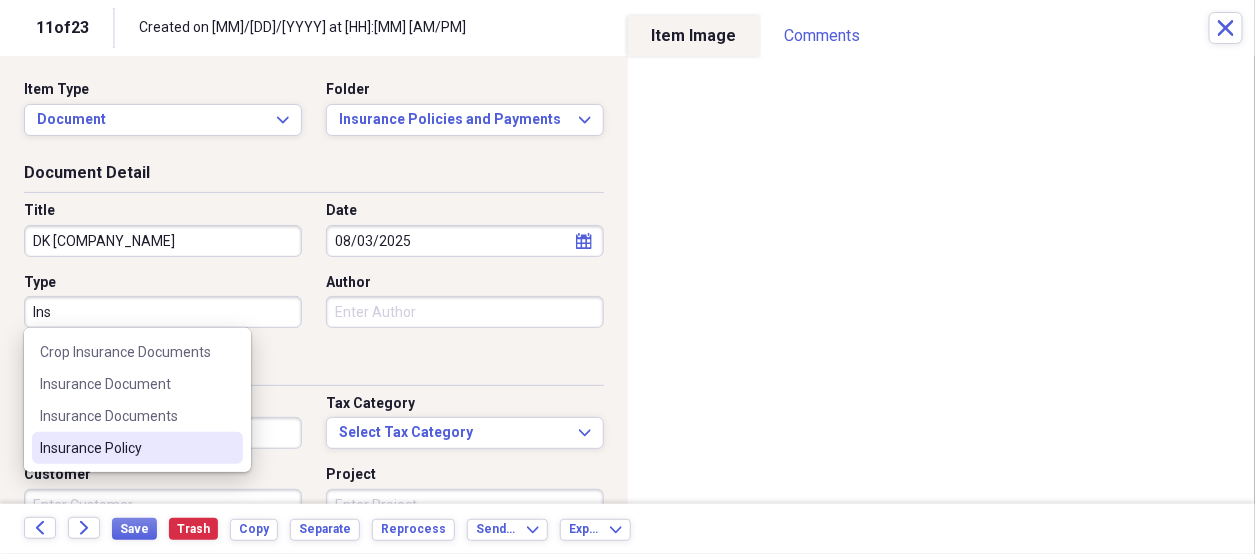 click on "Insurance Policy" at bounding box center [125, 448] 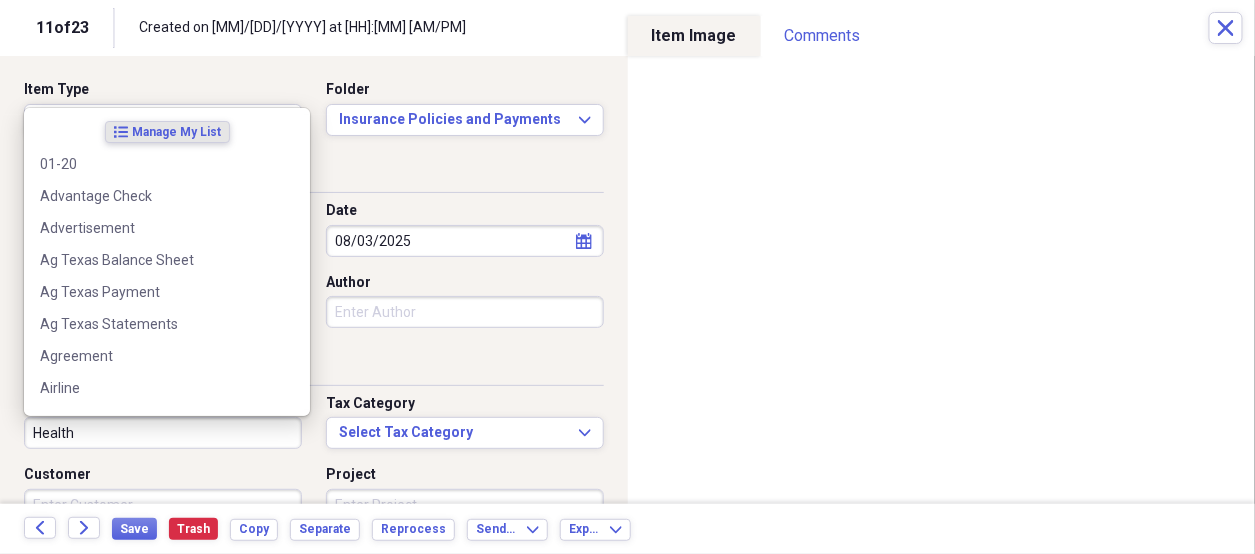 click on "Health" at bounding box center [163, 433] 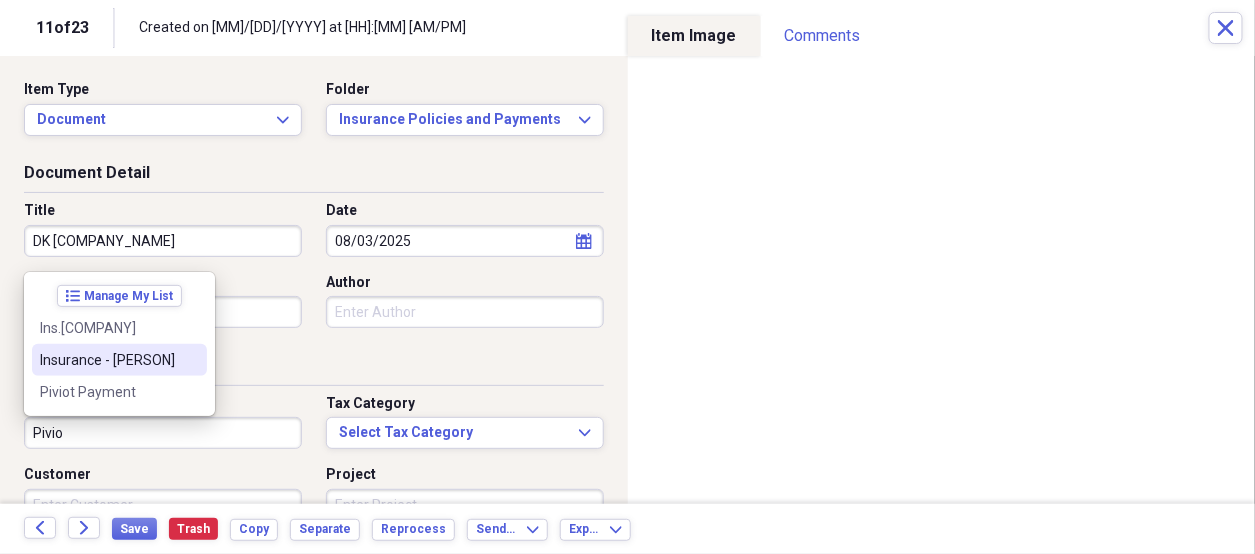 click on "Insurance - [PERSON]" at bounding box center (107, 360) 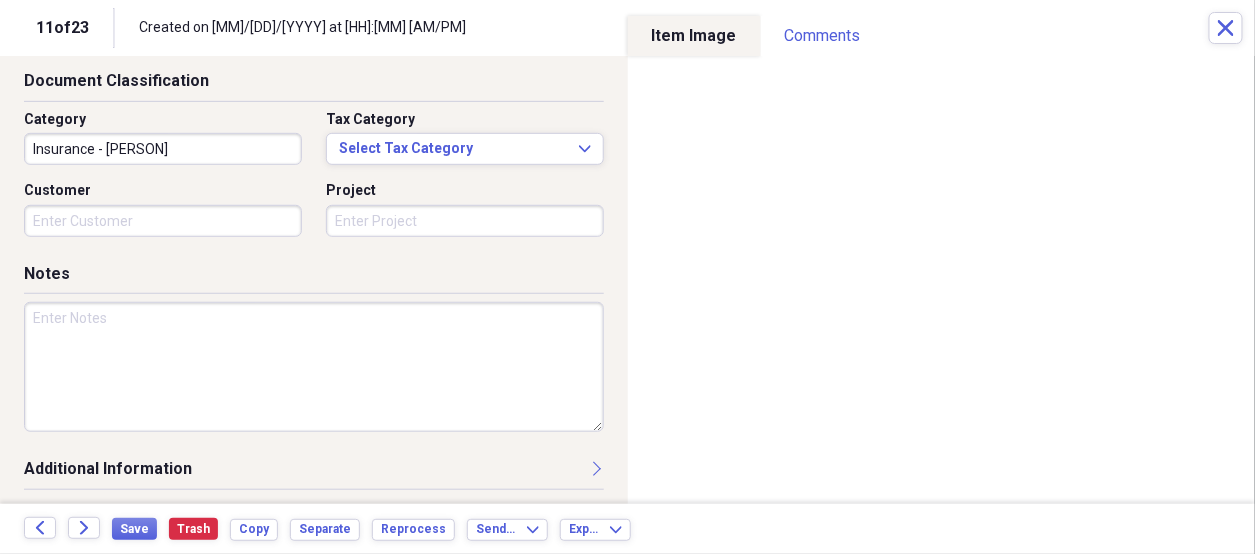 scroll, scrollTop: 284, scrollLeft: 0, axis: vertical 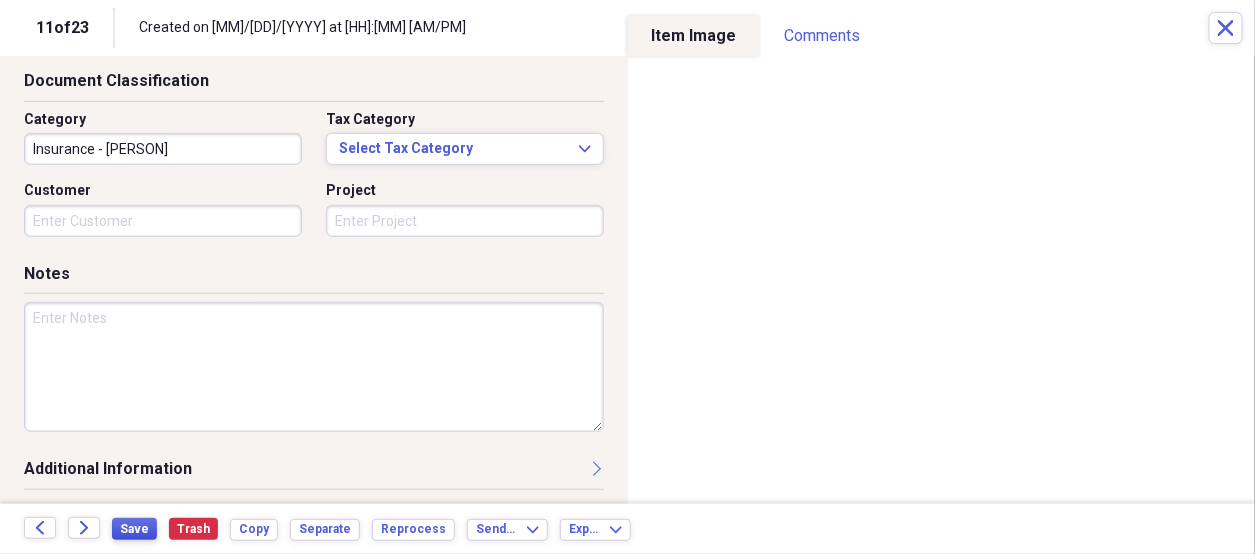 click on "Save" at bounding box center [134, 529] 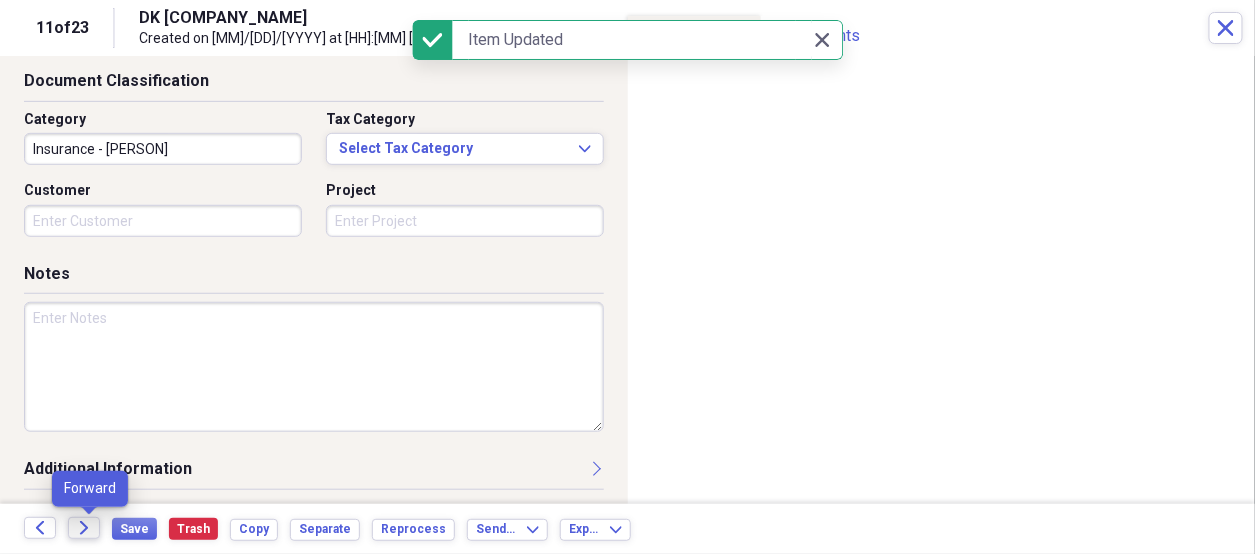 click on "Forward" 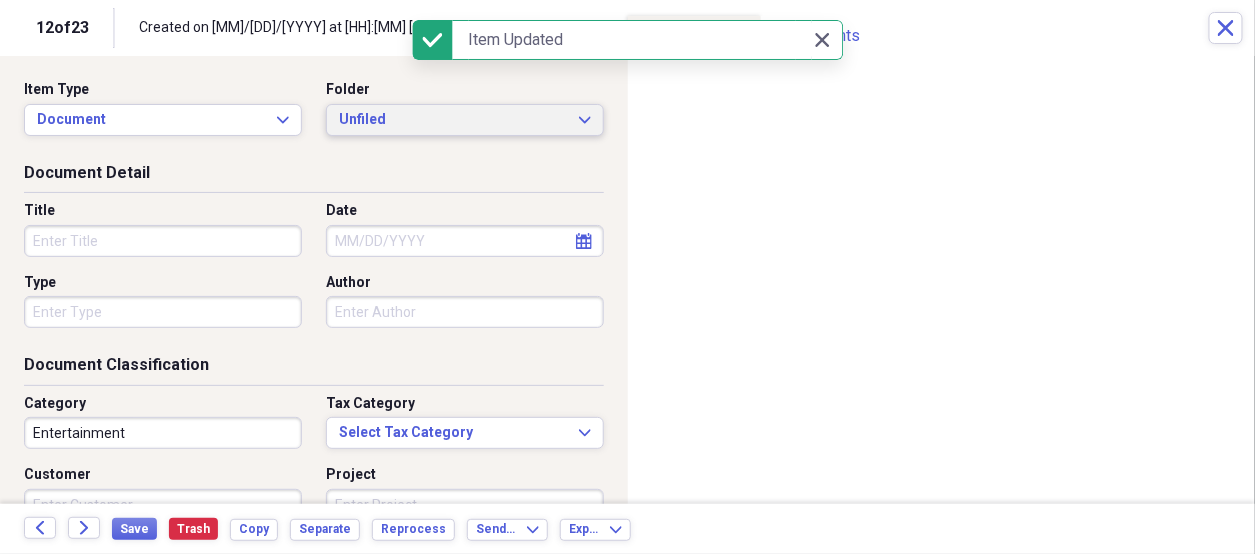 click on "Unfiled" at bounding box center (453, 120) 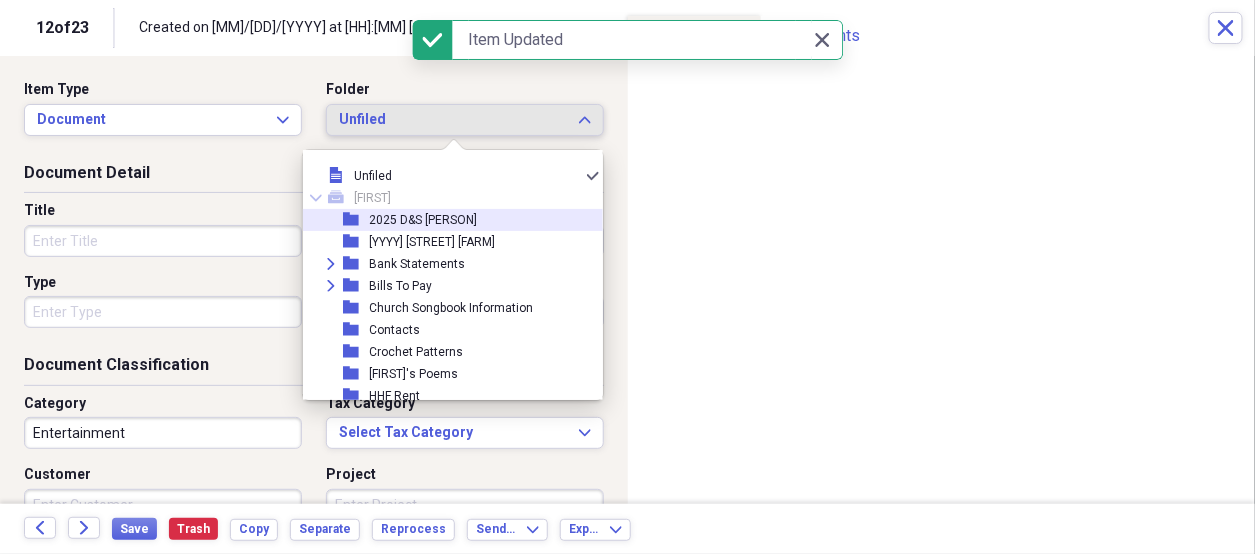 click on "2025 D&S [PERSON]" at bounding box center [423, 220] 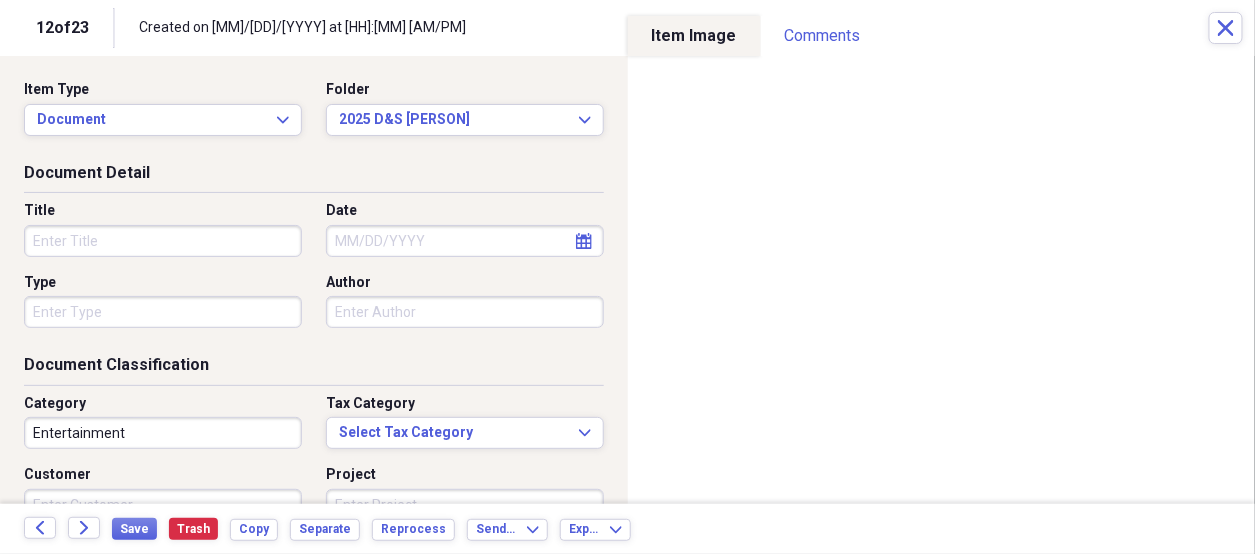 click on "Title" at bounding box center (163, 241) 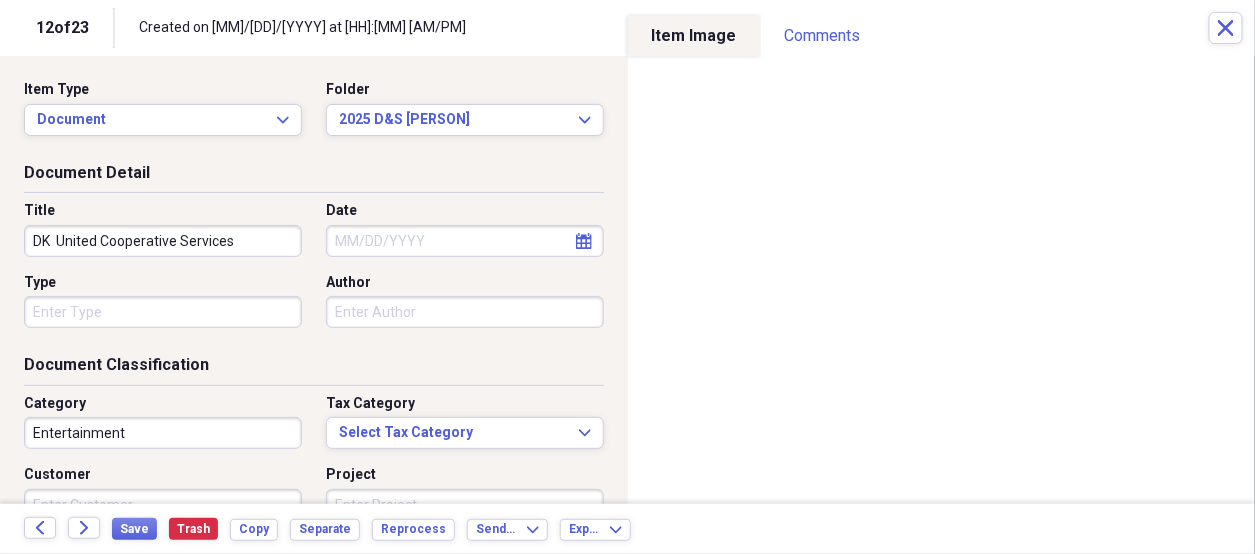 type on "DK  United Cooperative Services" 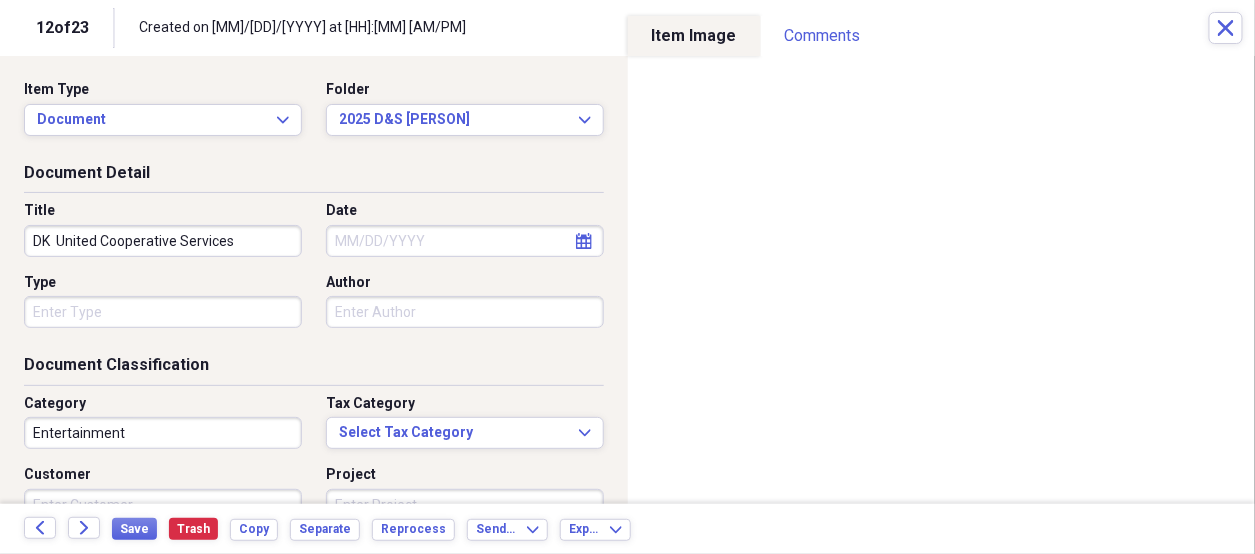 select on "7" 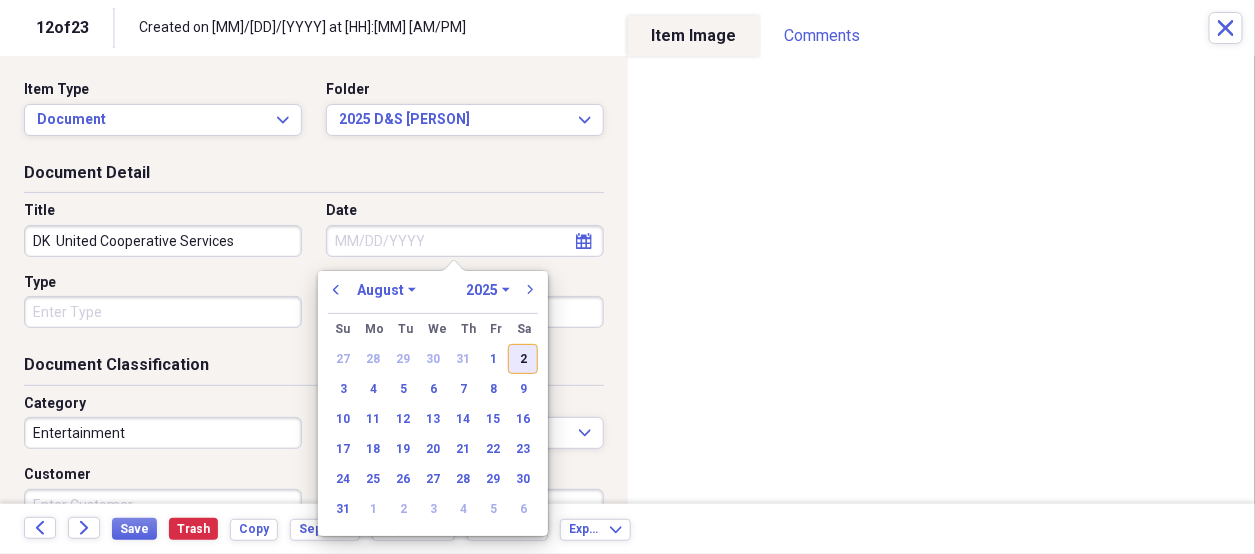 click on "2" at bounding box center (523, 359) 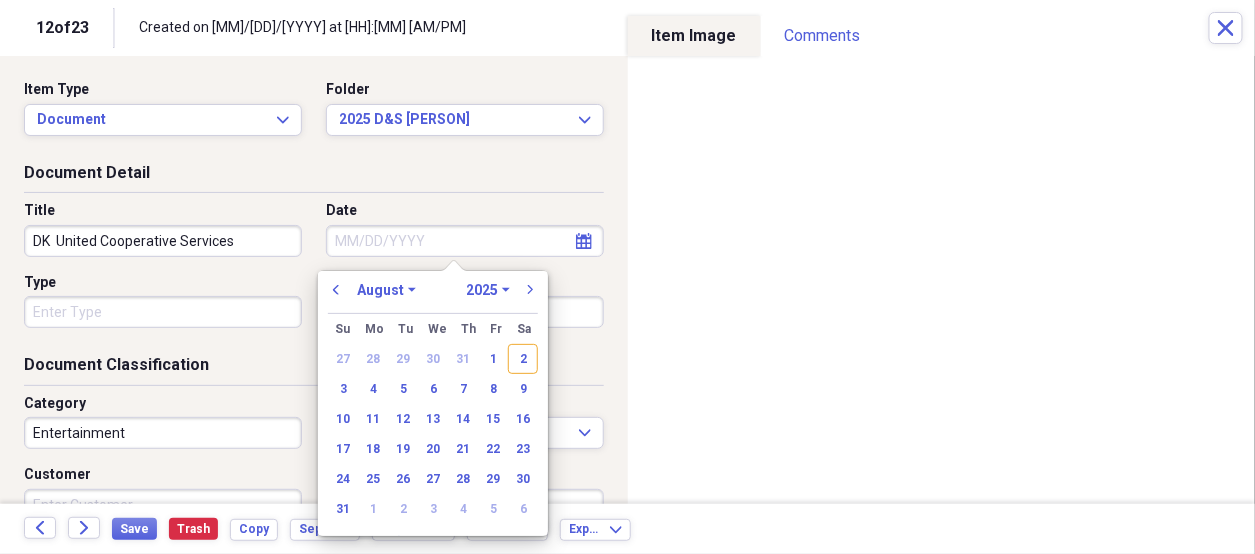type on "08/02/2025" 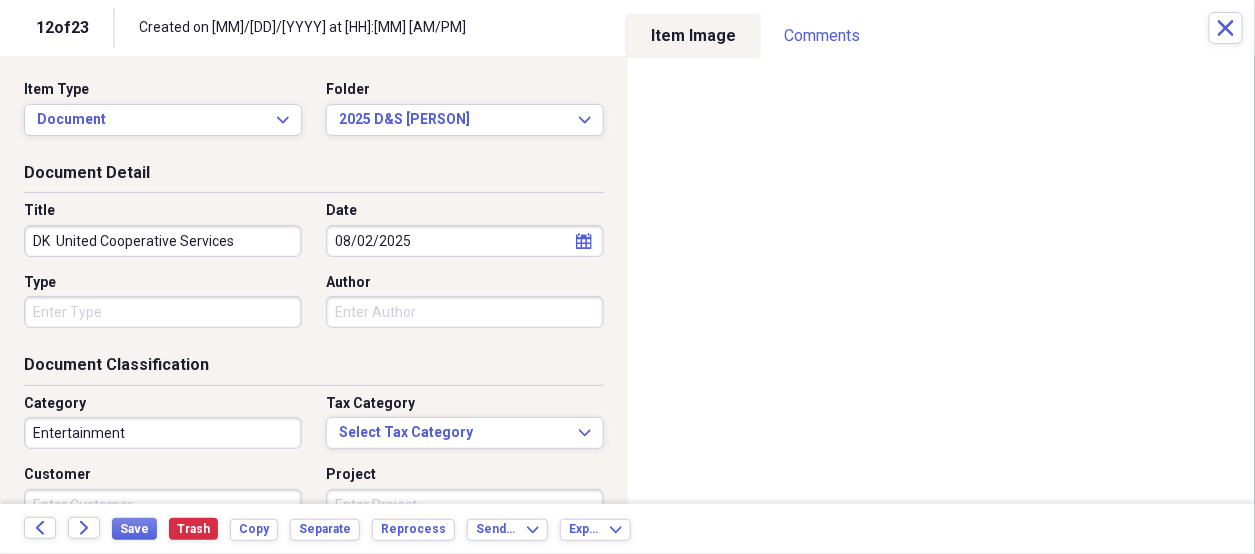 click on "Organize My Files [NUMBER] Collapse Unfiled Needs Review [NUMBER] Unfiled All Files Unfiled Unfiled Unfiled Saved Reports Collapse My Cabinet [FIRST] Add Folder Folder [YYYY] [INITIALS] Add Folder Folder [YYYY] [FARM_NAME] Add Folder Expand Folder Bank Statements Add Folder Expand Folder Bills To Pay Add Folder Folder Church Songbook Information Add Folder Folder Contacts Add Folder Folder Crochet Patterns Add Folder Folder [FIRST]'s Poems Add Folder Folder HHF Rent Add Folder Expand Folder Important Documents Add Folder Expand Folder Informaion for Taxes Add Folder Expand Folder Maw Maw Add Folder Folder Misc for [FIRST] Add Folder Expand Folder Past Years Receipts Add Folder Folder Photos Add Folder Folder [FIRST] Add Folder Folder [FIRST]'s Kreations Add Folder Trash Trash Help & Support Submit Import Import Add Create Expand Reports Reports Settings [FIRST] Expand Unfiled Showing [NUMBER] items Column Expand sort Sort Filters Expand Create Item Expand Status Image Date chevron-up Title Author Type Category Source check media Bill [NUMBER]" at bounding box center (627, 277) 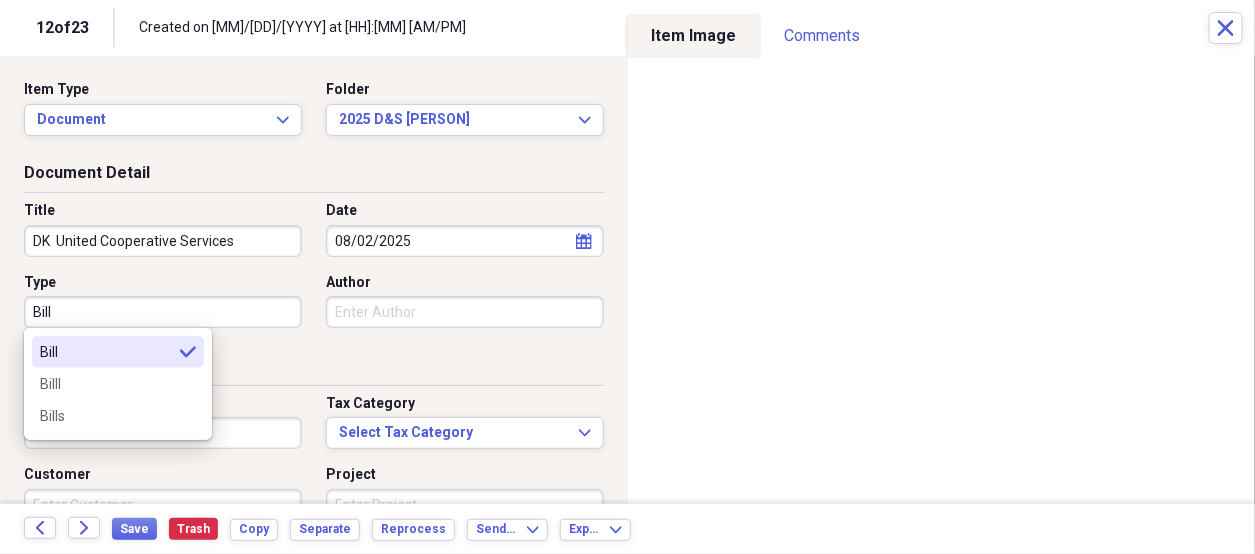 type on "Bill" 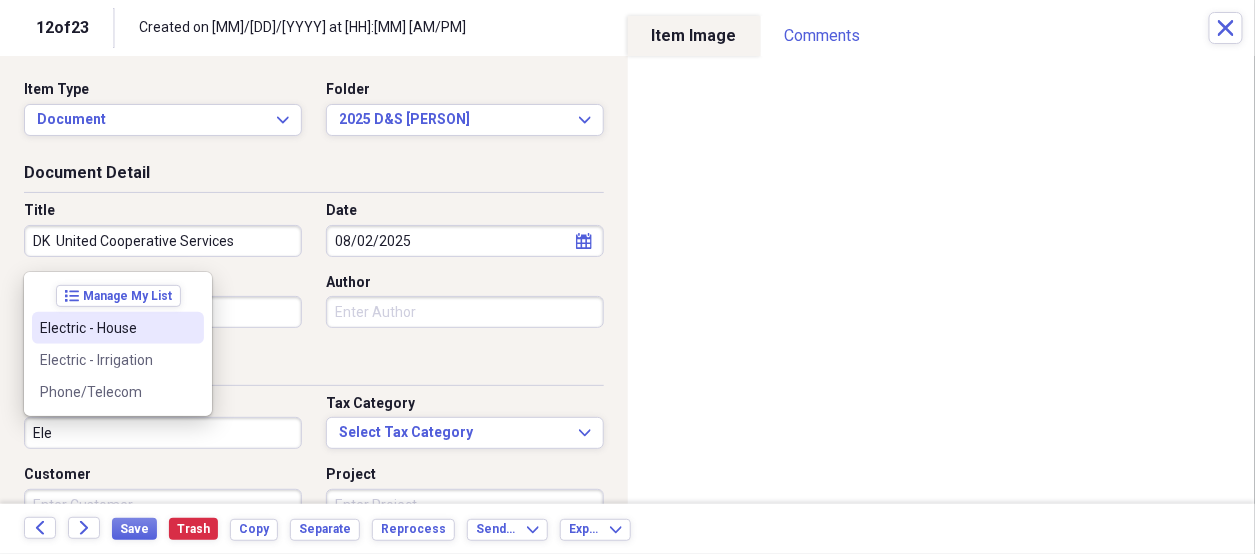click on "Electric - House" at bounding box center [106, 328] 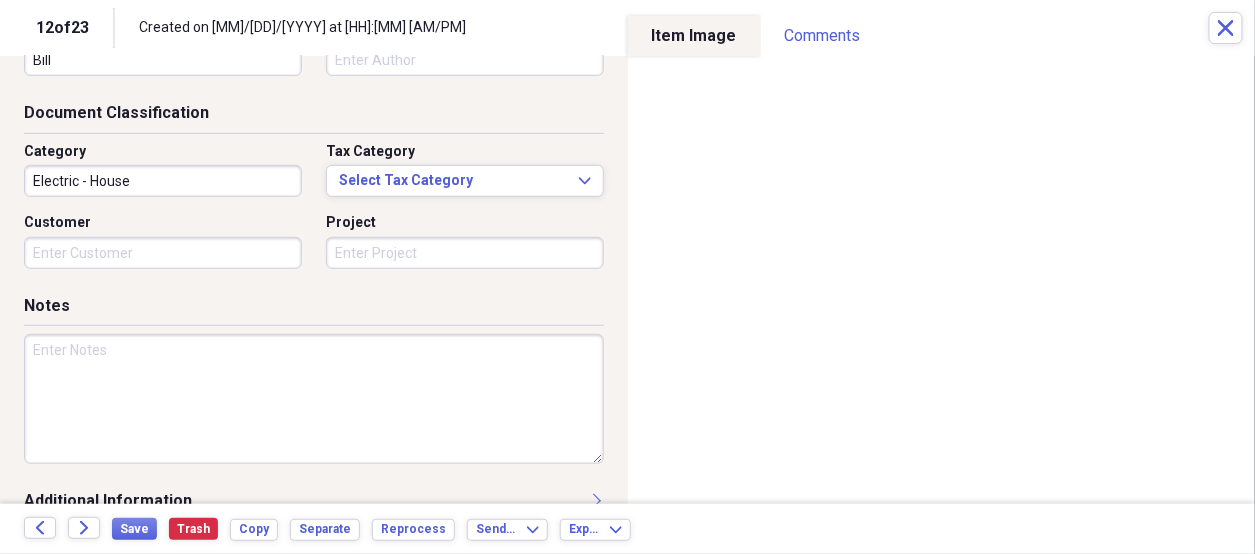 scroll, scrollTop: 284, scrollLeft: 0, axis: vertical 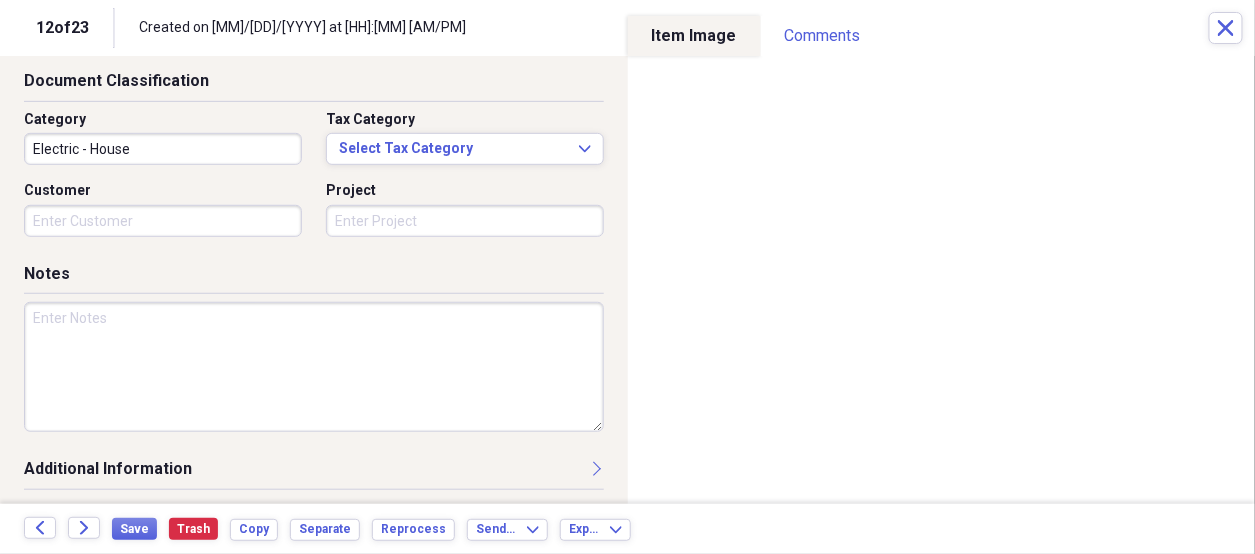 click at bounding box center [314, 367] 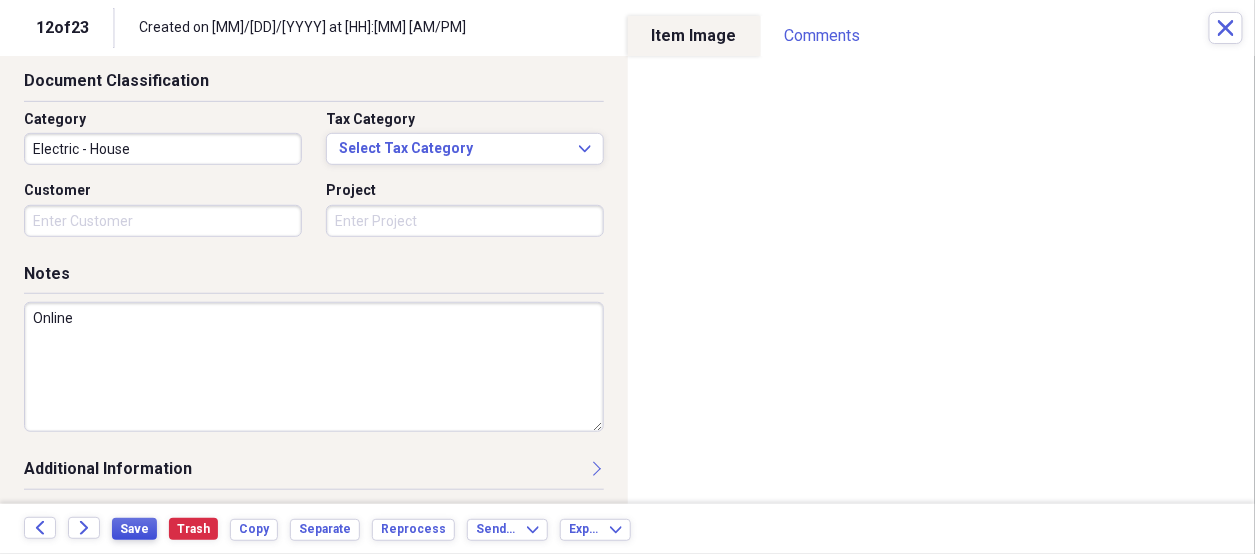 type on "Online" 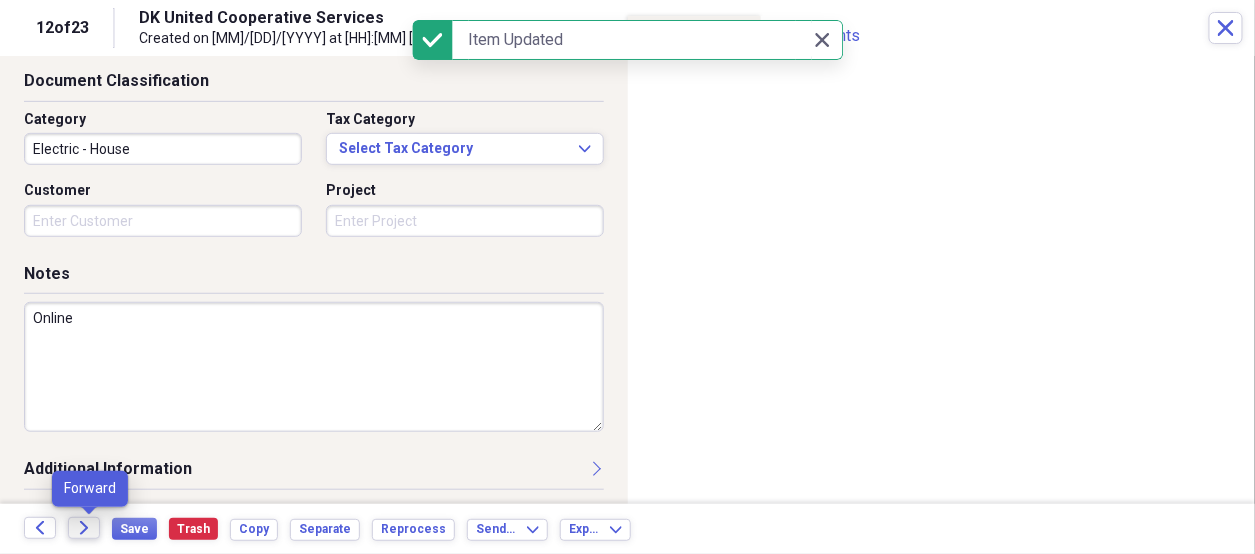 click on "Forward" 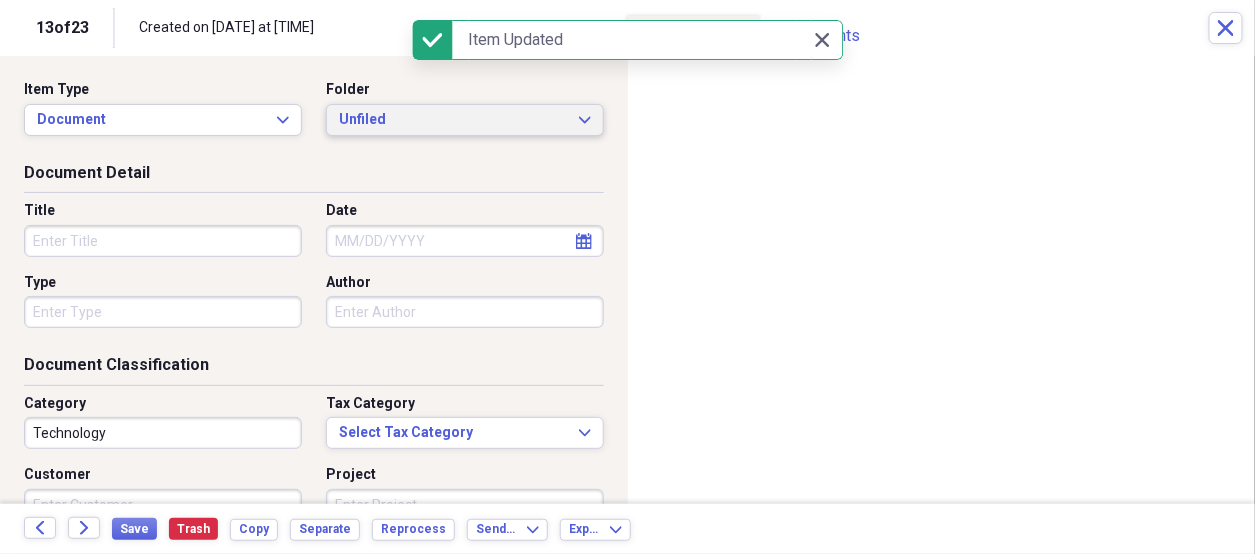 click on "Unfiled" at bounding box center [453, 120] 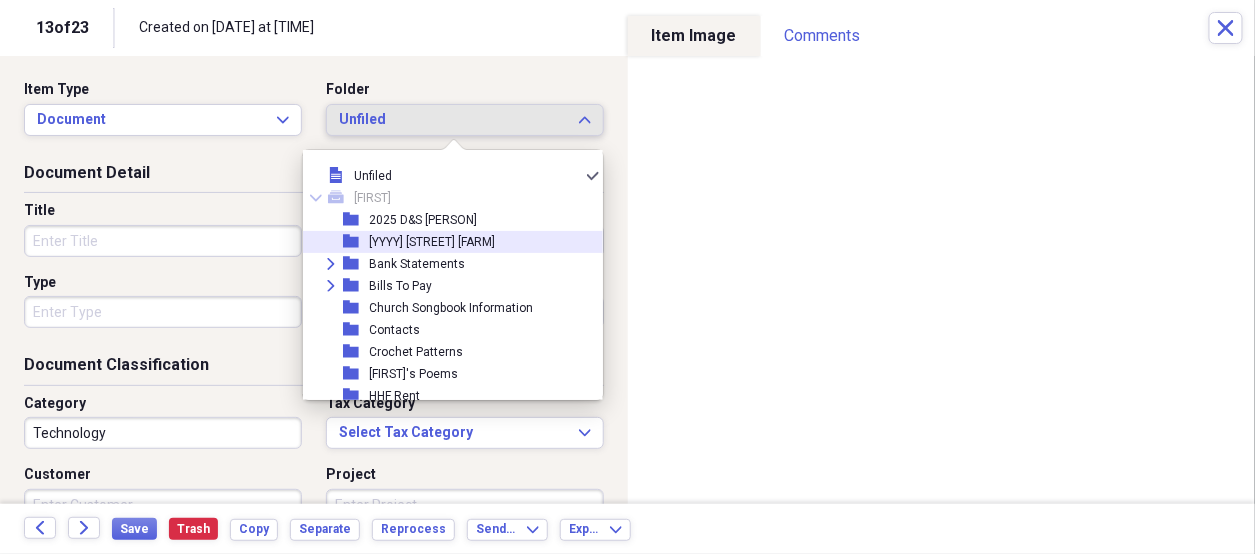 click on "[YYYY] [STREET] [FARM]" at bounding box center [432, 242] 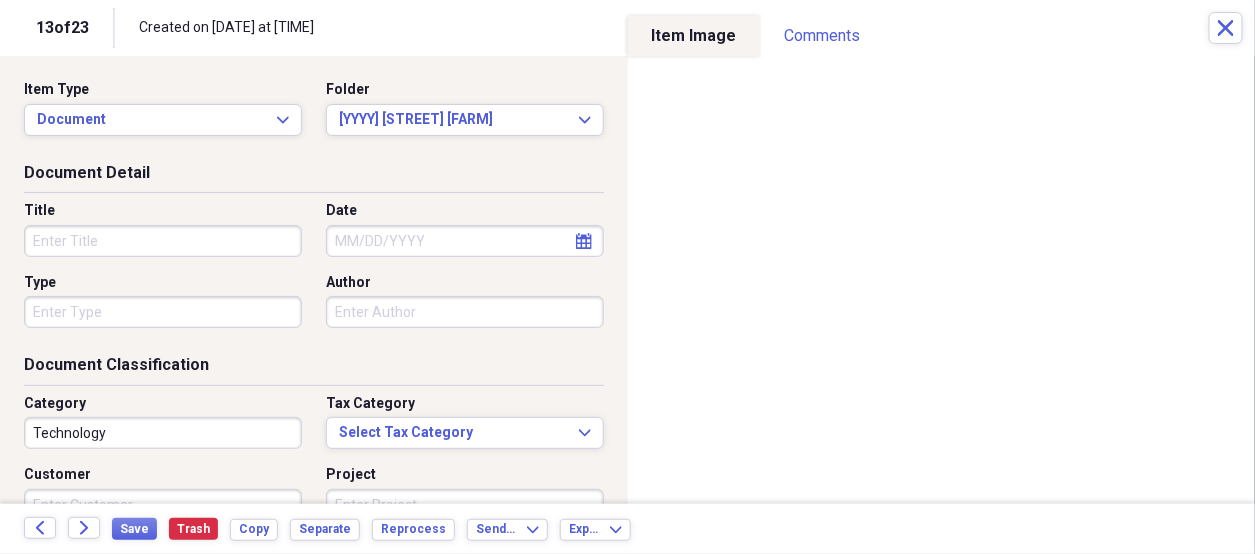 click on "Title" at bounding box center (163, 241) 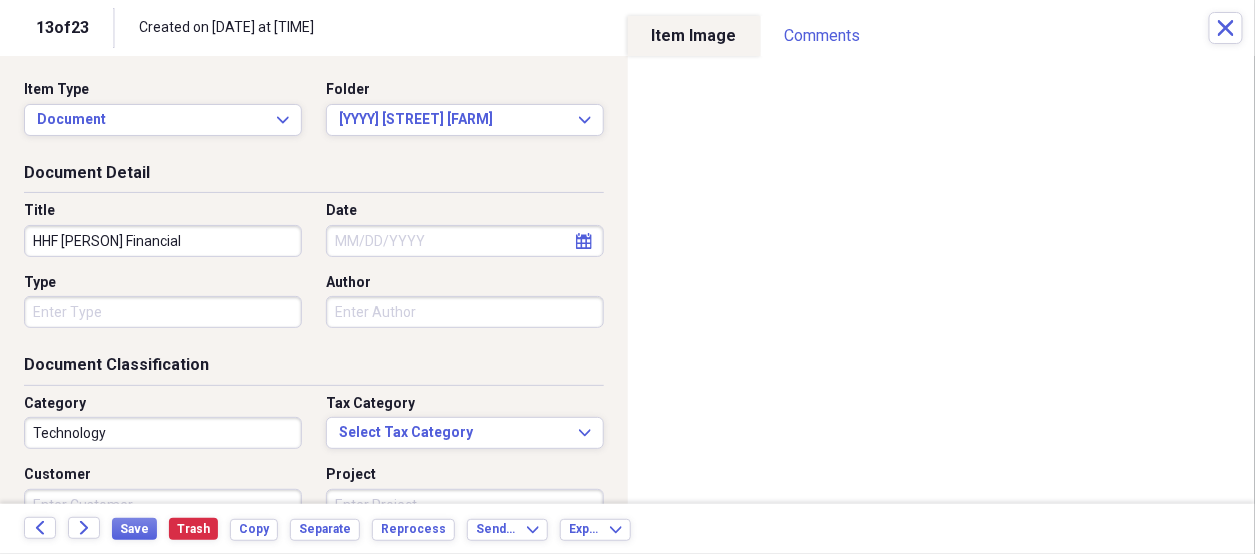 type on "HHF [PERSON] Financial" 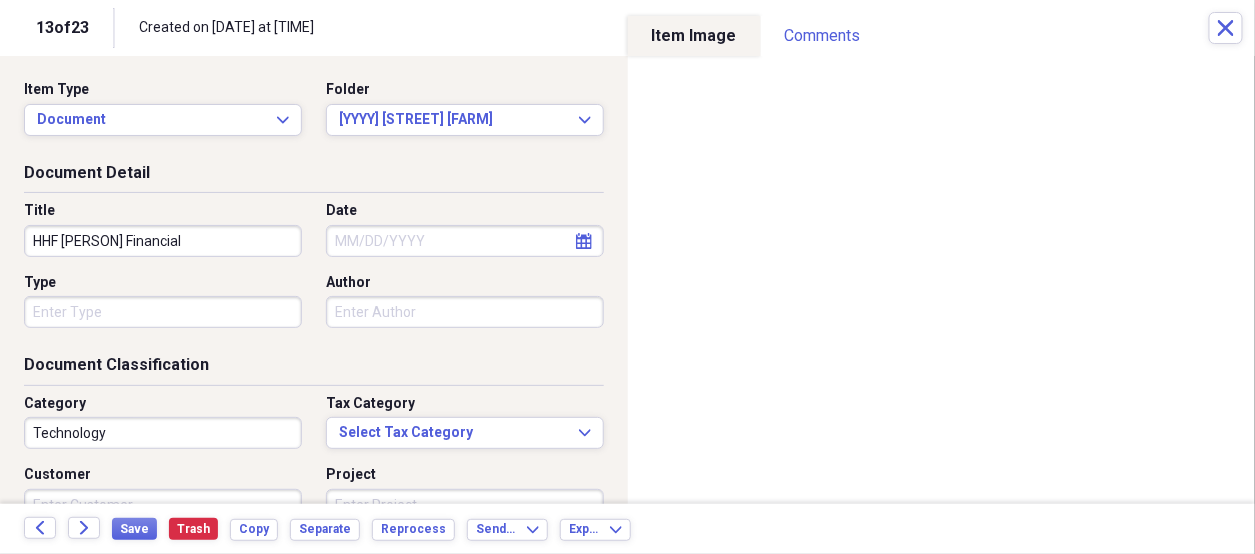 select on "7" 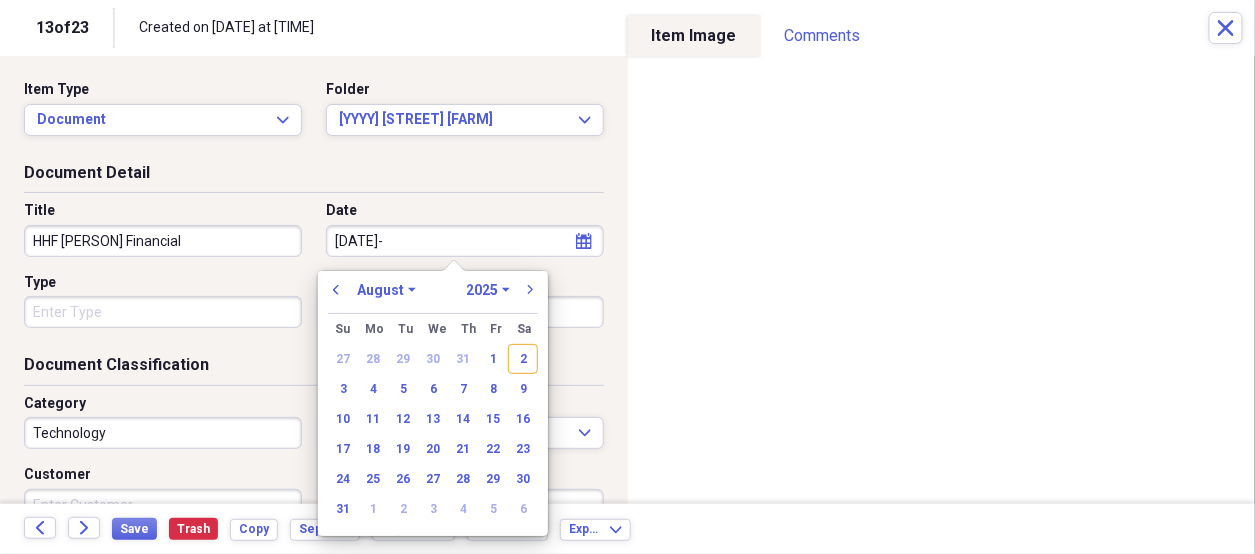 type on "[MM]-[DD]-[YY]" 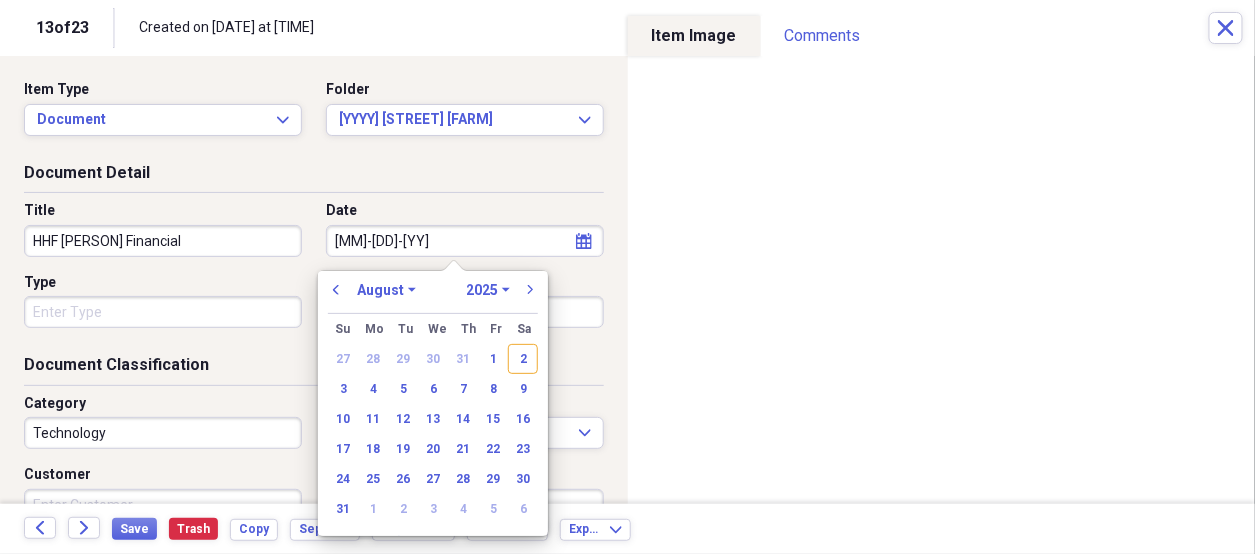 select on "6" 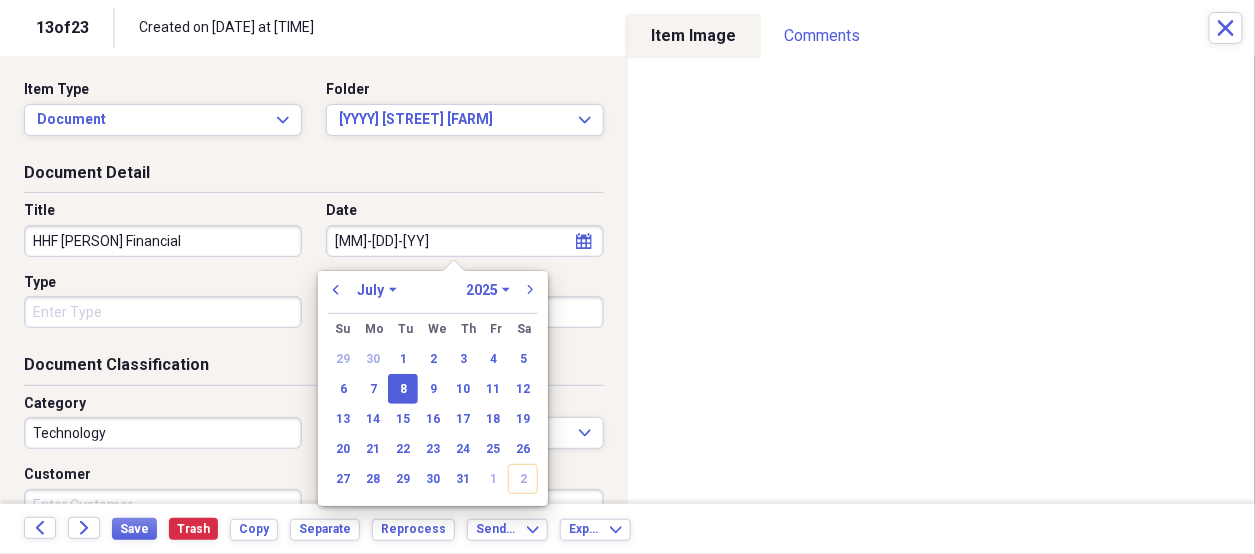 type on "07/08/2025" 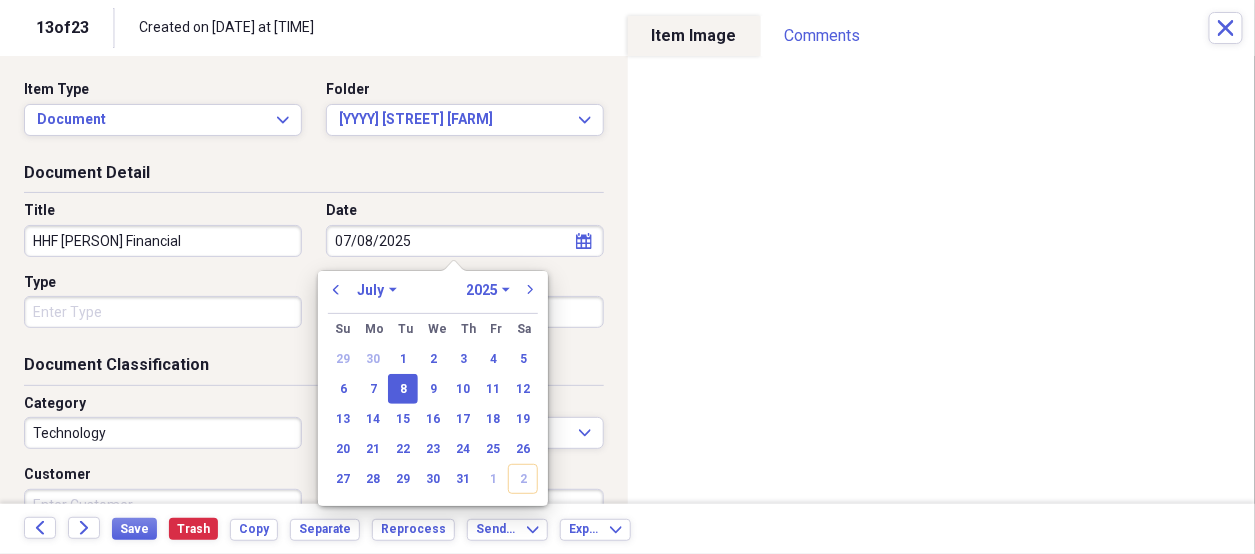 click on "Organize My Files 10 Collapse Unfiled Needs Review 10 Unfiled All Files Unfiled Unfiled Unfiled Saved Reports Collapse My Cabinet [PERSON] Add Folder Folder 2025 D&S [PERSON] Add Folder Folder 2025 Highland Hill Farm Add Folder Expand Folder Bank Statements Add Folder Expand Folder Bills To Pay Add Folder Folder Church Songbook Information Add Folder Folder Contacts Add Folder Folder Crochet Patterns Add Folder Folder Don's Poems Add Folder Folder HHF Rent Add Folder Expand Folder Important Documents Add Folder Expand Folder Informaion for Taxes Add Folder Expand Folder Maw Maw Add Folder Folder Misc for [PERSON] Add Folder Expand Folder Past Years Receipts Add Folder Folder Photos Add Folder Folder [PERSON] Add Folder Folder [PERSON]'s Kreations Add Folder Trash Trash Help & Support Submit Import Import Add Create Expand Reports Reports Settings [PERSON] Expand Unfiled Showing 23 items Column Expand sort Sort Filters Expand Create Item Expand Status Image Date chevron-up Title Author Type Category Source check media Bill 75" at bounding box center [627, 277] 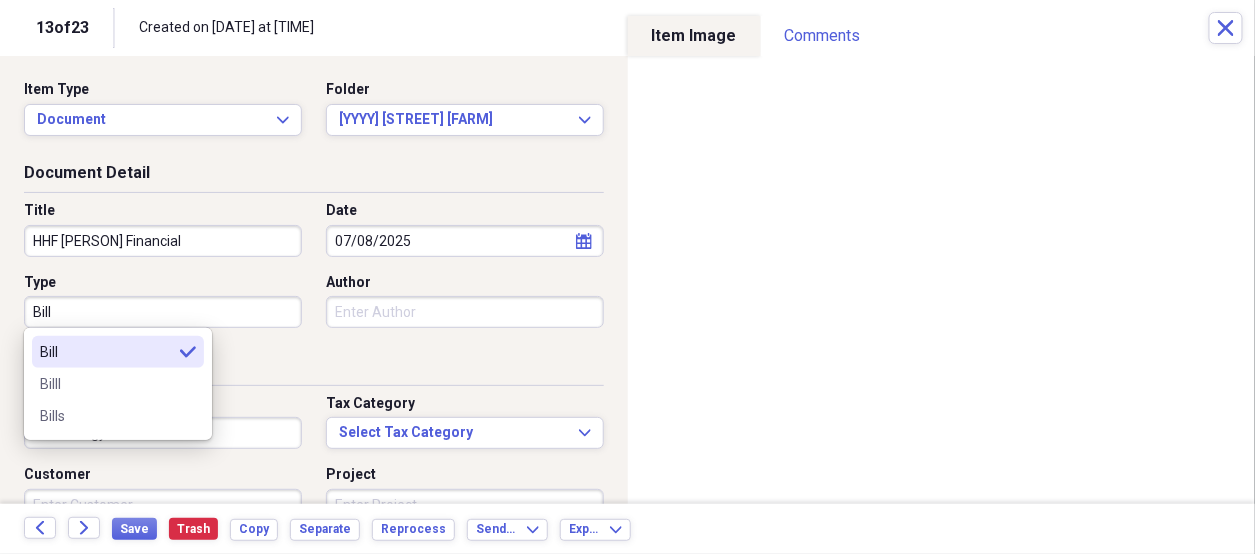 type on "Bill" 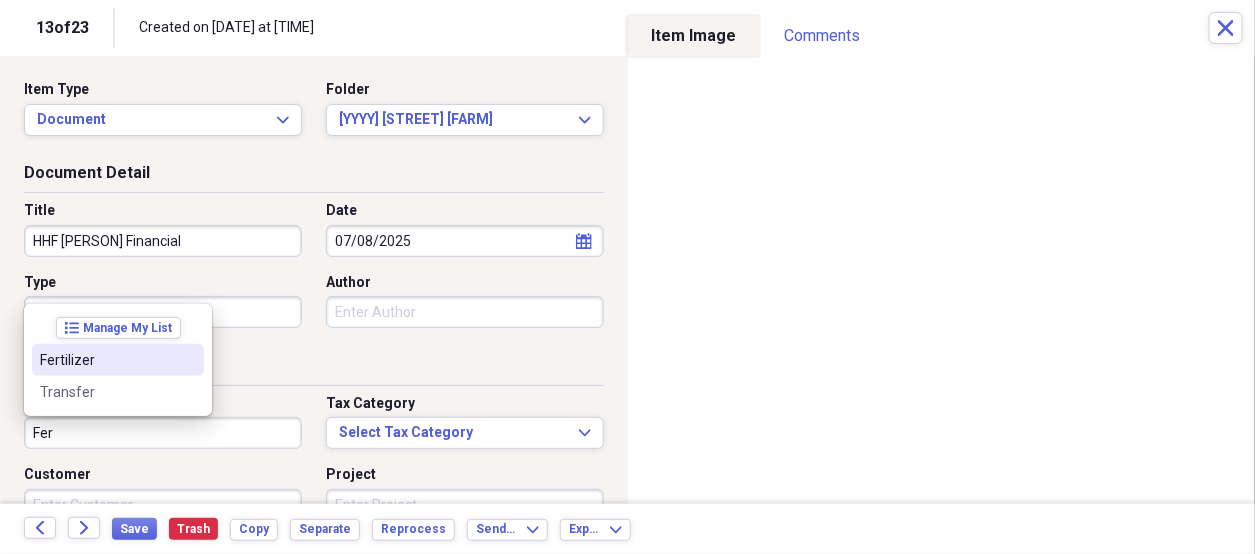 click on "Fertilizer" at bounding box center (106, 360) 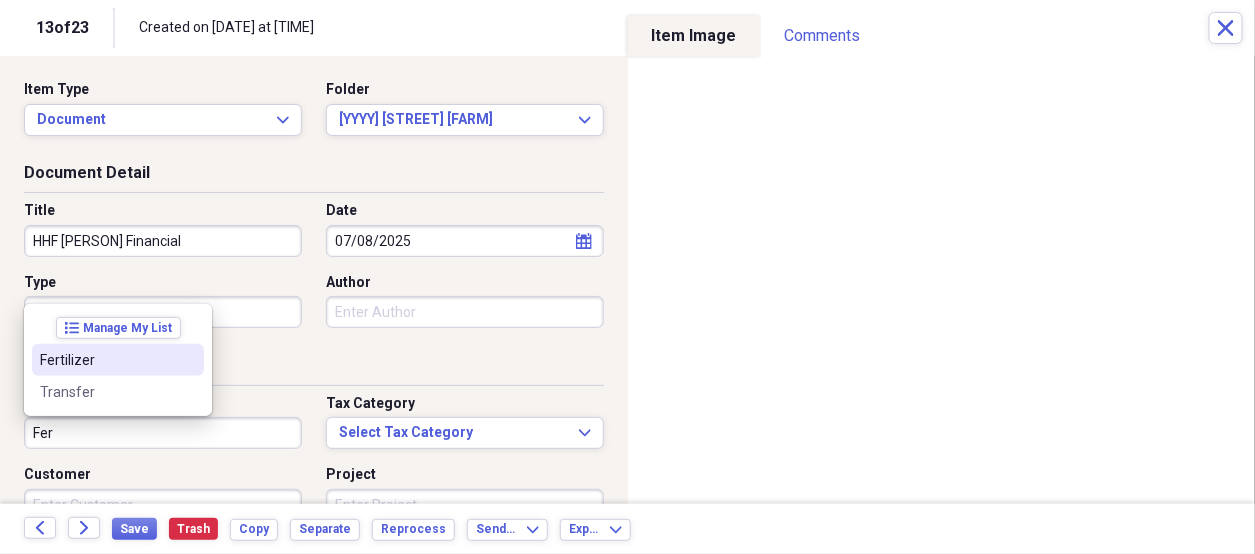 type on "Fertilizer" 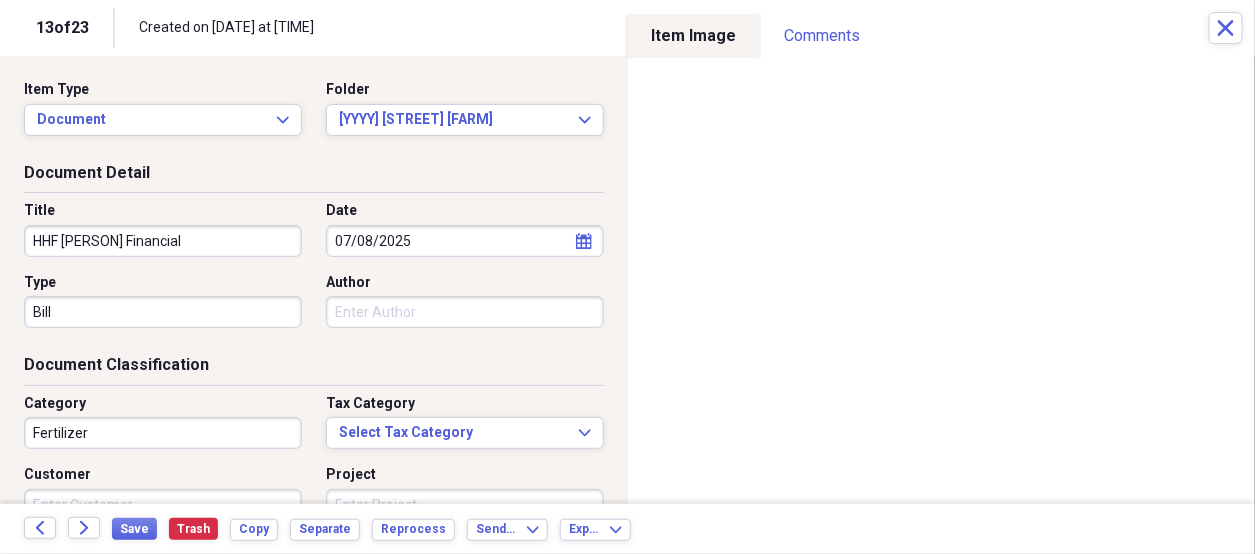 scroll, scrollTop: 200, scrollLeft: 0, axis: vertical 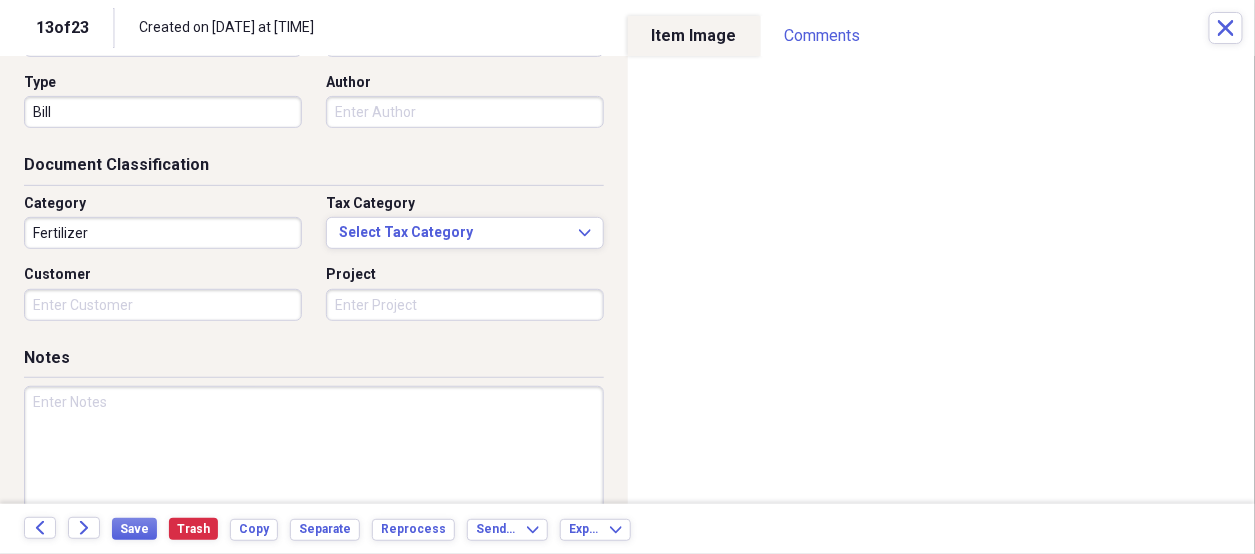 click on "Notes" at bounding box center [314, 362] 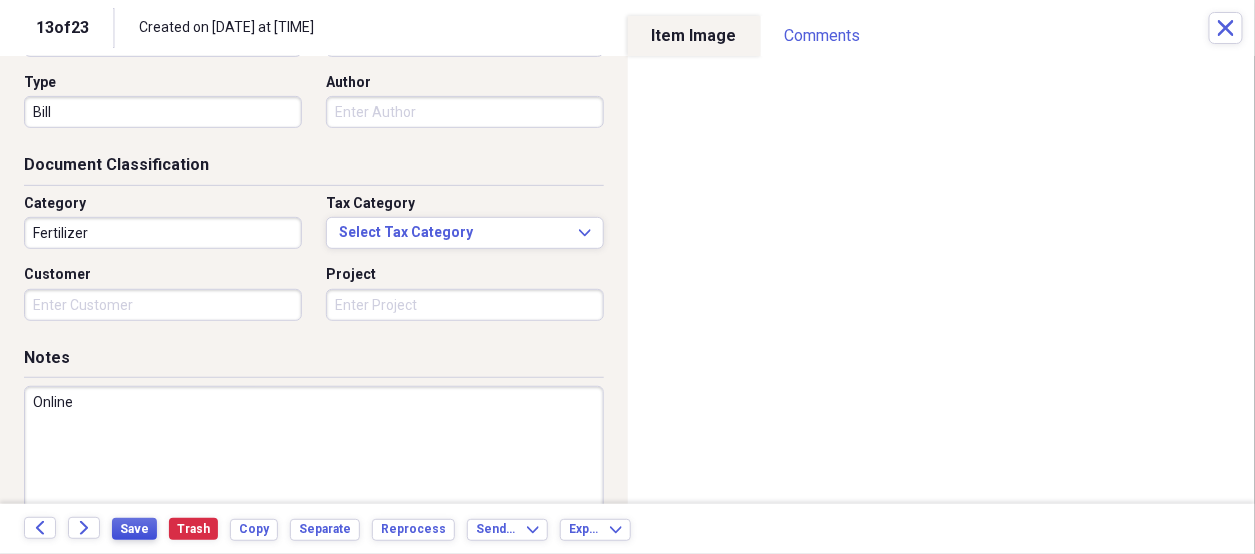 type on "Online" 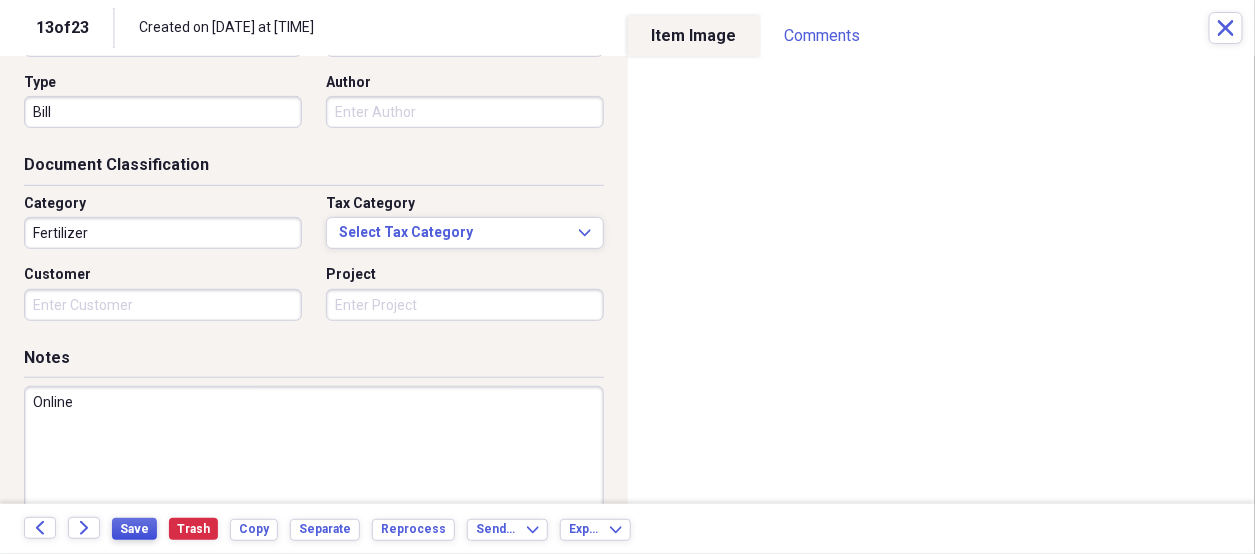 click on "Save" at bounding box center (134, 529) 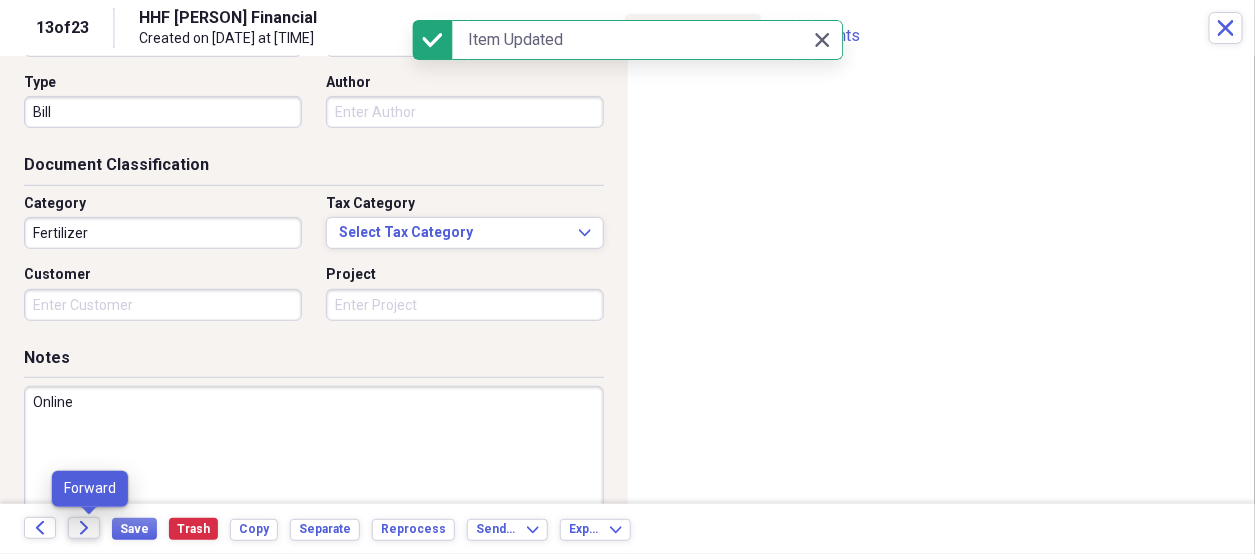 click 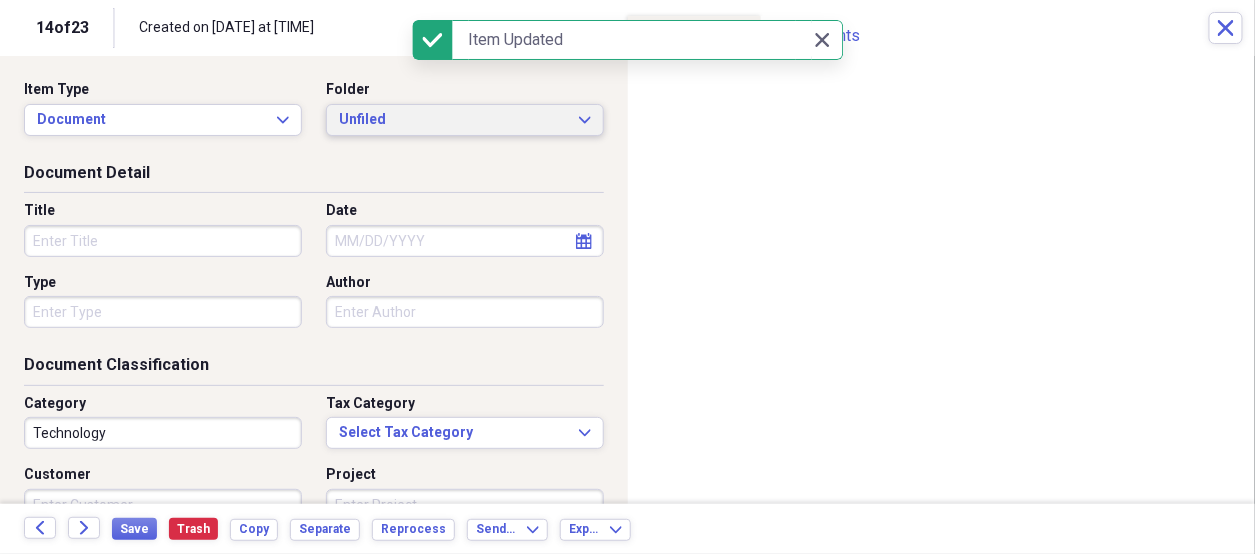 click on "Unfiled" at bounding box center [453, 120] 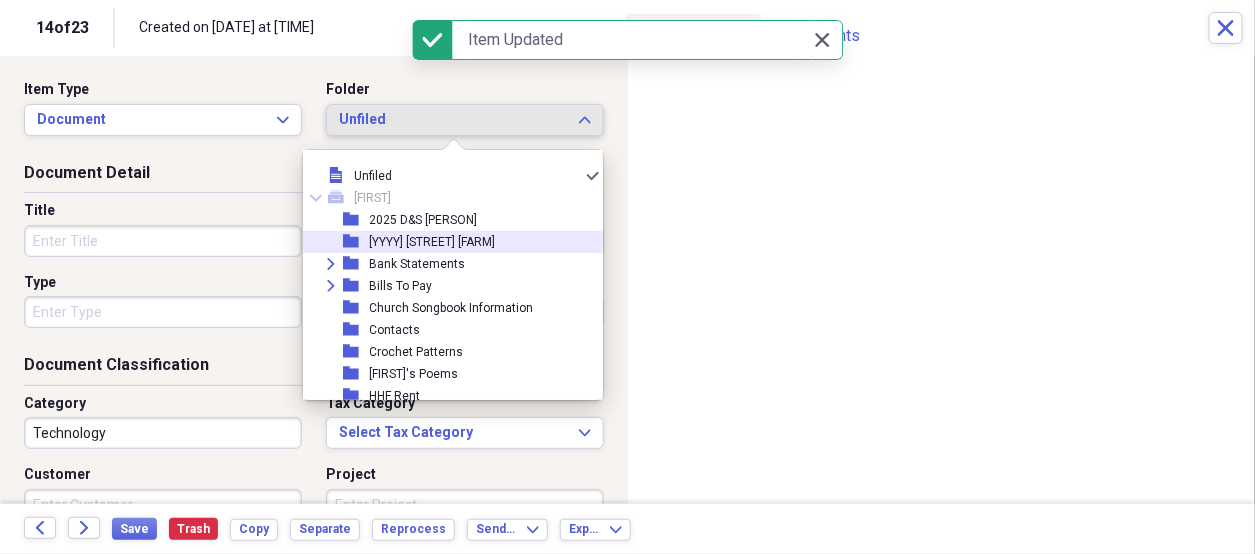 click on "[YYYY] [STREET] [FARM]" at bounding box center [432, 242] 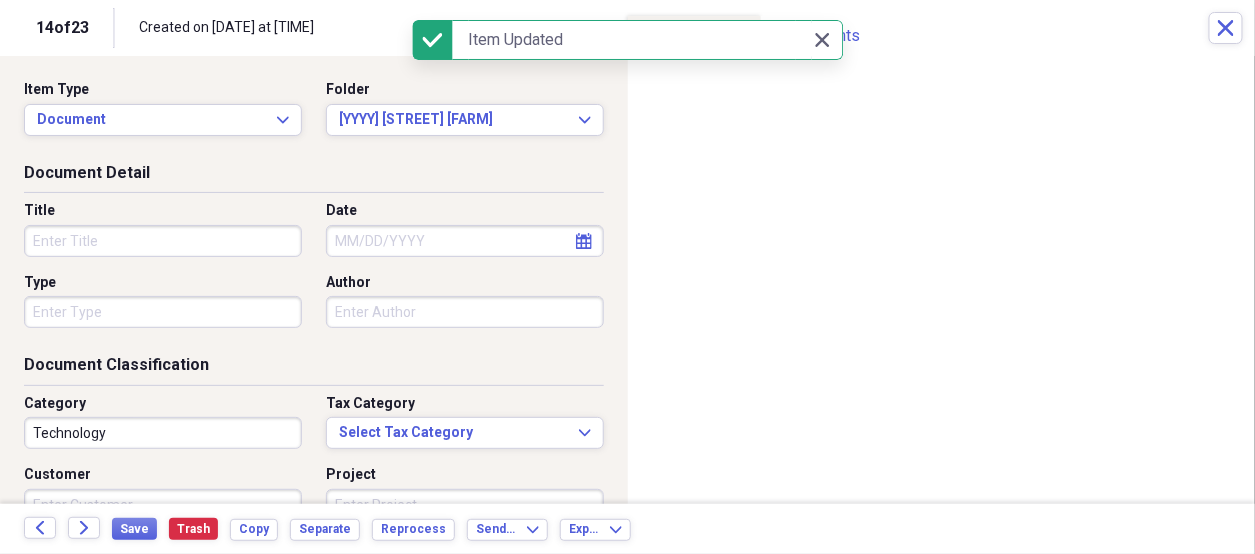 click on "Title" at bounding box center (163, 241) 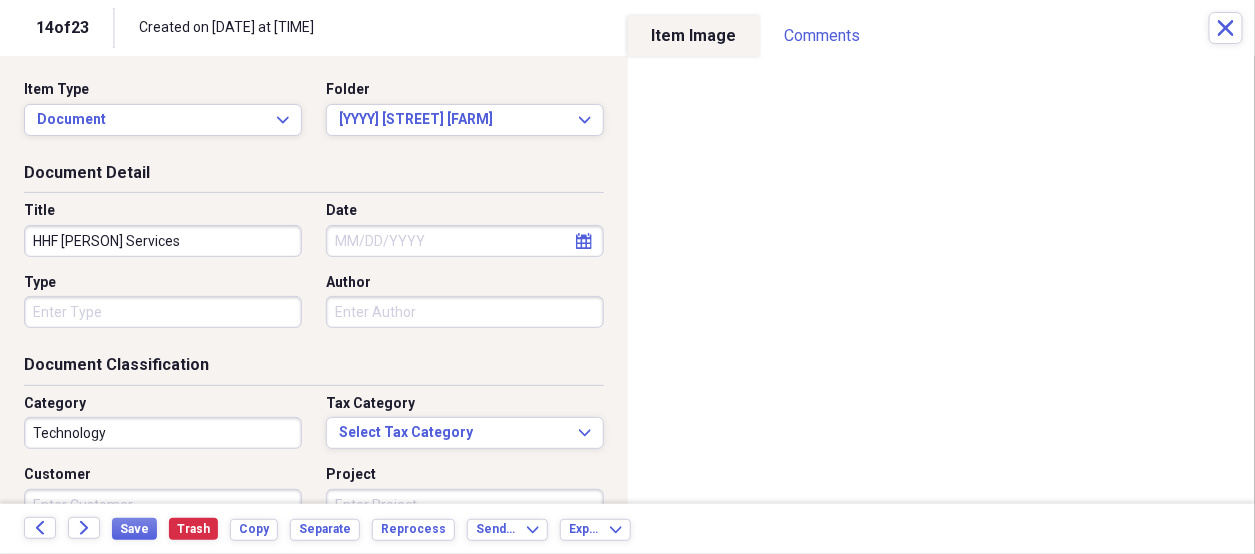 type on "HHF [PERSON] Services" 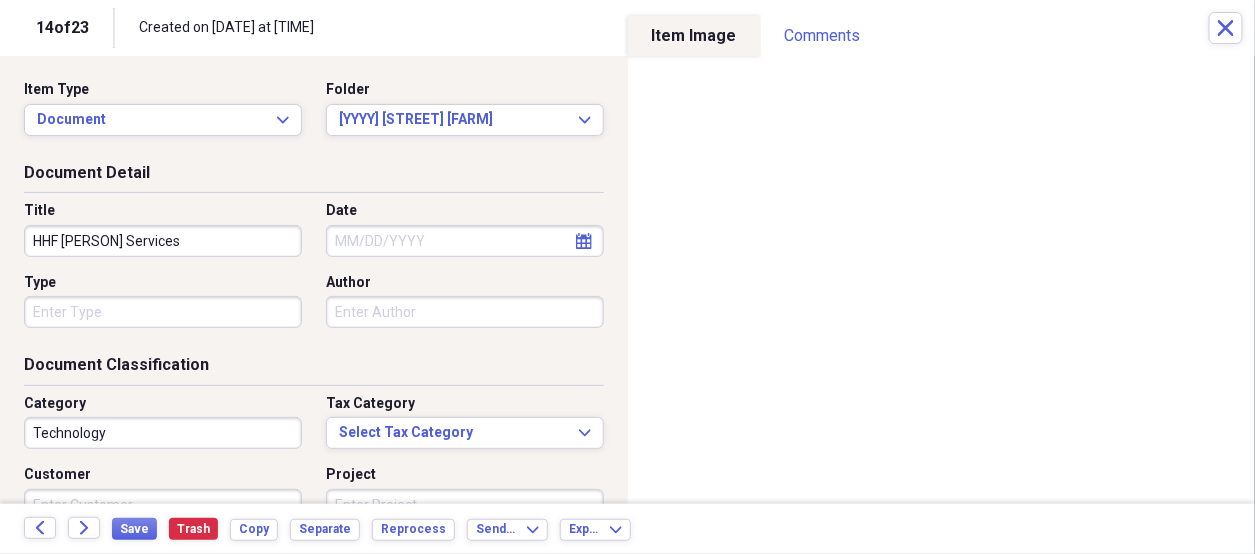 select on "7" 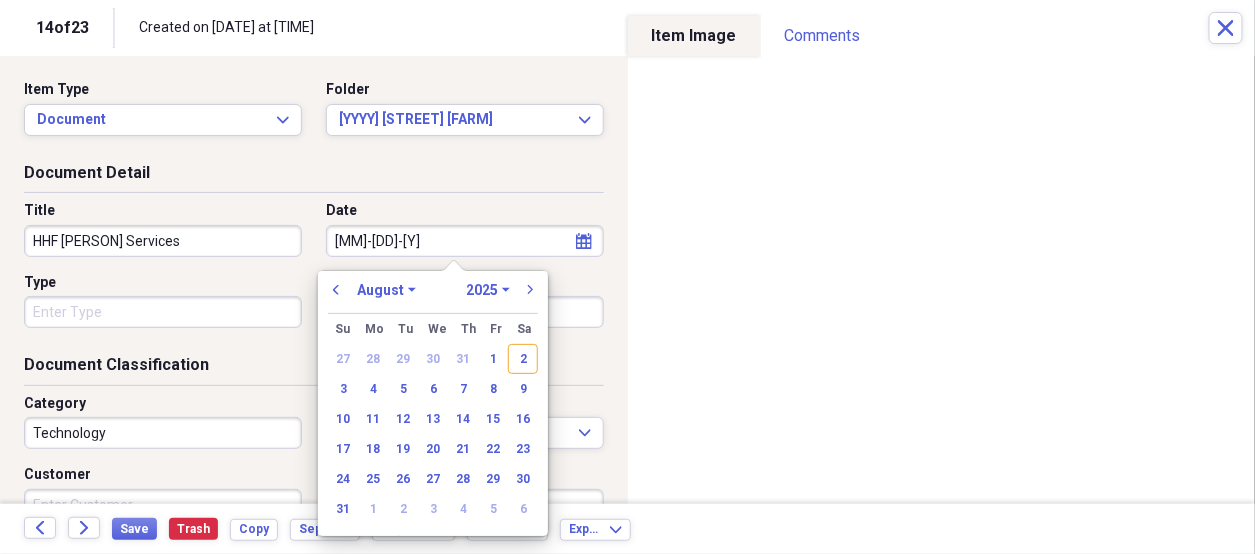 type on "[DATE]" 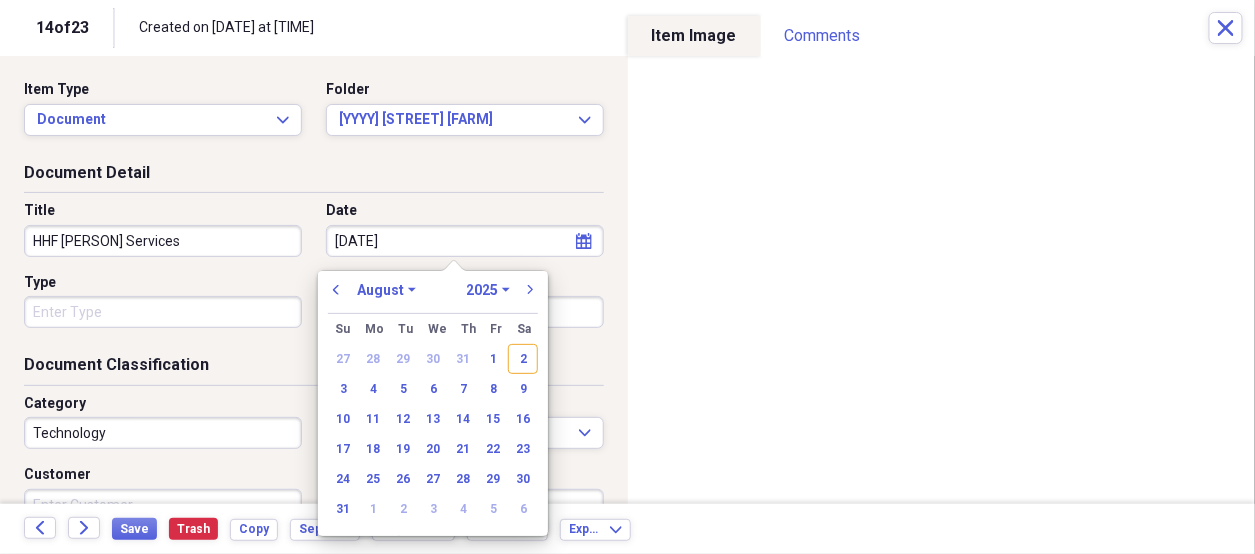 select on "6" 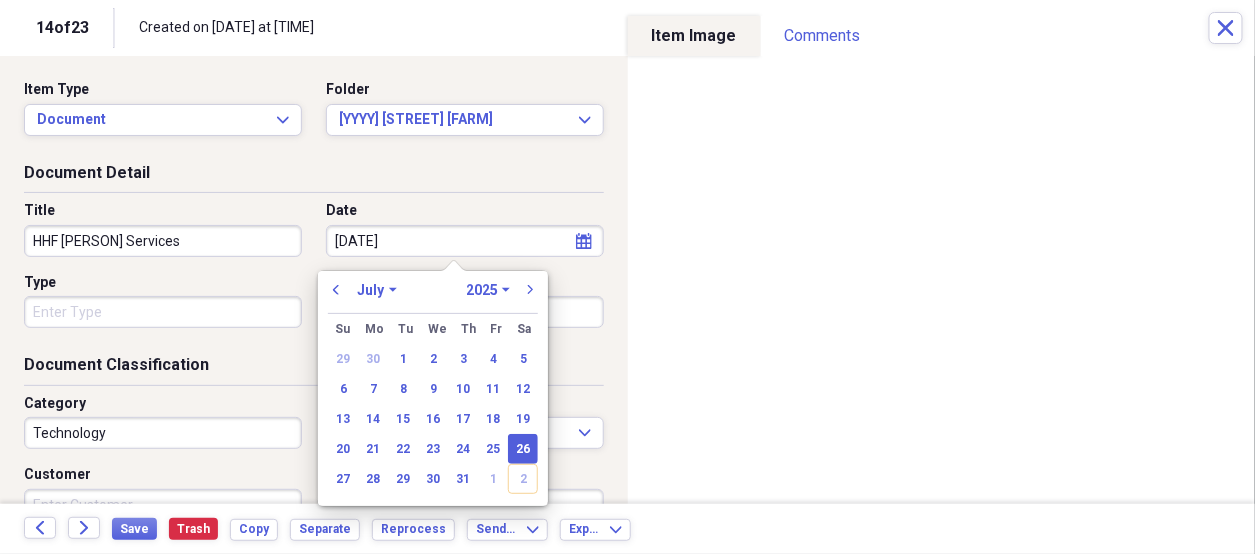 type on "07/26/2025" 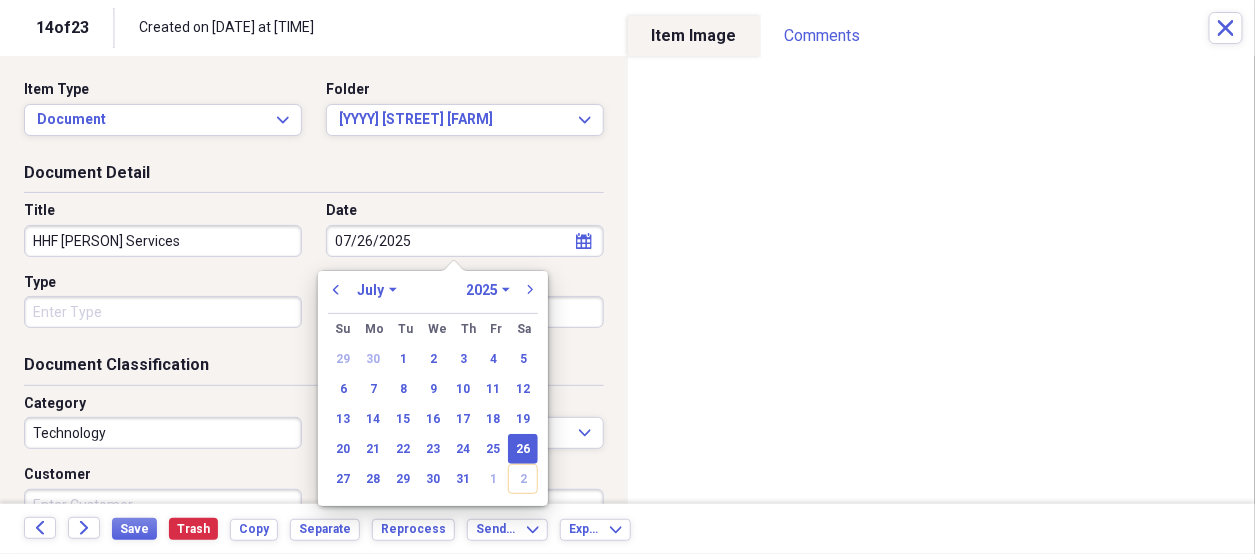 click on "Organize My Files [NUMBER] Collapse Unfiled Needs Review [NUMBER] Unfiled All Files Unfiled Unfiled Unfiled Saved Reports Collapse My Cabinet [FIRST] Add Folder Folder [YYYY] [INITIALS] Add Folder Folder [YYYY] [FARM_NAME] Add Folder Expand Folder Bank Statements Add Folder Expand Folder Bills To Pay Add Folder Folder Church Songbook Information Add Folder Folder Contacts Add Folder Folder Crochet Patterns Add Folder Folder [FIRST]'s Poems Add Folder Folder HHF Rent Add Folder Expand Folder Important Documents Add Folder Expand Folder Informaion for Taxes Add Folder Expand Folder Maw Maw Add Folder Folder Misc for [FIRST] Add Folder Expand Folder Past Years Receipts Add Folder Folder Photos Add Folder Folder [FIRST] Add Folder Folder [FIRST]'s Kreations Add Folder Trash Trash Help & Support Submit Import Import Add Create Expand Reports Reports Settings [FIRST] Expand Unfiled Showing [NUMBER] items Column Expand sort Sort Filters Expand Create Item Expand Status Image Date chevron-up Title Author Type Category Source check media [MM]/[DD]/[YYYY]" at bounding box center (627, 277) 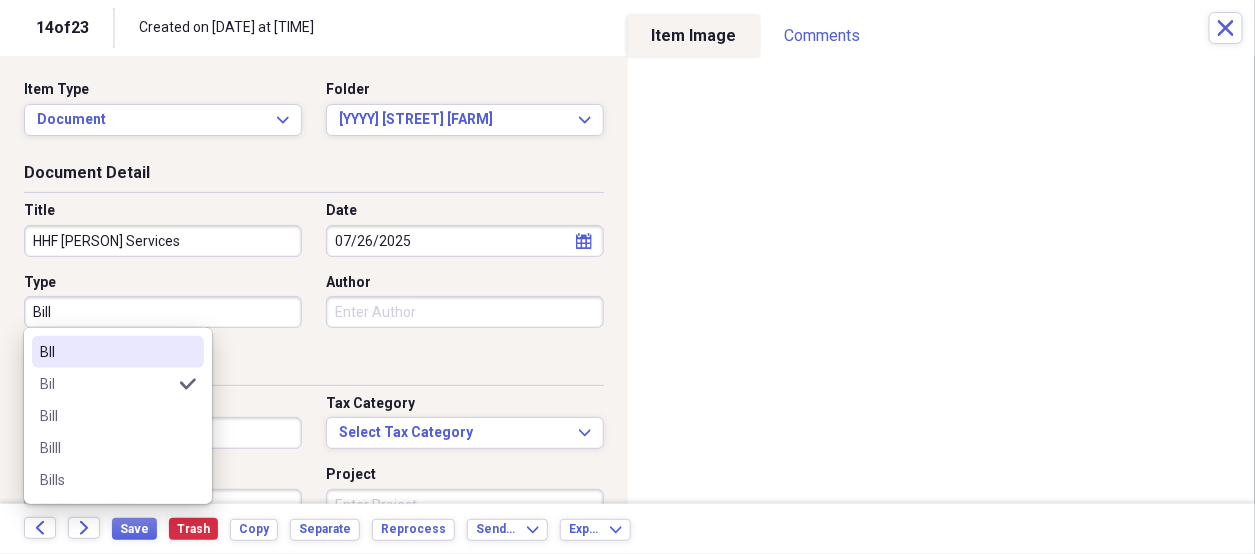 type on "Bill" 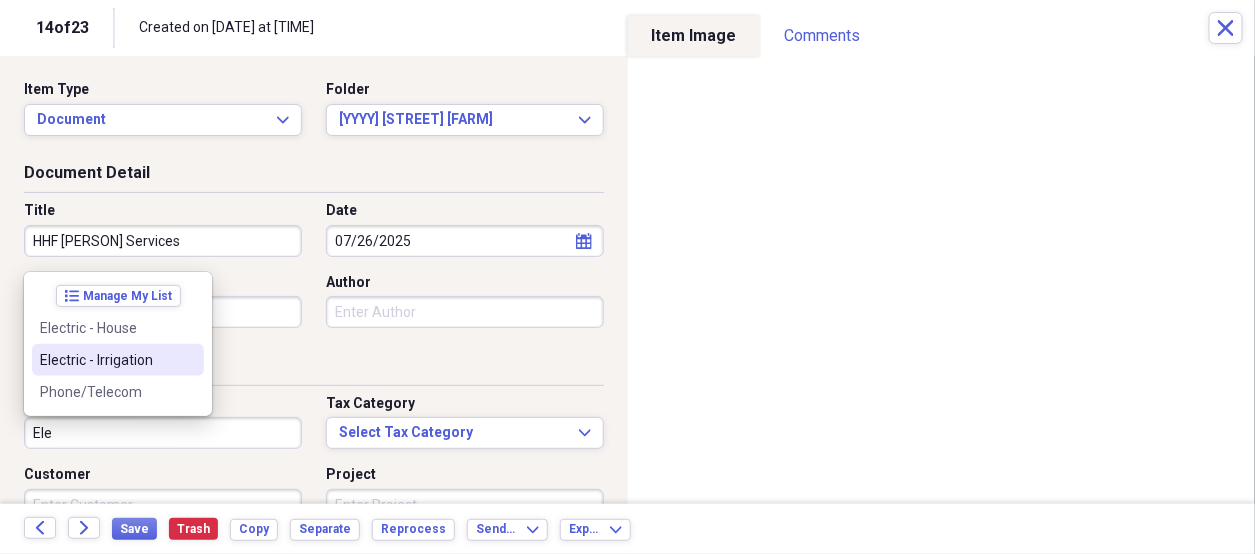 click on "Electric - Irrigation" at bounding box center (106, 360) 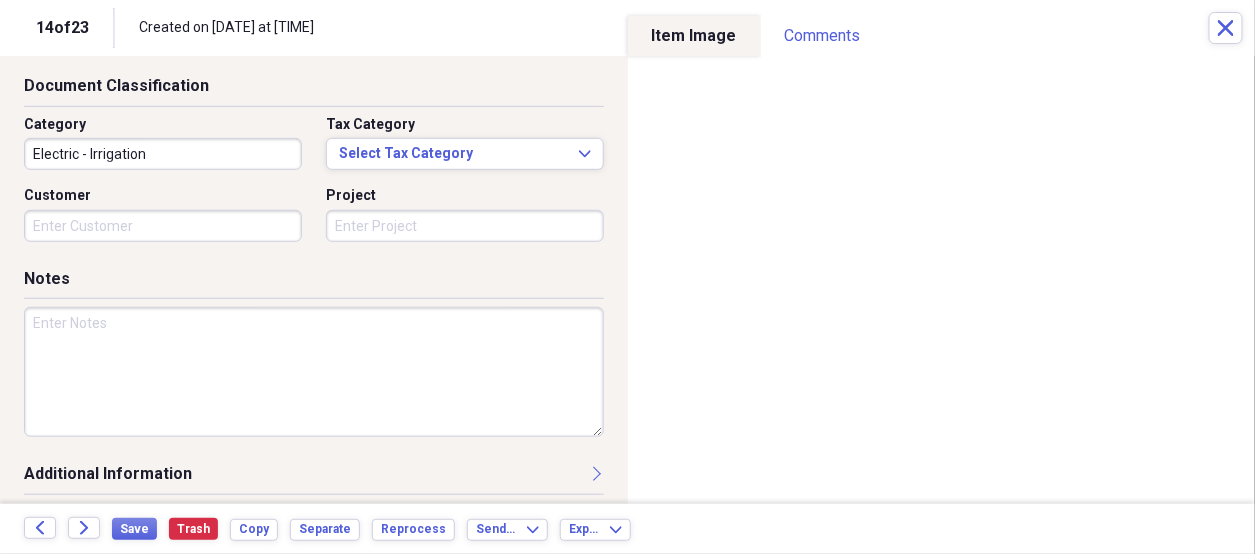 scroll, scrollTop: 284, scrollLeft: 0, axis: vertical 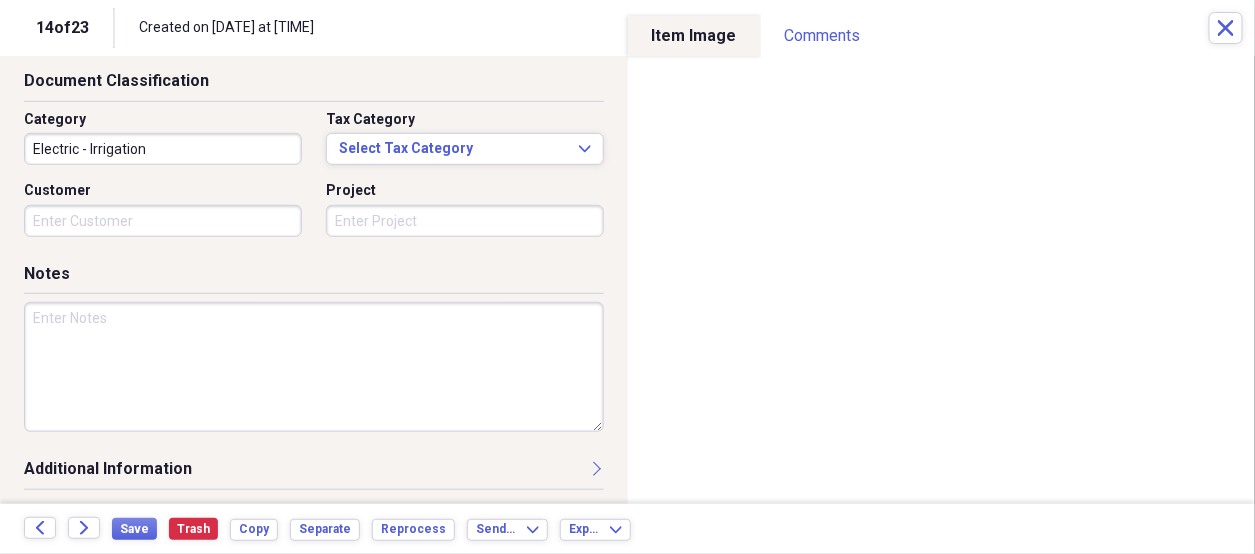 click at bounding box center [314, 367] 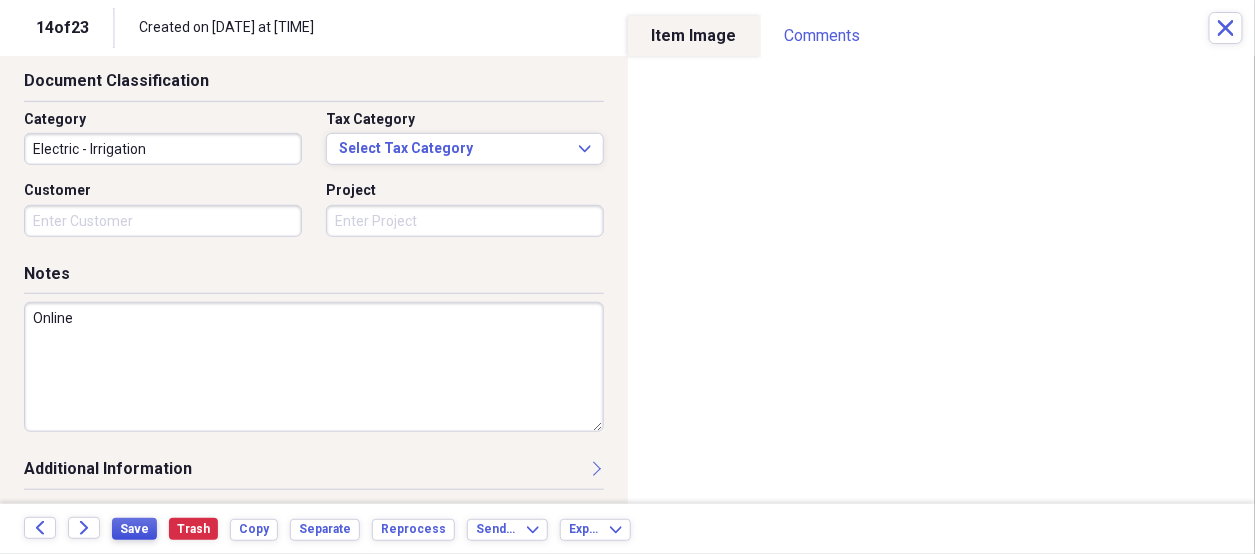 type on "Online" 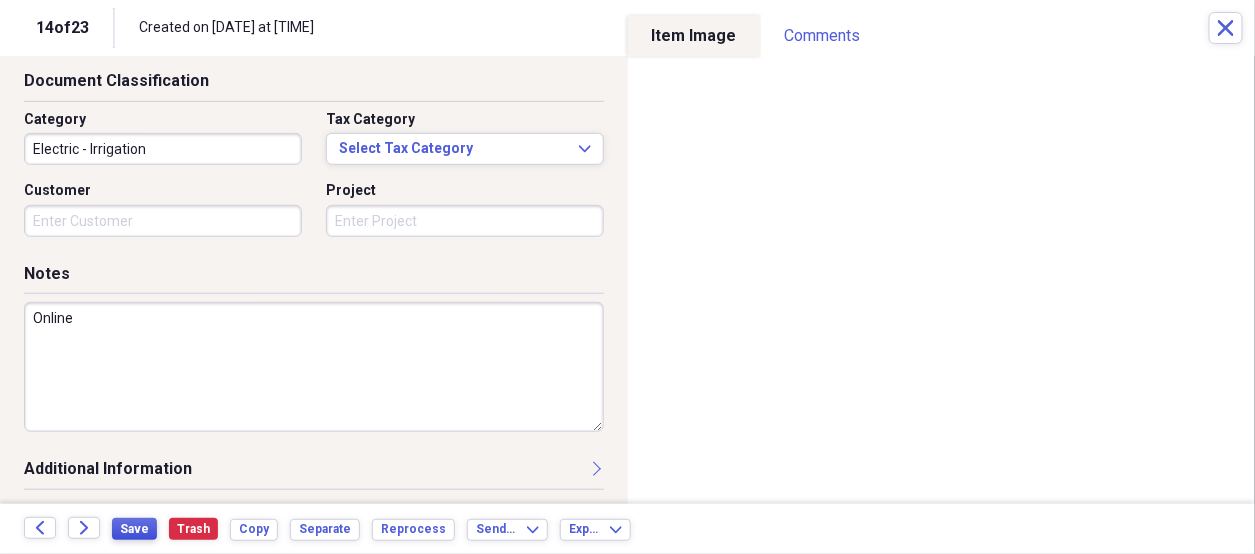 click on "Save" at bounding box center [134, 529] 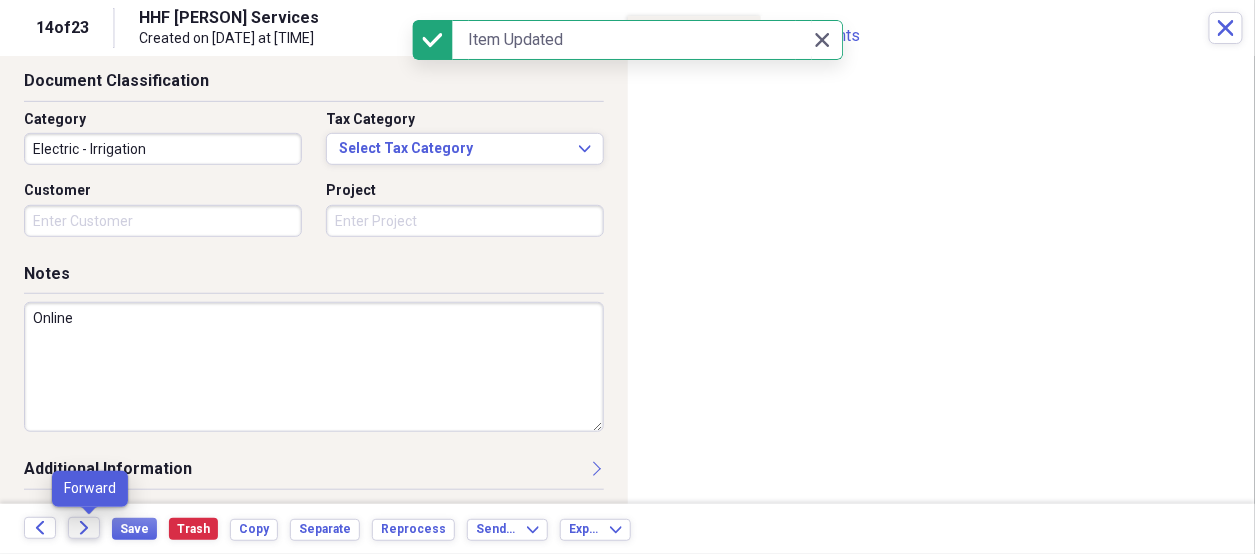click on "Forward" 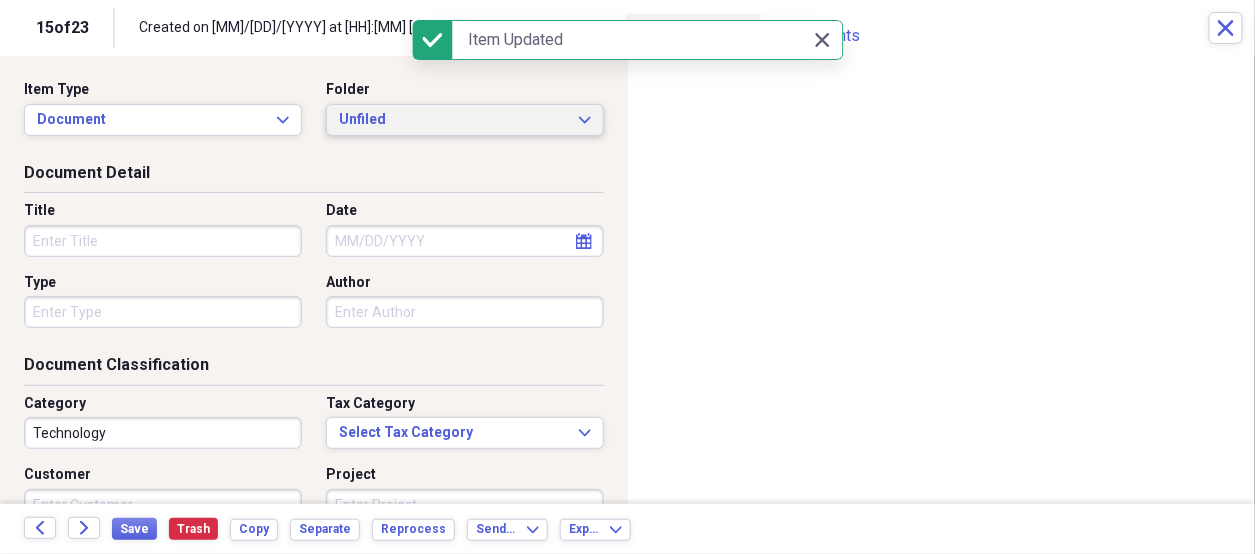click on "Unfiled" at bounding box center (453, 120) 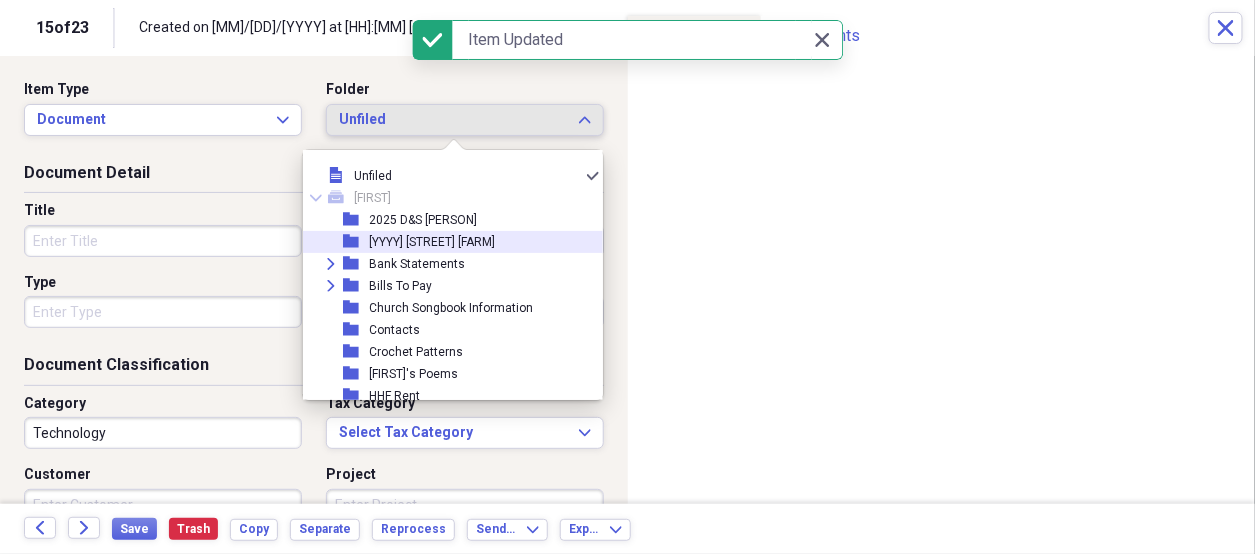 drag, startPoint x: 413, startPoint y: 241, endPoint x: 374, endPoint y: 241, distance: 39 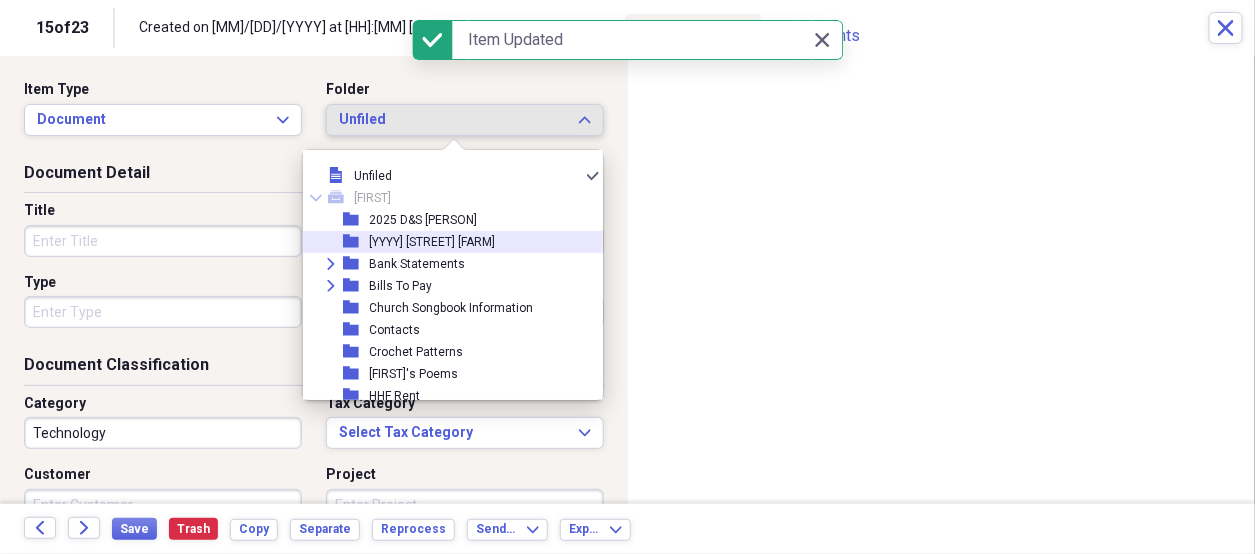 click on "[YYYY] [STREET] [FARM]" at bounding box center (432, 242) 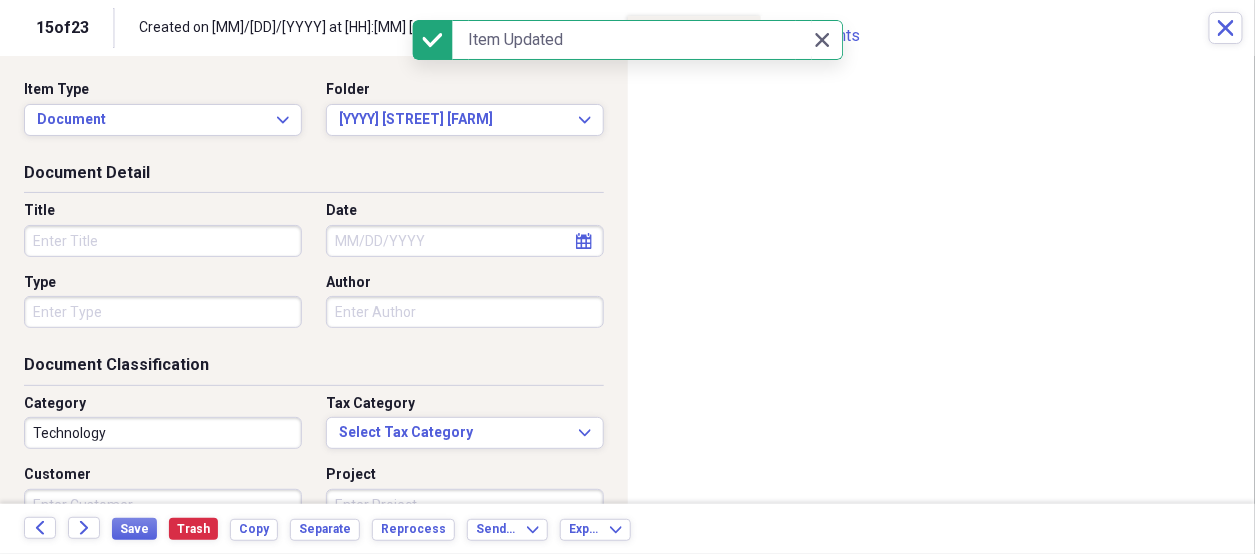 click on "Title" at bounding box center (163, 241) 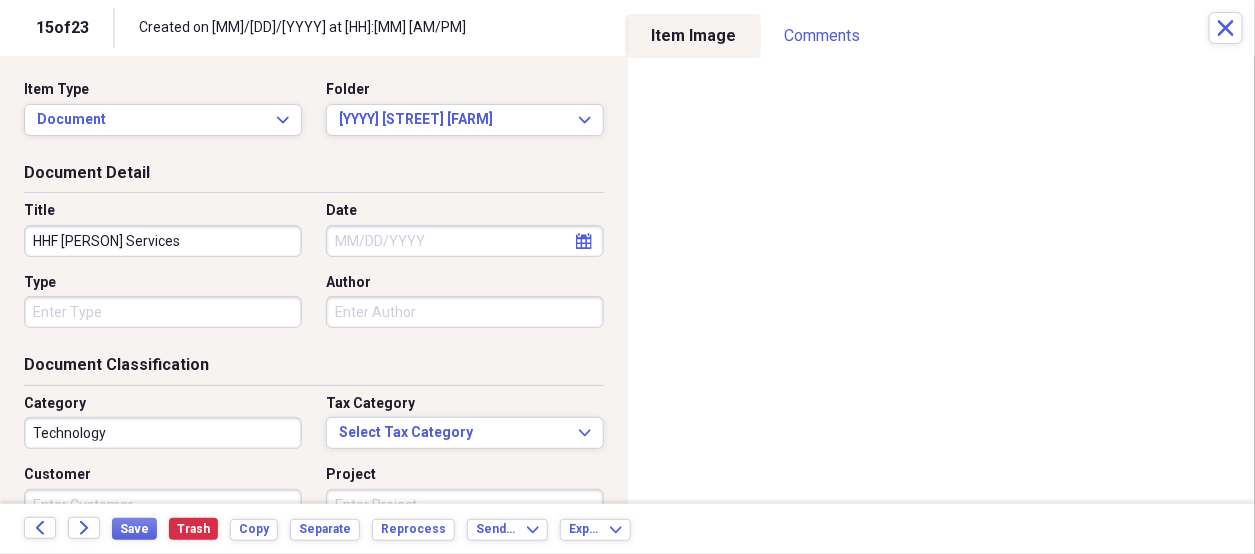 type on "HHF [PERSON] Services" 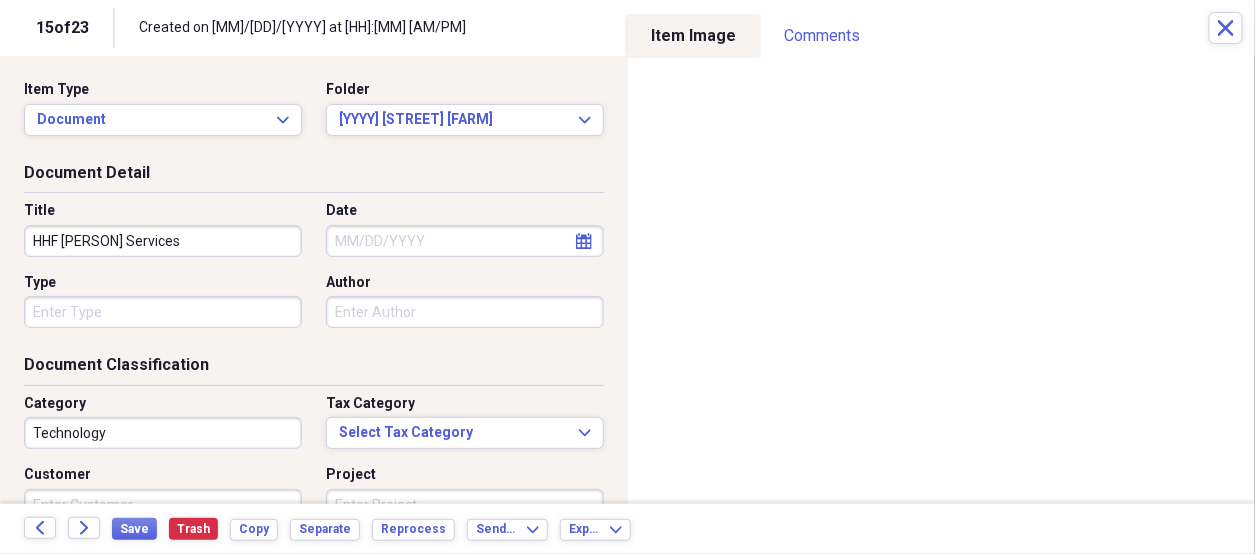 select on "7" 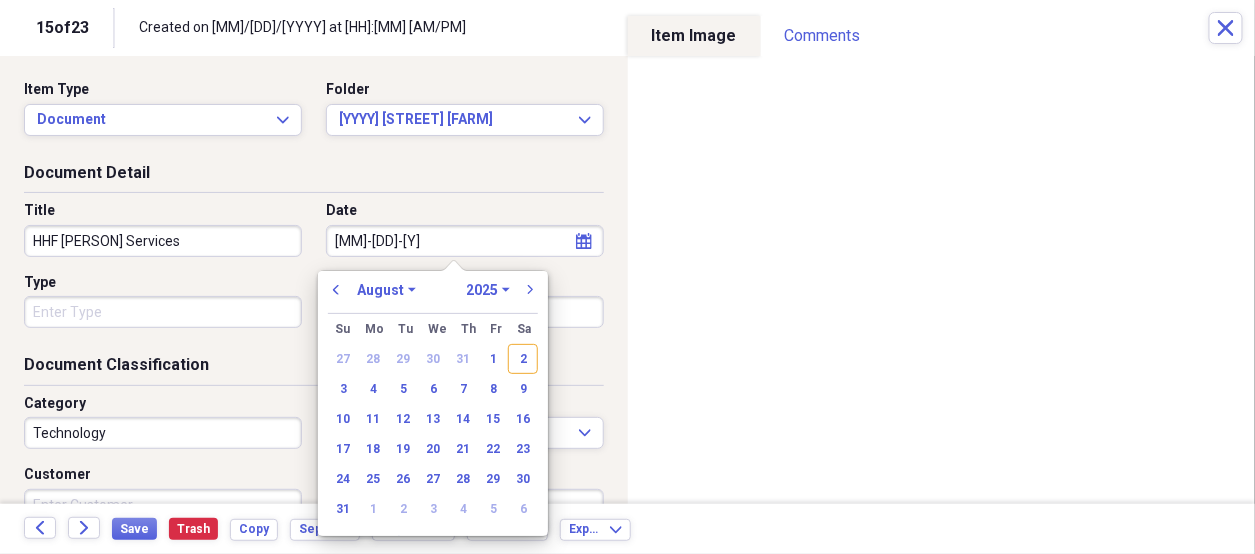type on "[DATE]" 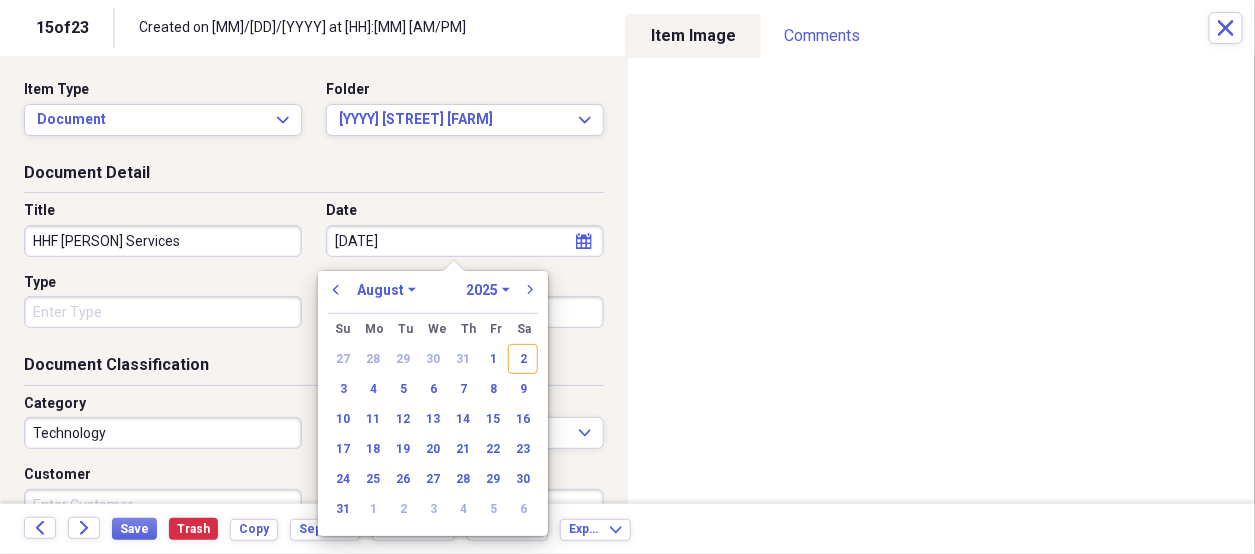 select on "6" 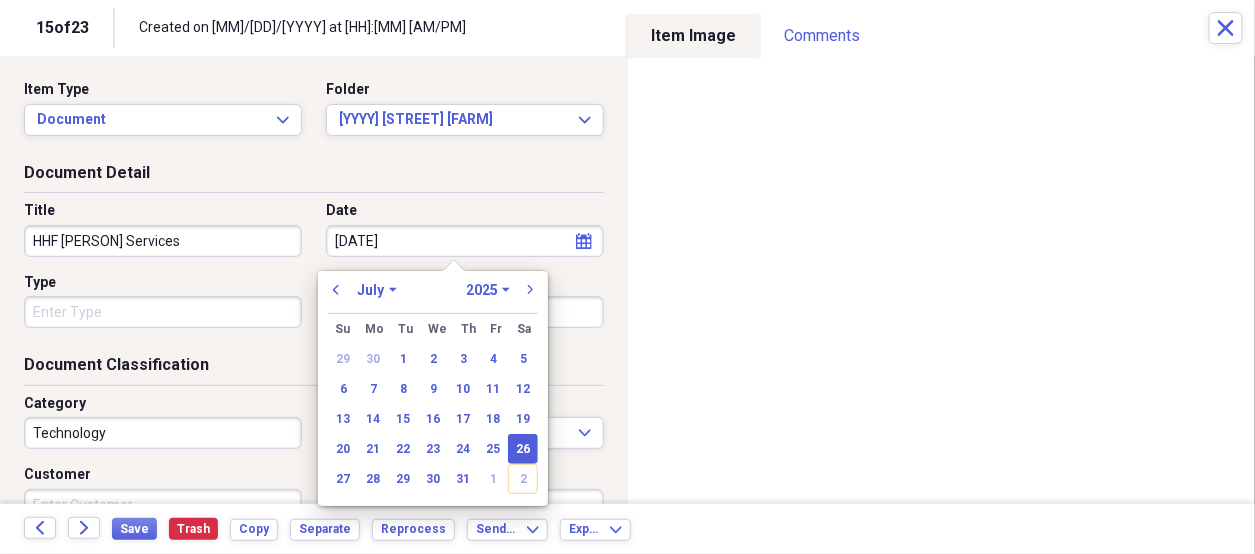 type on "07/26/2025" 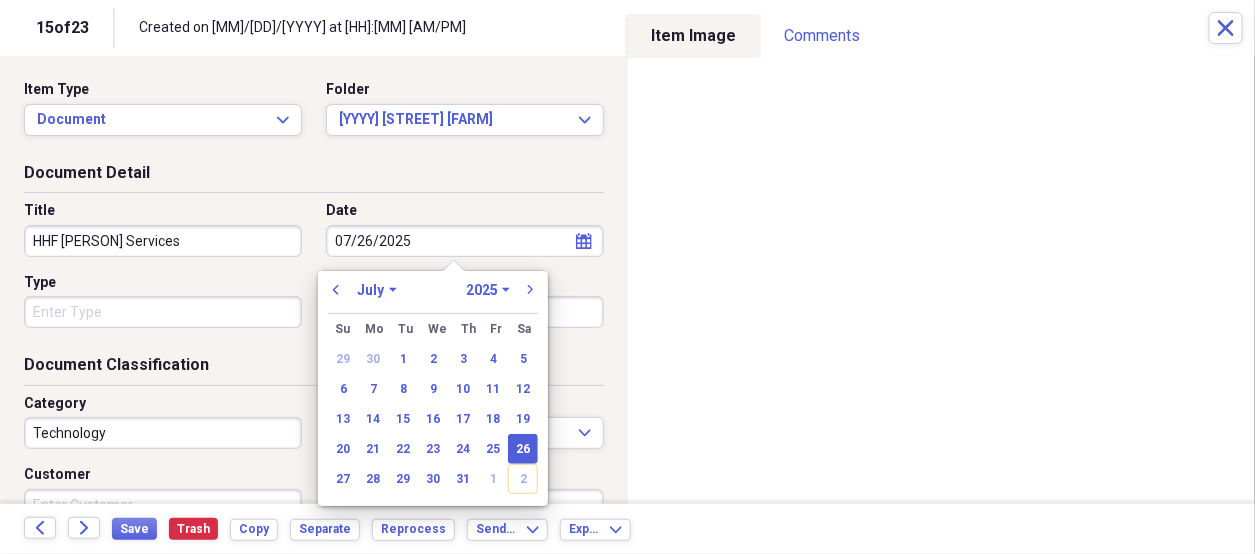 click on "Organize My Files 8 Collapse Unfiled Needs Review 8 Unfiled All Files Unfiled Unfiled Unfiled Saved Reports Collapse My Cabinet [NAME] Add Folder Folder 2025 D&S [NAME] Add Folder Folder 2025 Highland Hill Farm Add Folder Expand Folder Bank Statements Add Folder Expand Folder Bills To Pay Add Folder Folder Church Songbook Information Add Folder Folder Contacts Add Folder Folder Crochet Patterns Add Folder Folder [NAME]'s Poems Add Folder Folder HHF Rent Add Folder Expand Folder Important Documents Add Folder Expand Folder Informaion for Taxes Add Folder Expand Folder [NAME] Add Folder Folder Misc for [NAME] Add Folder Expand Folder Past Years Receipts Add Folder Folder Photos Add Folder Folder [NAME] Add Folder Folder [NAME]'s Kreations Add Folder Trash Trash Help & Support Submit Import Import Add Create Expand Reports Reports Settings [NAME] Expand Unfiled Showing 23 items Column Expand sort Sort Filters Expand Create Item Expand Status Image Date chevron-up Title Author Type Category Source check media 07/31/2025" at bounding box center [627, 277] 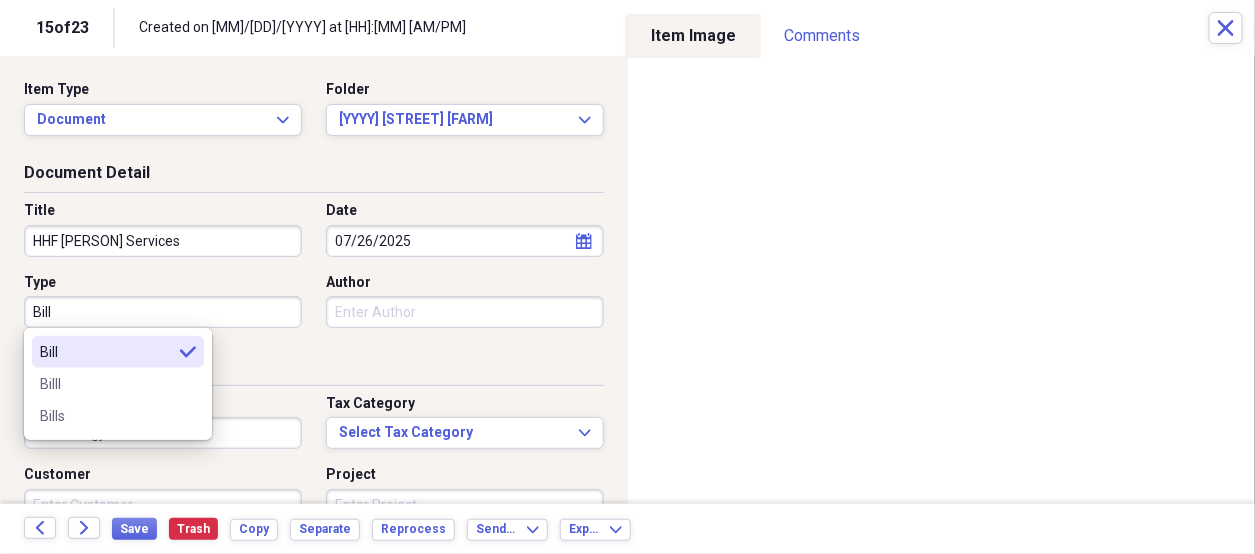 type on "Bill" 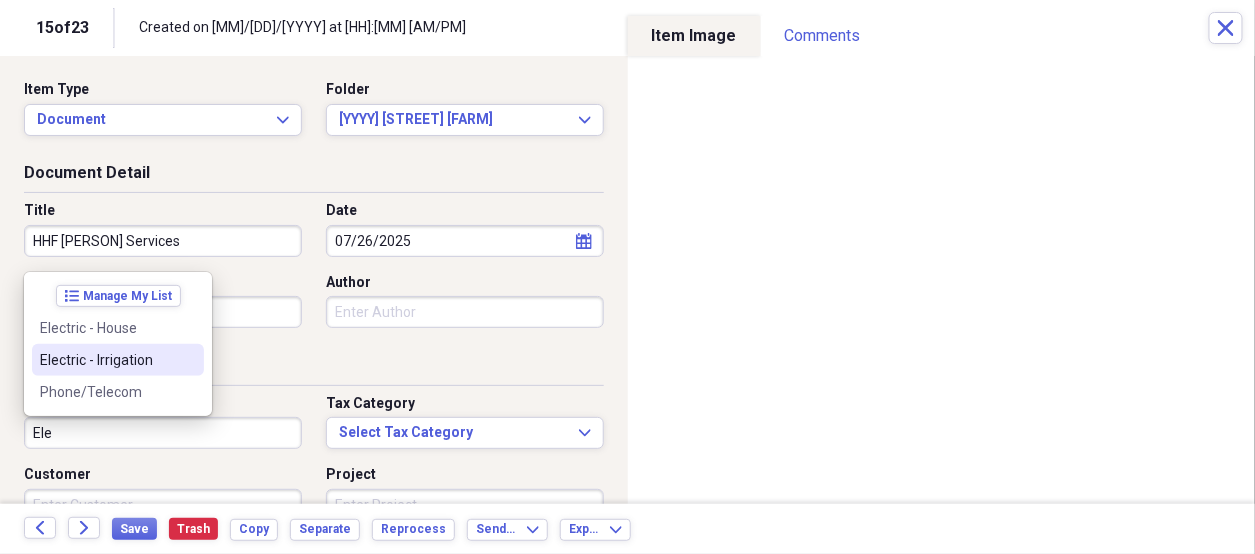 click on "Electric - Irrigation" at bounding box center [106, 360] 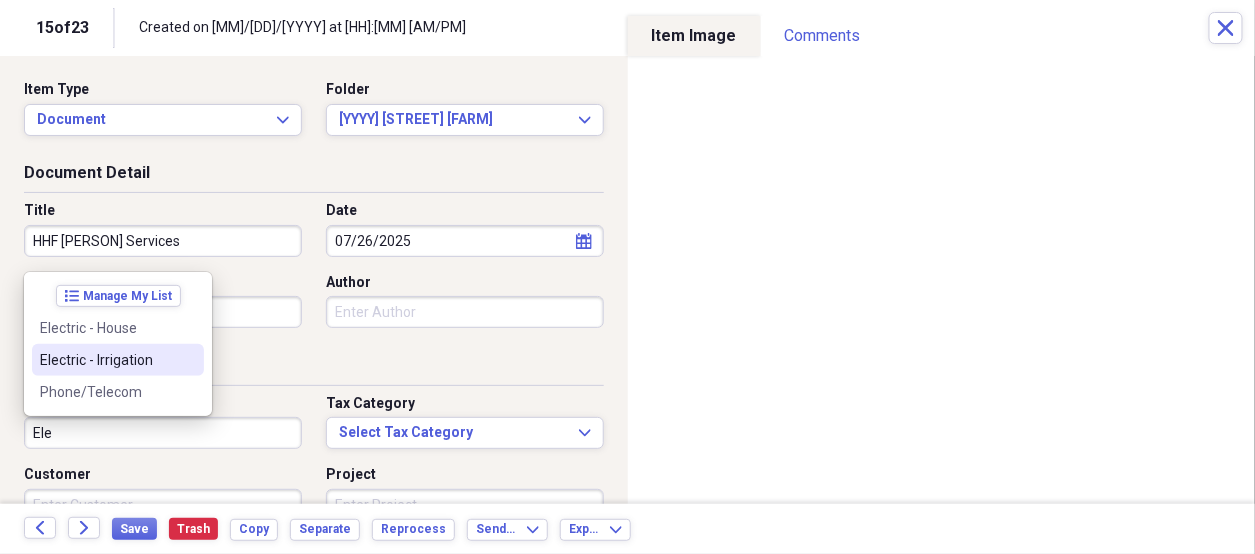 type on "Electric - Irrigation" 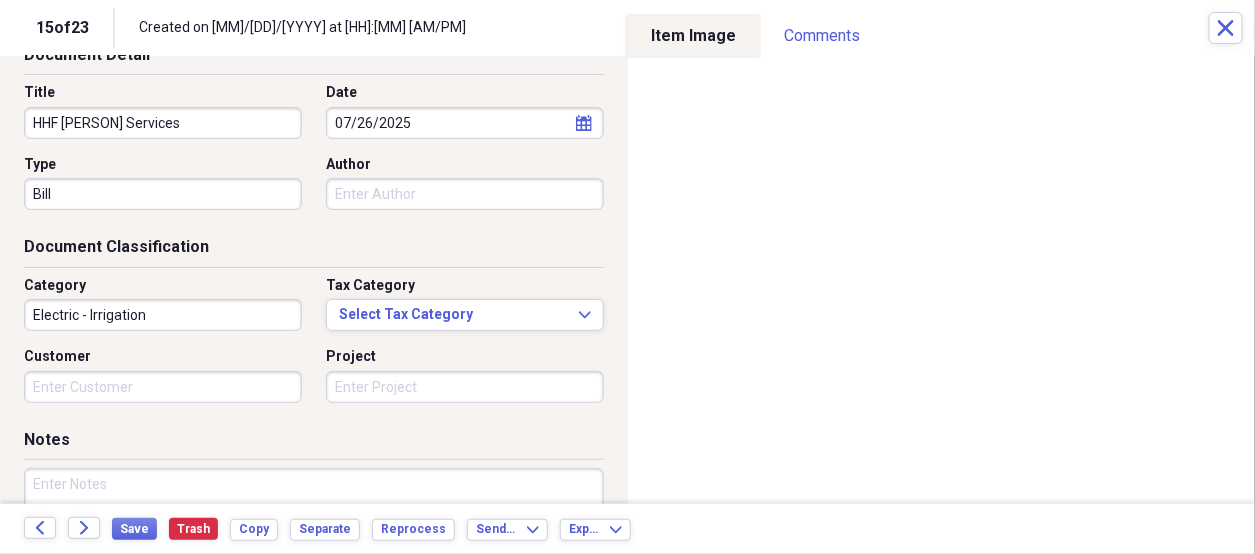 scroll, scrollTop: 200, scrollLeft: 0, axis: vertical 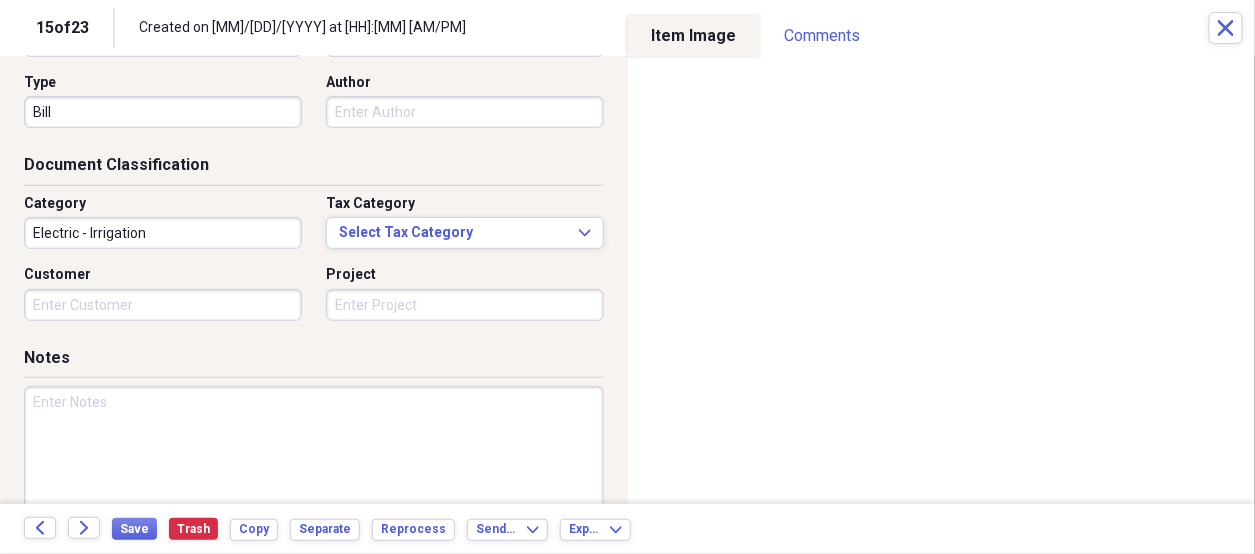 click at bounding box center [314, 451] 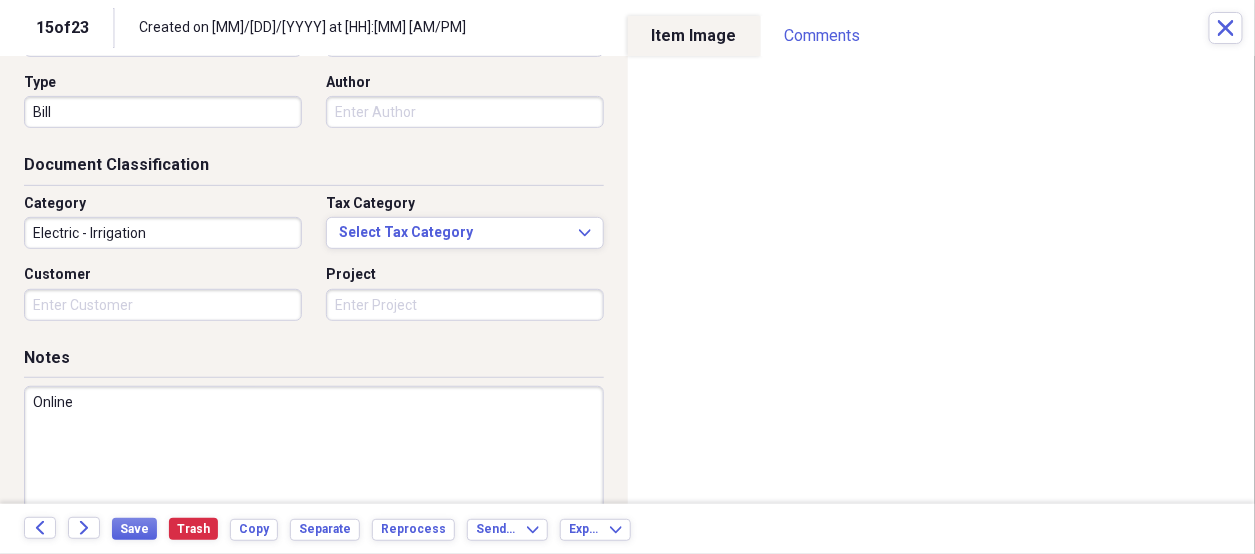 type on "Online" 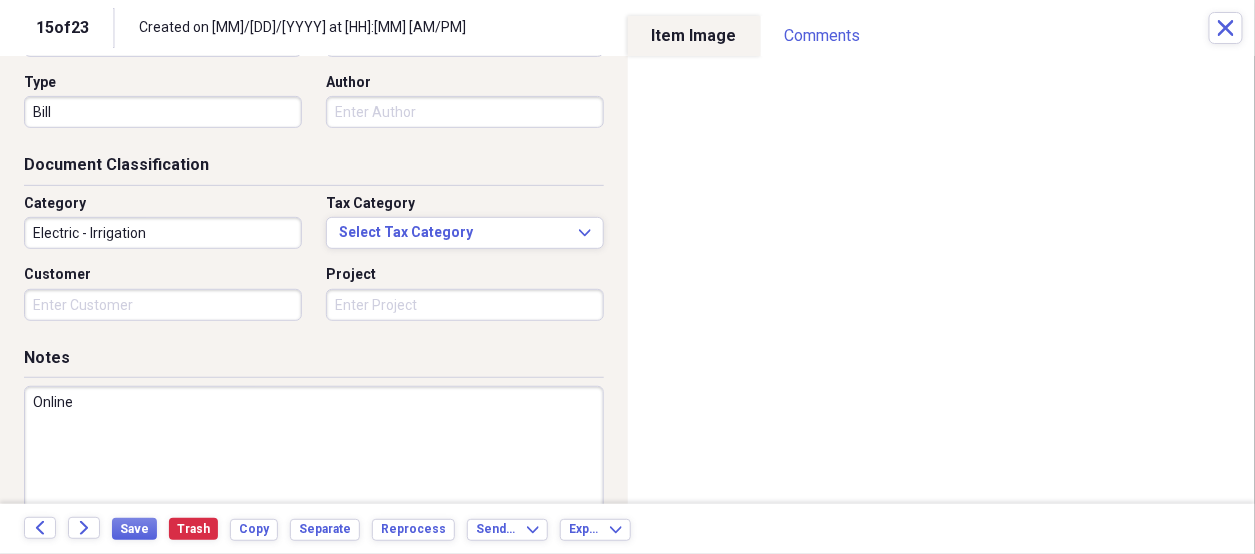 click on "Save Trash Copy Separate Reprocess" at bounding box center [289, 529] 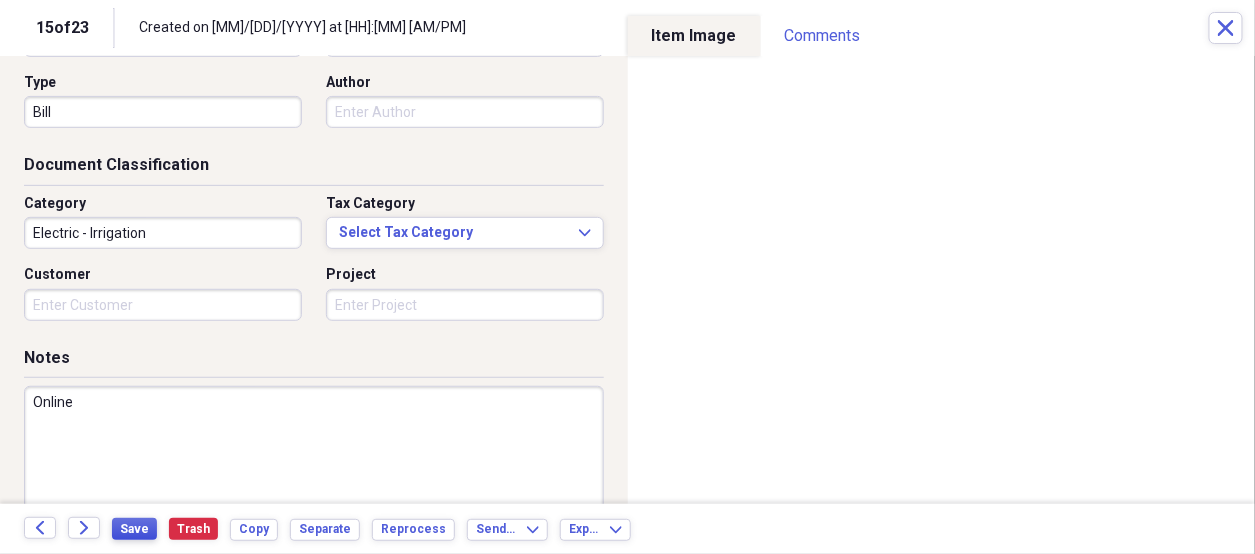 click on "Save" at bounding box center [134, 529] 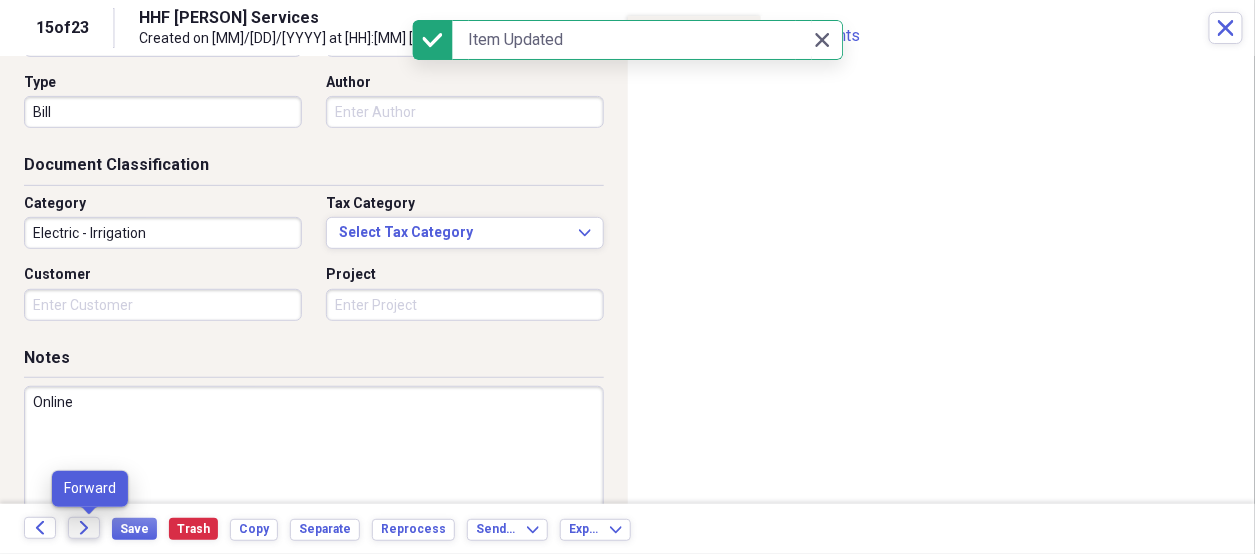 click on "Forward" 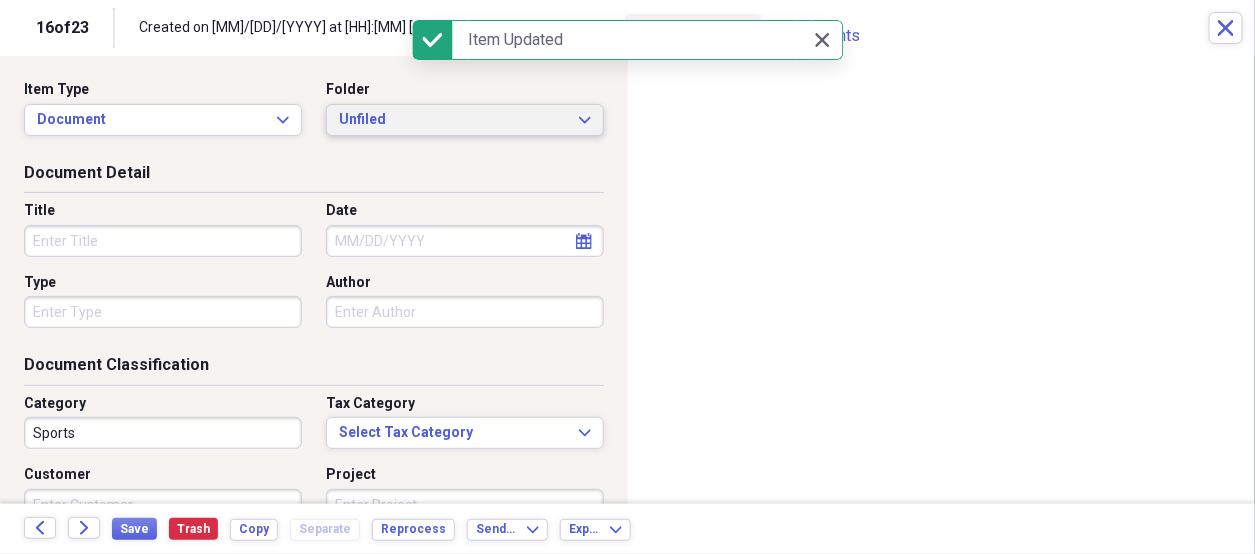 click on "Unfiled" at bounding box center (453, 120) 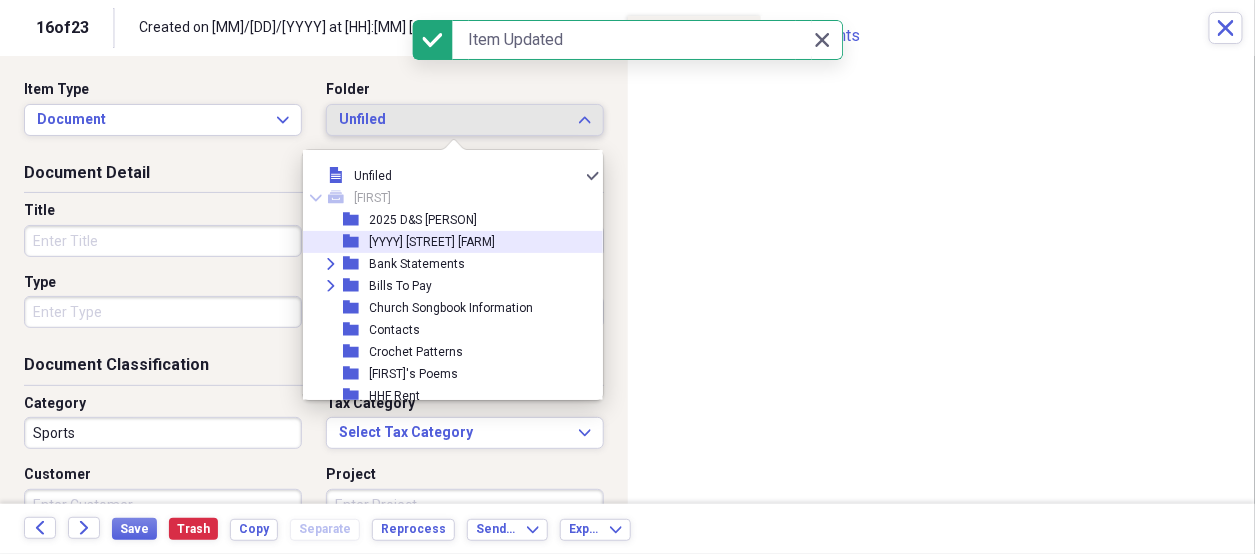 click on "[YYYY] [STREET] [FARM]" at bounding box center (432, 242) 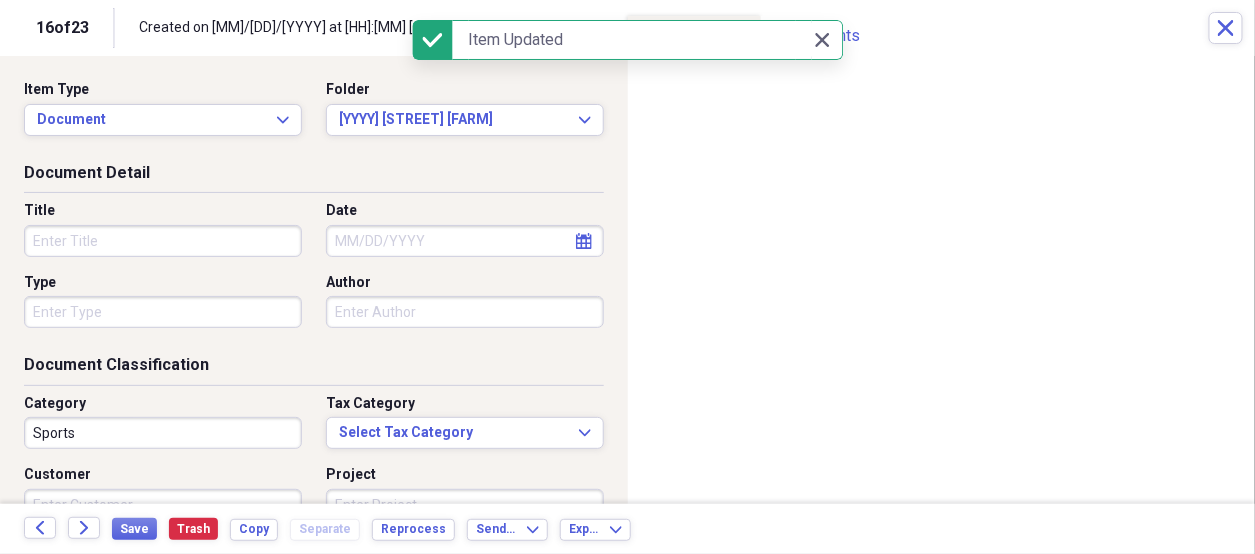 click on "Title" at bounding box center (163, 241) 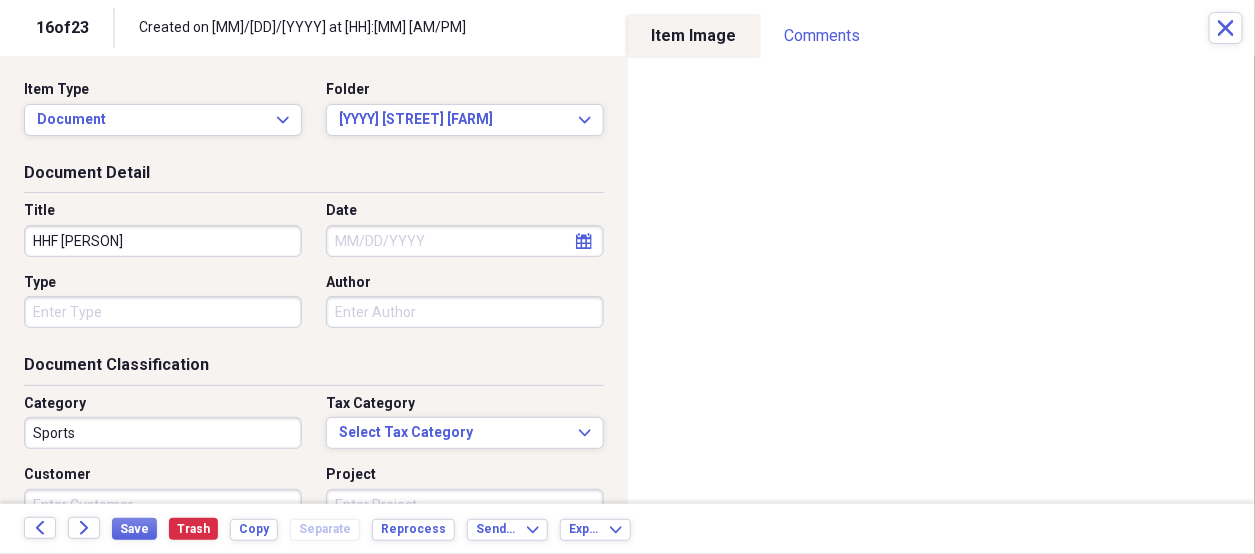 type on "HHF [PERSON]" 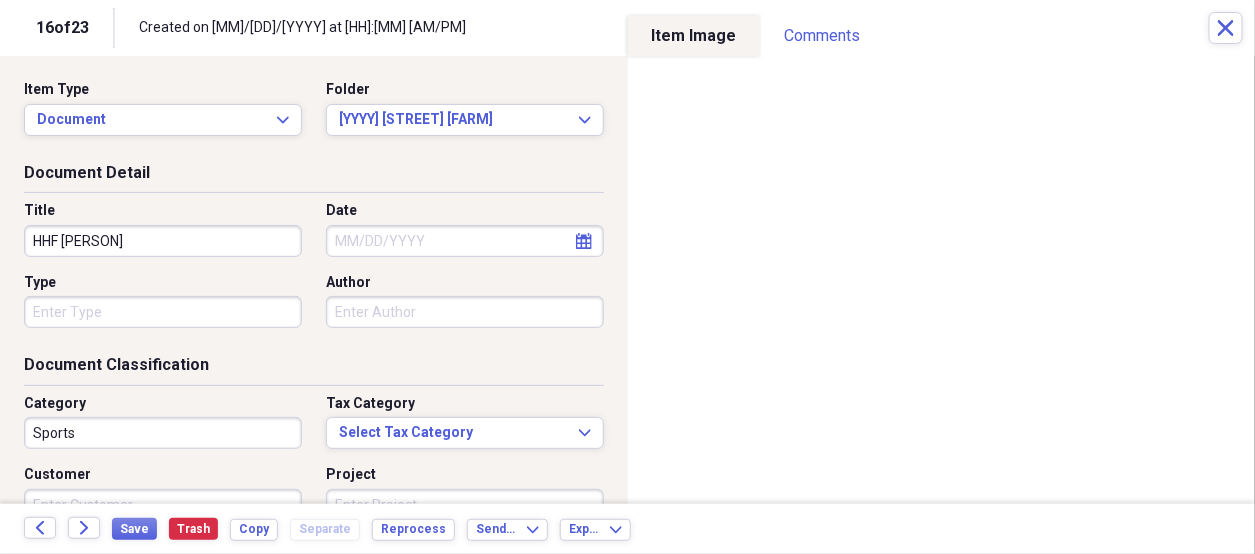 select on "7" 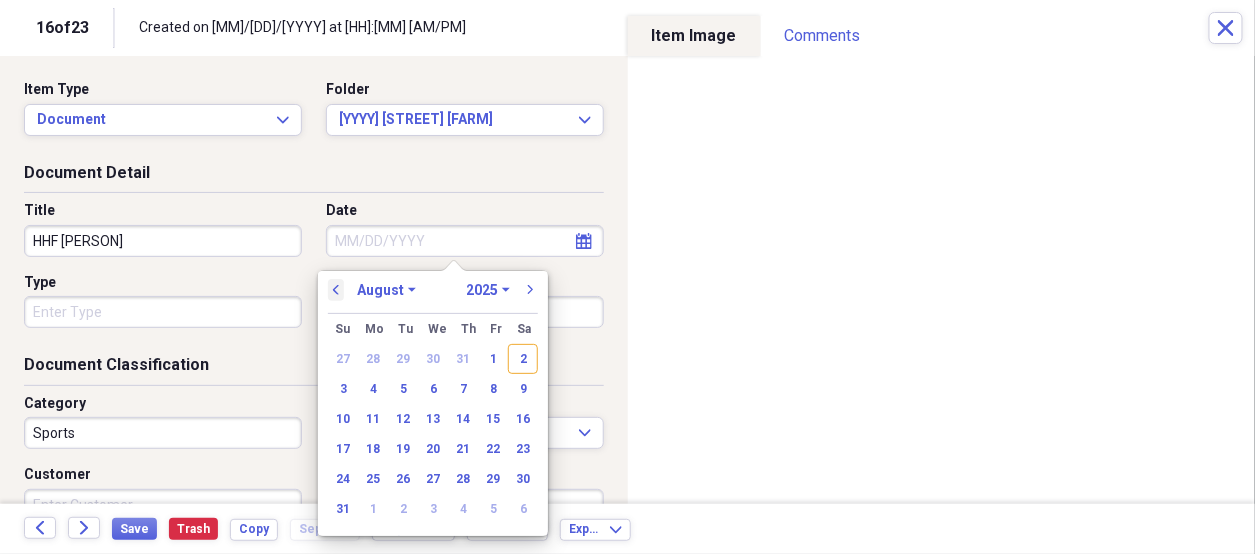 click on "previous" at bounding box center (336, 290) 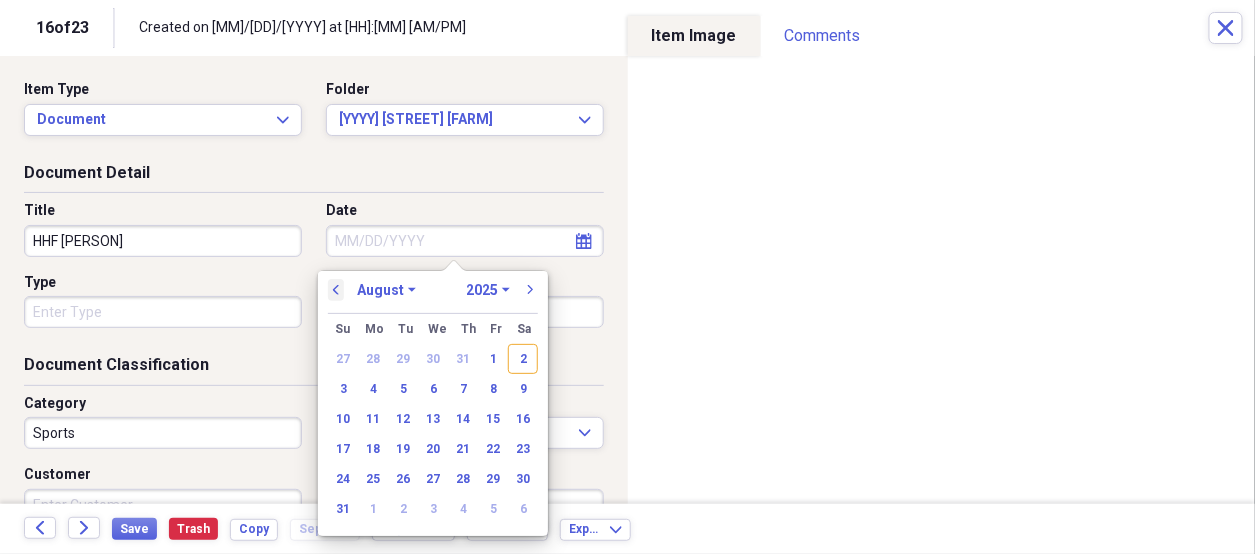 select on "6" 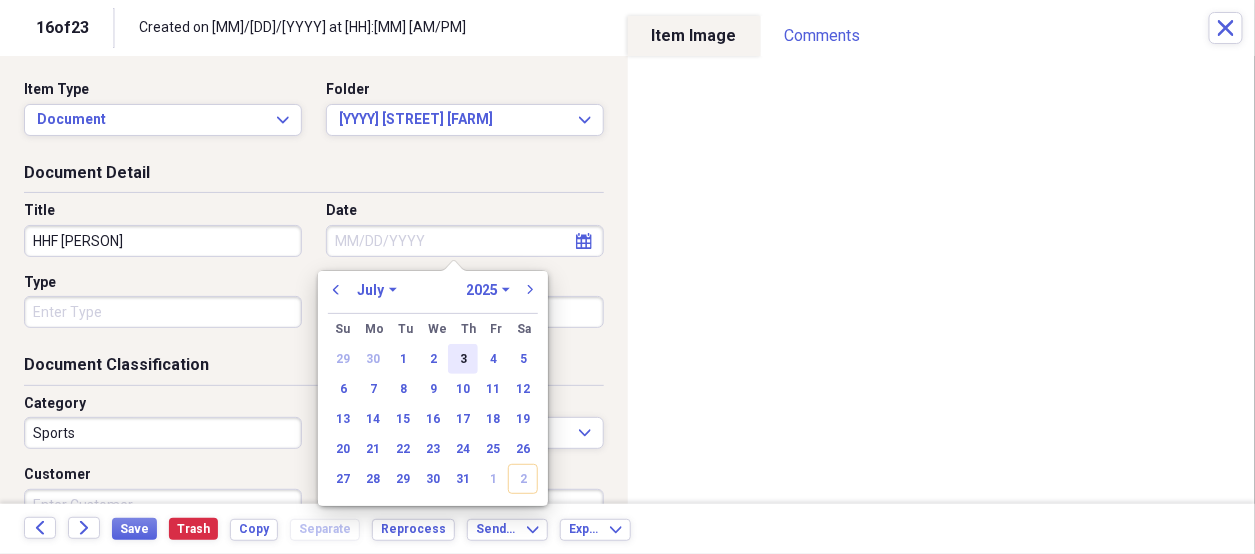 click on "3" at bounding box center (463, 359) 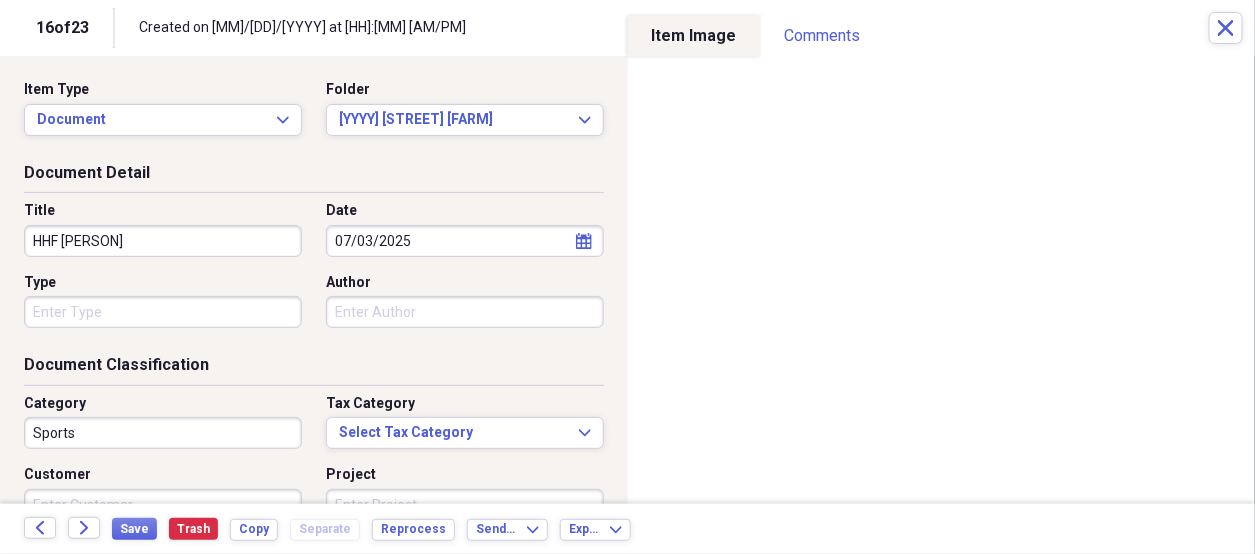 type on "07/03/2025" 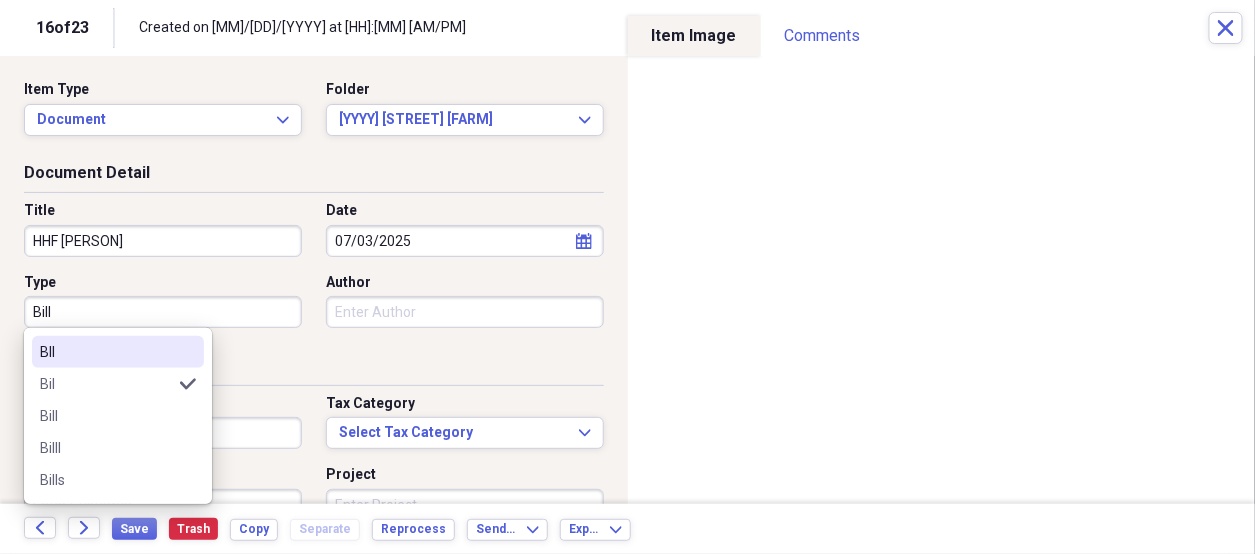 type on "Bill" 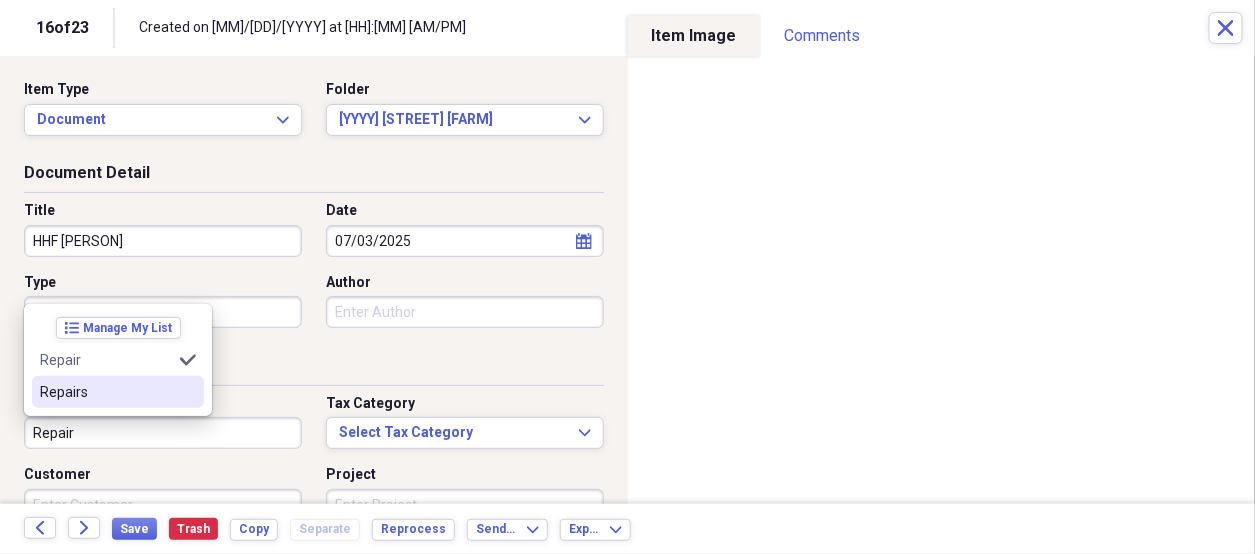 click on "Repairs" at bounding box center [106, 392] 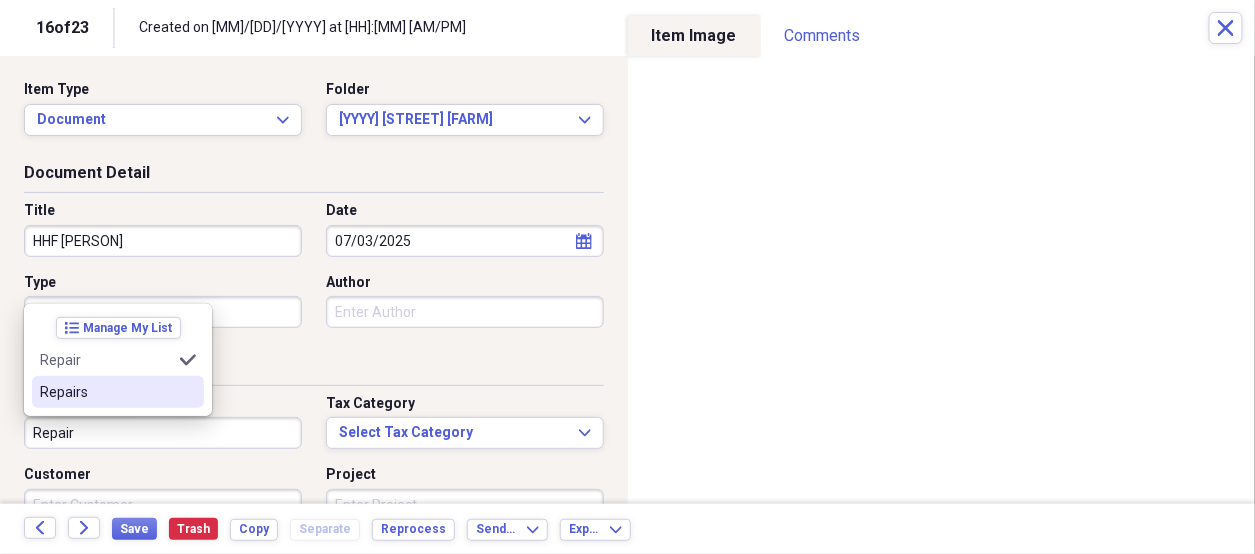 type on "Repairs" 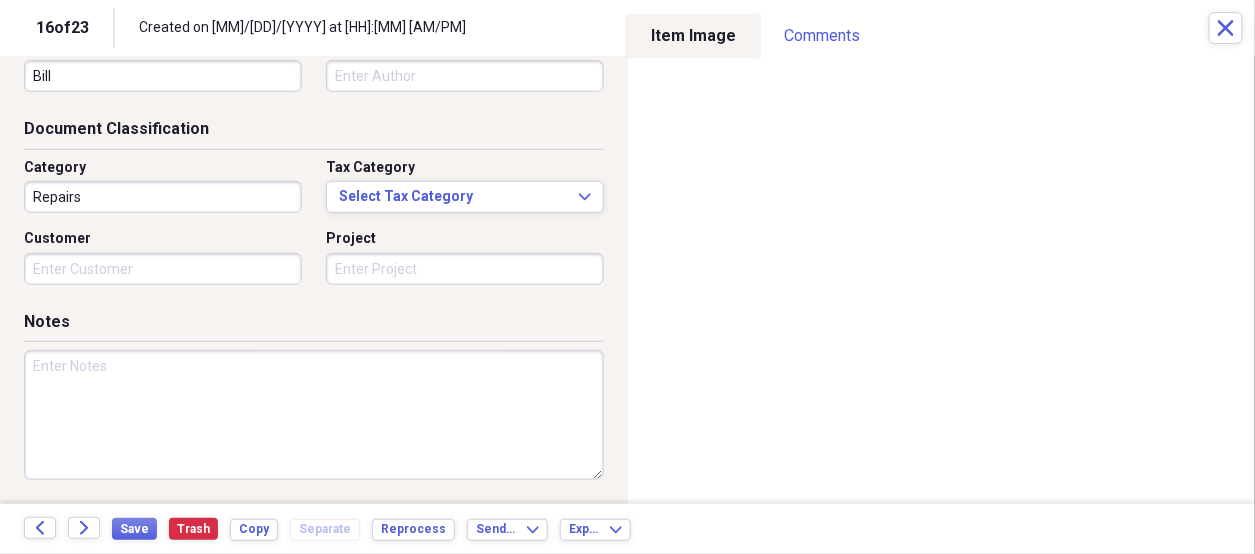 scroll, scrollTop: 284, scrollLeft: 0, axis: vertical 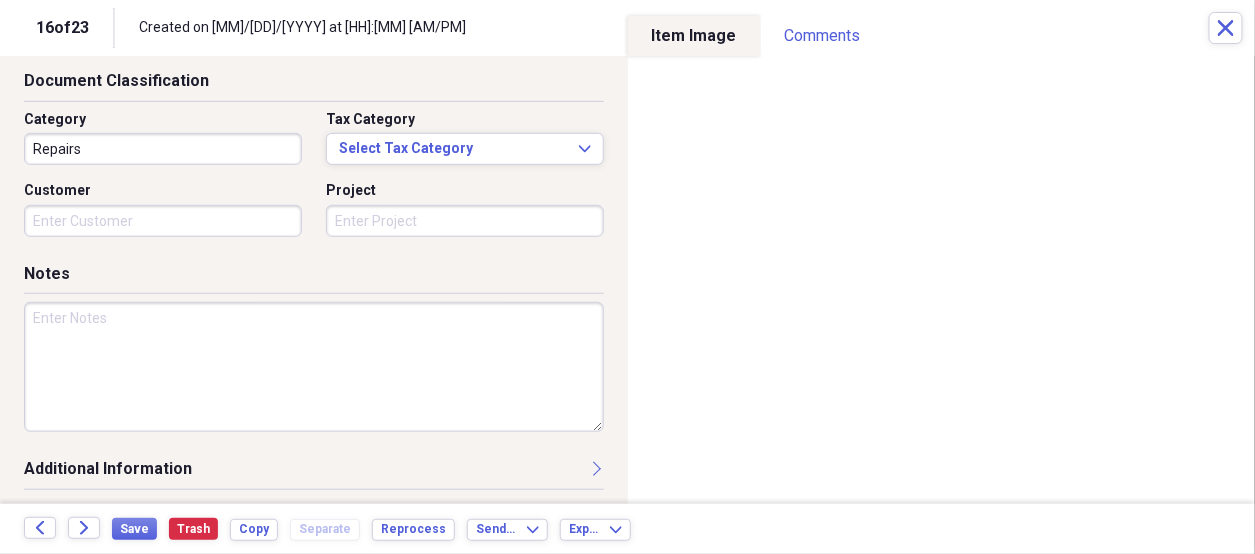 click at bounding box center (314, 367) 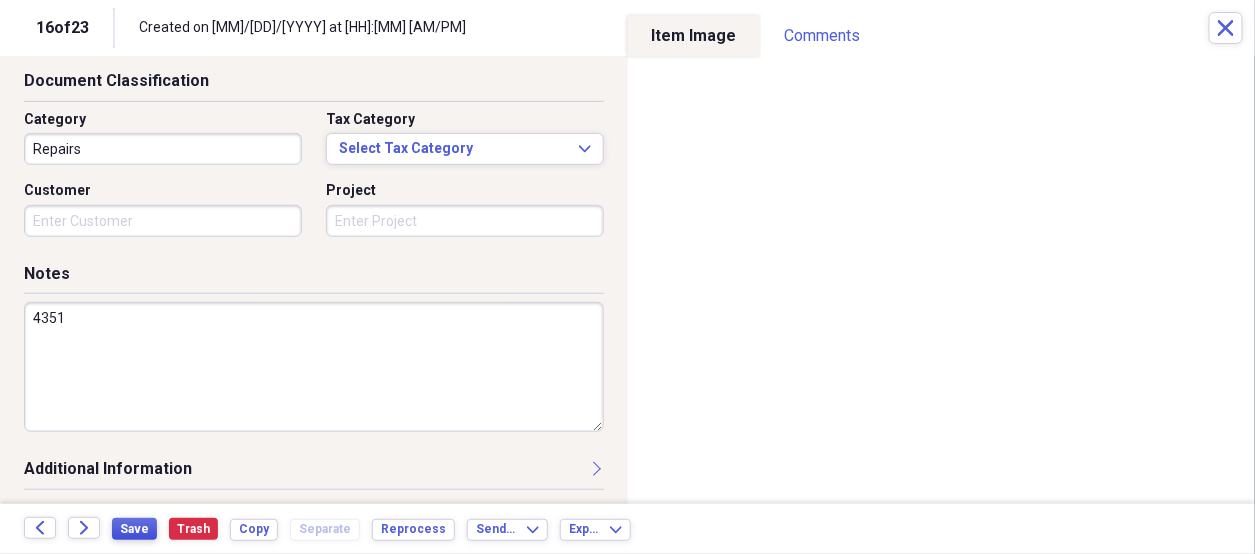 type on "4351" 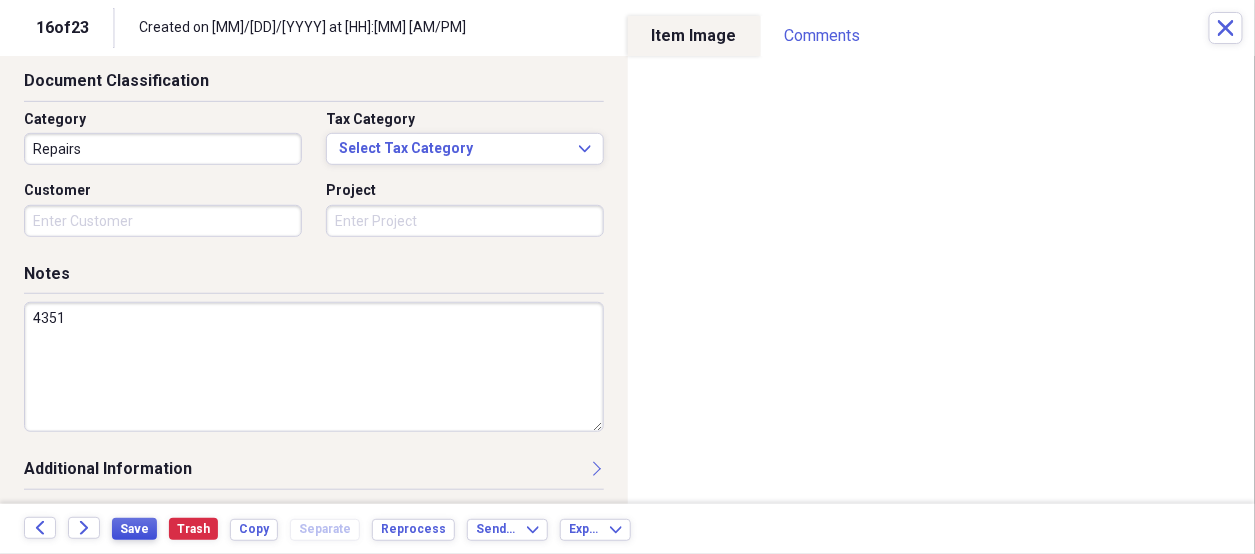 click on "Save" at bounding box center [134, 529] 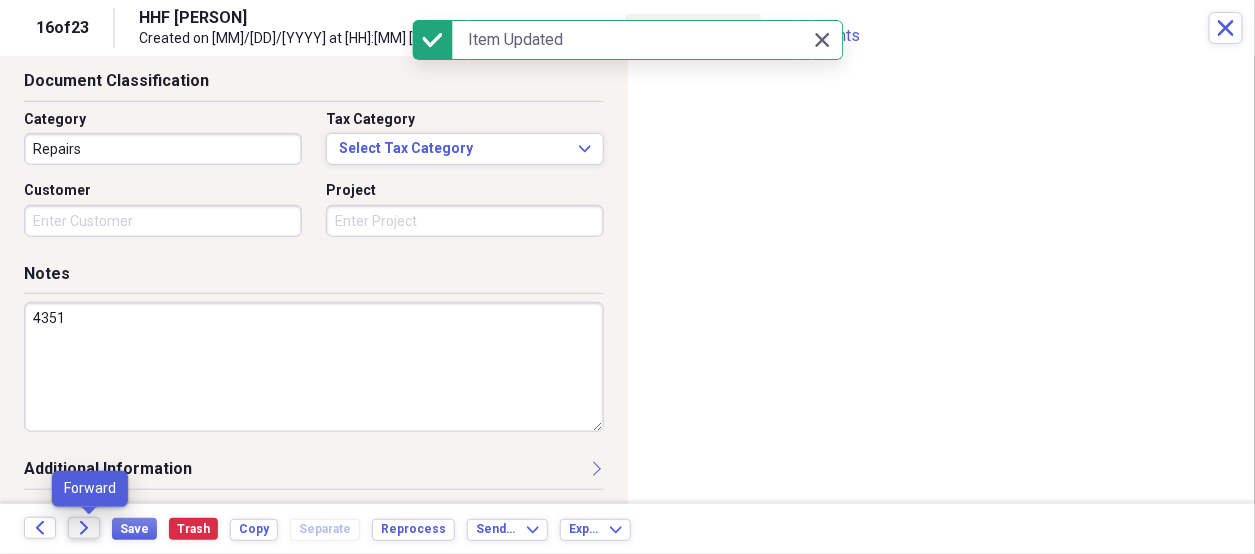 click on "Forward" 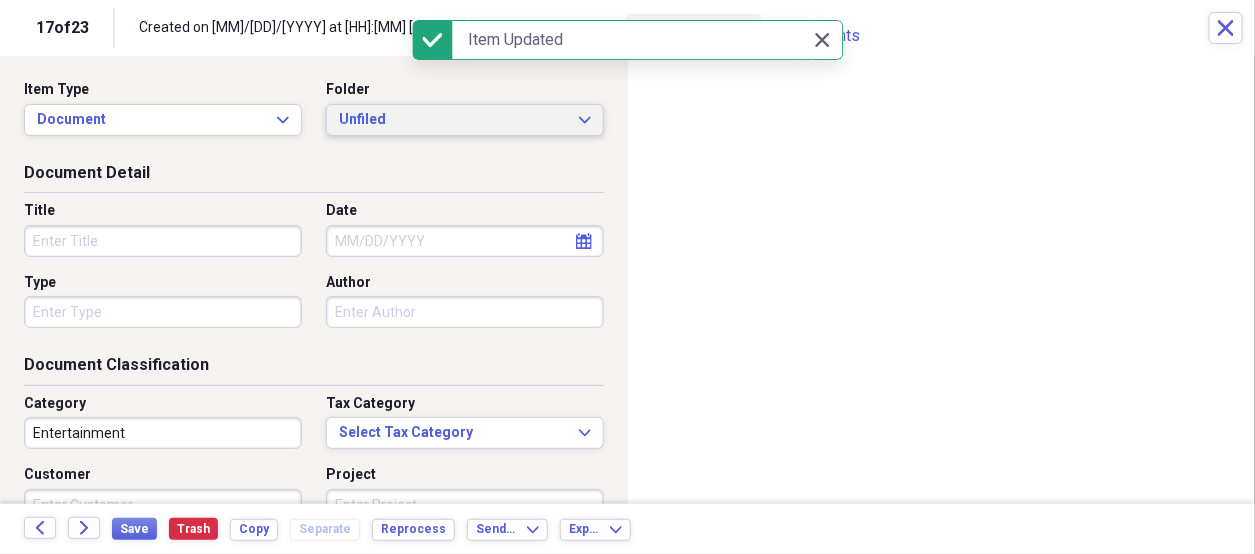 click on "Unfiled" at bounding box center (453, 120) 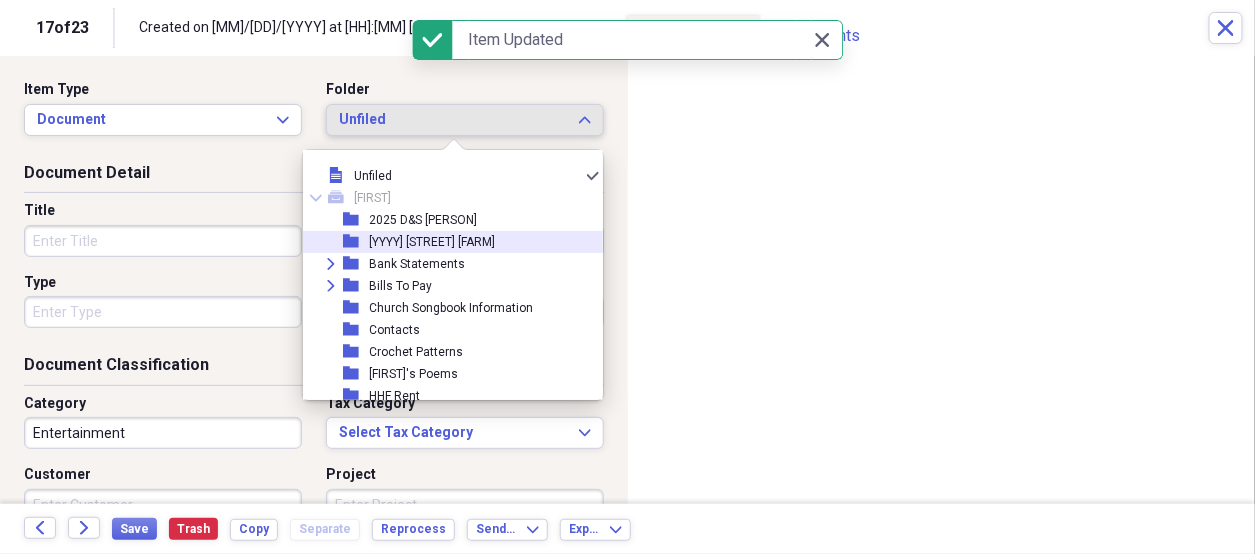 click on "[YYYY] [STREET] [FARM]" at bounding box center [432, 242] 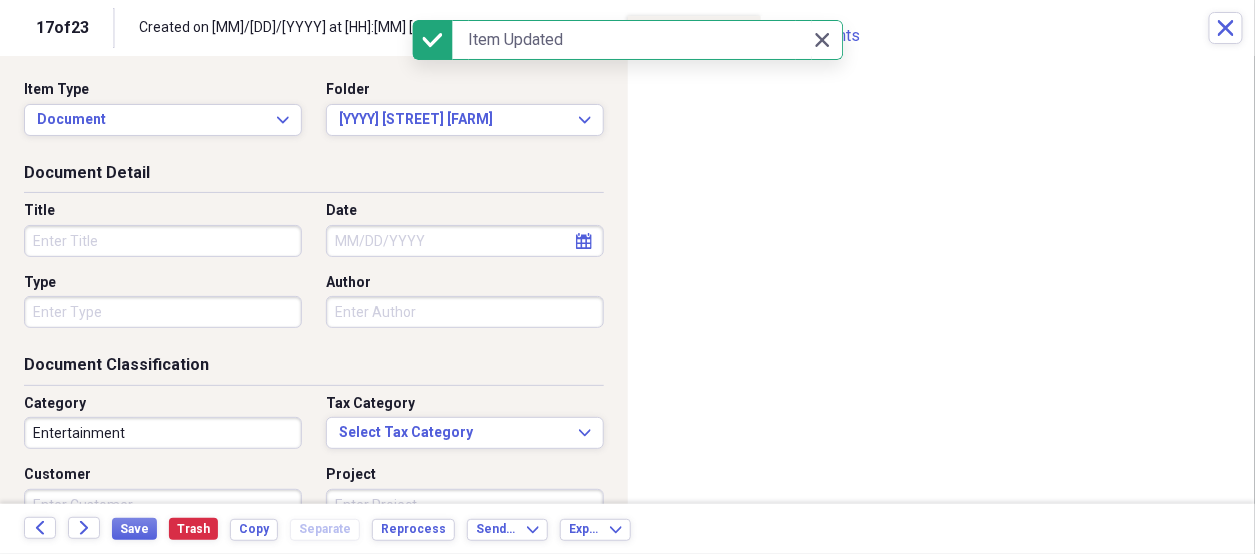 click on "Title" at bounding box center [163, 241] 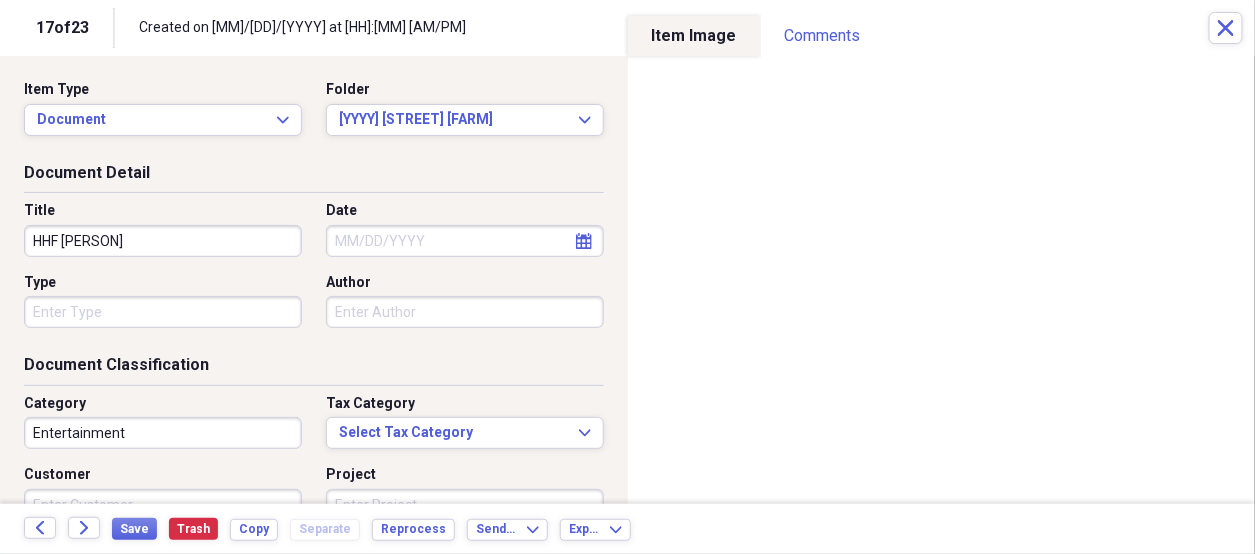 type on "HHF [PERSON]" 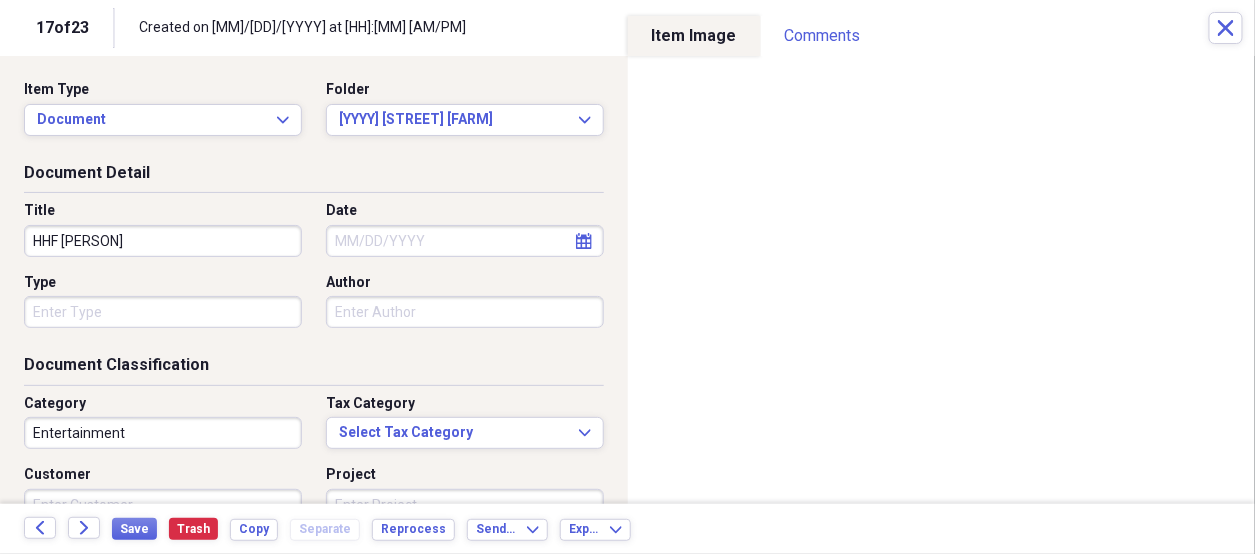 select on "7" 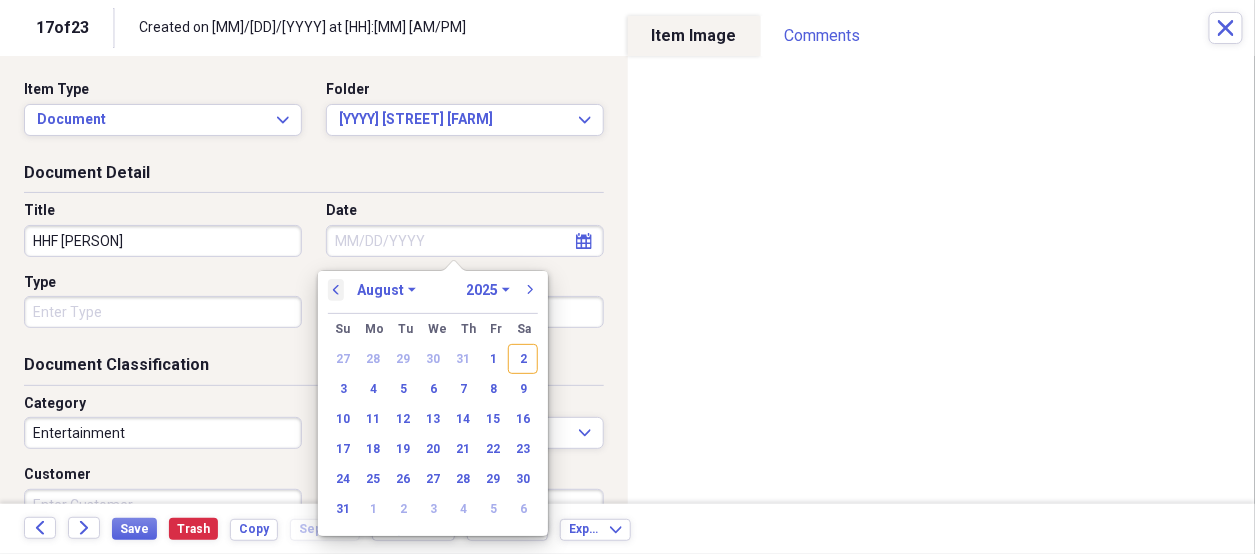 click on "previous" at bounding box center [336, 290] 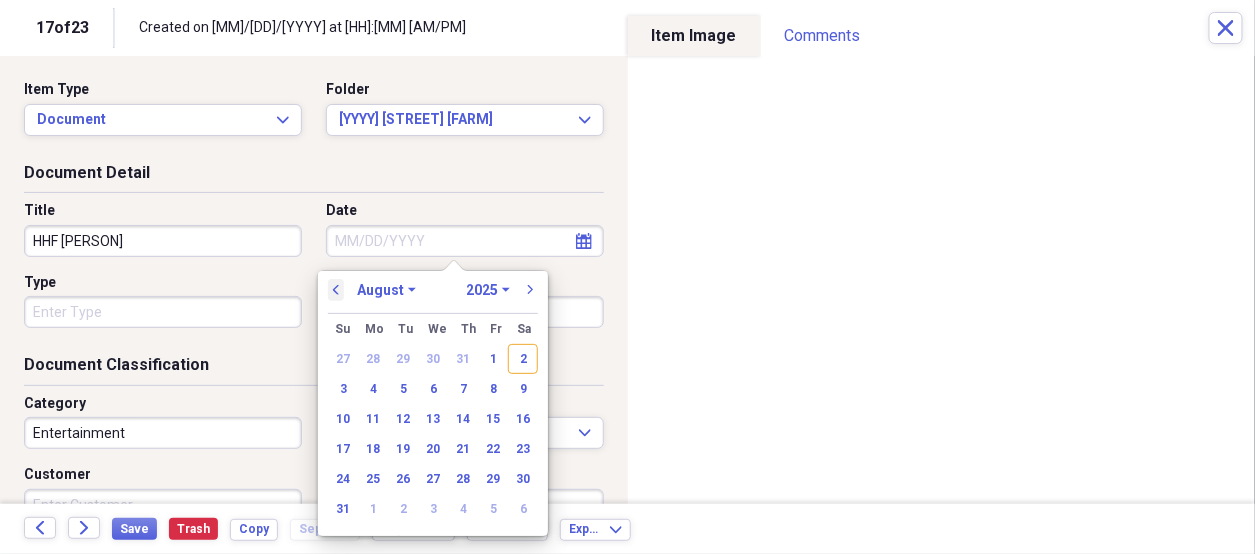 select on "6" 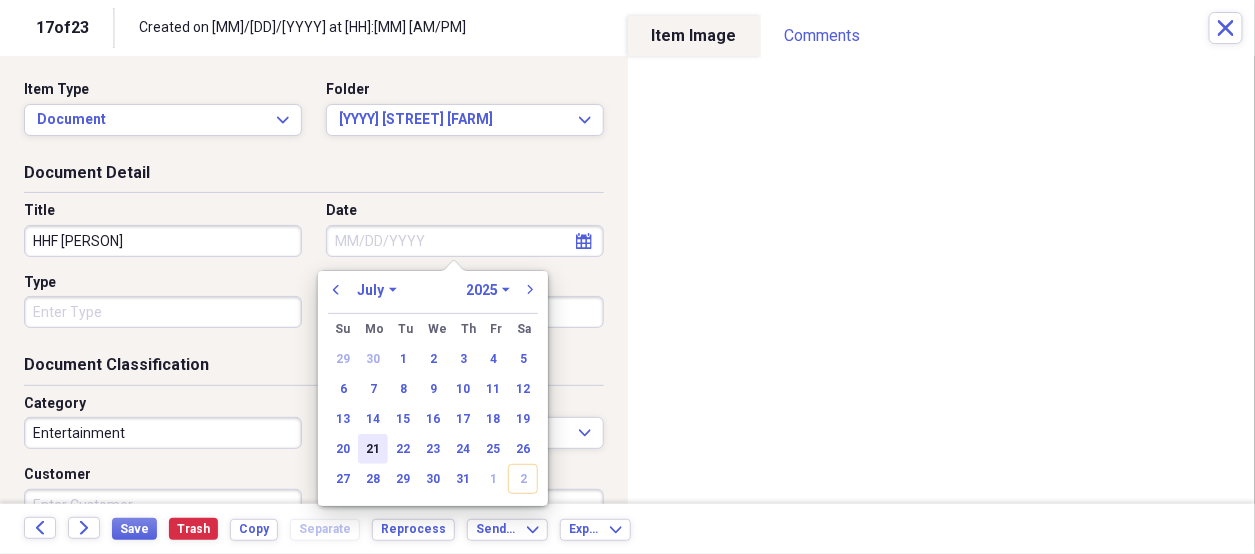 drag, startPoint x: 368, startPoint y: 445, endPoint x: 281, endPoint y: 408, distance: 94.54099 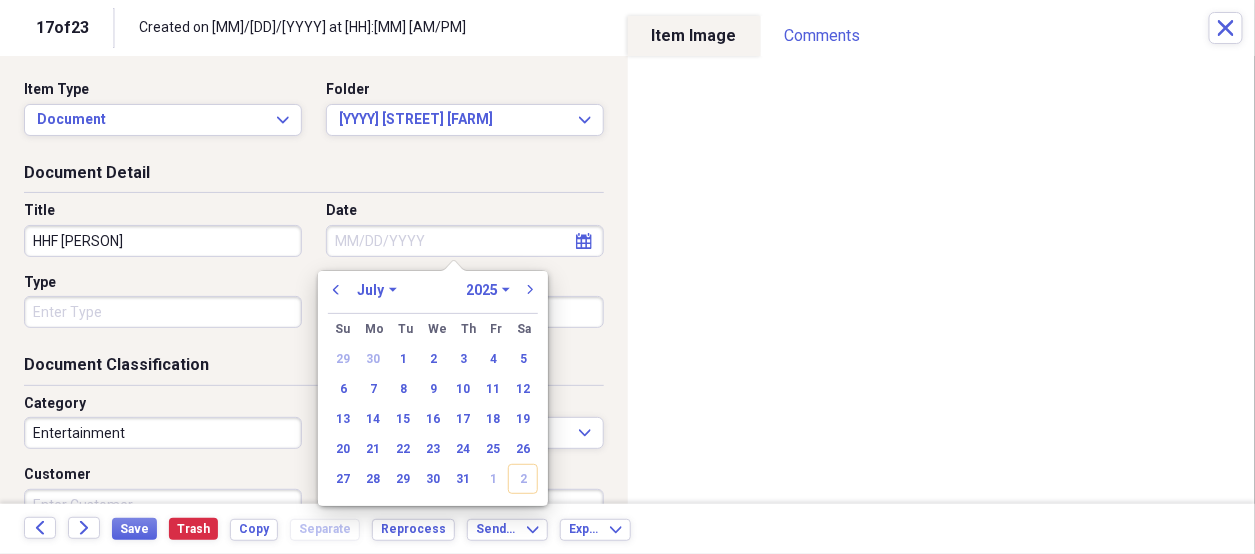 type on "07/21/2025" 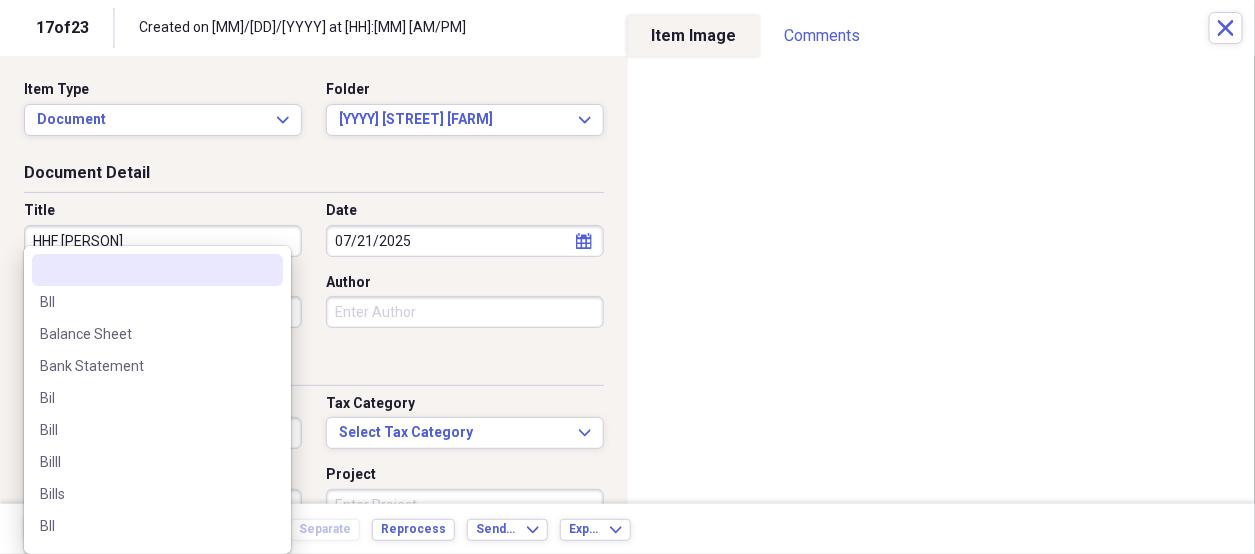 click on "Organize My Files 6 Collapse Unfiled Needs Review 6 Unfiled All Files Unfiled Unfiled Unfiled Saved Reports Collapse My Cabinet [PERSON] Add Folder Folder 2025 D&S [PERSON] Add Folder Folder 2025 Highland Hill Farm Add Folder Expand Folder Bank Statements Add Folder Expand Folder Bills To Pay Add Folder Folder Church Songbook Information Add Folder Folder Contacts Add Folder Folder Crochet Patterns Add Folder Folder Don's Poems Add Folder Folder HHF Rent Add Folder Expand Folder Important Documents Add Folder Expand Folder Informaion for Taxes Add Folder Expand Folder Maw Maw Add Folder Folder Misc for [PERSON] Add Folder Expand Folder Past Years Receipts Add Folder Folder Photos Add Folder Folder [PERSON] Add Folder Folder [PERSON]'s Kreations Add Folder Trash Trash Help & Support Submit Import Import Add Create Expand Reports Reports Settings [PERSON] Expand Unfiled Showing 23 items Column Expand sort Sort Filters Expand Create Item Expand Status Image Date chevron-up Title Author Type Category Source check media [DATE]" at bounding box center (627, 277) 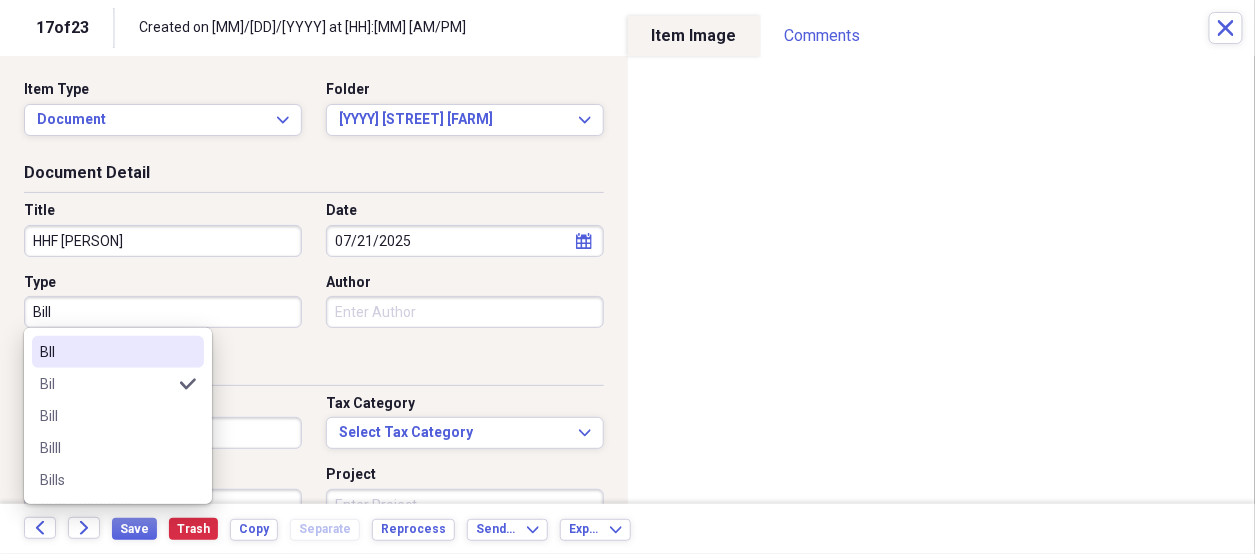 type on "Bill" 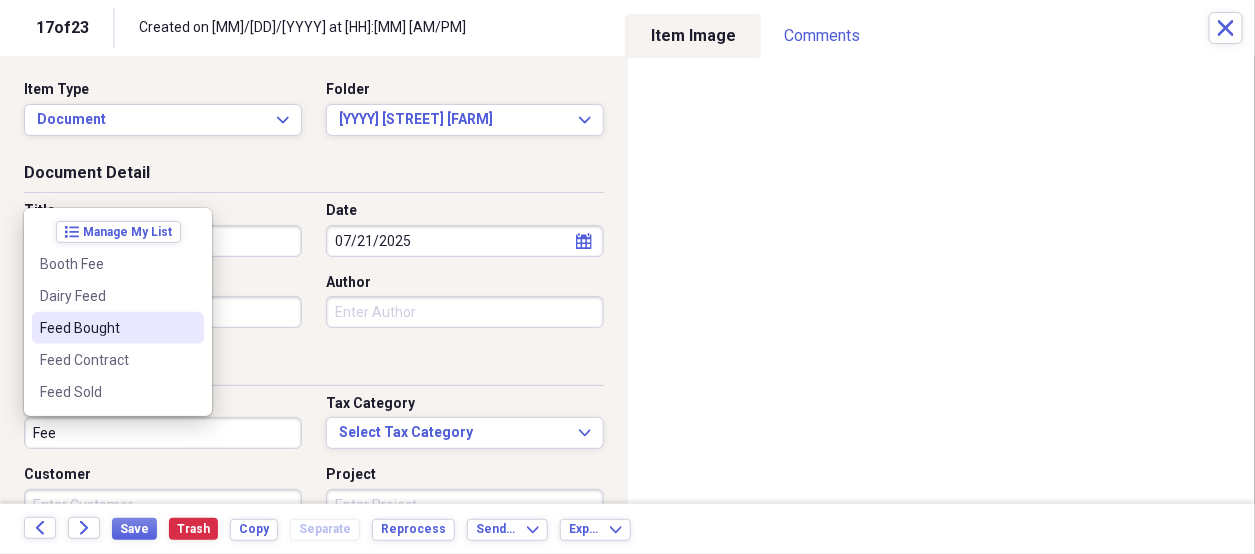 drag, startPoint x: 112, startPoint y: 322, endPoint x: 141, endPoint y: 326, distance: 29.274563 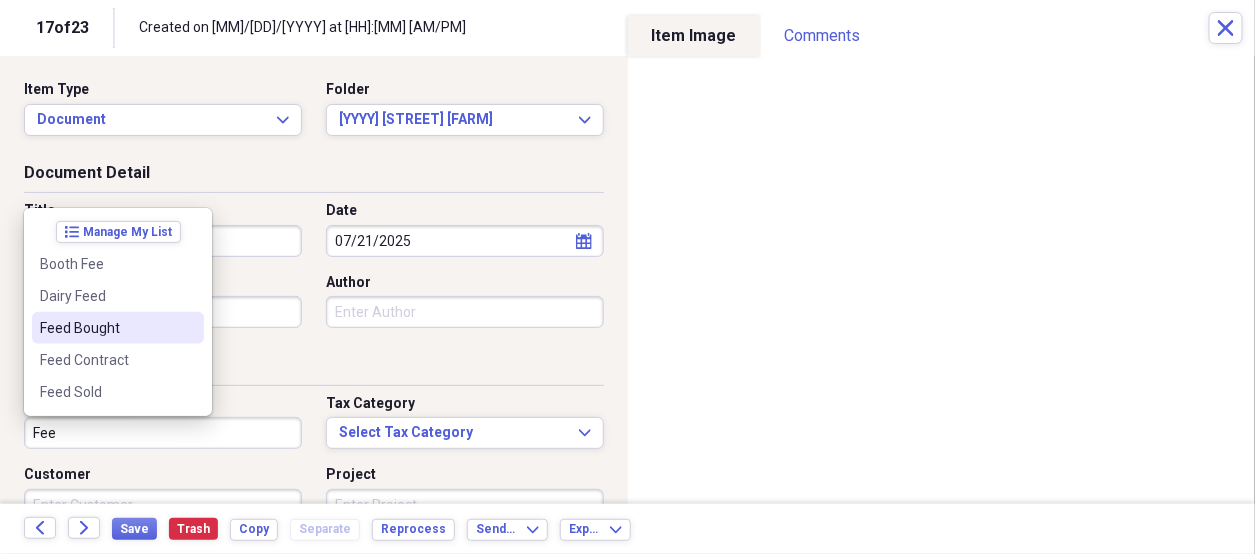 click on "Feed Bought" at bounding box center (106, 328) 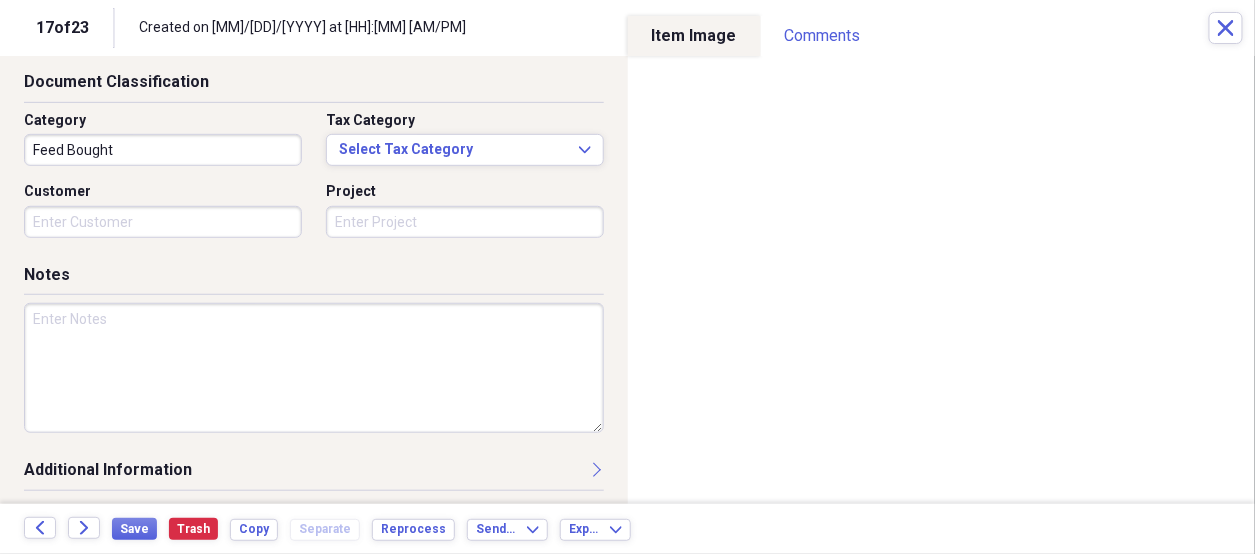scroll, scrollTop: 284, scrollLeft: 0, axis: vertical 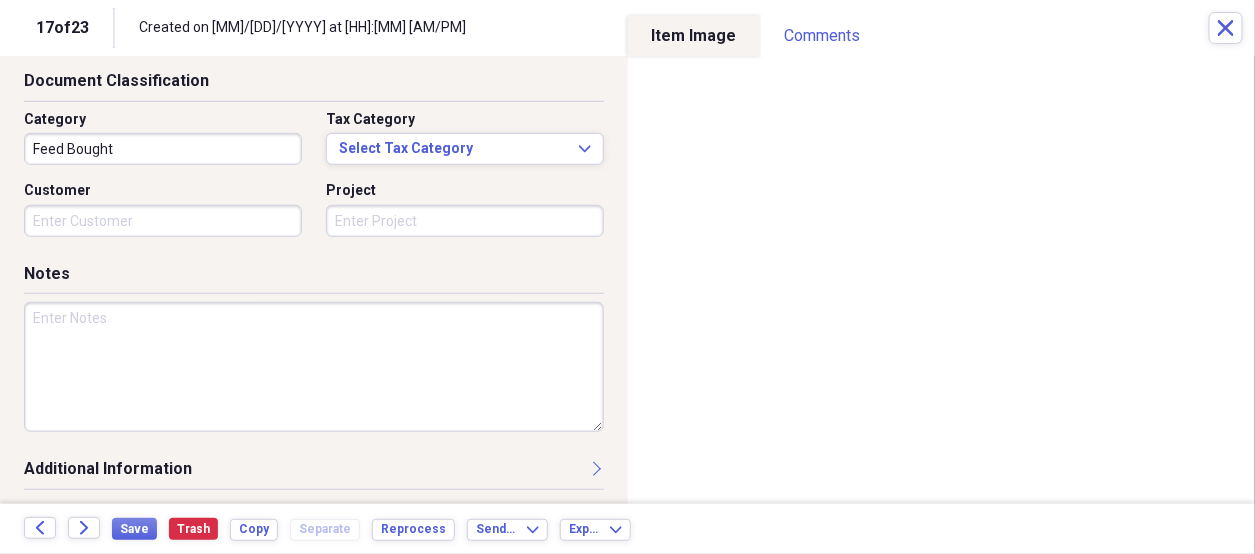 click at bounding box center [314, 367] 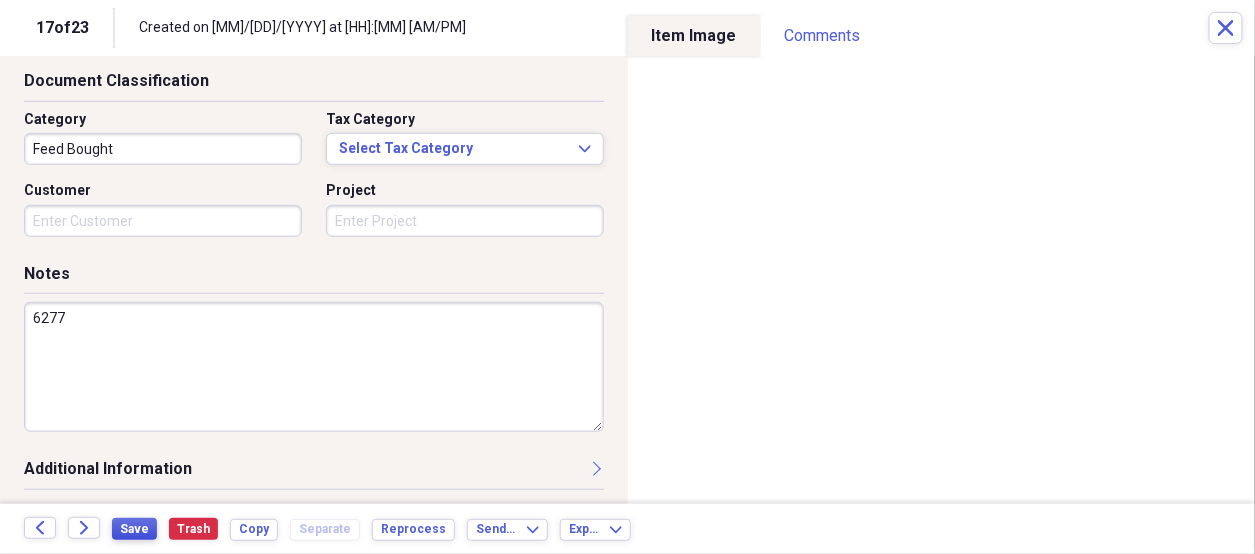 type on "6277" 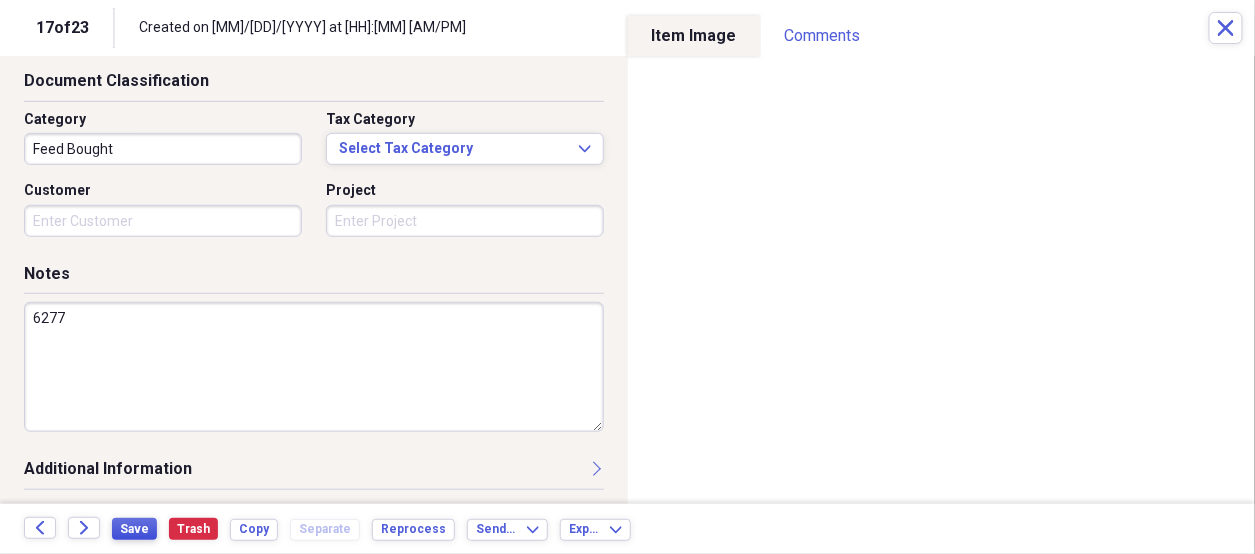 click on "Save" at bounding box center (134, 529) 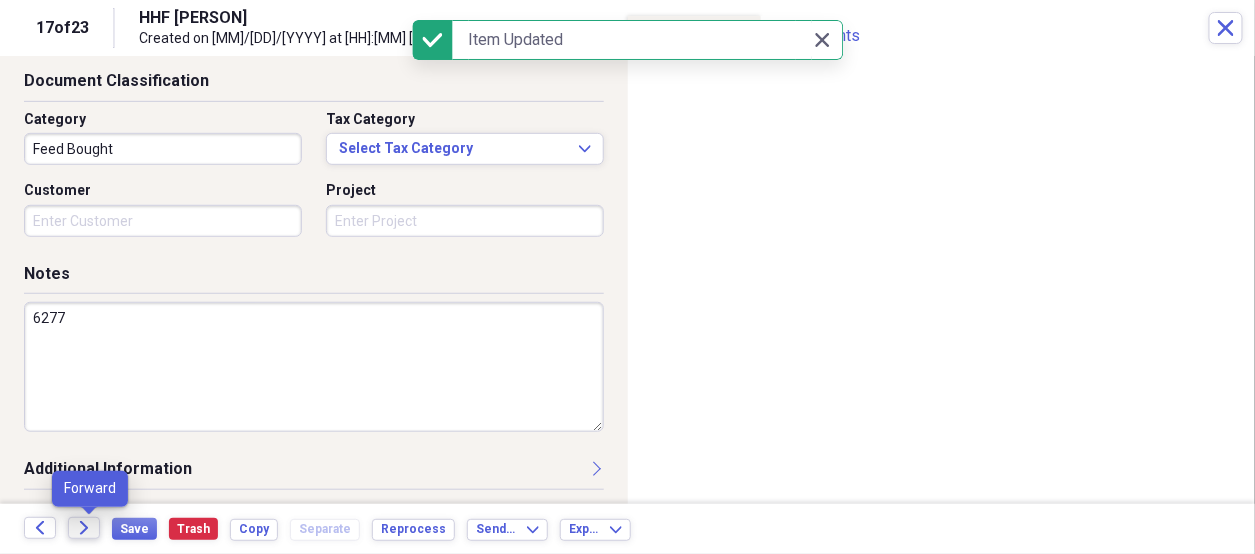 click on "Forward" 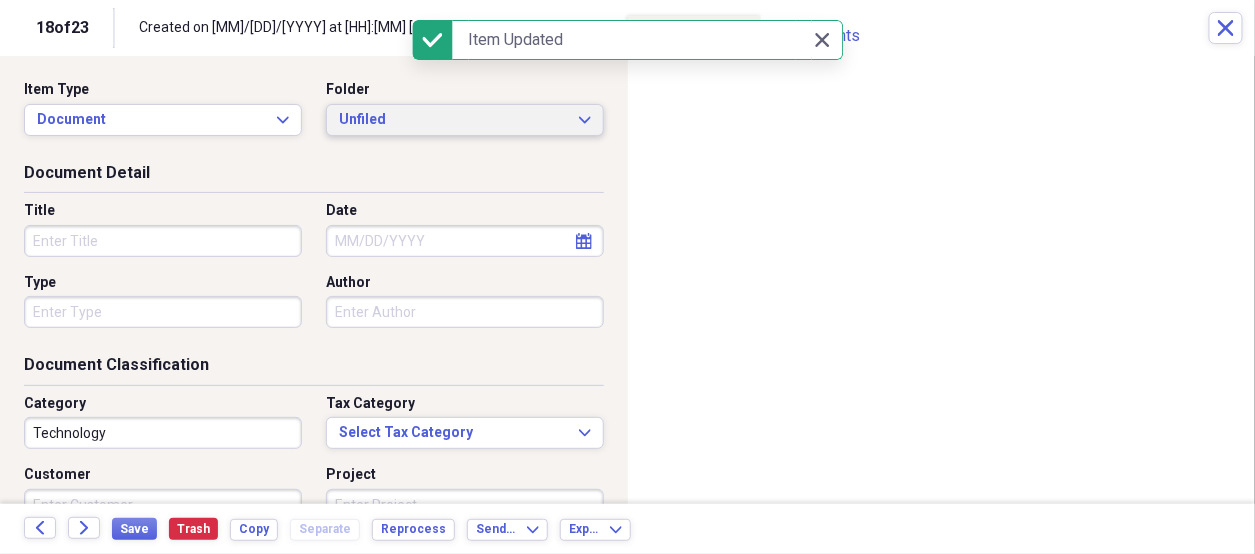 click on "Unfiled" at bounding box center (453, 120) 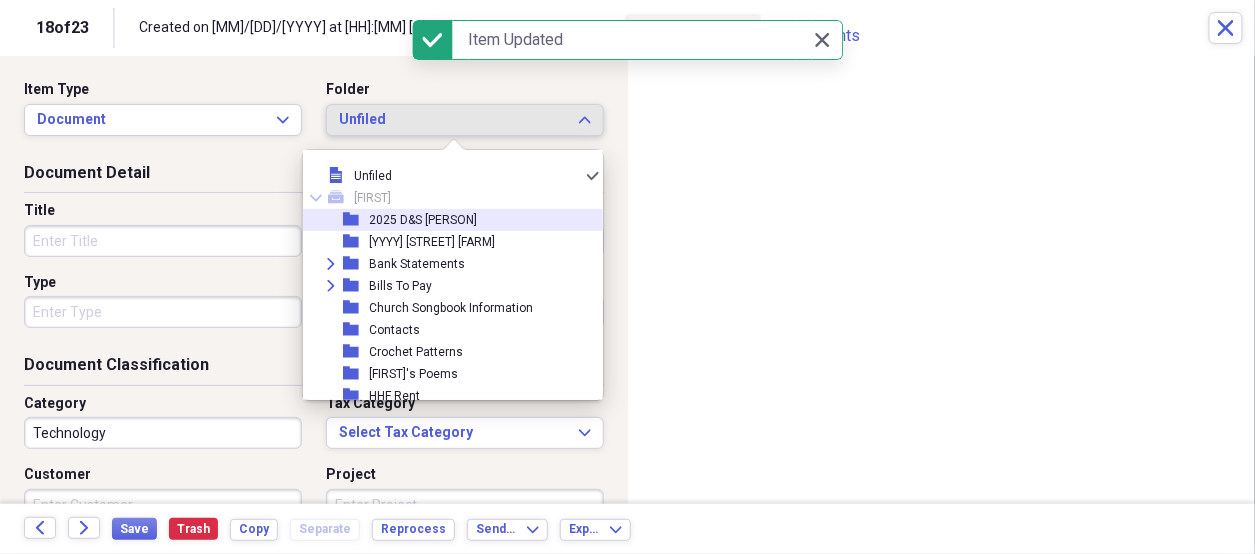 click on "2025 D&S [PERSON]" at bounding box center (423, 220) 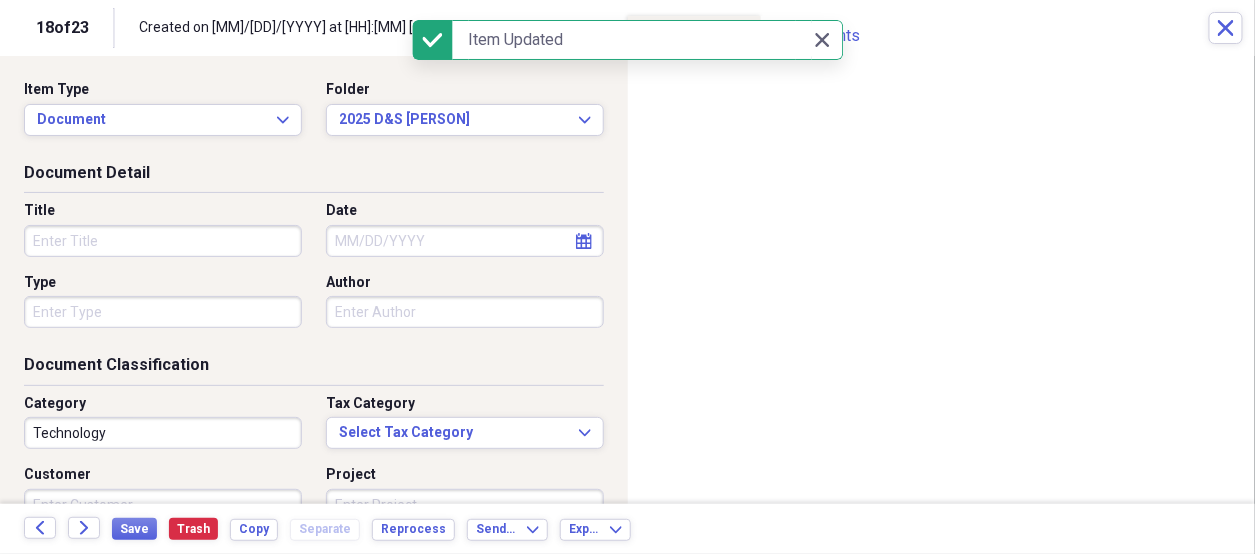 click on "Title" at bounding box center [163, 241] 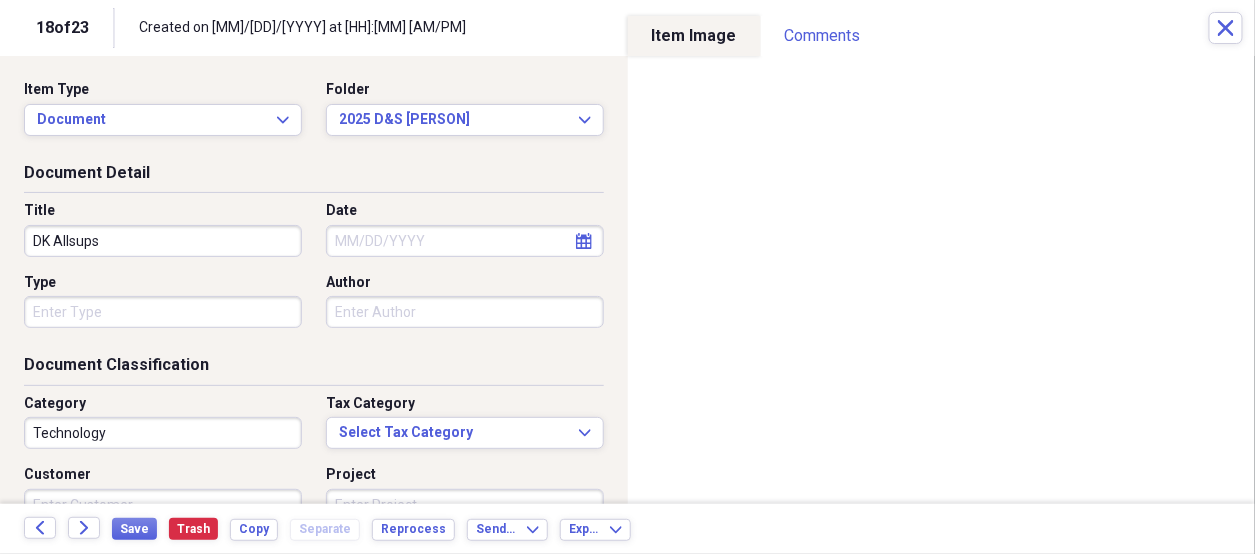 type on "DK Allsups" 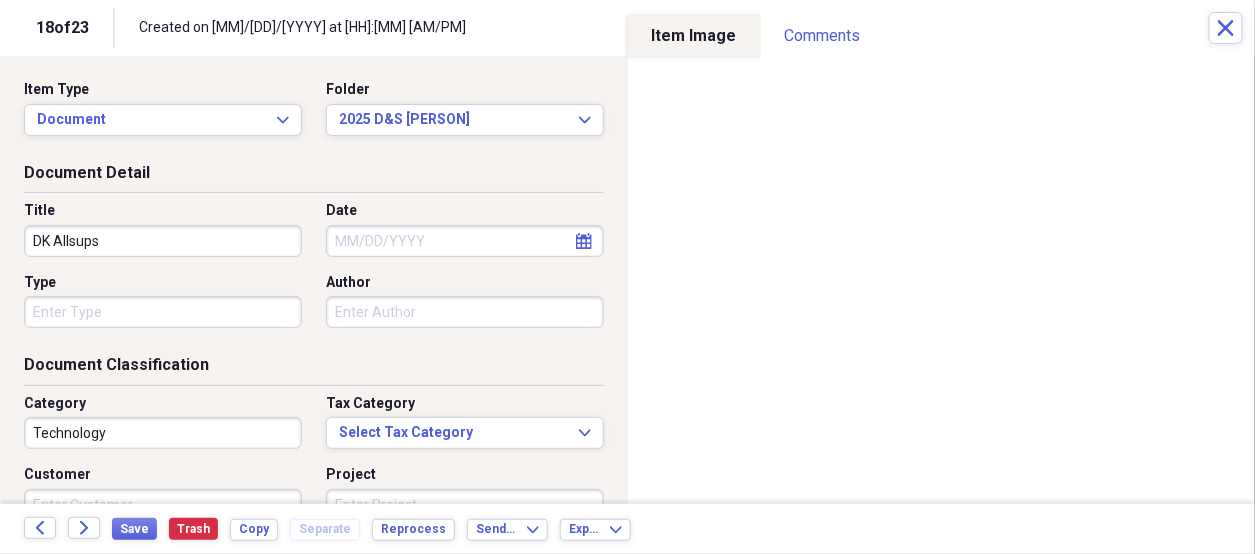 select on "7" 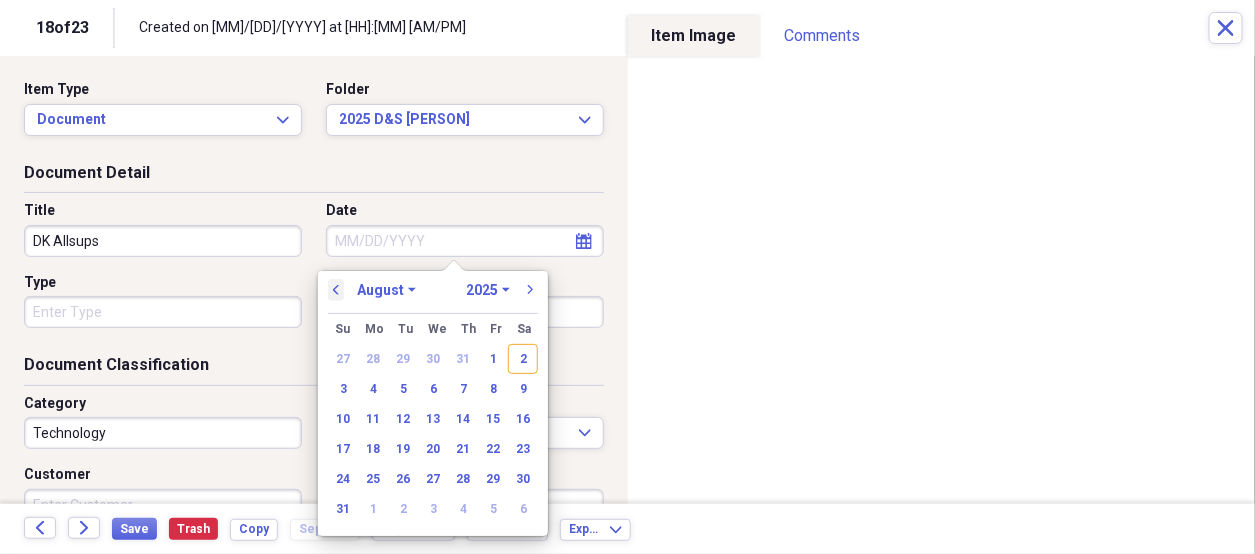 click on "previous" at bounding box center (336, 290) 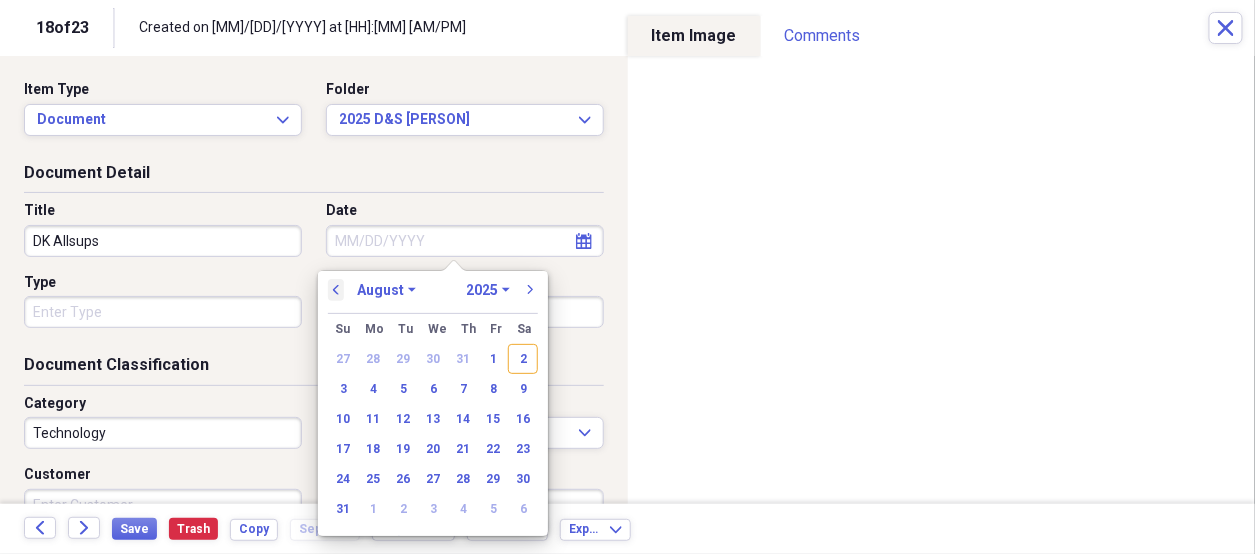 select on "6" 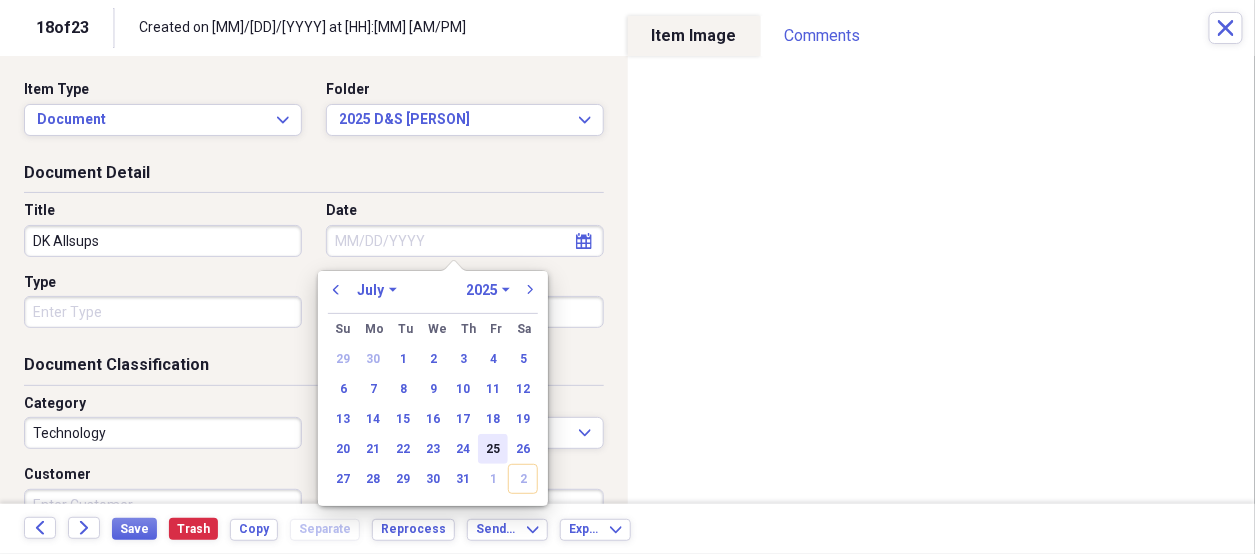 click on "25" at bounding box center [493, 449] 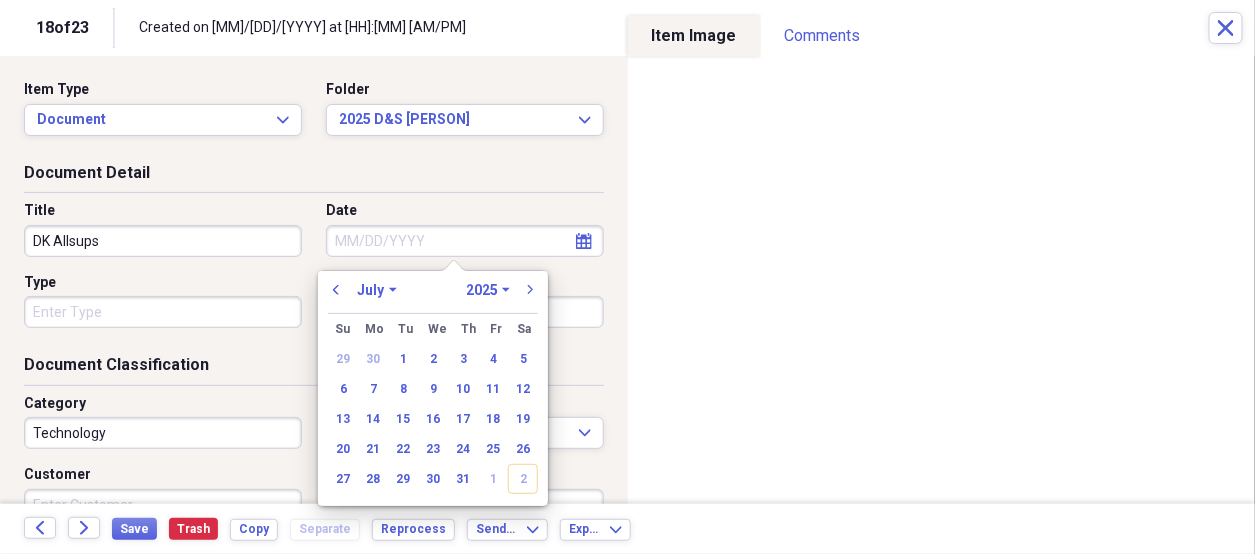 type on "07/25/2025" 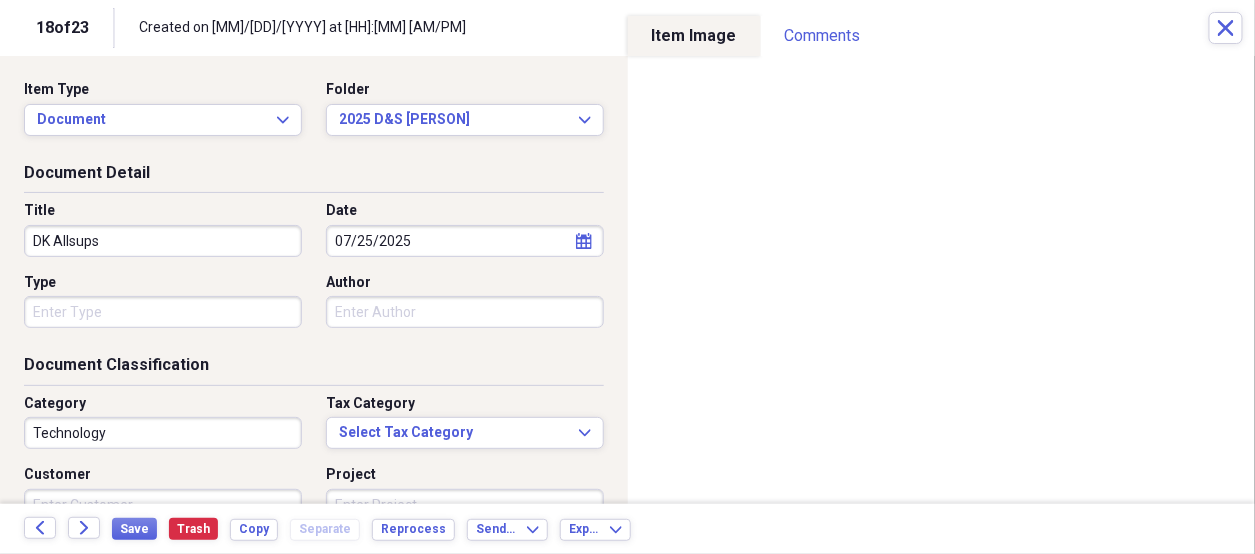 click on "Organize My Files 5 Collapse Unfiled Needs Review 5 Unfiled All Files Unfiled Unfiled Unfiled Saved Reports Collapse My Cabinet [PERSON] Add Folder Folder 2025 D&S [PERSON] Add Folder Folder 2025 Highland Hill Farm Add Folder Expand Folder Bank Statements Add Folder Expand Folder Bills To Pay Add Folder Folder Church Songbook Information Add Folder Folder Contacts Add Folder Folder Crochet Patterns Add Folder Folder Don's Poems Add Folder Folder HHF Rent Add Folder Expand Folder Important Documents Add Folder Expand Folder Informaion for Taxes Add Folder Expand Folder Maw Maw Add Folder Folder Misc for [PERSON] Add Folder Expand Folder Past Years Receipts Add Folder Folder Photos Add Folder Folder [PERSON] Add Folder Folder [PERSON]'s Kreations Add Folder Trash Trash Help & Support Submit Import Import Add Create Expand Reports Reports Settings [PERSON] Expand Unfiled Showing 23 items Column Expand sort Sort Filters Expand Create Item Expand Status Image Date chevron-up Title Author Type Category Source check media [DATE]" at bounding box center (627, 277) 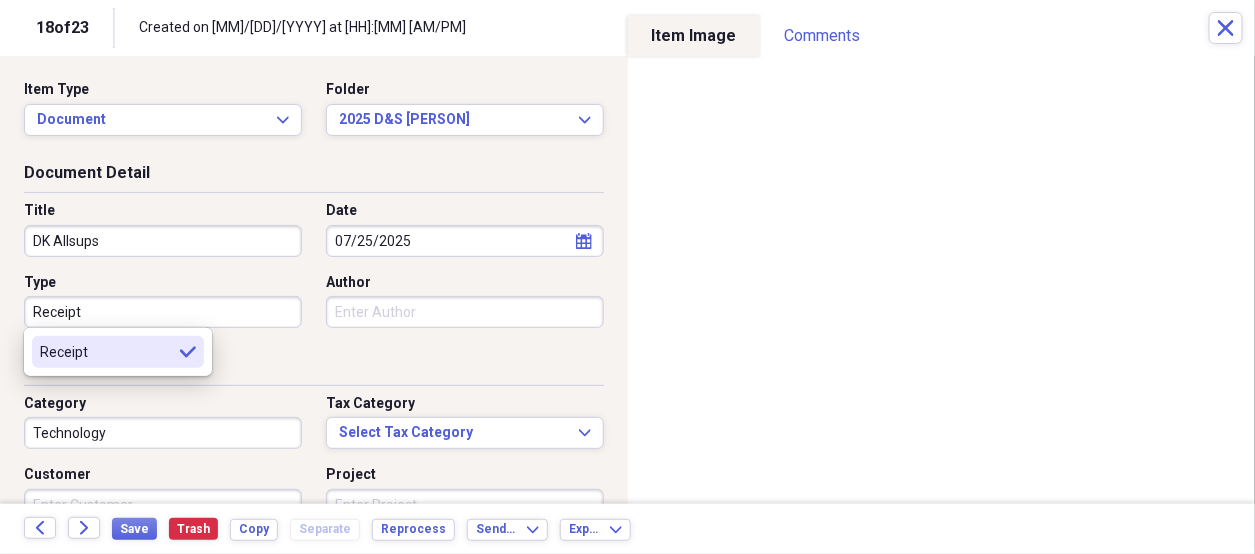type on "Receipt" 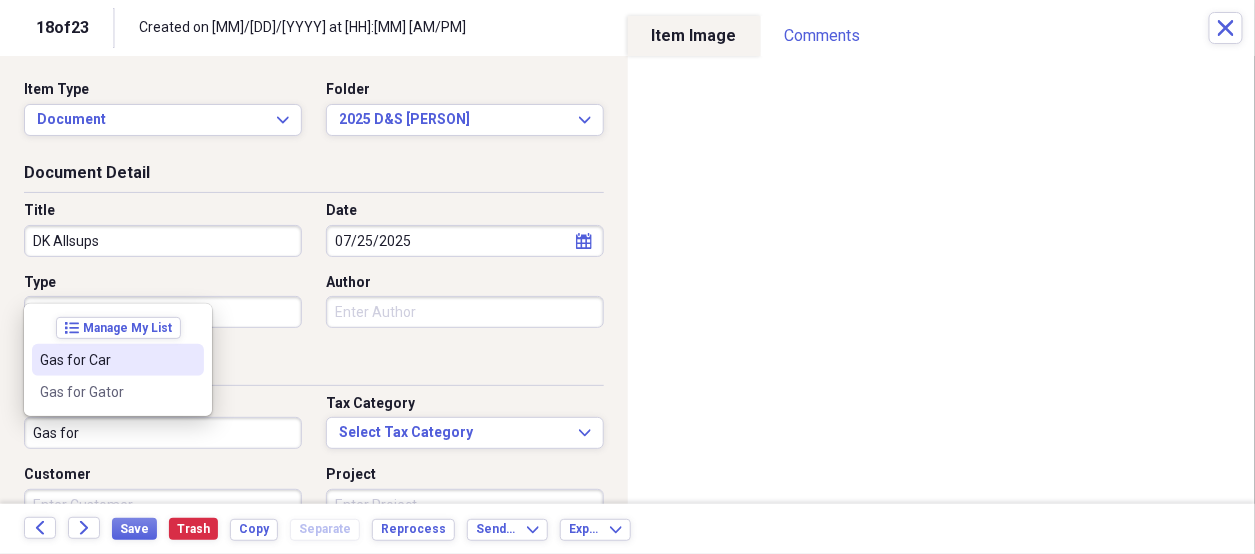 click on "Gas for Car" at bounding box center (118, 360) 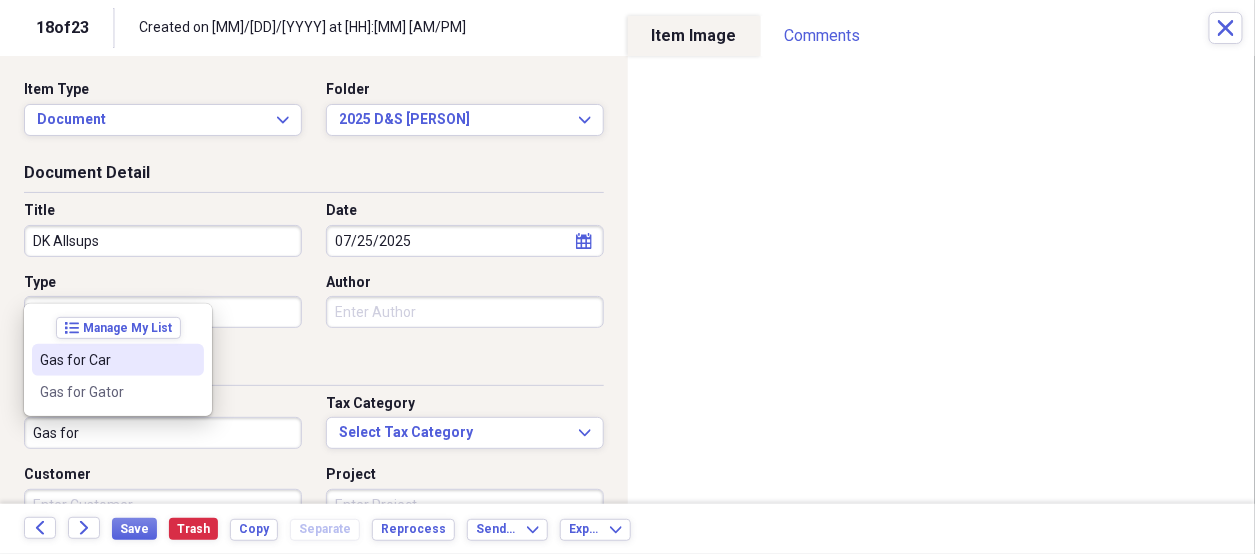 type on "Gas for Car" 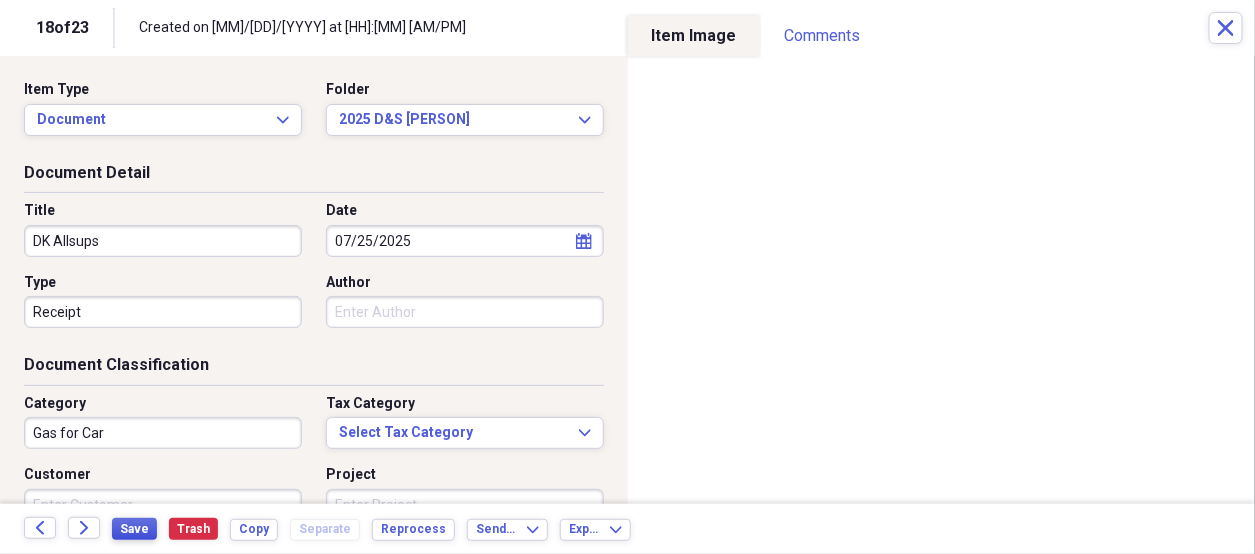 click on "Save" at bounding box center [134, 529] 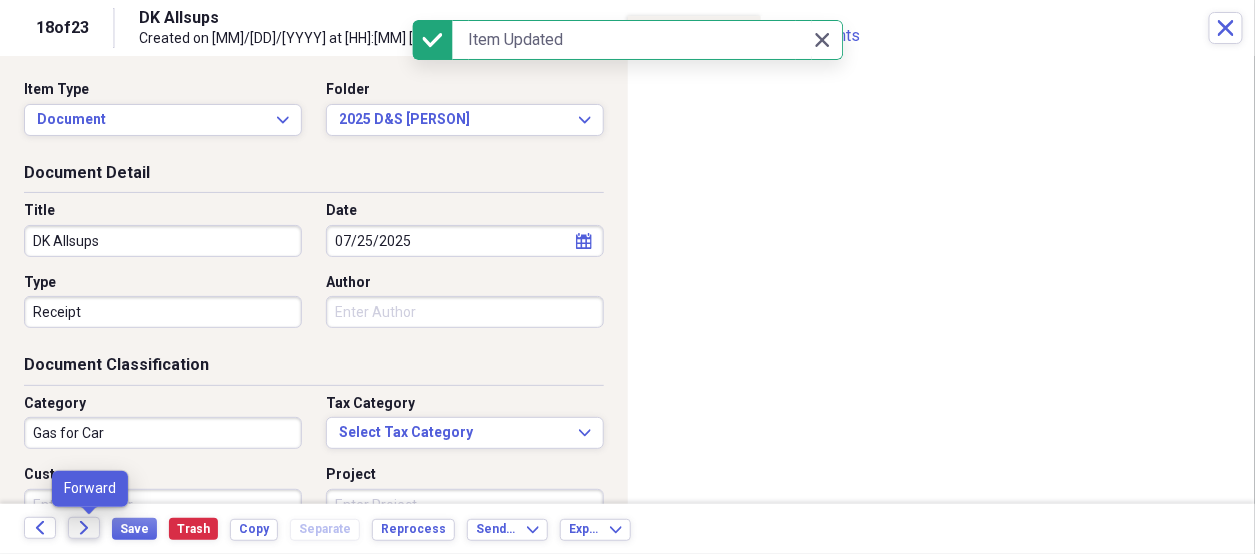 click on "Forward" 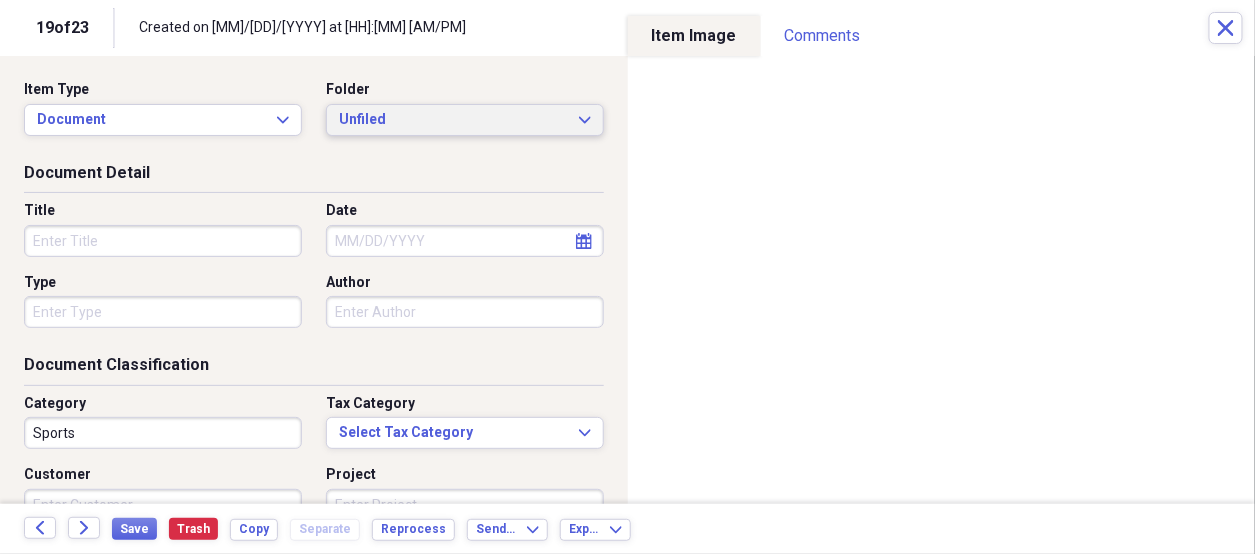 click on "Unfiled" at bounding box center (453, 120) 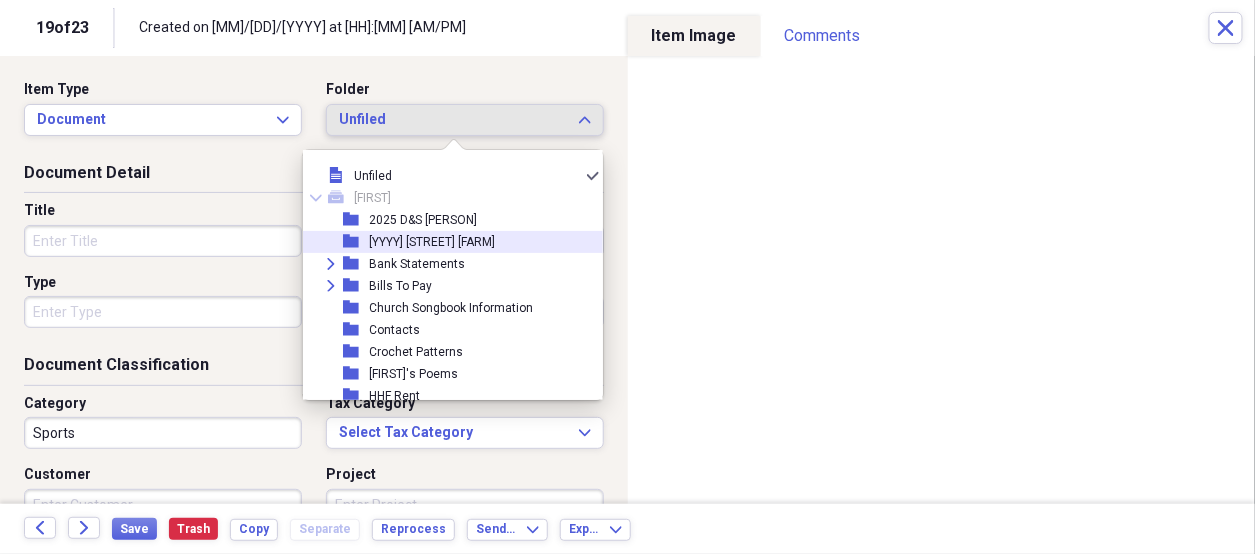click on "[YYYY] [STREET] [FARM]" at bounding box center [432, 242] 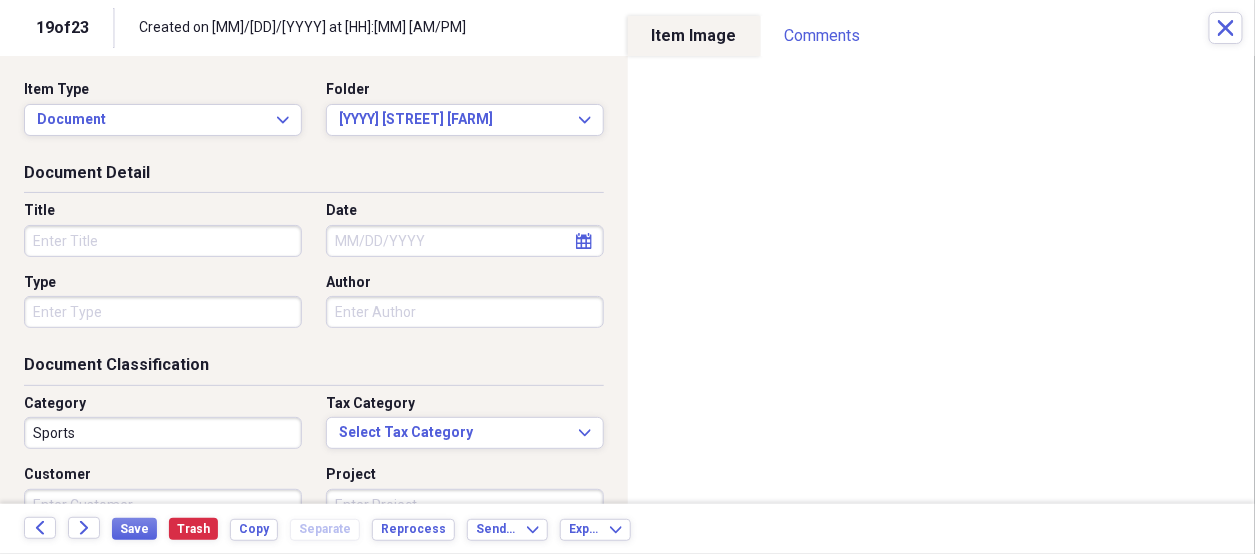 click on "Title" at bounding box center (163, 241) 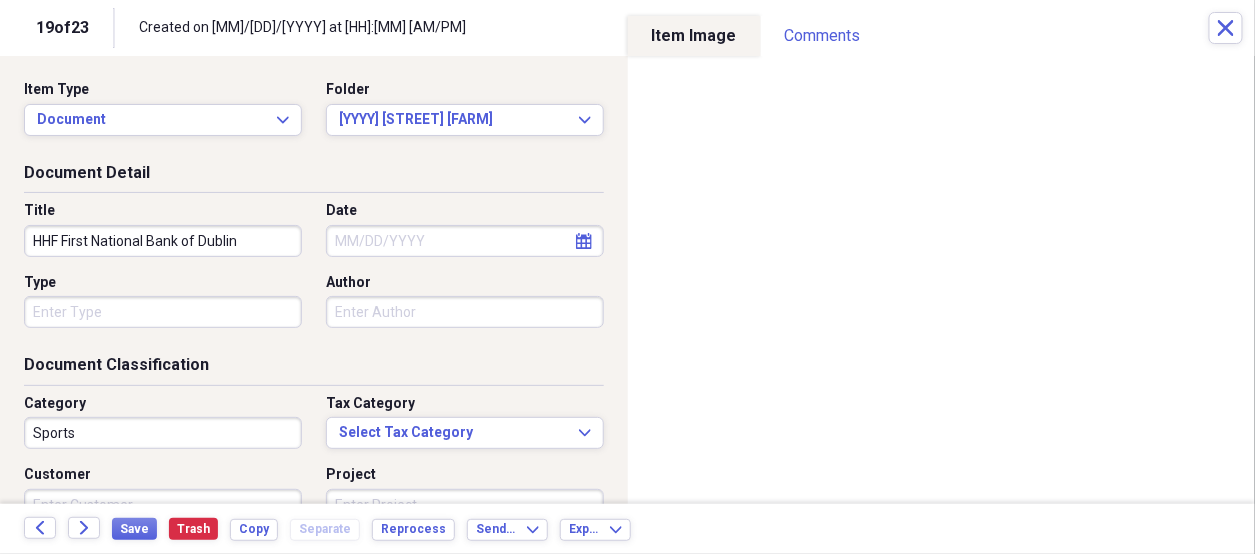 type on "HHF First National Bank of Dublin" 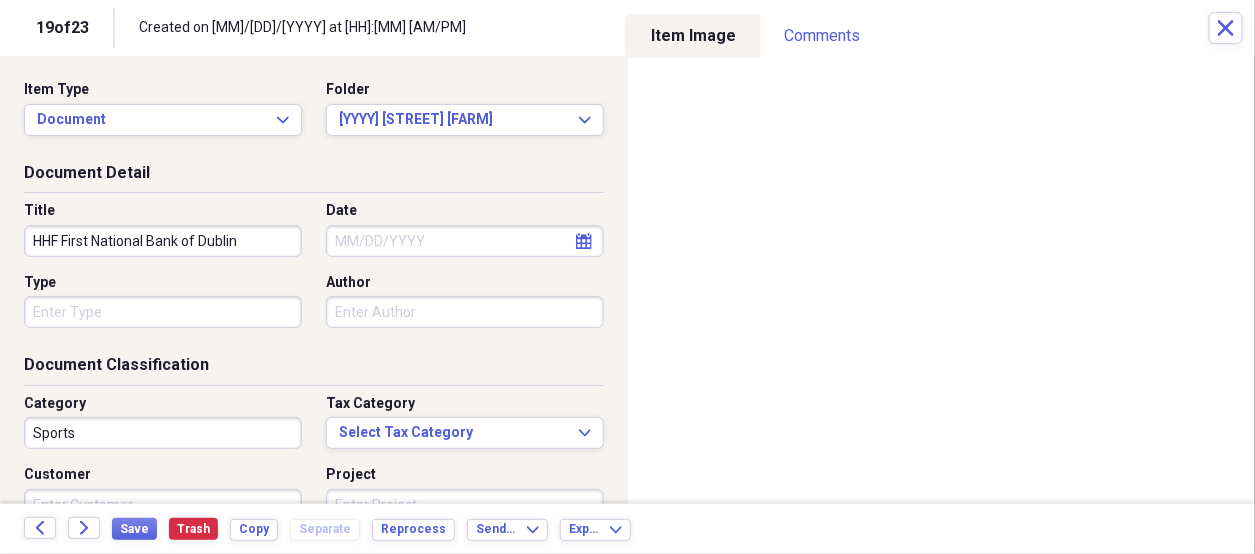 select on "7" 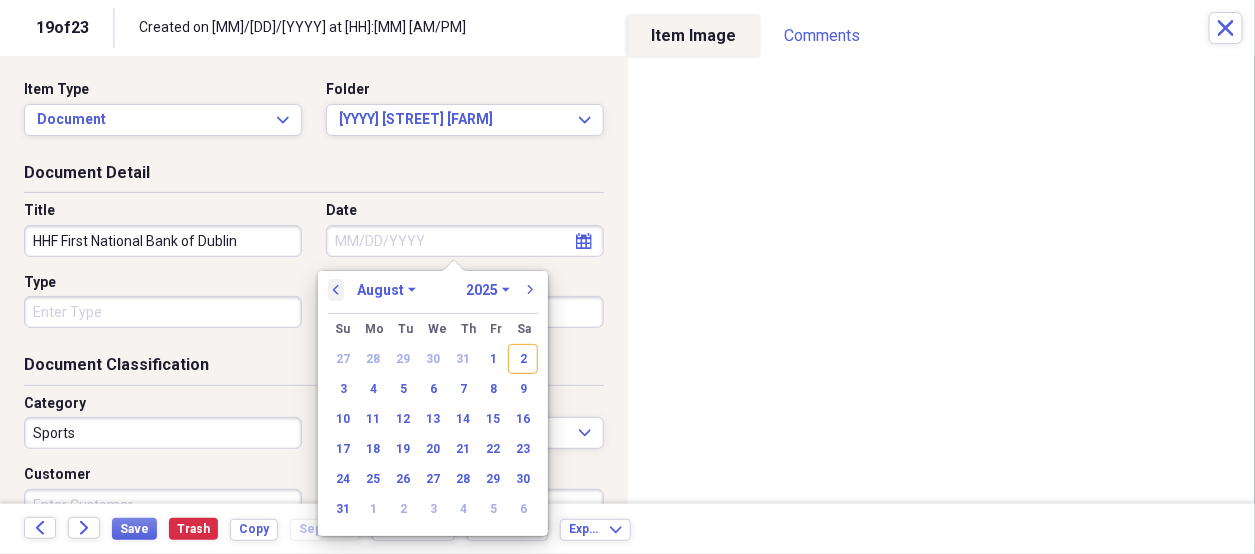 click on "previous" at bounding box center (336, 290) 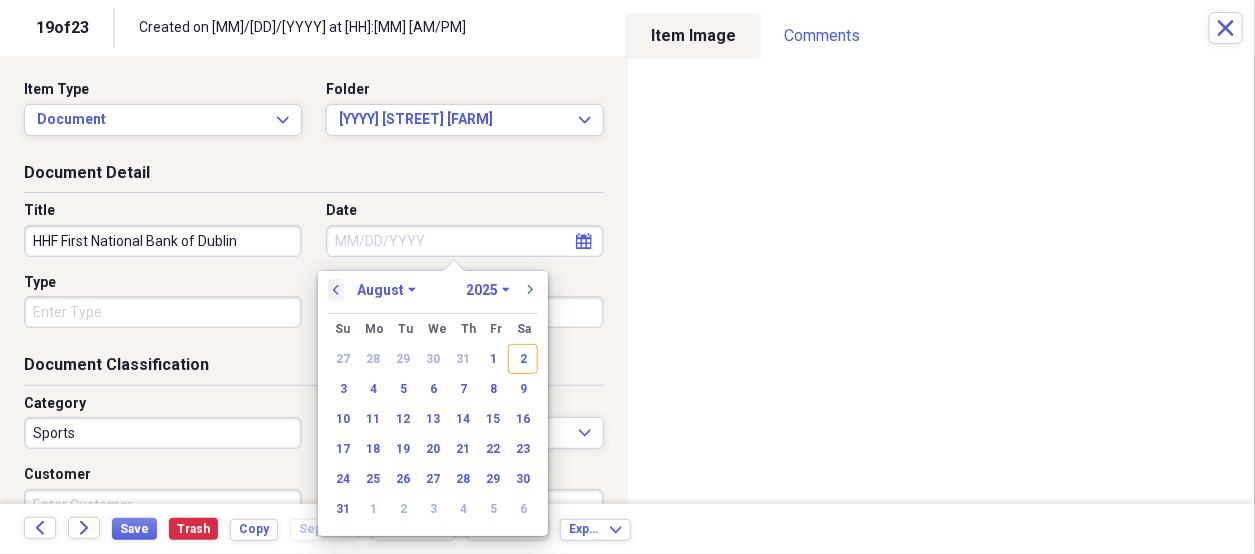 select on "6" 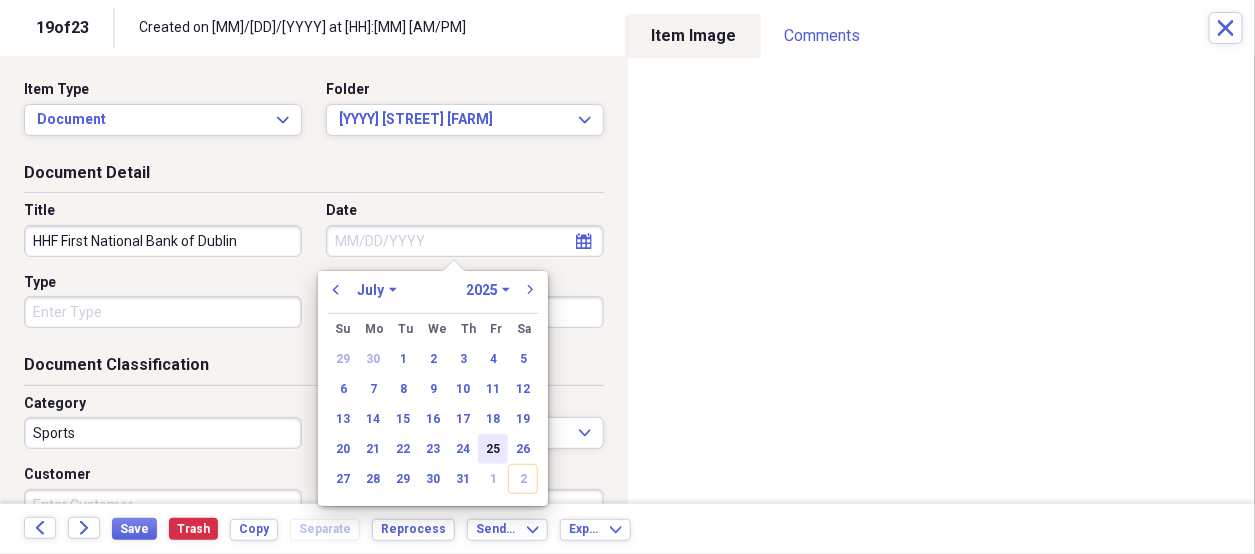 click on "25" at bounding box center [493, 449] 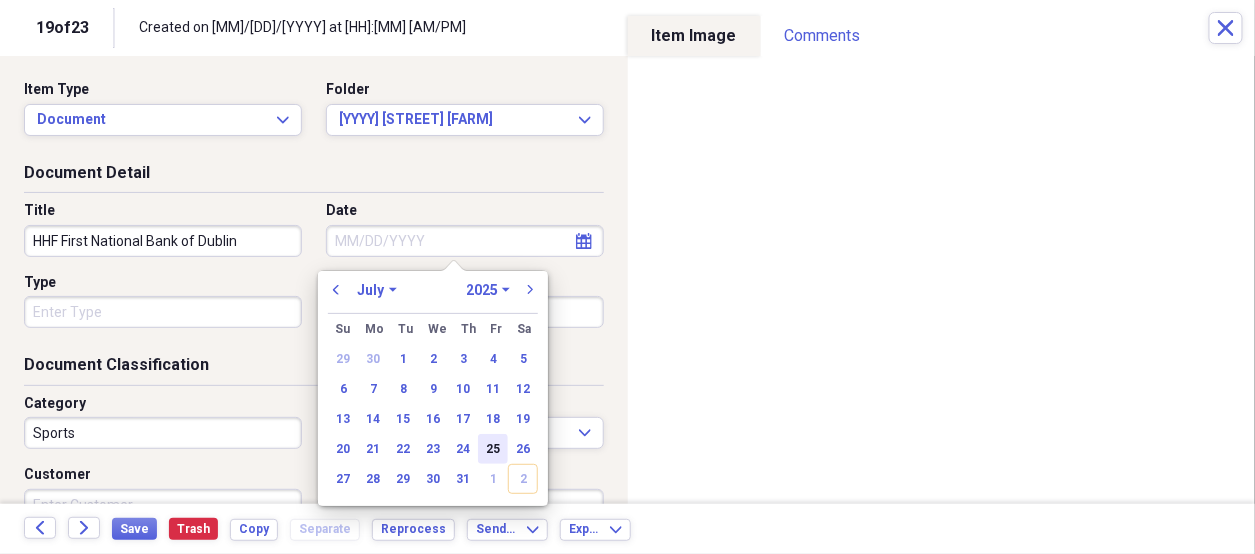 type on "07/25/2025" 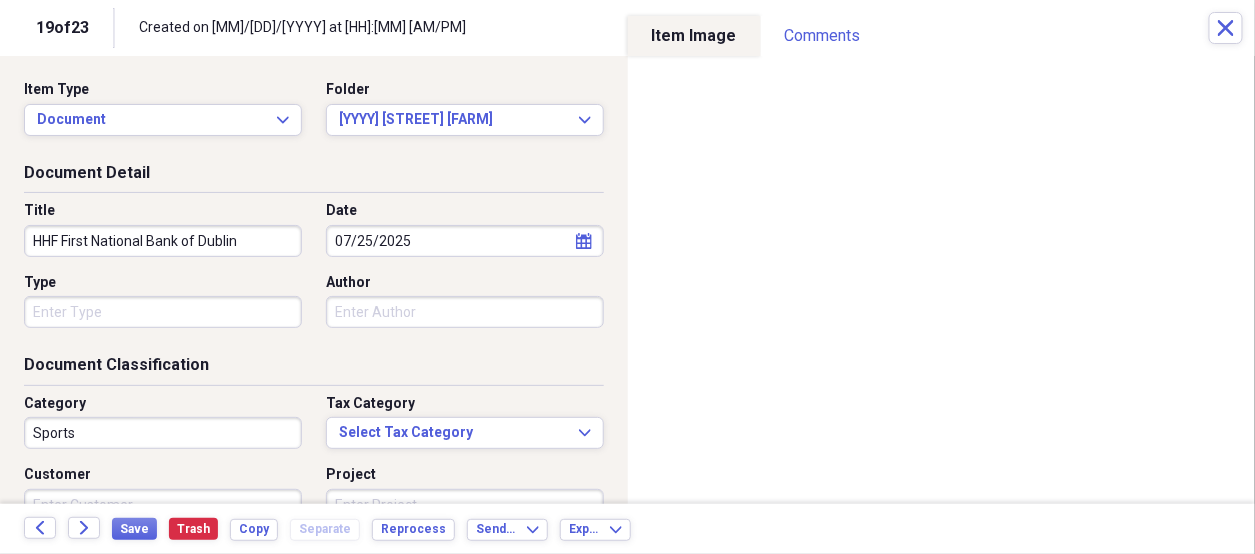 click on "Organize My Files 4 Collapse Unfiled Needs Review 4 Unfiled All Files Unfiled Unfiled Unfiled Saved Reports Collapse My Cabinet [PERSON] Add Folder Folder 2025 D&S [PERSON] Add Folder Folder 2025 Highland Hill Farm Add Folder Expand Folder Bank Statements Add Folder Expand Folder Bills To Pay Add Folder Folder Church Songbook Information Add Folder Folder Contacts Add Folder Folder Crochet Patterns Add Folder Folder Don's Poems Add Folder Folder HHF Rent Add Folder Expand Folder Important Documents Add Folder Expand Folder Informaion for Taxes Add Folder Expand Folder Maw Maw Add Folder Folder Misc for [PERSON] Add Folder Expand Folder Past Years Receipts Add Folder Folder Photos Add Folder Folder [PERSON] Add Folder Folder [PERSON]'s Kreations Add Folder Trash Trash Help & Support Submit Import Import Add Create Expand Reports Reports Settings [PERSON] Expand Unfiled Showing 23 items Column Expand sort Sort Filters Expand Create Item Expand Status Image Date chevron-up Title Author Type Category Source check media 07/31/2025" at bounding box center [627, 277] 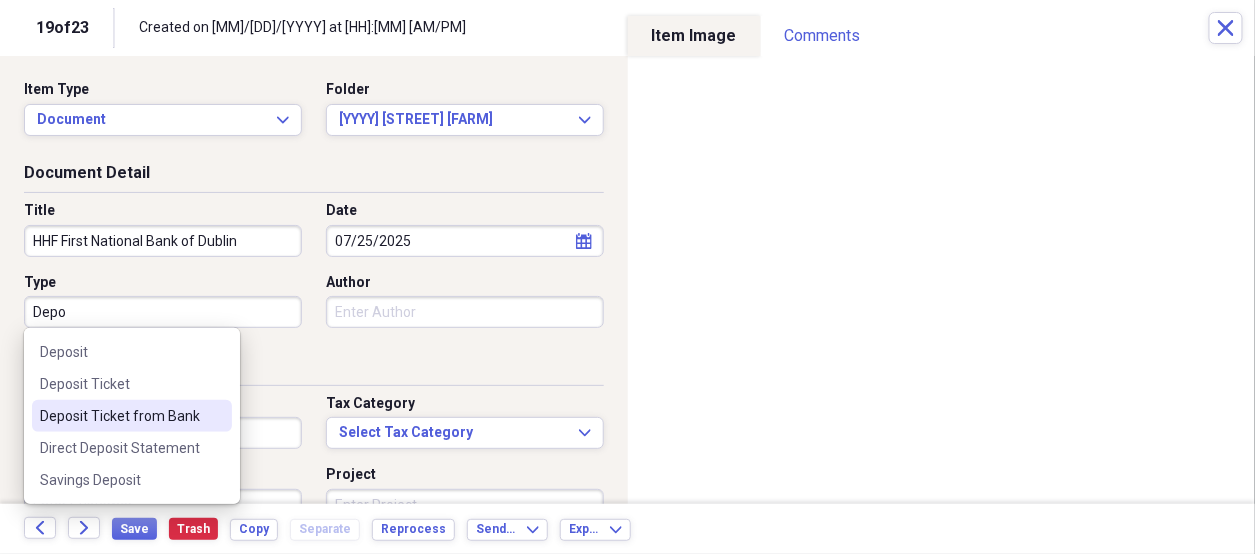 click on "Deposit Ticket from Bank" at bounding box center (120, 416) 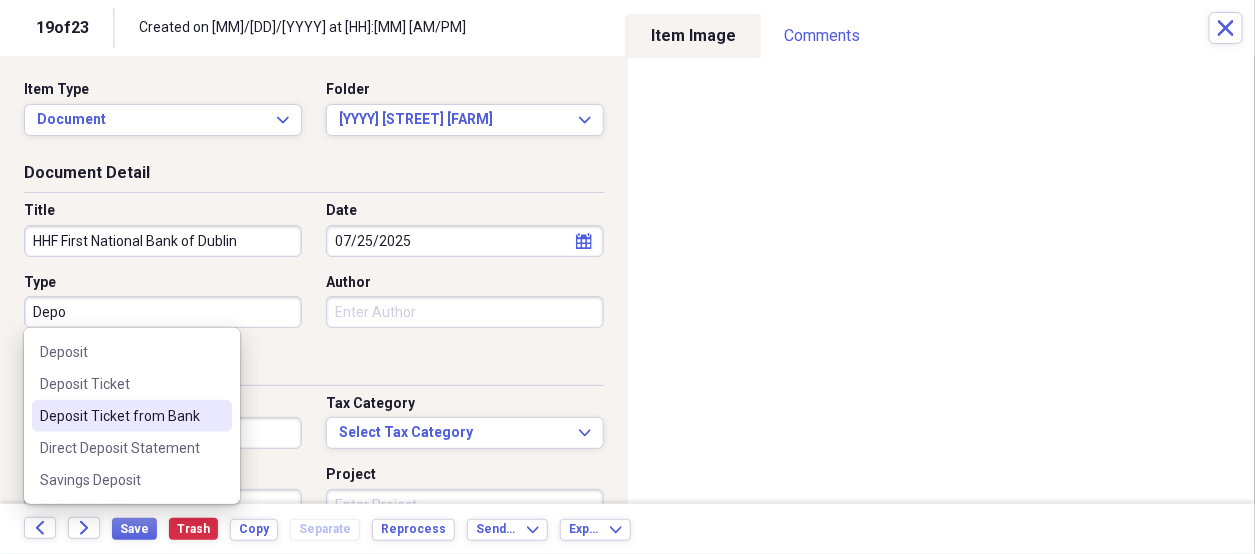 type on "Deposit Ticket from Bank" 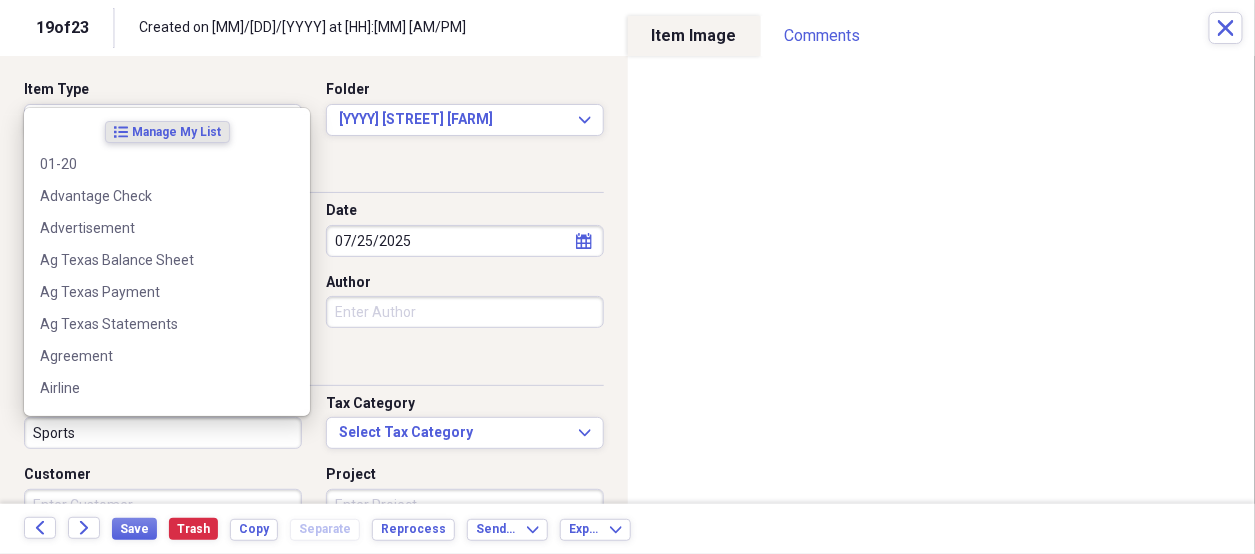 click on "Sports" at bounding box center (163, 433) 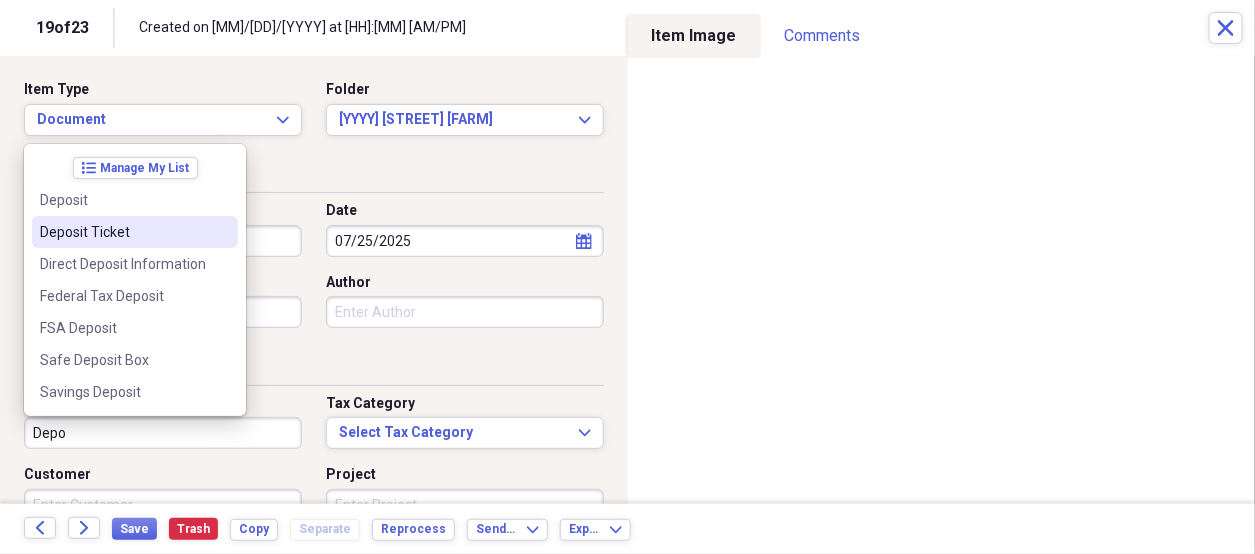click on "Deposit Ticket" at bounding box center [123, 232] 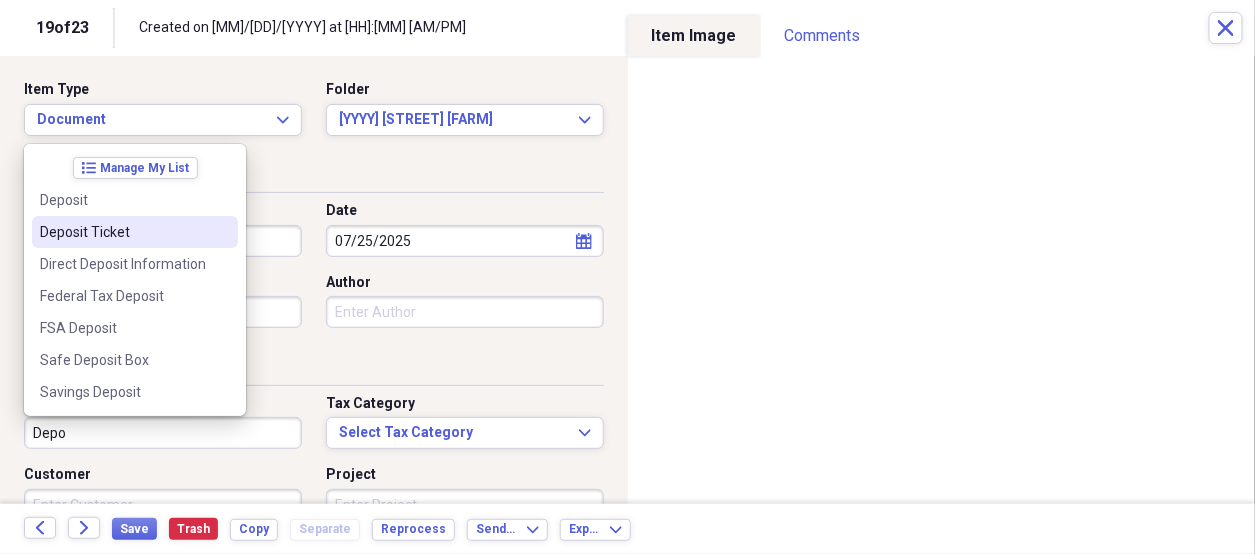 type on "Deposit Ticket" 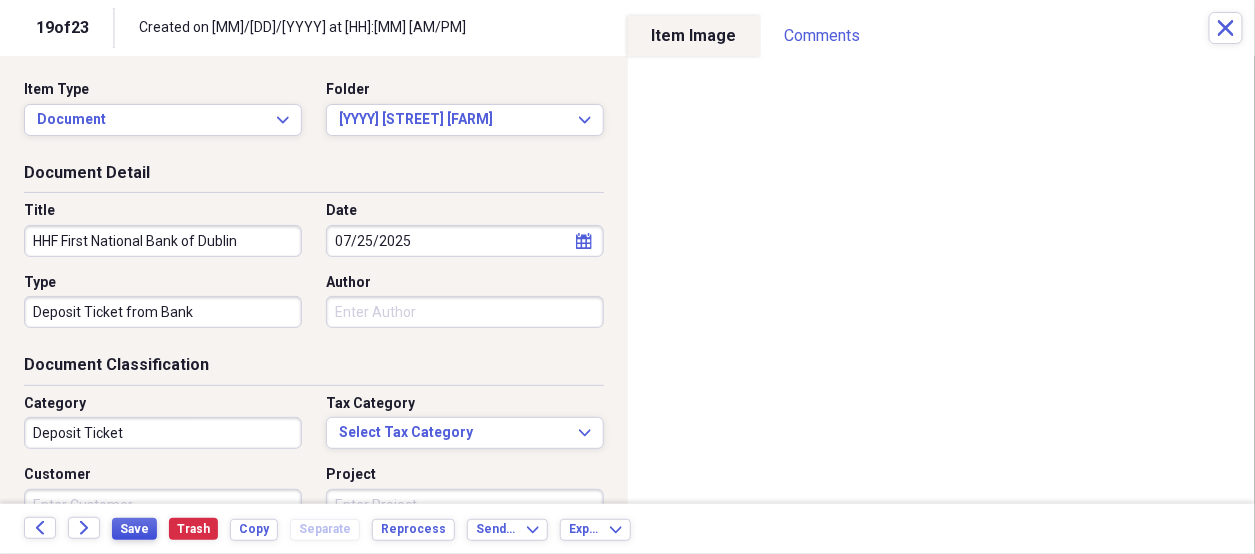 click on "Save" at bounding box center (134, 529) 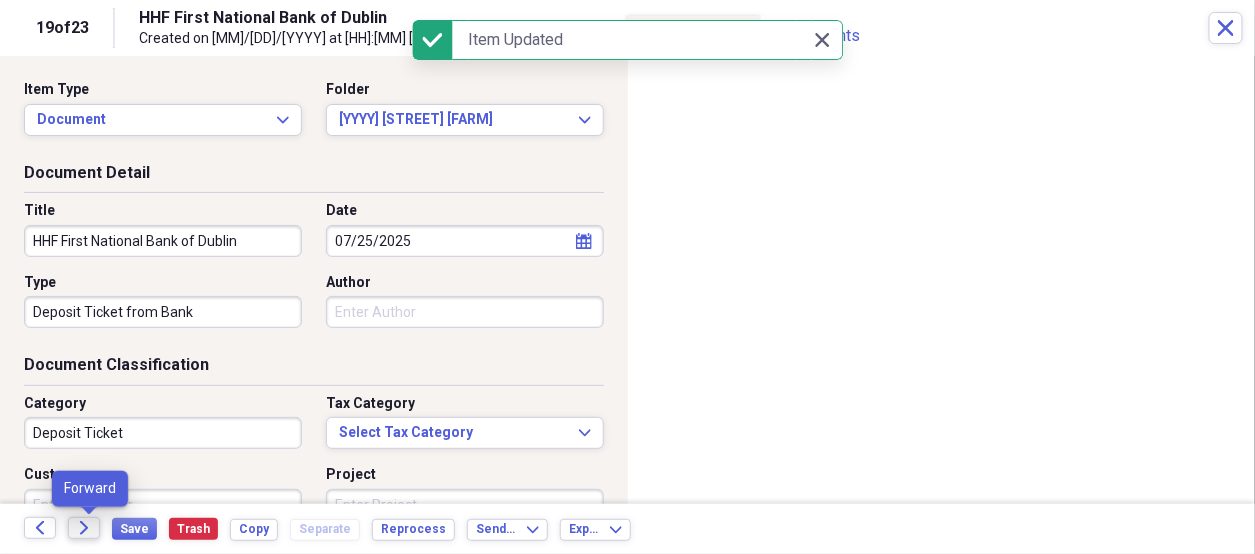 click on "Forward" 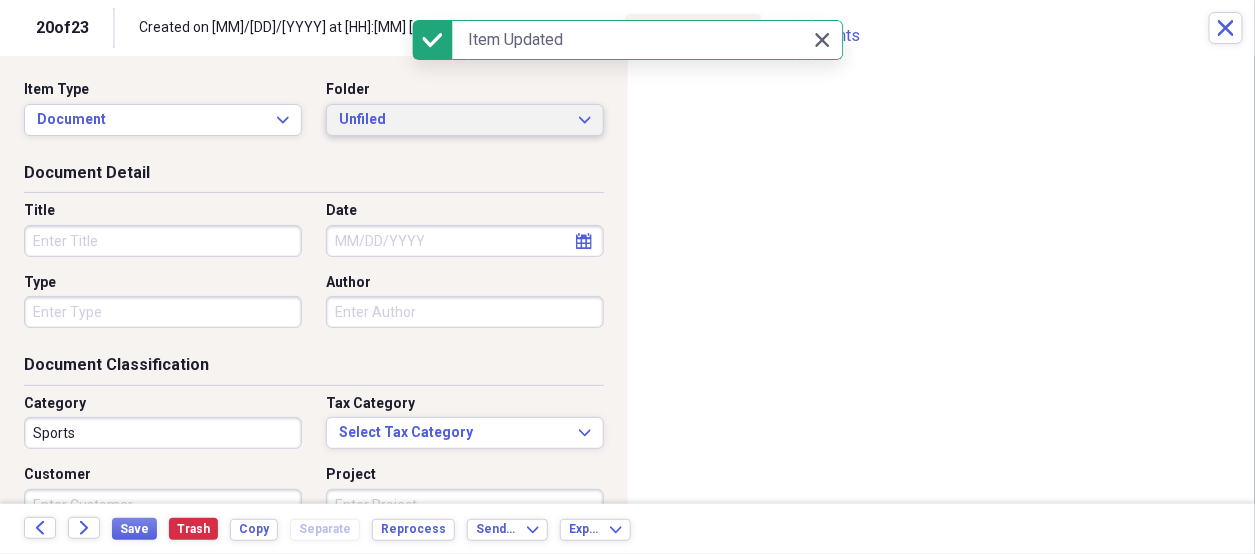 click on "Unfiled" at bounding box center [453, 120] 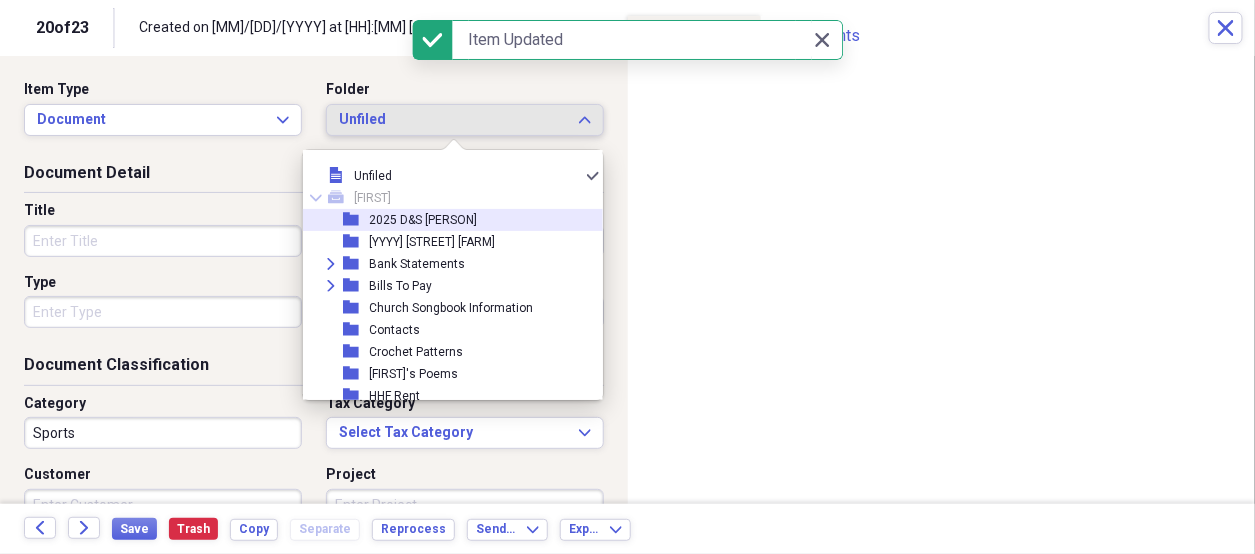 click on "2025 D&S [PERSON]" at bounding box center (423, 220) 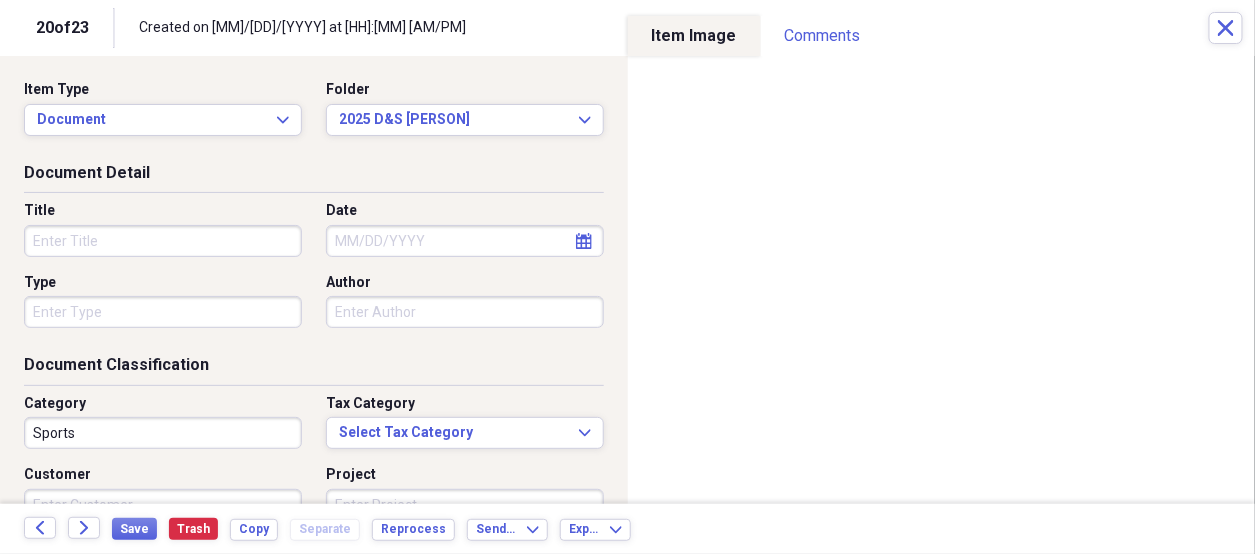 click on "Title" at bounding box center [163, 241] 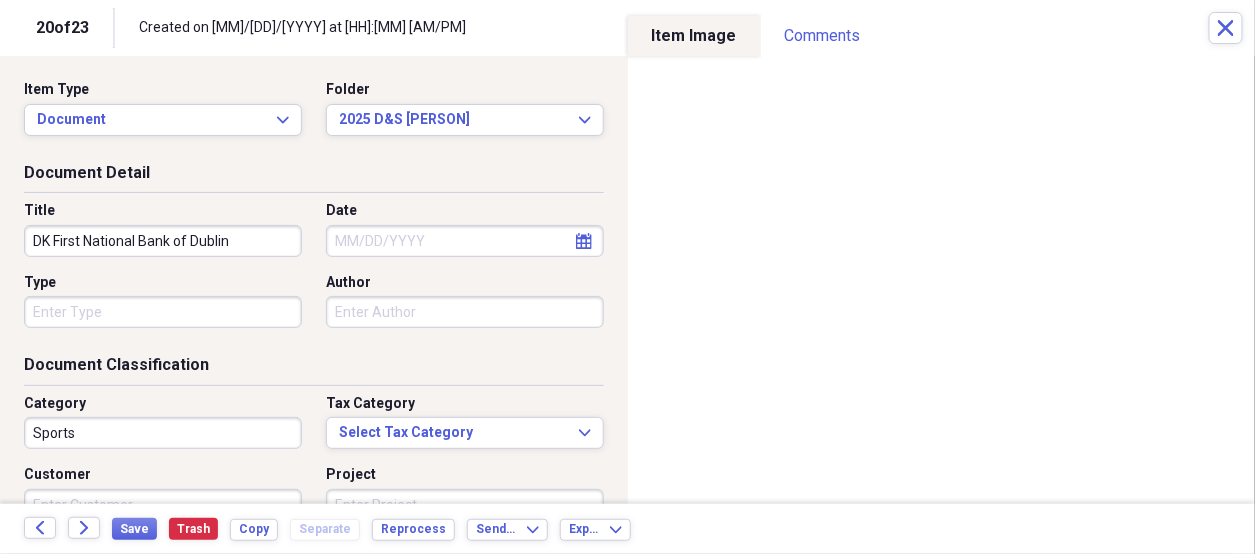 type on "DK First National Bank of Dublin" 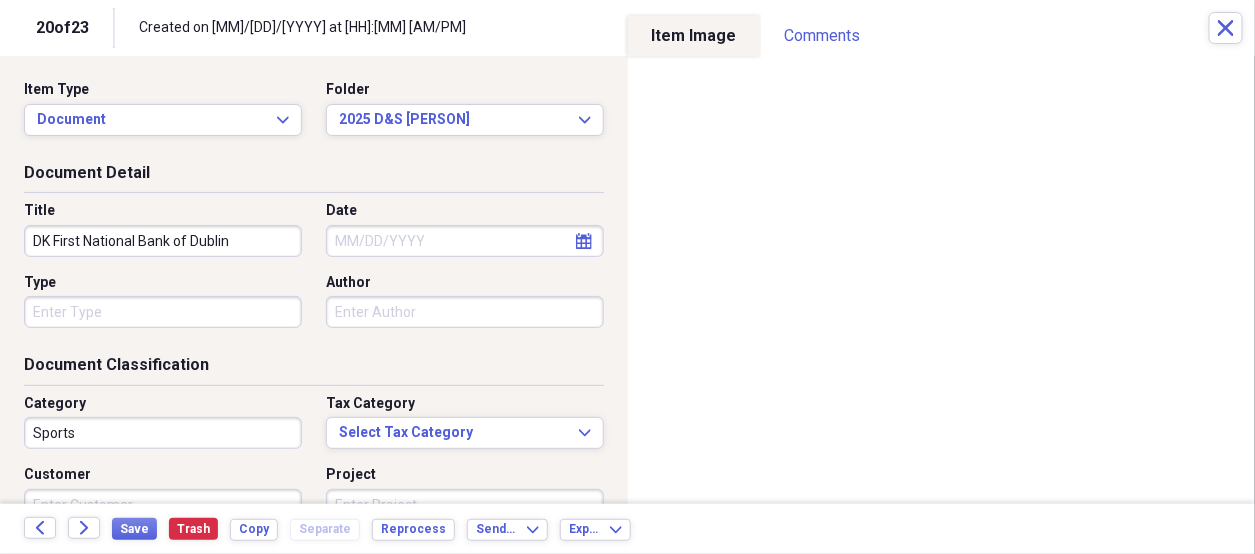 select on "7" 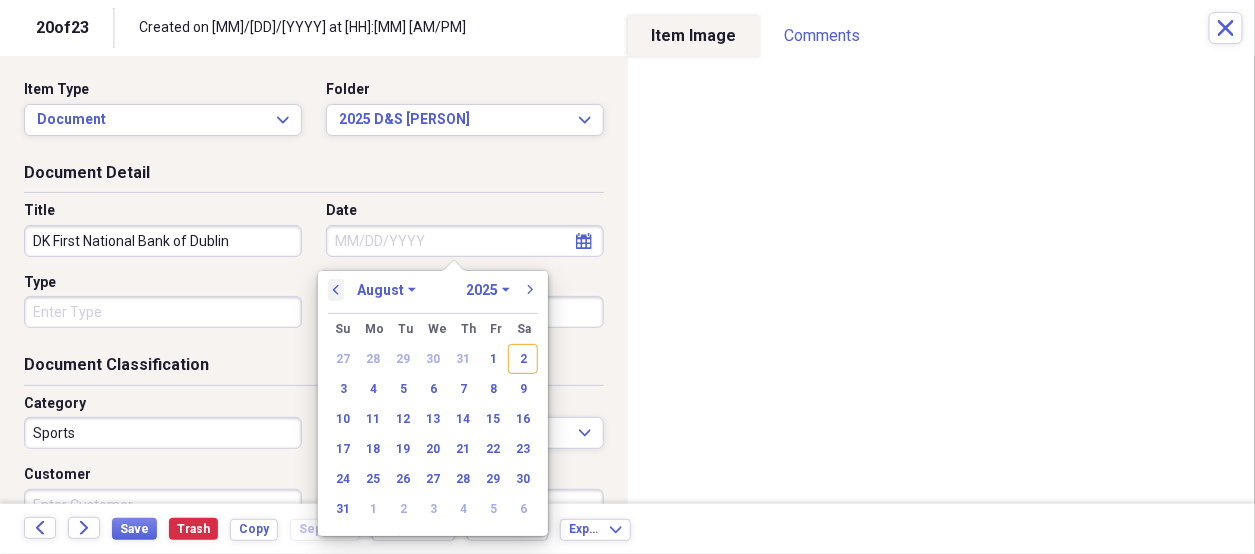 click on "previous" at bounding box center [336, 290] 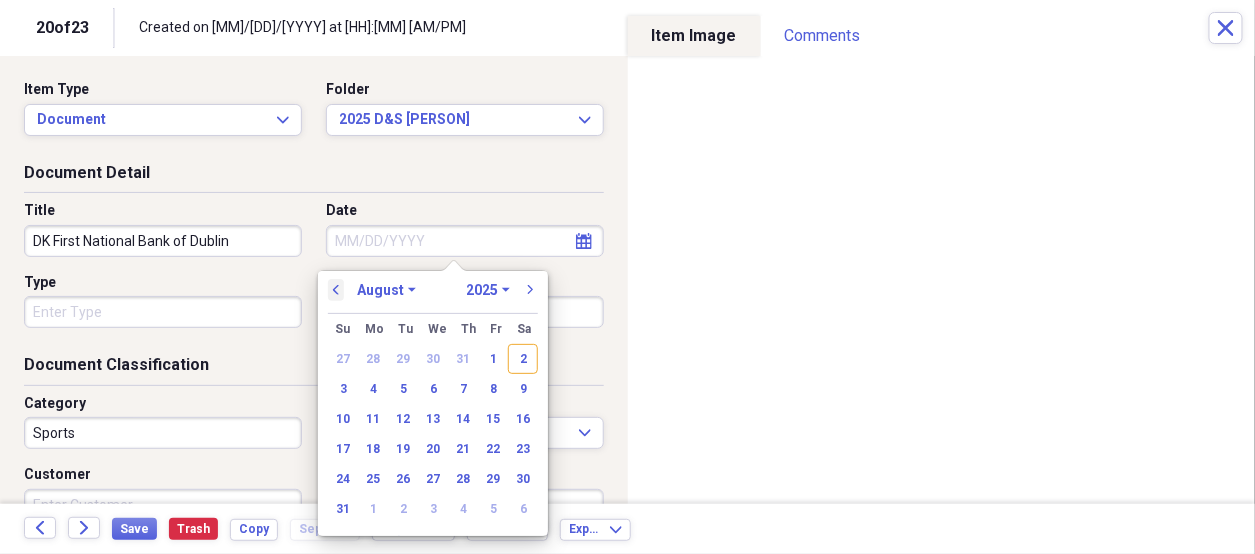 select on "6" 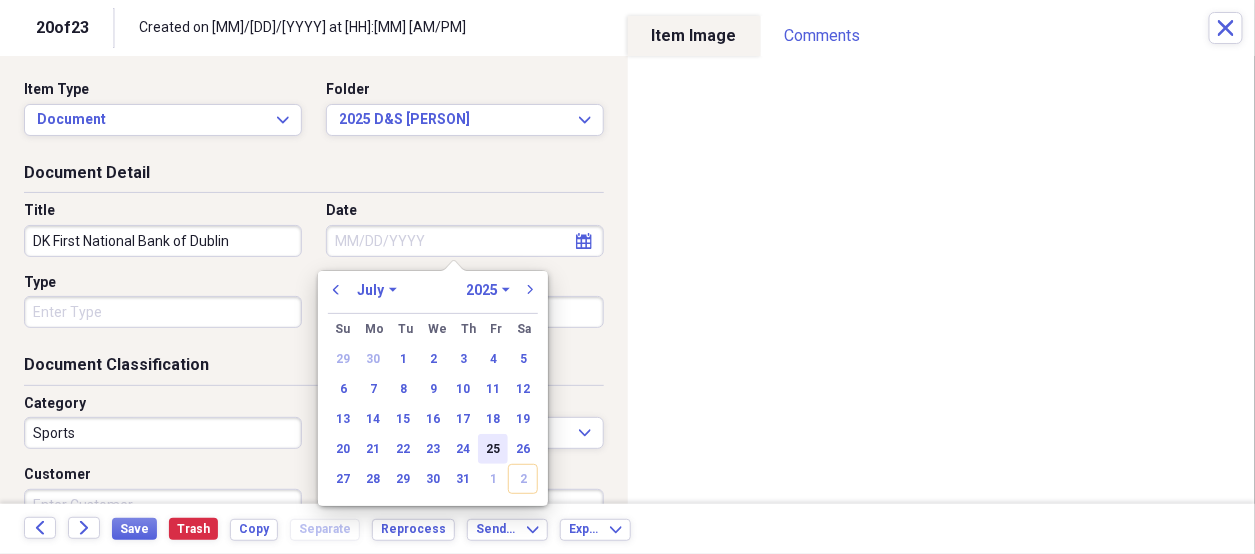 click on "25" at bounding box center (493, 449) 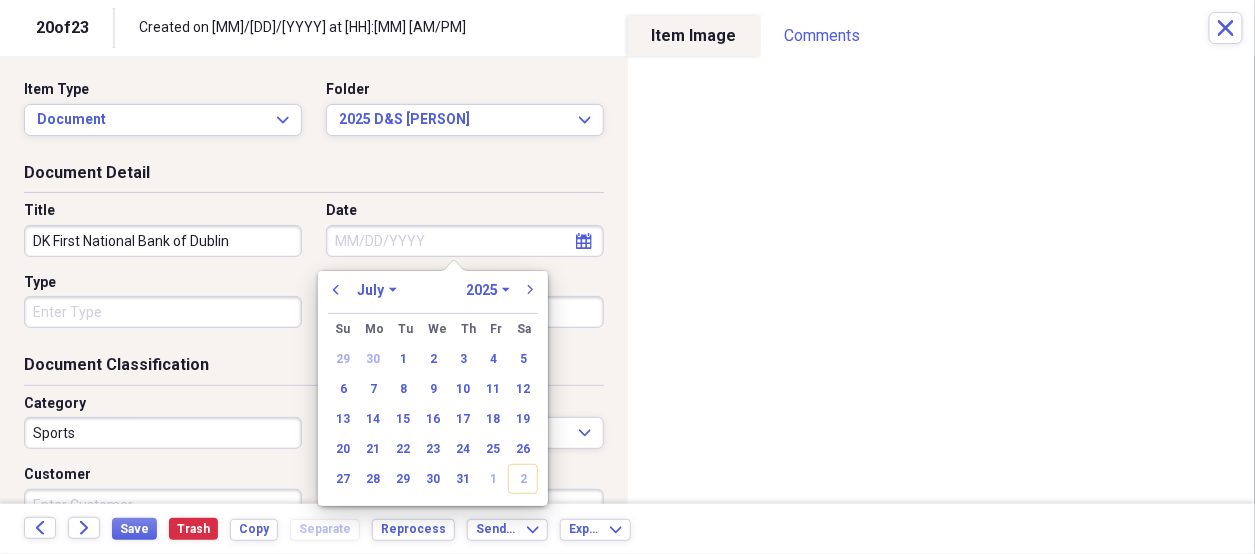 type on "07/25/2025" 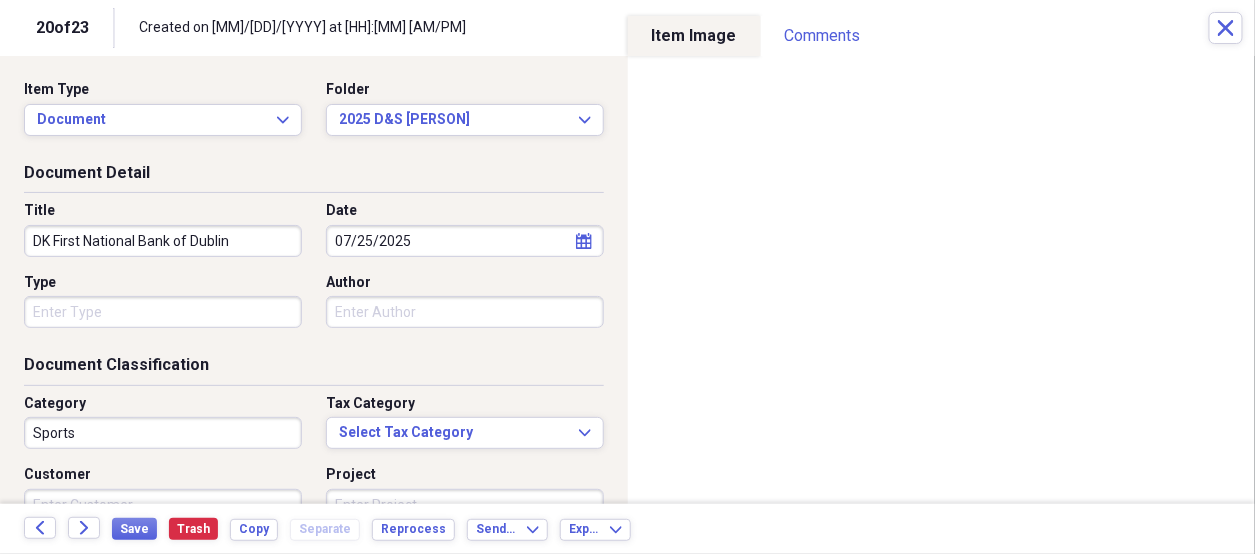 click on "Organize My Files 3 Collapse Unfiled Needs Review 3 Unfiled All Files Unfiled Unfiled Unfiled Saved Reports Collapse My Cabinet [PERSON] Add Folder Folder 2025 D&S [PERSON] Add Folder Folder 2025 Highland Hill Farm Add Folder Expand Folder Bank Statements Add Folder Expand Folder Bills To Pay Add Folder Folder Church Songbook Information Add Folder Folder Contacts Add Folder Folder Crochet Patterns Add Folder Folder Don's Poems Add Folder Folder HHF Rent Add Folder Expand Folder Important Documents Add Folder Expand Folder Informaion for Taxes Add Folder Expand Folder Maw Maw Add Folder Folder Misc for [PERSON] Add Folder Expand Folder Past Years Receipts Add Folder Folder Photos Add Folder Folder [PERSON] Add Folder Folder [PERSON]'s Kreations Add Folder Trash Trash Help & Support Submit Import Import Add Create Expand Reports Reports Settings [PERSON] Expand Unfiled Showing 23 items Column Expand sort Sort Filters Expand Create Item Expand Status Image Date chevron-up Title Author Type Category Source check media 07/31/2025" at bounding box center (627, 277) 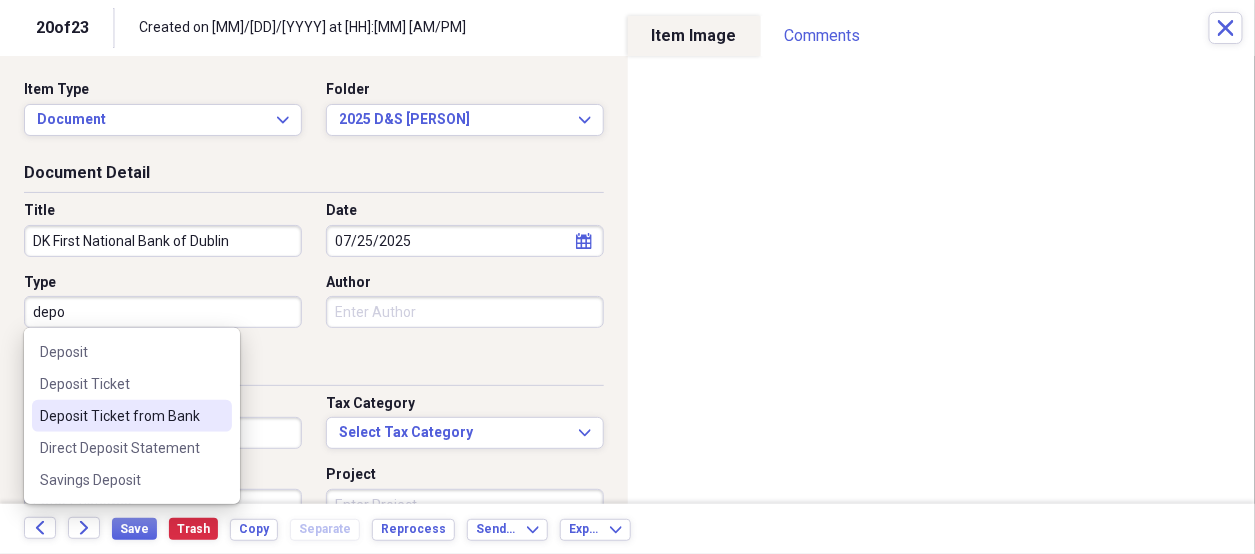 click on "Deposit Ticket from Bank" at bounding box center [120, 416] 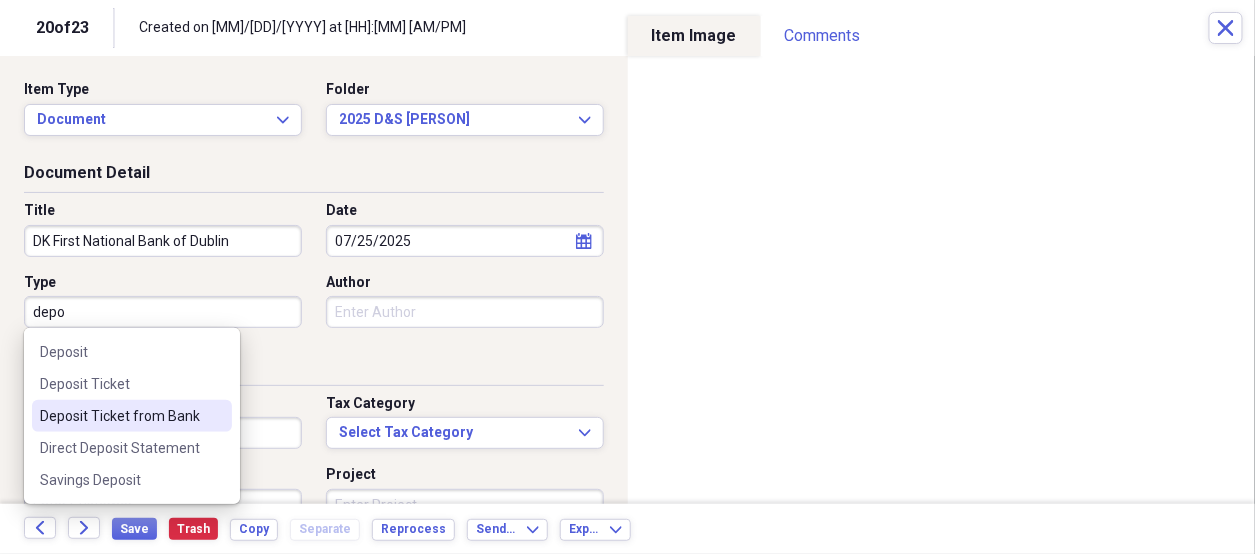 type on "Deposit Ticket from Bank" 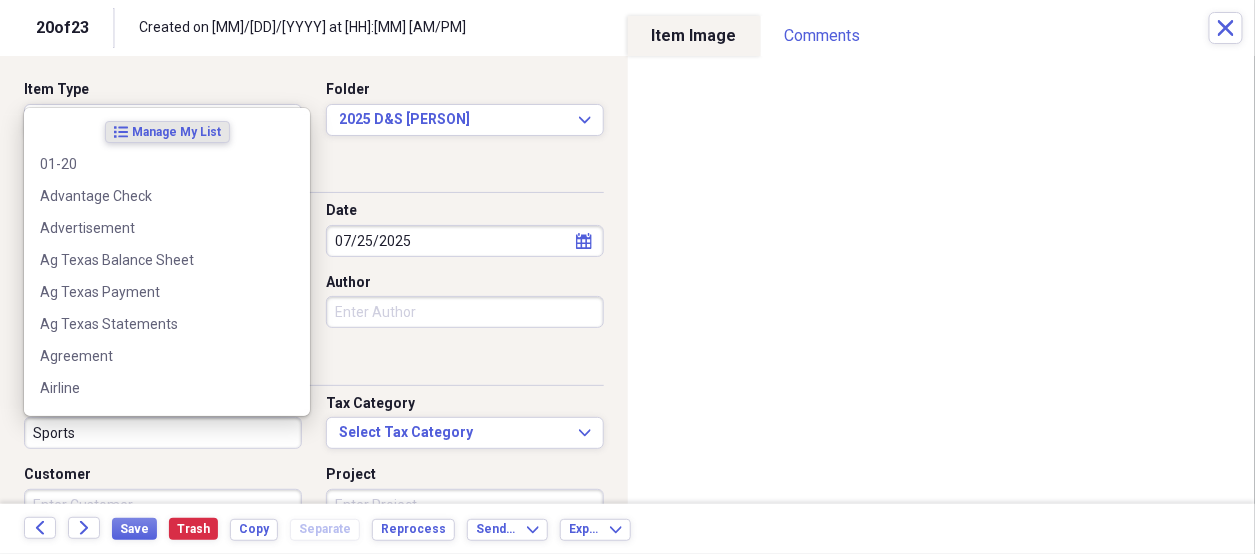 click on "Sports" at bounding box center [163, 433] 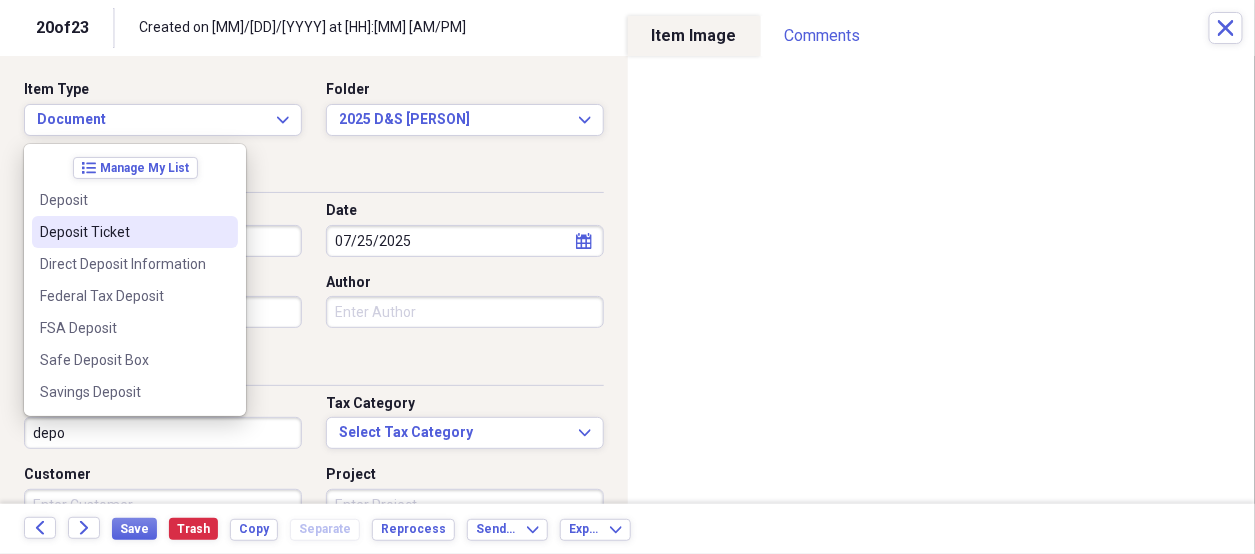 click on "Deposit Ticket" at bounding box center (123, 232) 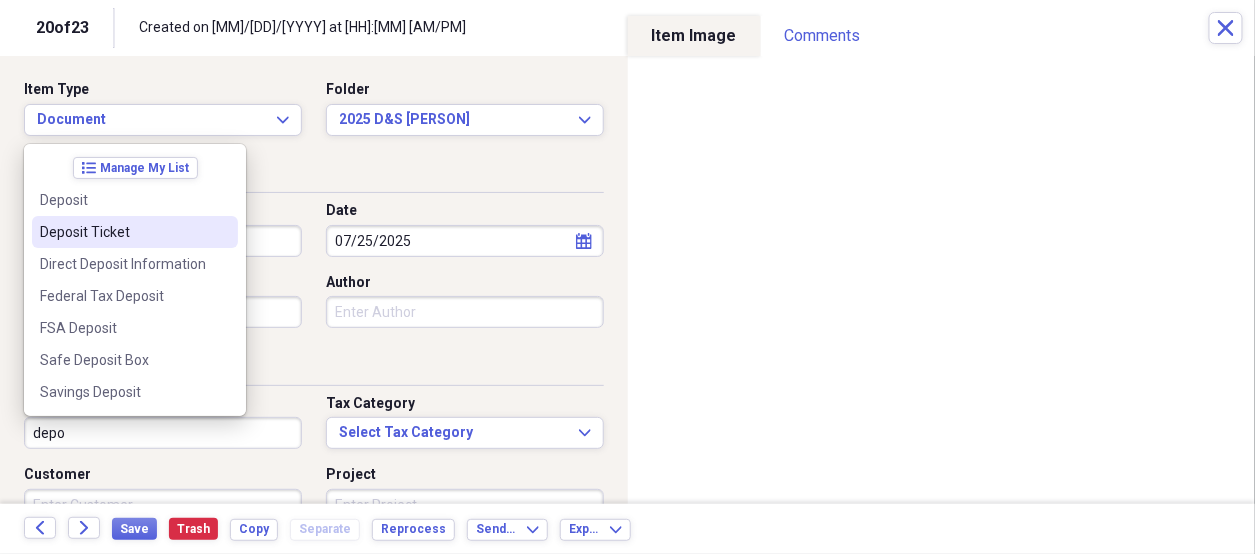 type on "Deposit Ticket" 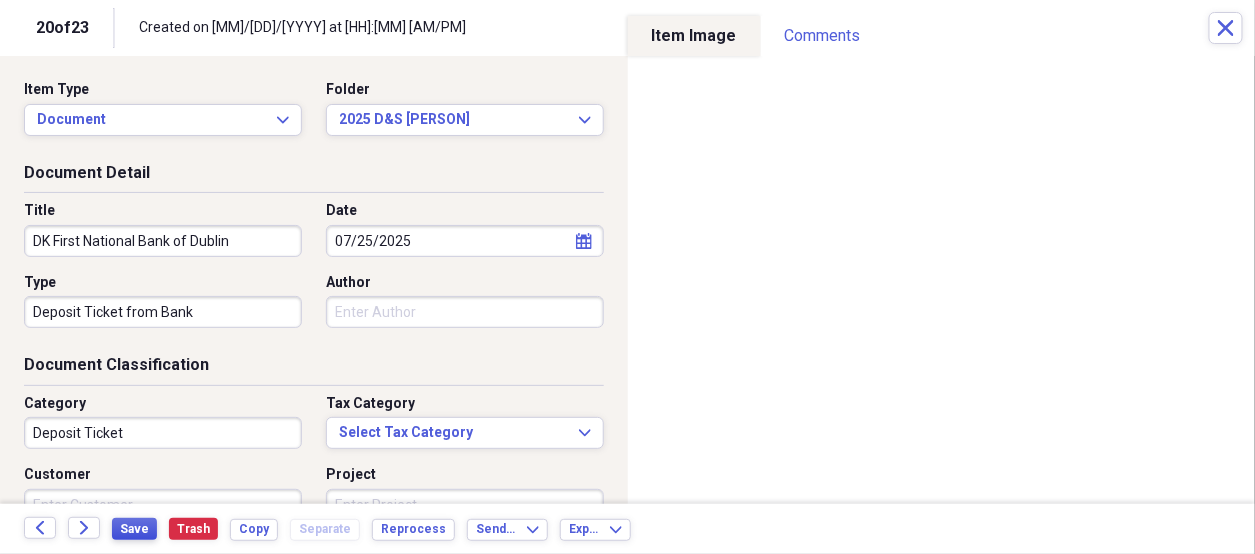 click on "Save" at bounding box center [134, 529] 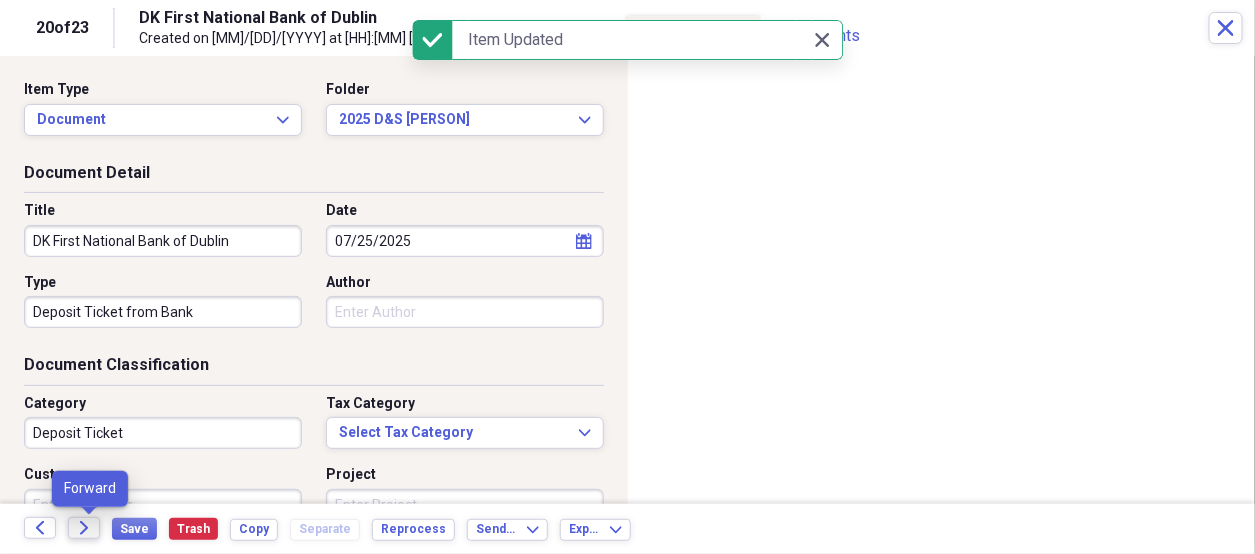 click on "Forward" 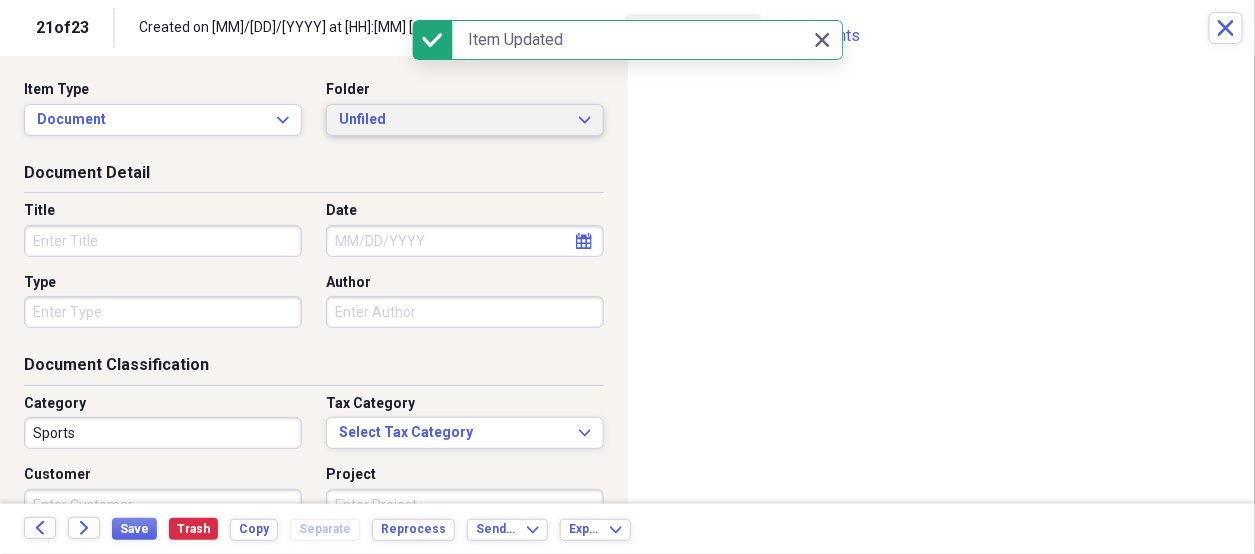 click on "Unfiled" at bounding box center (453, 120) 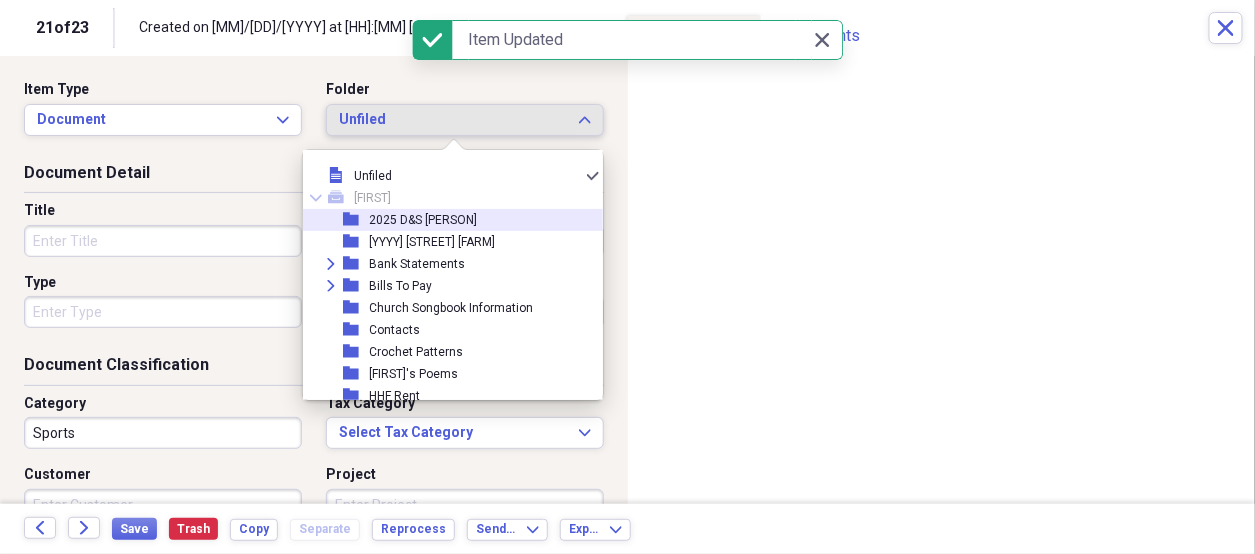 click on "2025 D&S [PERSON]" at bounding box center (423, 220) 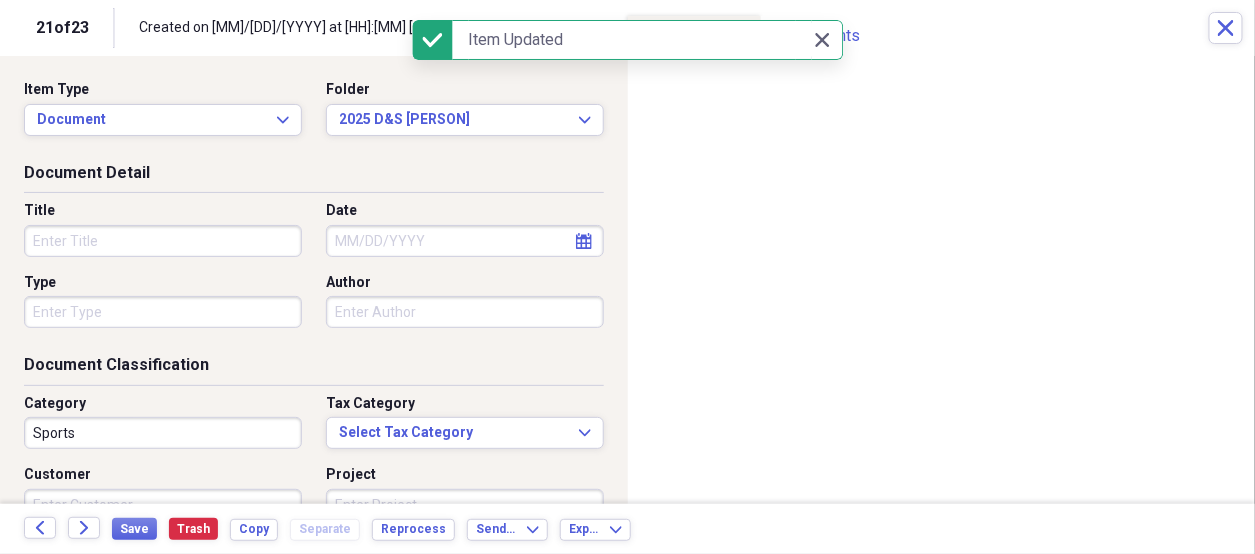 click on "Title" at bounding box center (163, 241) 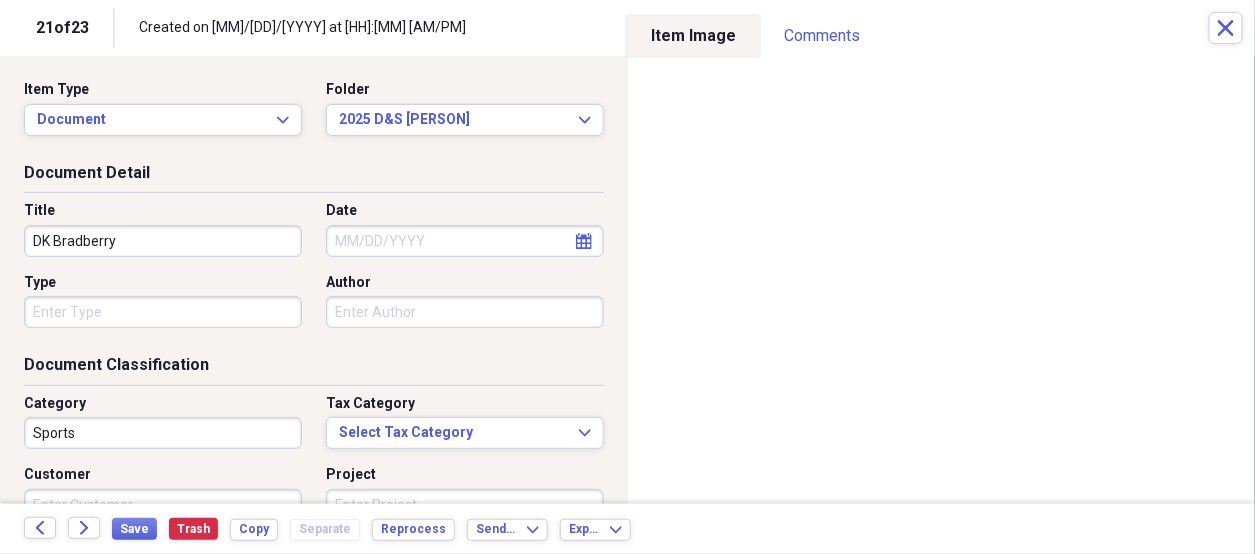 type on "DK Bradberry" 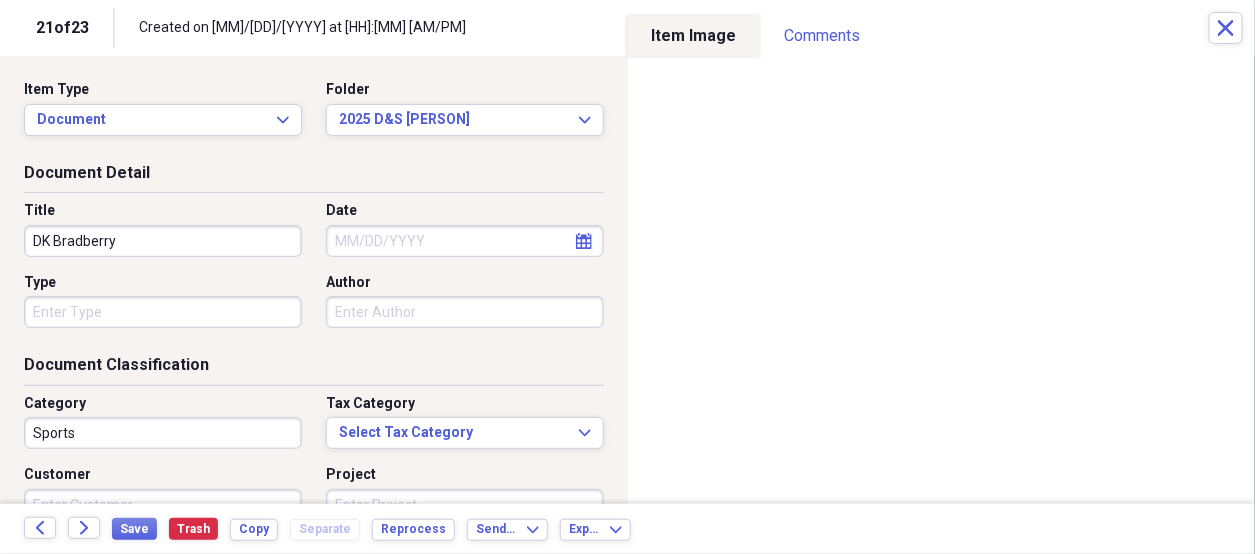 select on "7" 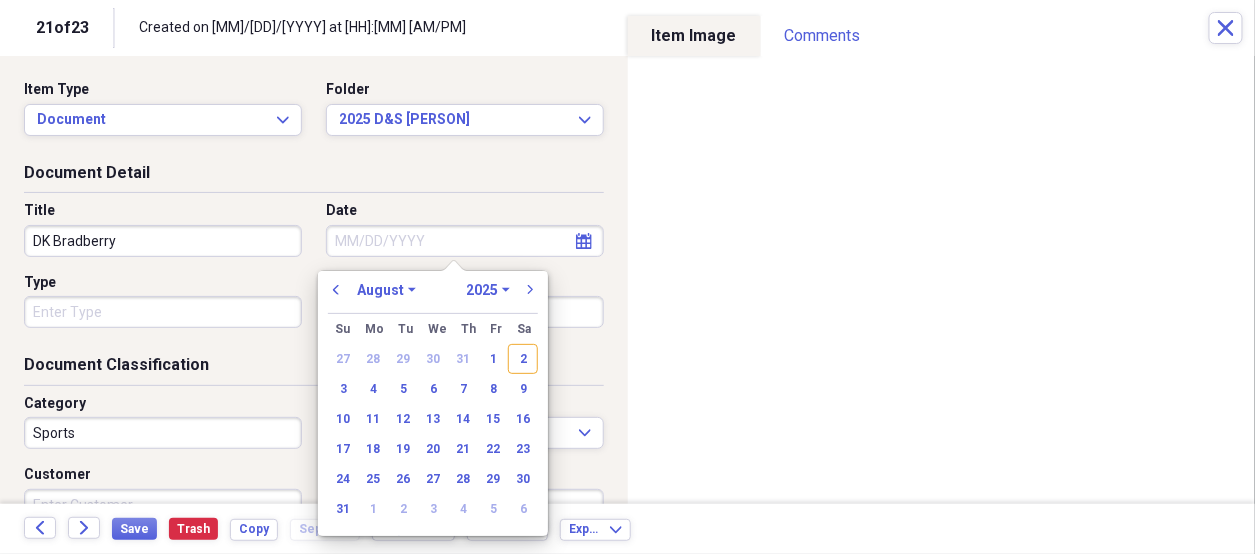 click on "January February March April May June July August September October November December" at bounding box center [386, 290] 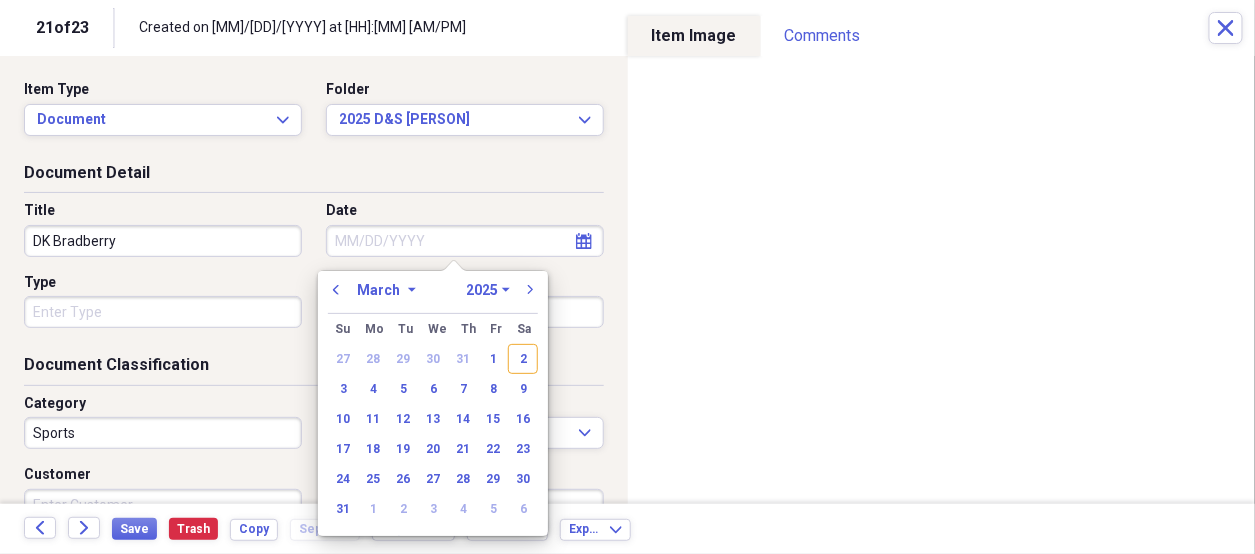 click on "January February March April May June July August September October November December" at bounding box center (386, 290) 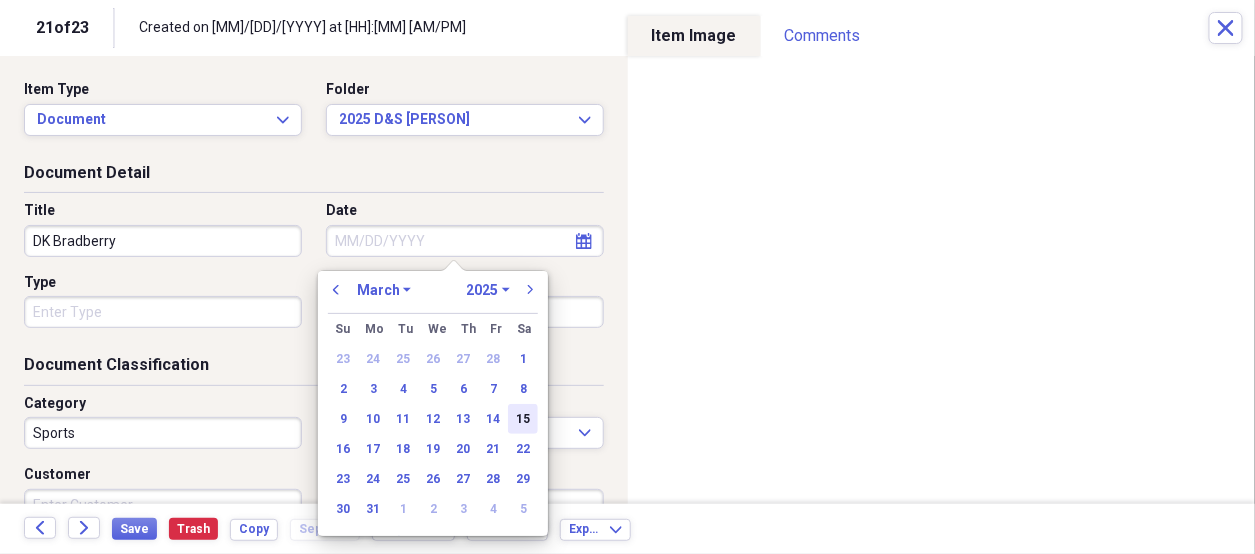 click on "15" at bounding box center [523, 419] 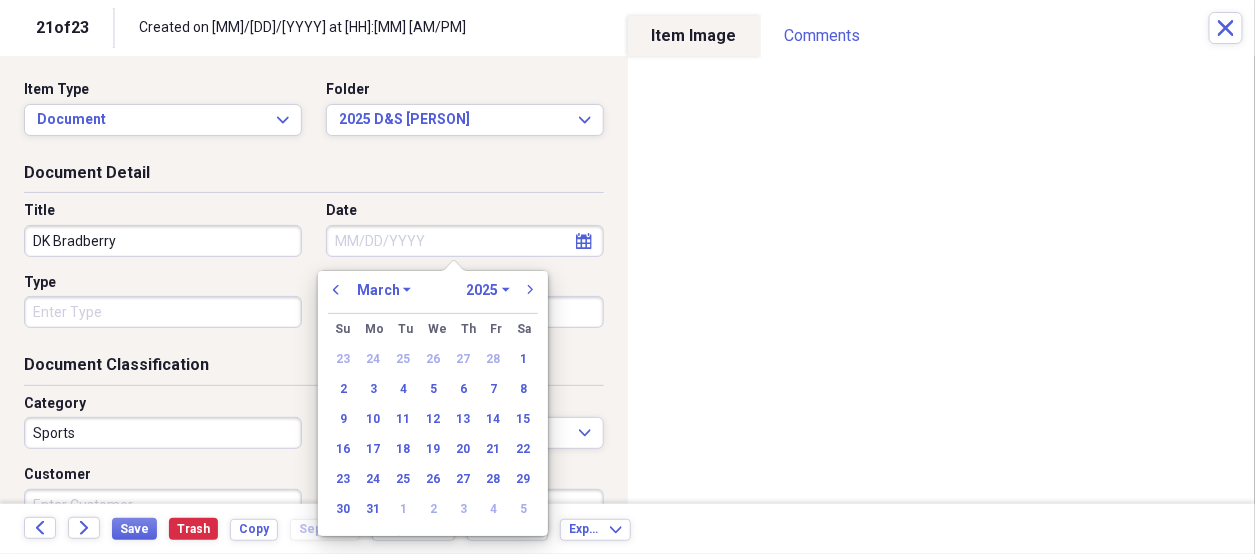 type on "03/15/2025" 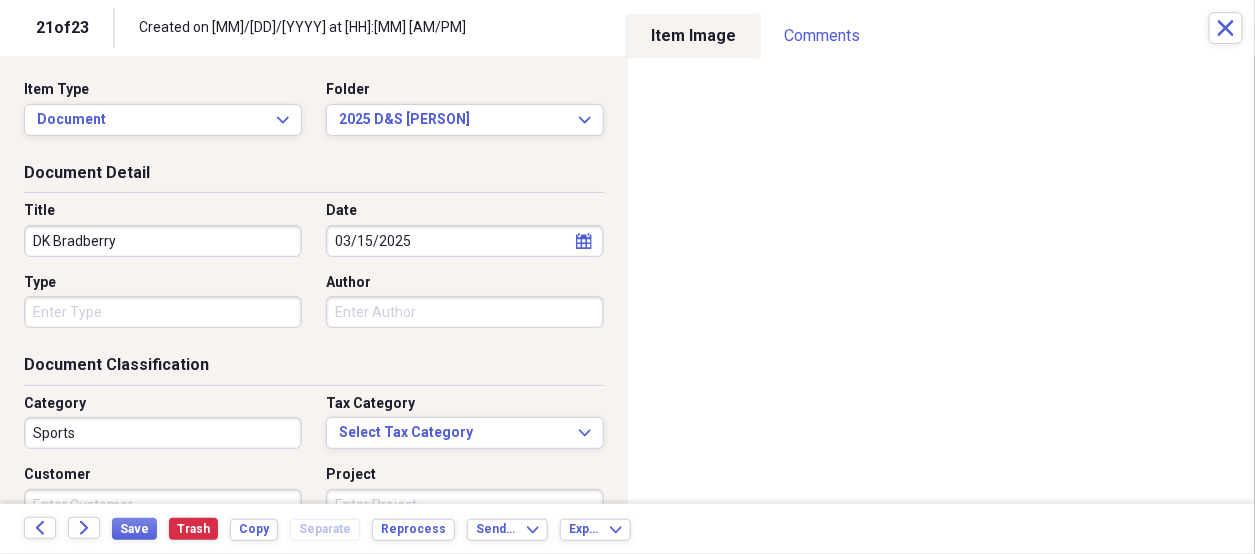 click on "Organize My Files 2 Collapse Unfiled Needs Review 2 Unfiled All Files Unfiled Unfiled Unfiled Saved Reports Collapse My Cabinet [PERSON] Add Folder Folder 2025 D&S [PERSON] Add Folder Folder 2025 Highland Hill Farm Add Folder Expand Folder Bank Statements Add Folder Expand Folder Bills To Pay Add Folder Folder Church Songbook Information Add Folder Folder Contacts Add Folder Folder Crochet Patterns Add Folder Folder Don's Poems Add Folder Folder HHF Rent Add Folder Expand Folder Important Documents Add Folder Expand Folder Informaion for Taxes Add Folder Expand Folder Maw Maw Add Folder Folder Misc for [PERSON] Add Folder Expand Folder Past Years Receipts Add Folder Folder Photos Add Folder Folder [PERSON] Add Folder Folder [PERSON]'s Kreations Add Folder Trash Trash Help & Support Submit Import Import Add Create Expand Reports Reports Settings [PERSON] Expand Unfiled Showing 23 items Column Expand sort Sort Filters Expand Create Item Expand Status Image Date chevron-up Title Author Type Category Source check media [DATE]" at bounding box center (627, 277) 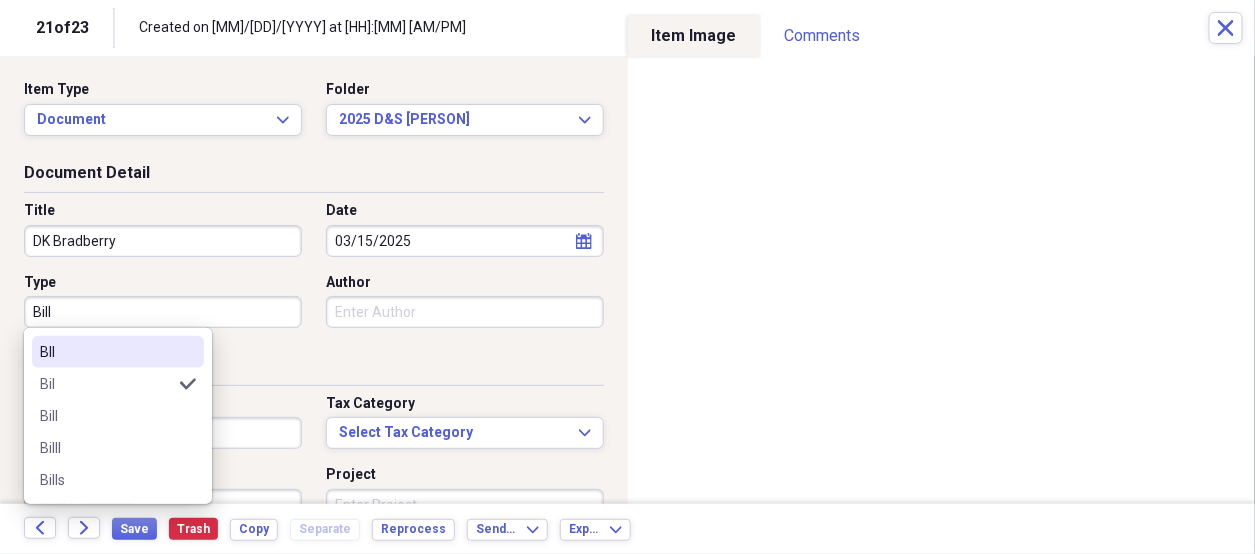type on "Bill" 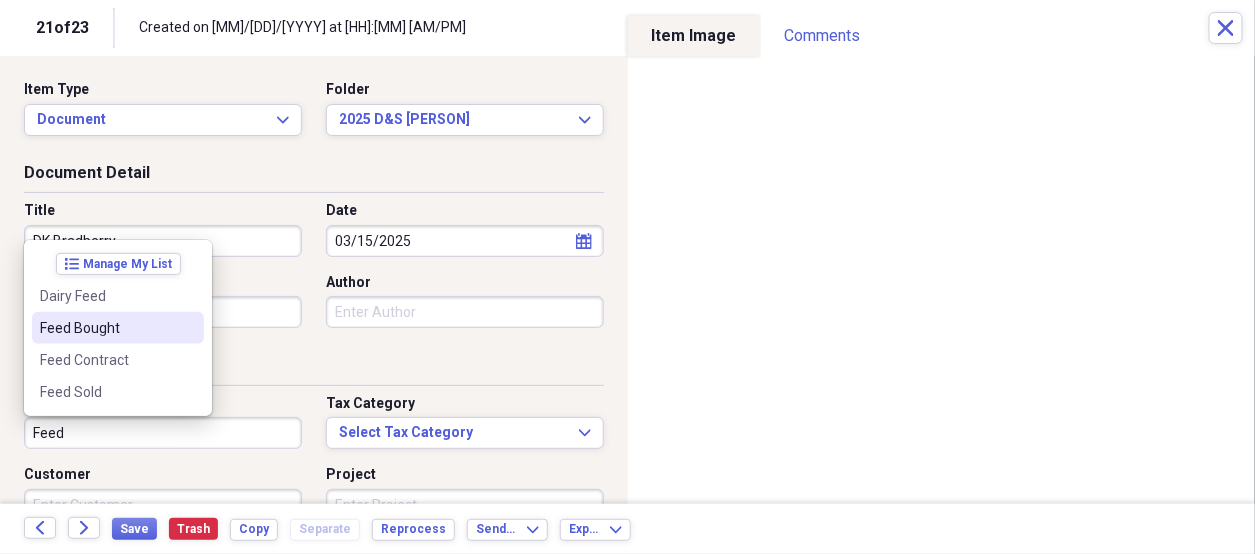 click on "Feed Bought" at bounding box center [106, 328] 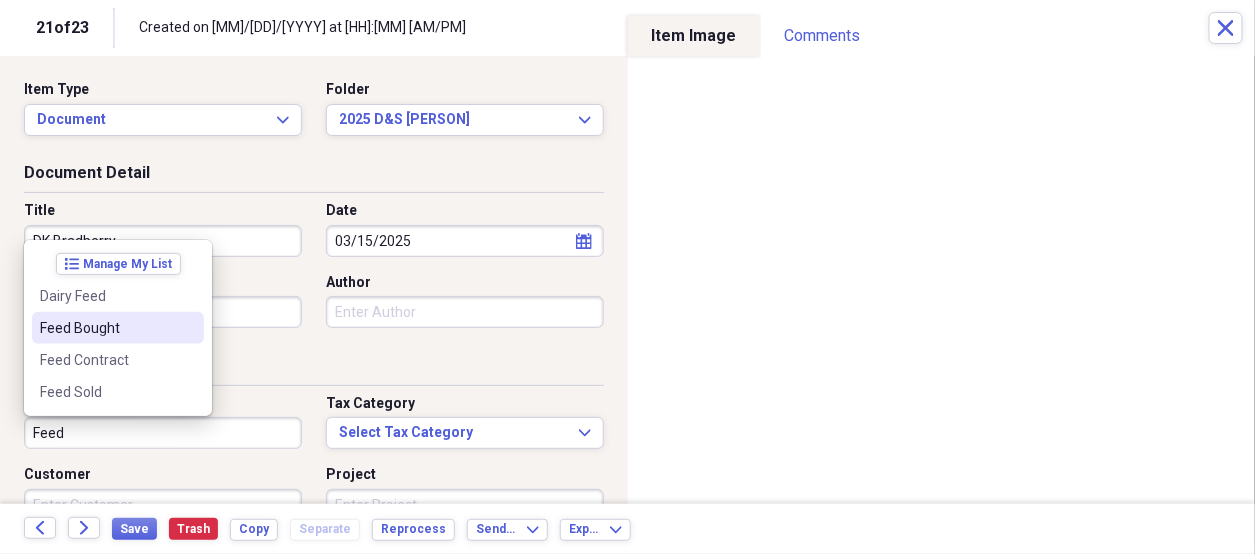 type on "Feed Bought" 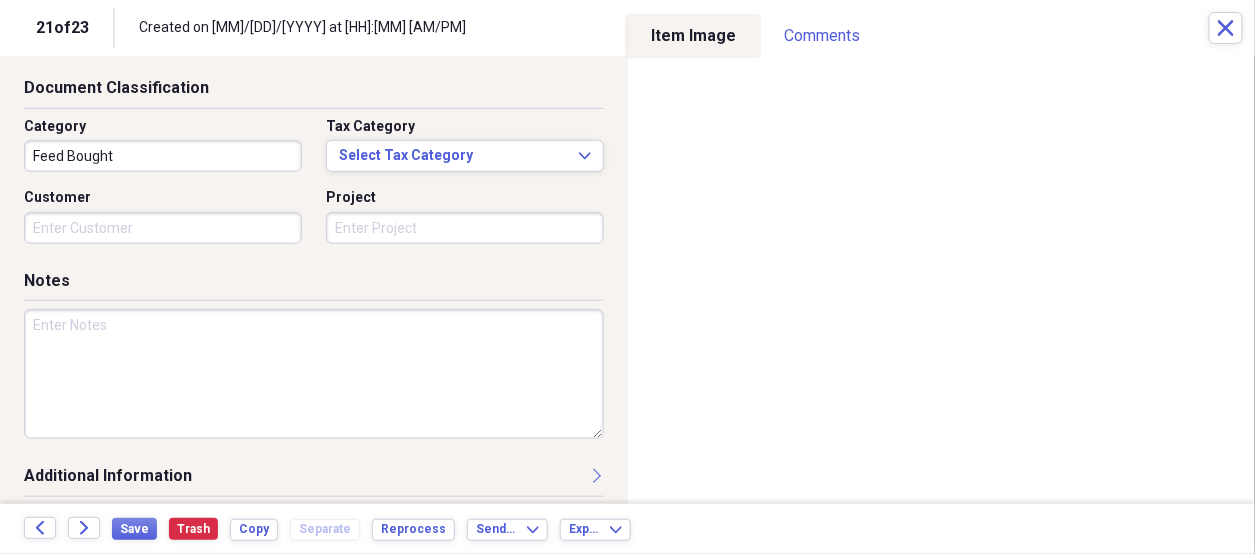 scroll, scrollTop: 284, scrollLeft: 0, axis: vertical 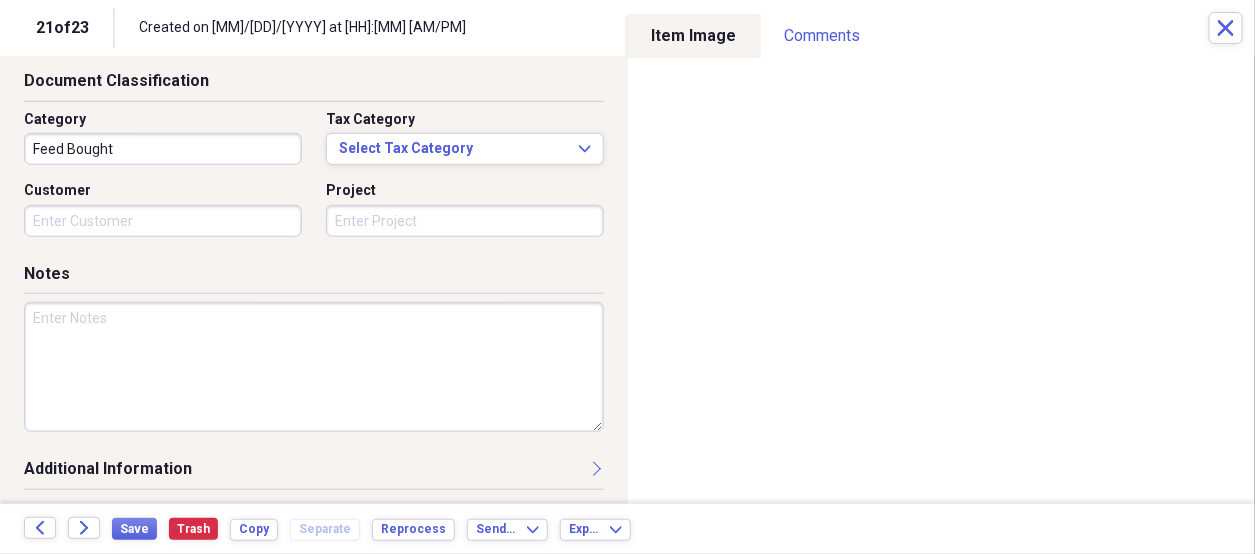 click at bounding box center (314, 367) 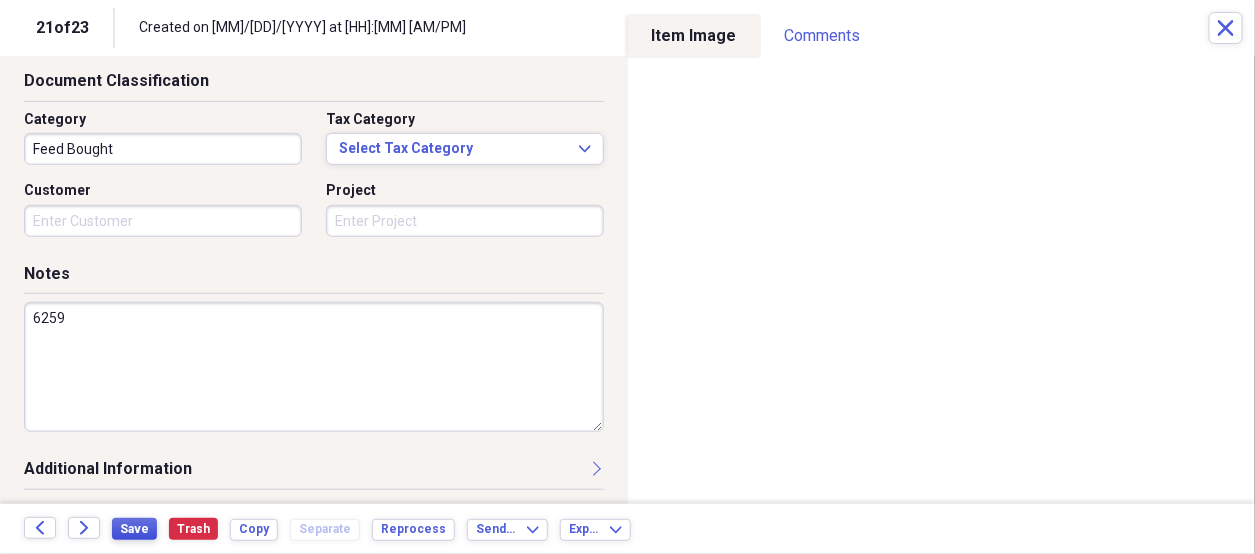 type on "6259" 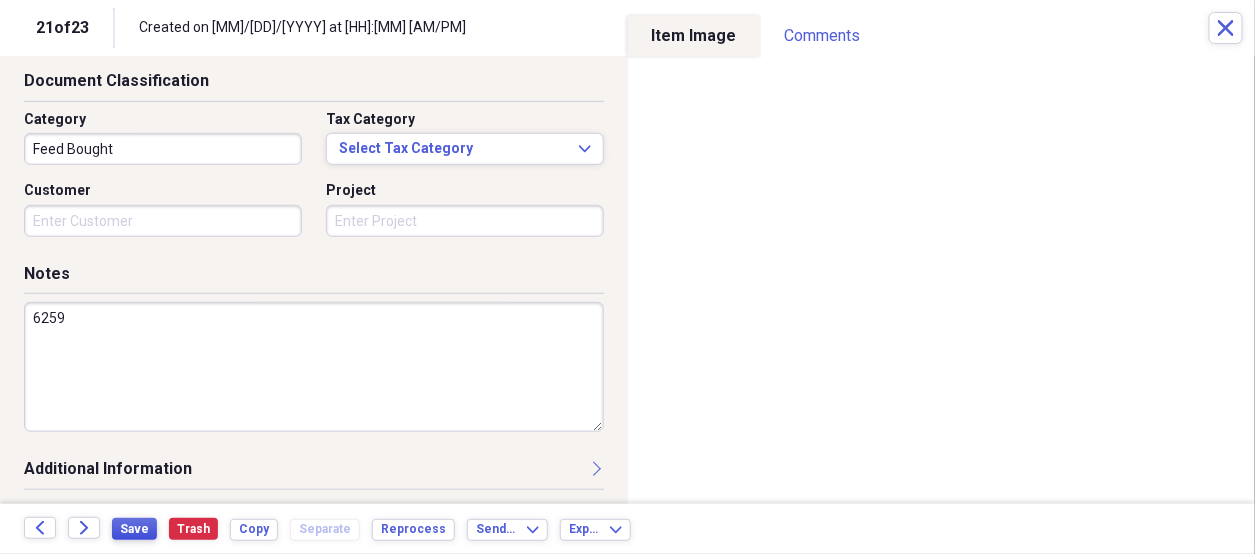 click on "Save" at bounding box center [134, 529] 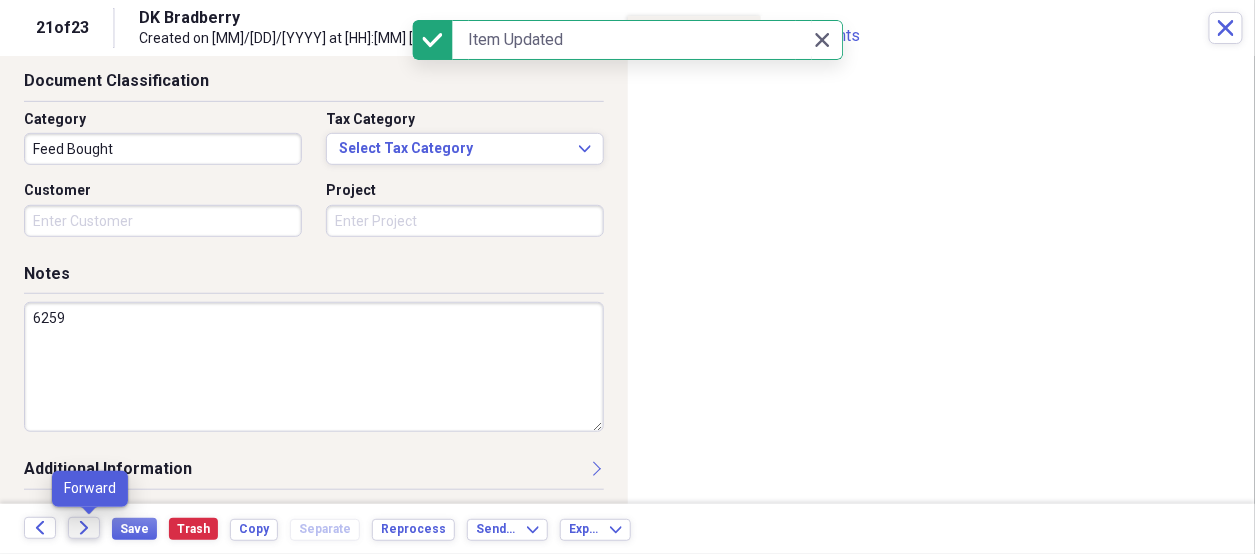 click on "Forward" 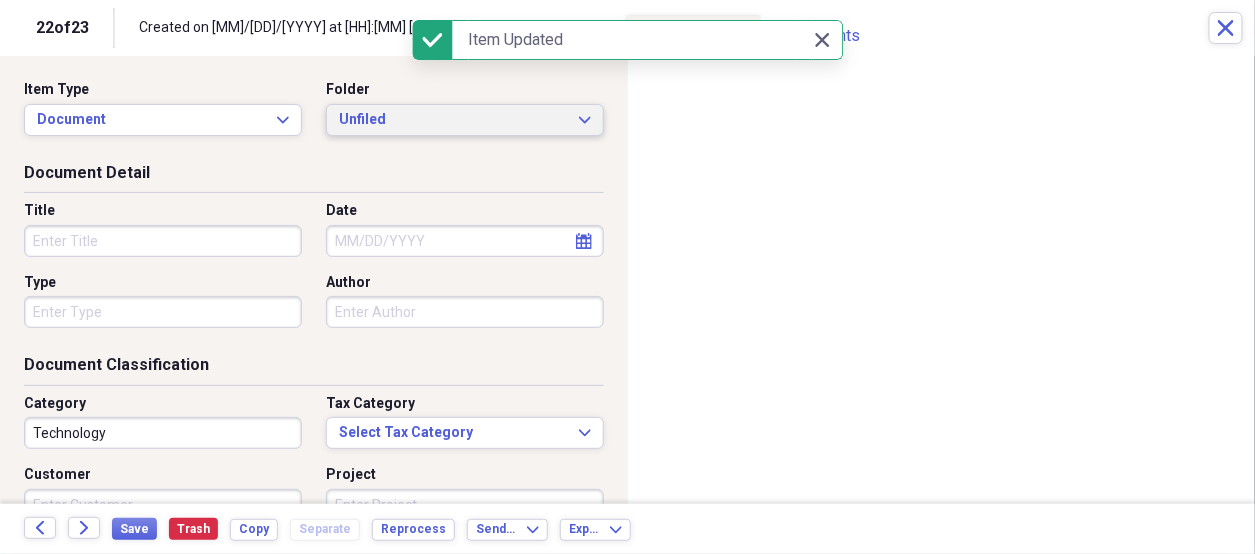 click on "Unfiled" at bounding box center (453, 120) 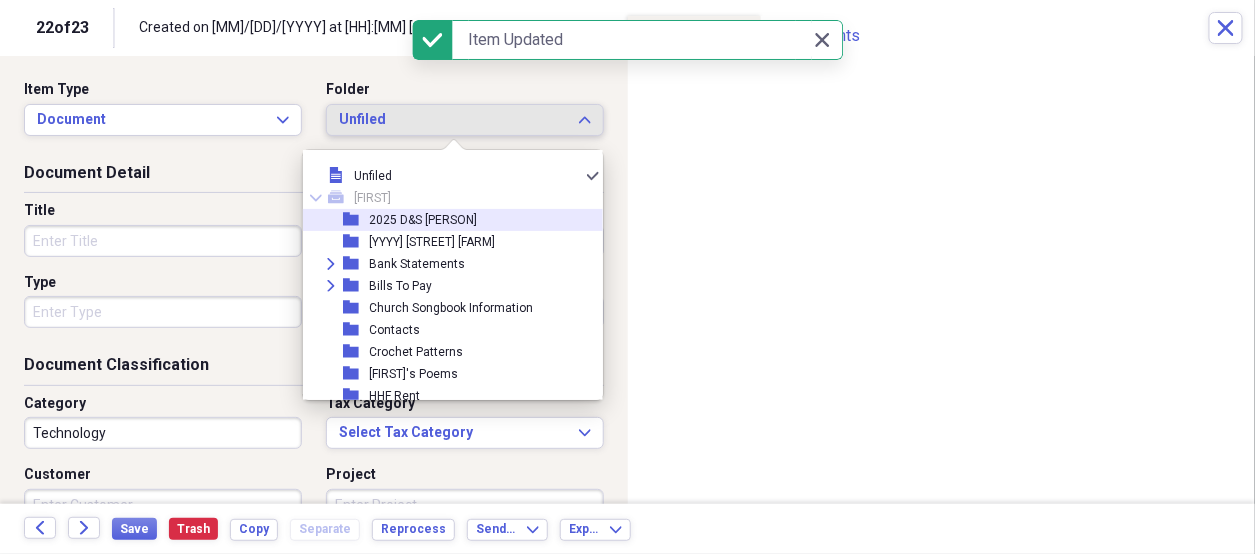 click on "2025 D&S [PERSON]" at bounding box center (423, 220) 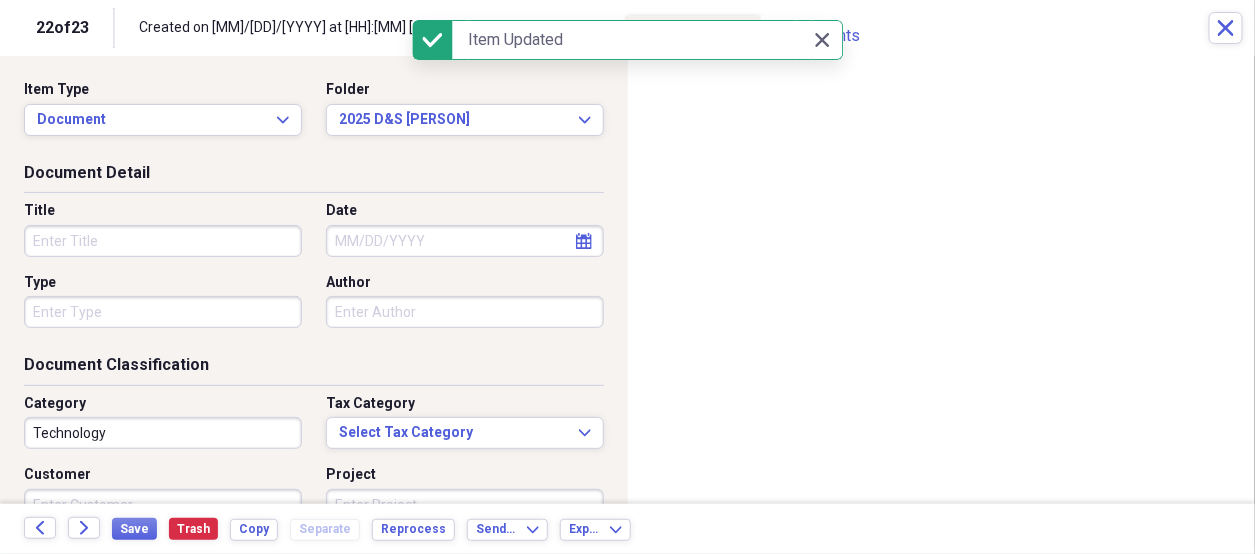 click on "Title" at bounding box center [163, 241] 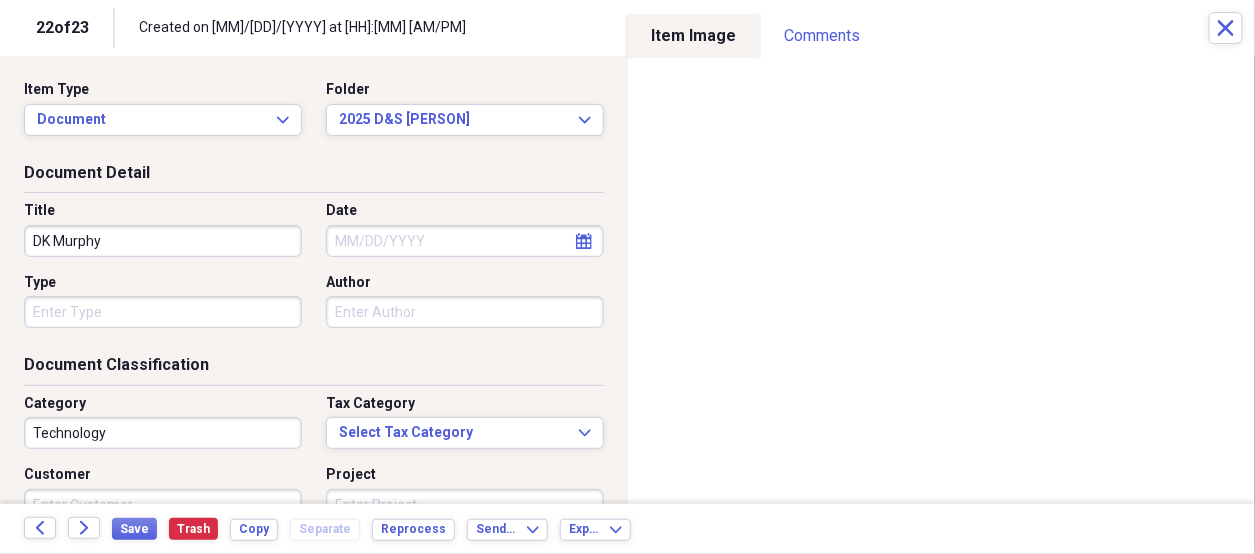 type on "DK Murphy" 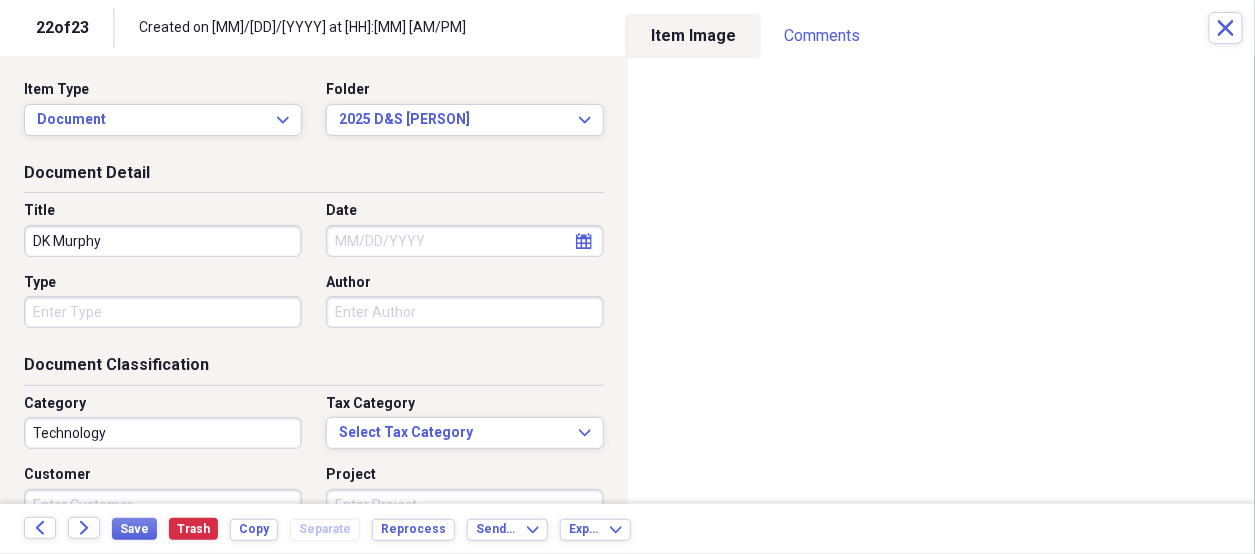 select on "7" 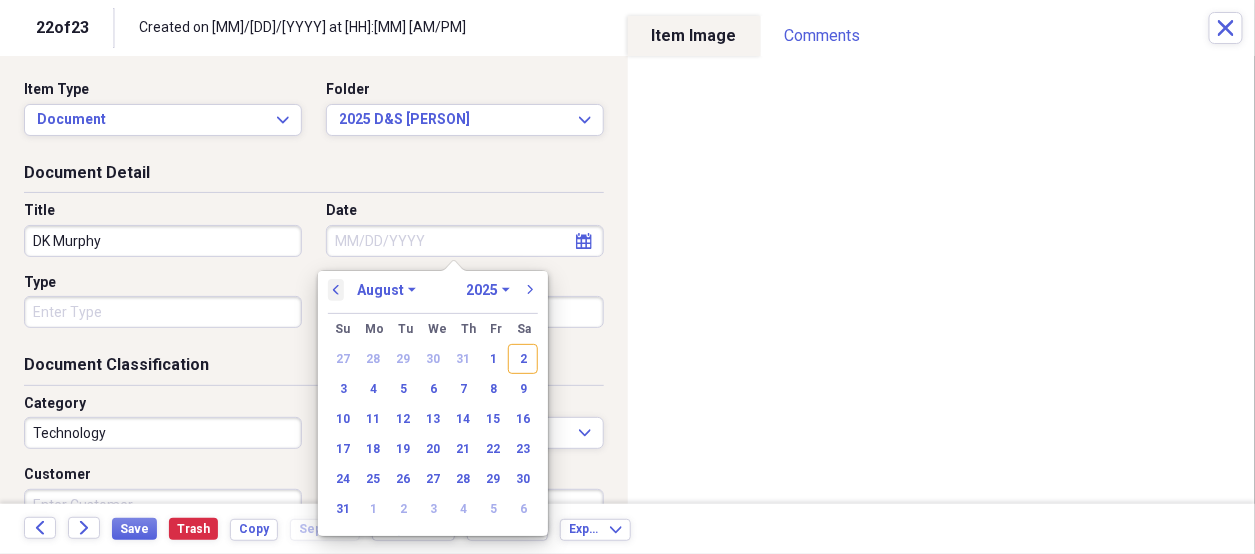 click on "previous" at bounding box center [336, 290] 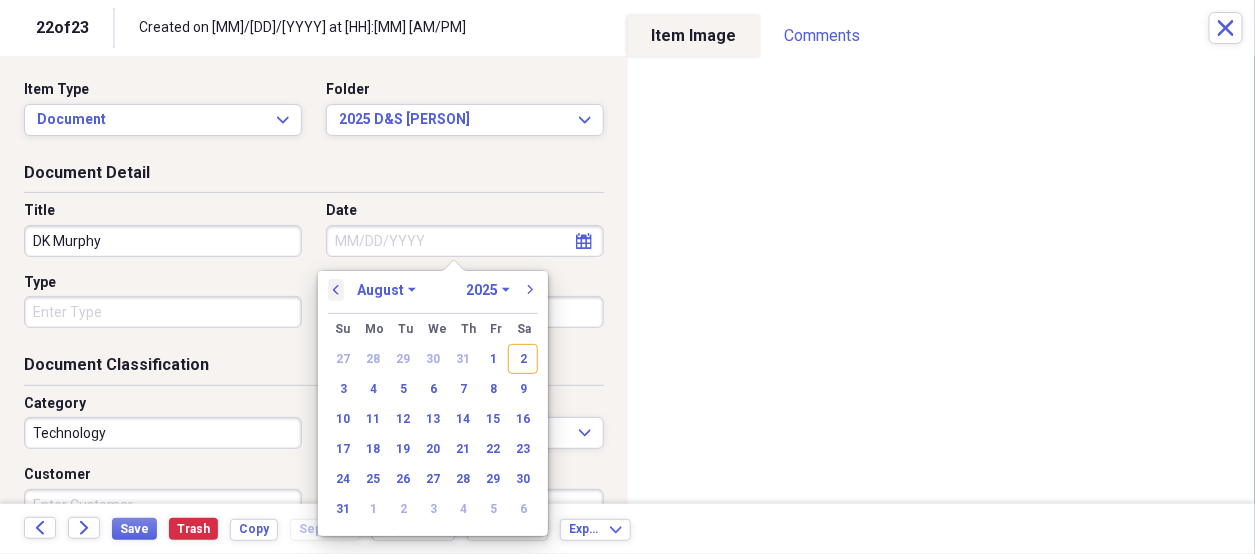 select on "6" 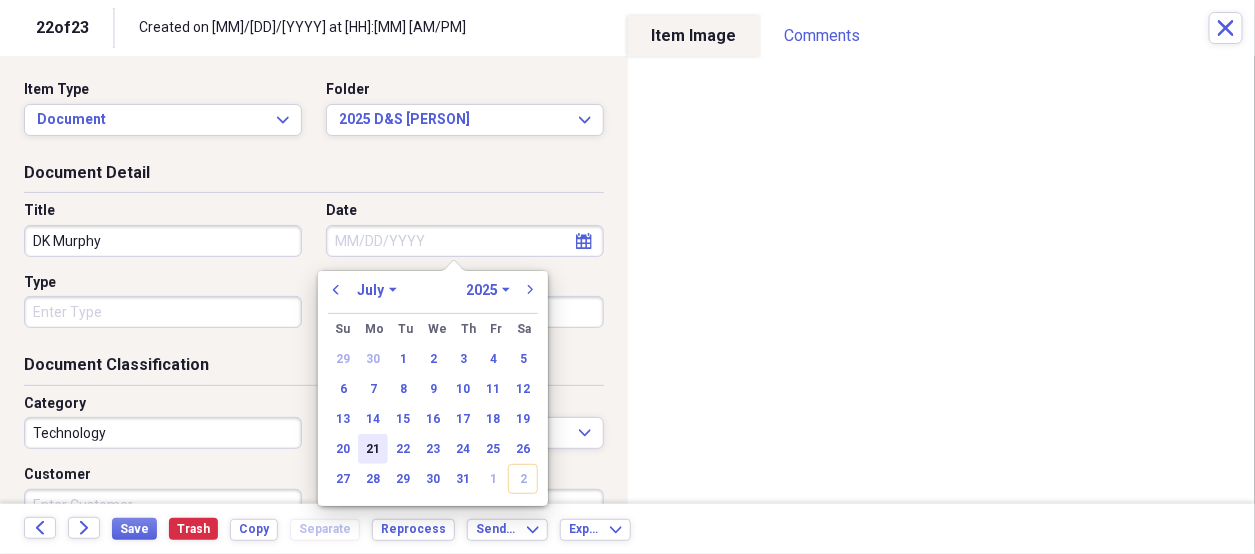 click on "21" at bounding box center [373, 449] 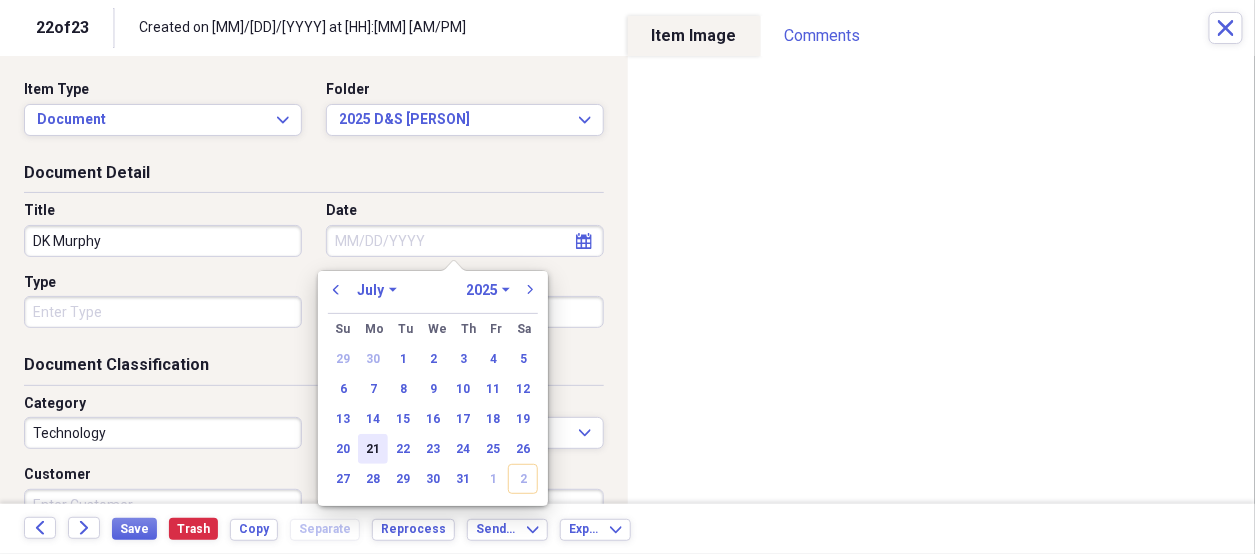 type on "07/21/2025" 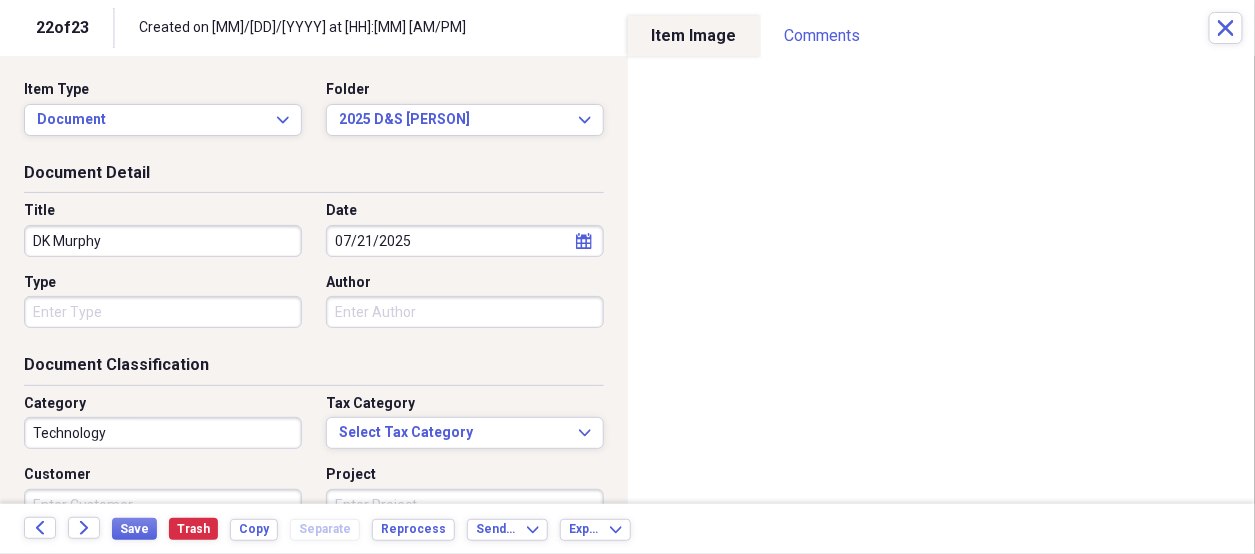 click on "Organize My Files 1 Collapse Unfiled Needs Review 1 Unfiled All Files Unfiled Unfiled Unfiled Saved Reports Collapse My Cabinet [PERSON] Add Folder Folder 2025 D&S [PERSON] Add Folder Folder 2025 Highland Hill Farm Add Folder Expand Folder Bank Statements Add Folder Expand Folder Bills To Pay Add Folder Folder Church Songbook Information Add Folder Folder Contacts Add Folder Folder Crochet Patterns Add Folder Folder Don's Poems Add Folder Folder HHF Rent Add Folder Expand Folder Important Documents Add Folder Expand Folder Informaion for Taxes Add Folder Expand Folder Maw Maw Add Folder Folder Misc for [PERSON] Add Folder Expand Folder Past Years Receipts Add Folder Folder Photos Add Folder Folder [PERSON] Add Folder Folder [PERSON]'s Kreations Add Folder Trash Trash Help & Support Submit Import Import Add Create Expand Reports Reports Settings [PERSON] Expand Unfiled Showing 23 items Column Expand sort Sort Filters Expand Create Item Expand Status Image Date chevron-up Title Author Type Category Source check media 07/31/2025" at bounding box center (627, 277) 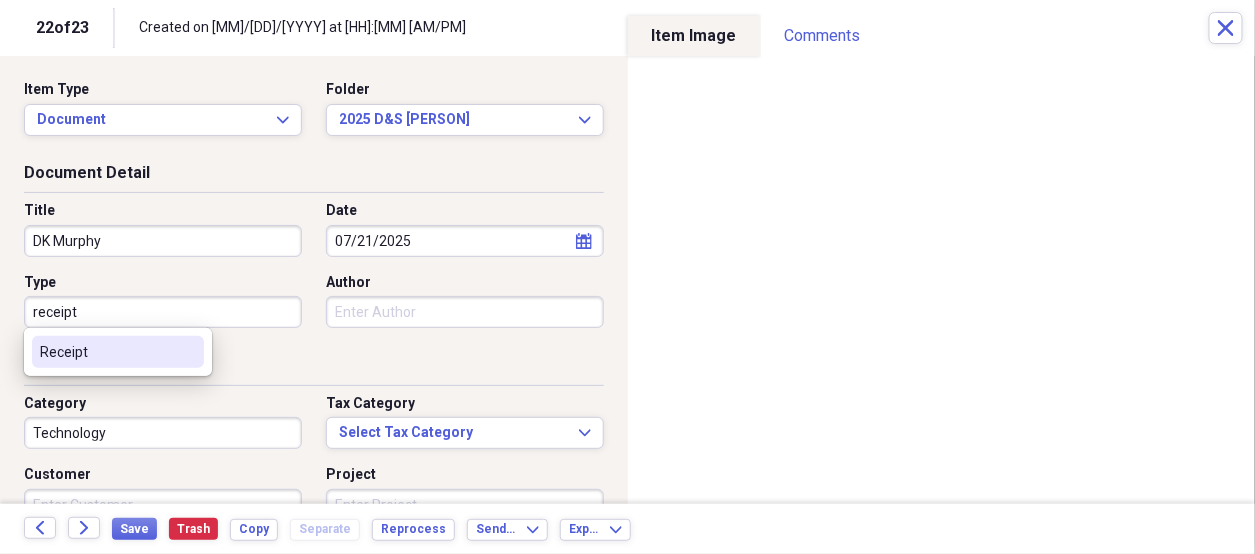 click on "Receipt" at bounding box center (106, 352) 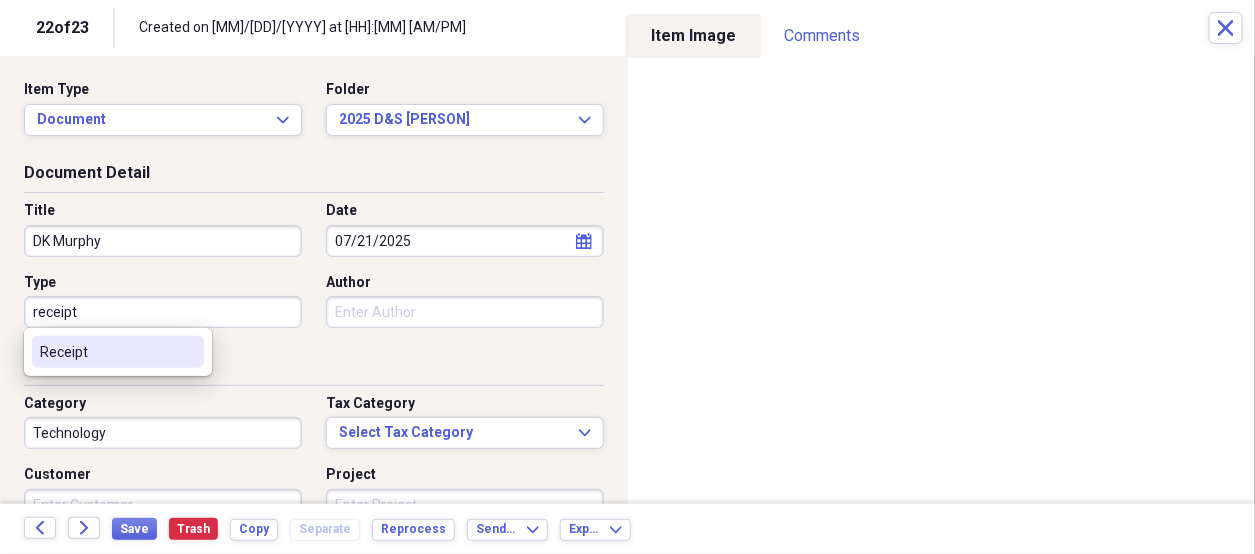 type on "Receipt" 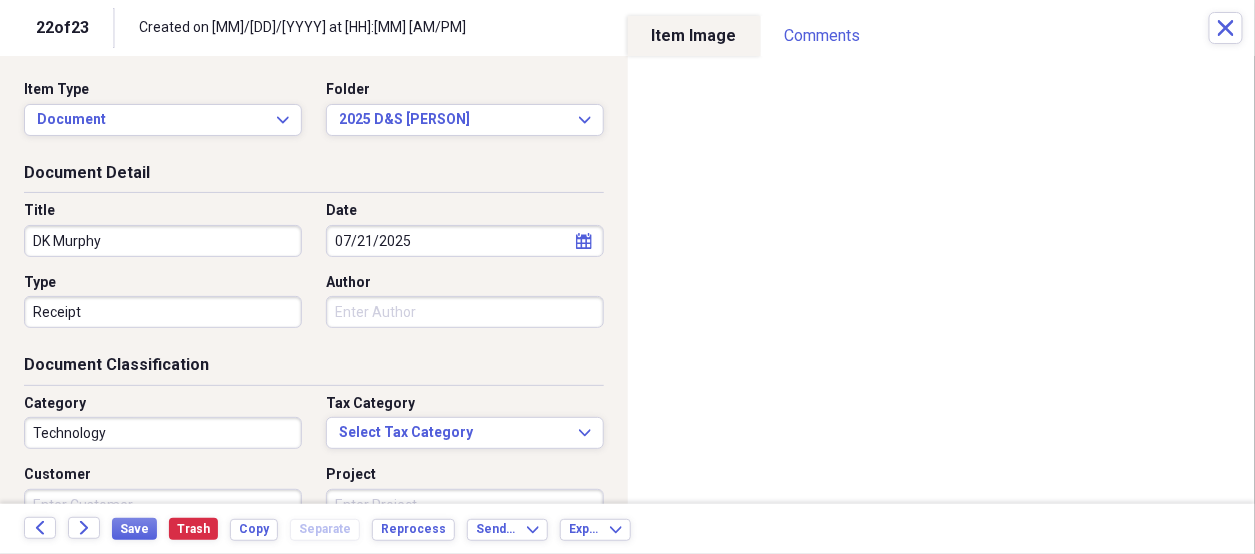 click on "Technology" at bounding box center (163, 433) 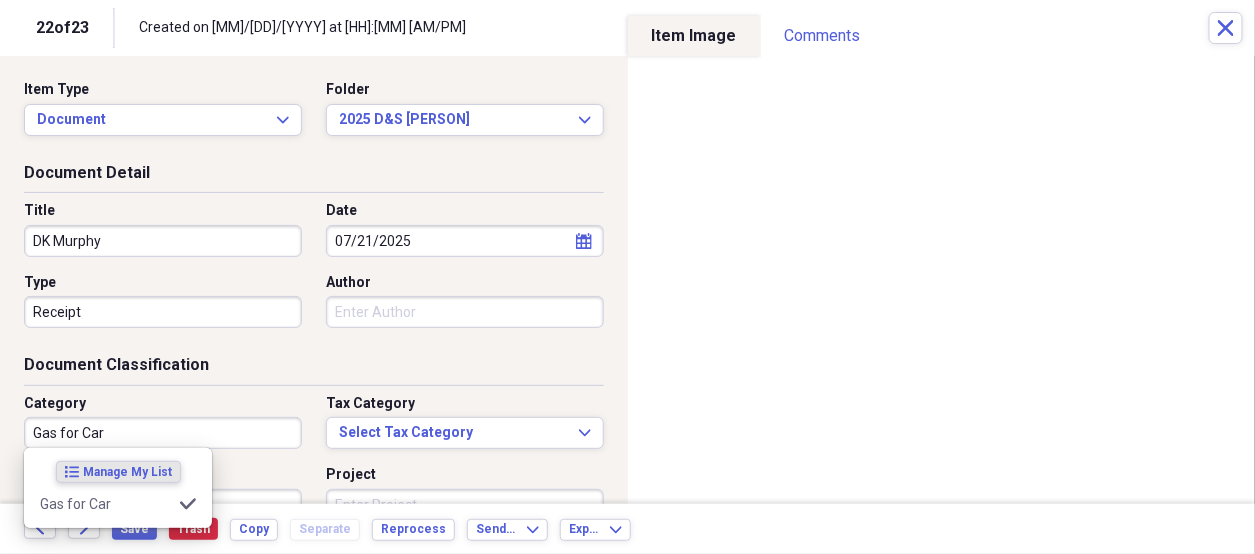 type on "Gas for Car" 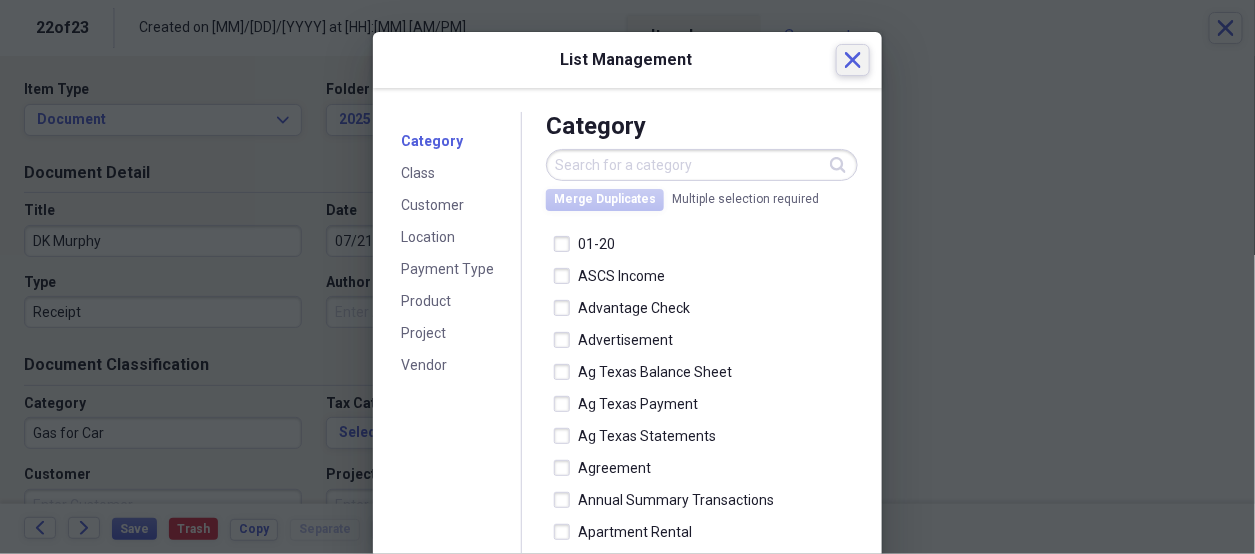 click on "Close" 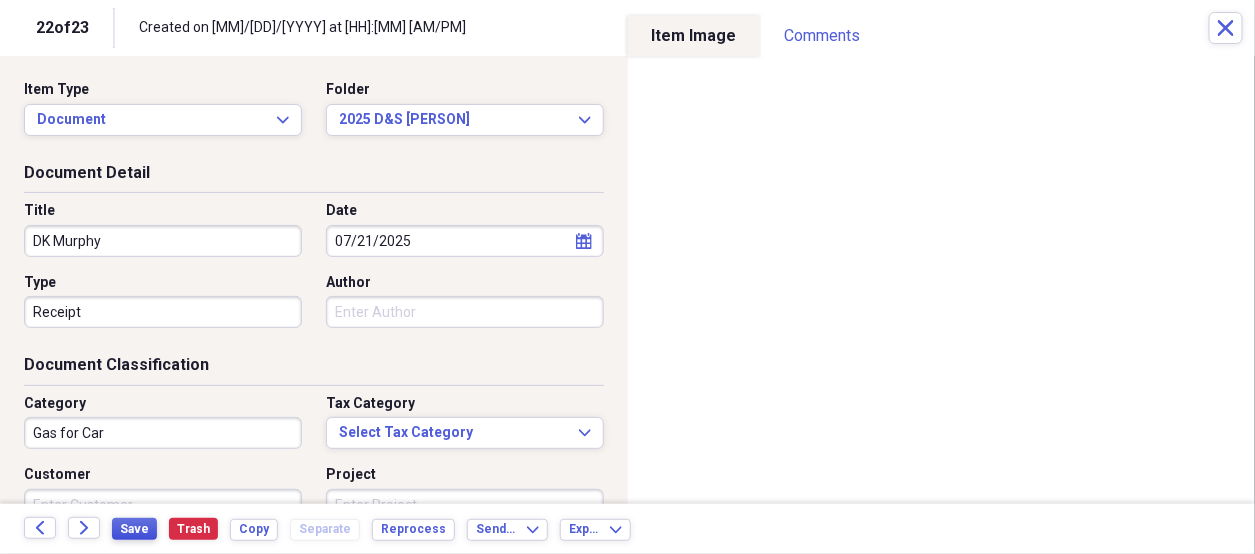 click on "Save" at bounding box center [134, 529] 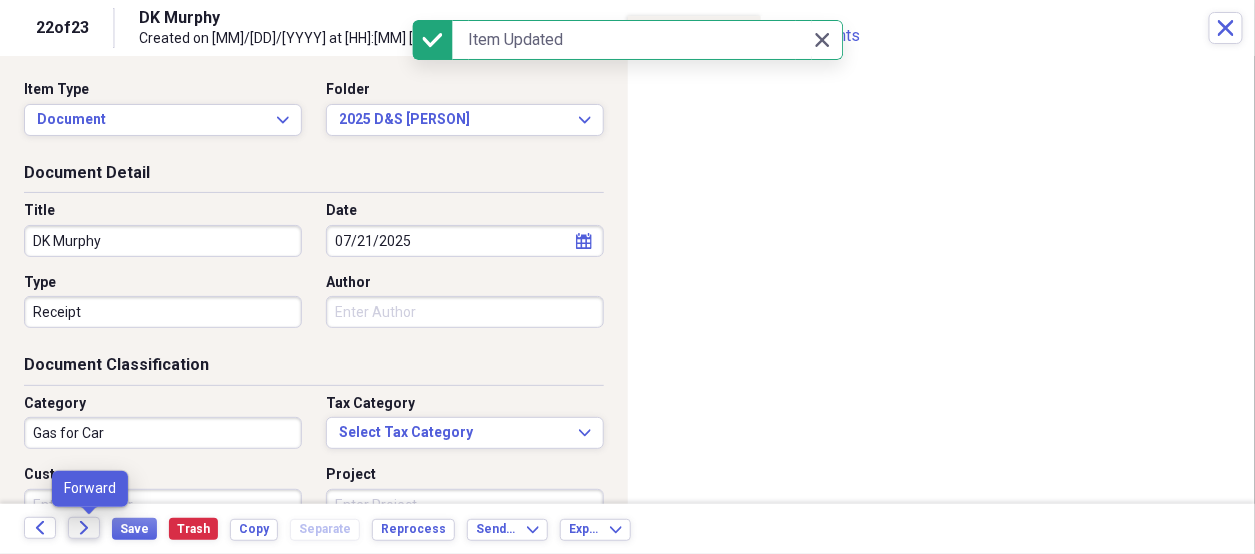 click 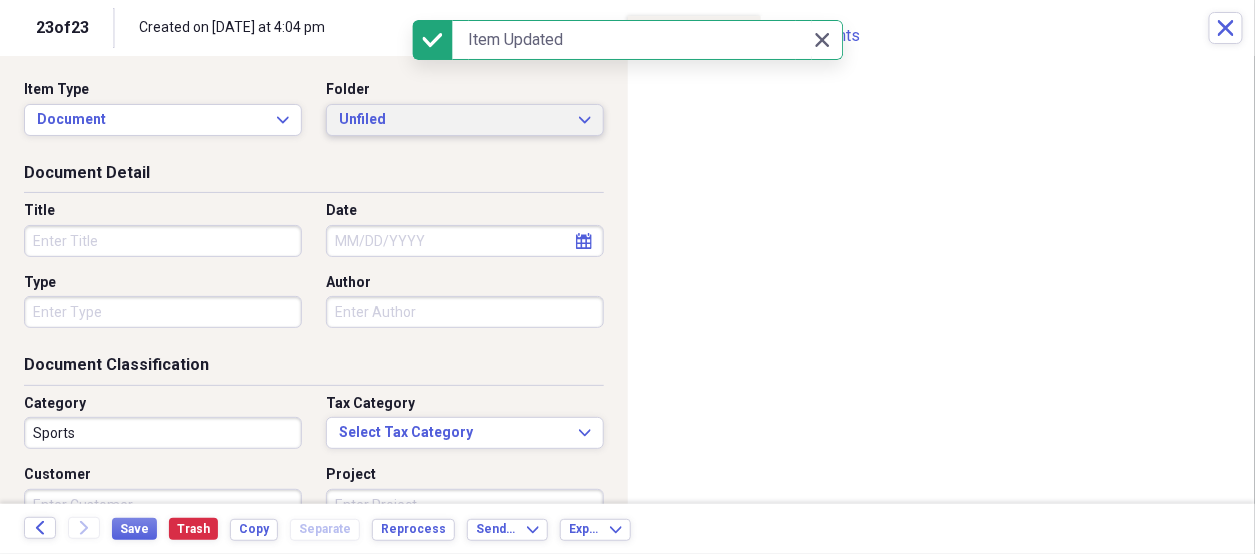 click on "Unfiled" at bounding box center [453, 120] 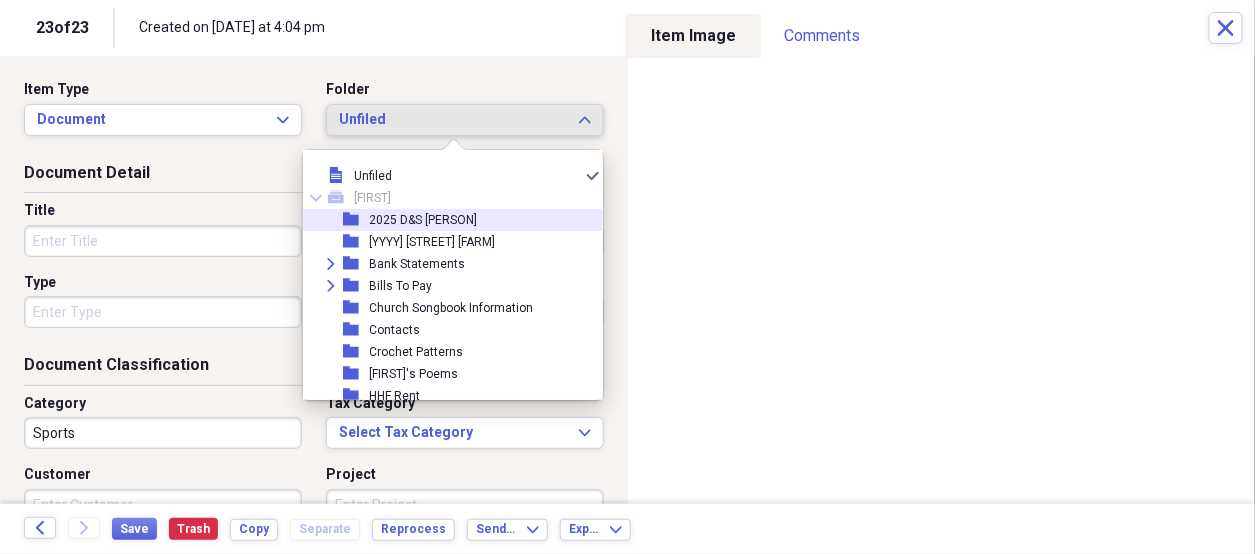 click on "2025 D&S [PERSON]" at bounding box center (423, 220) 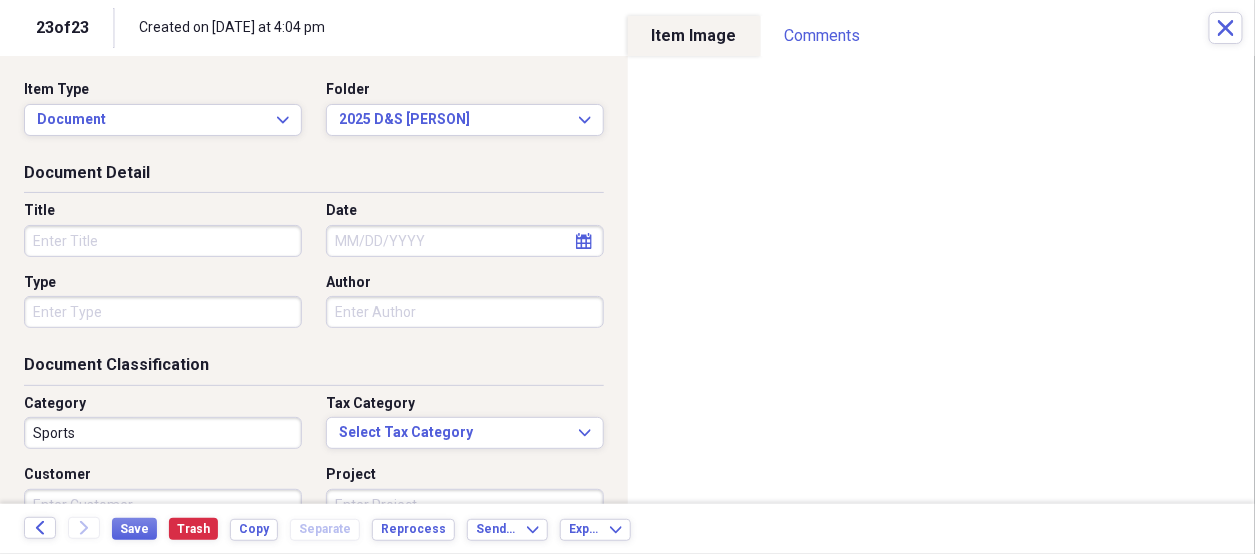 click on "Title" at bounding box center (163, 241) 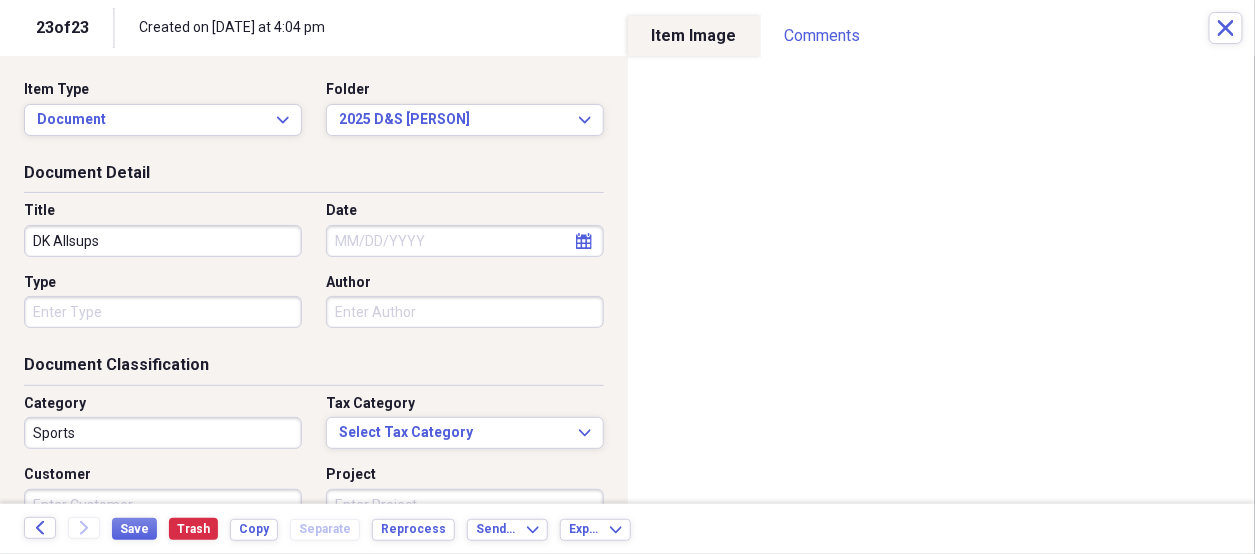 type on "DK Allsups" 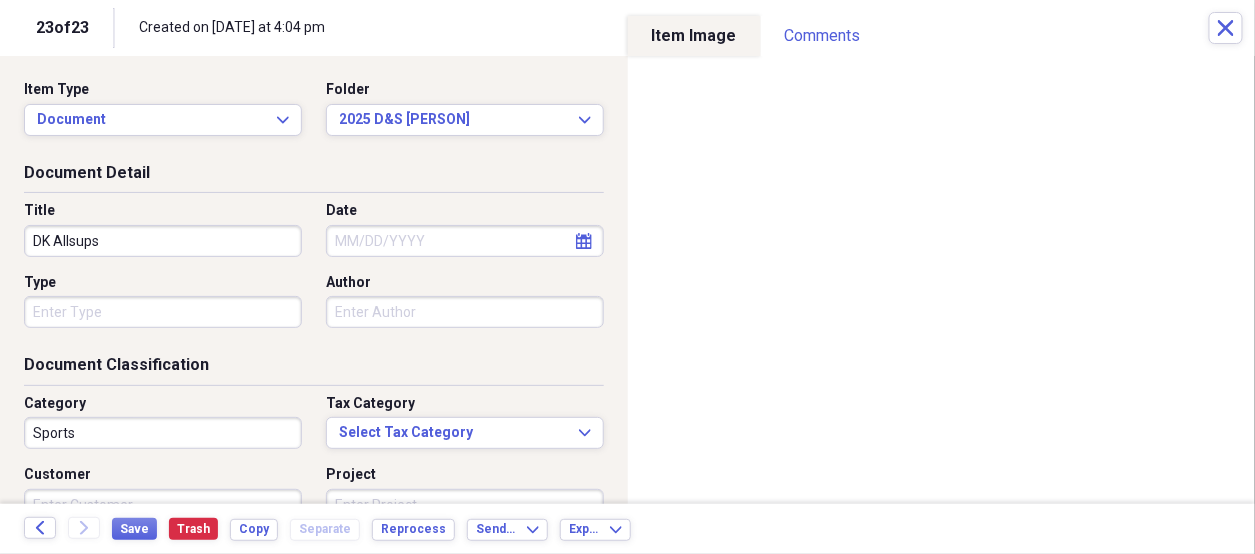 select on "7" 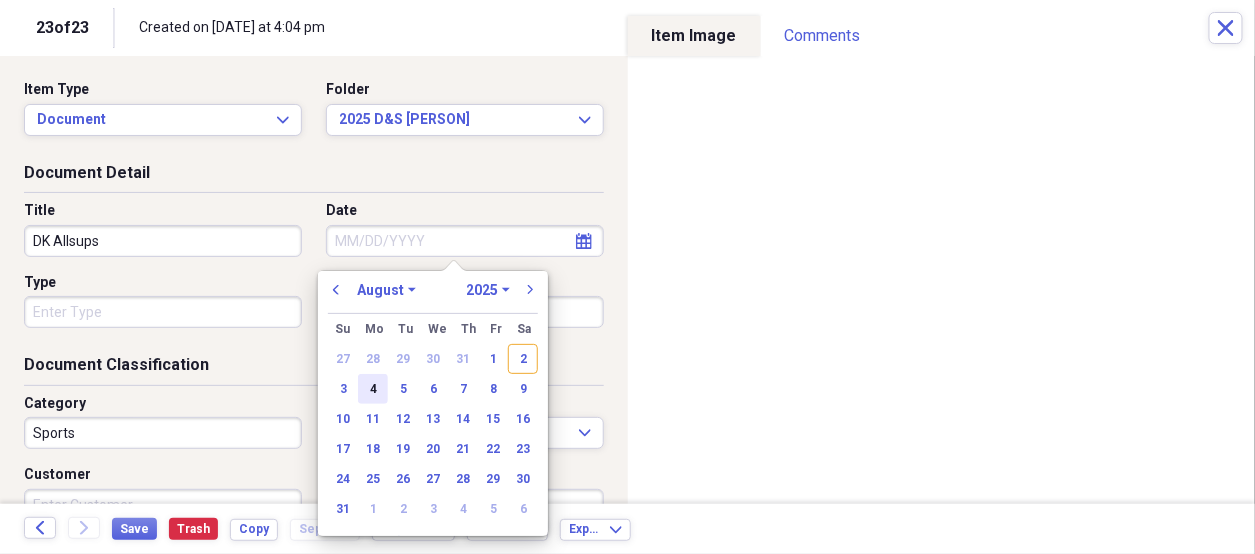 click on "4" at bounding box center (373, 389) 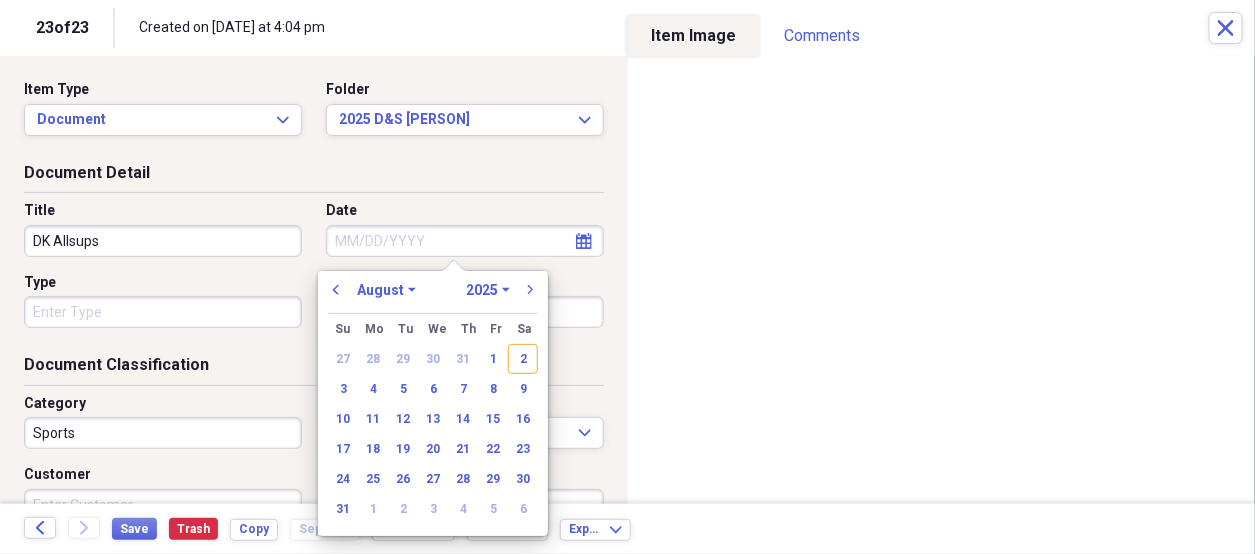 type on "08/04/2025" 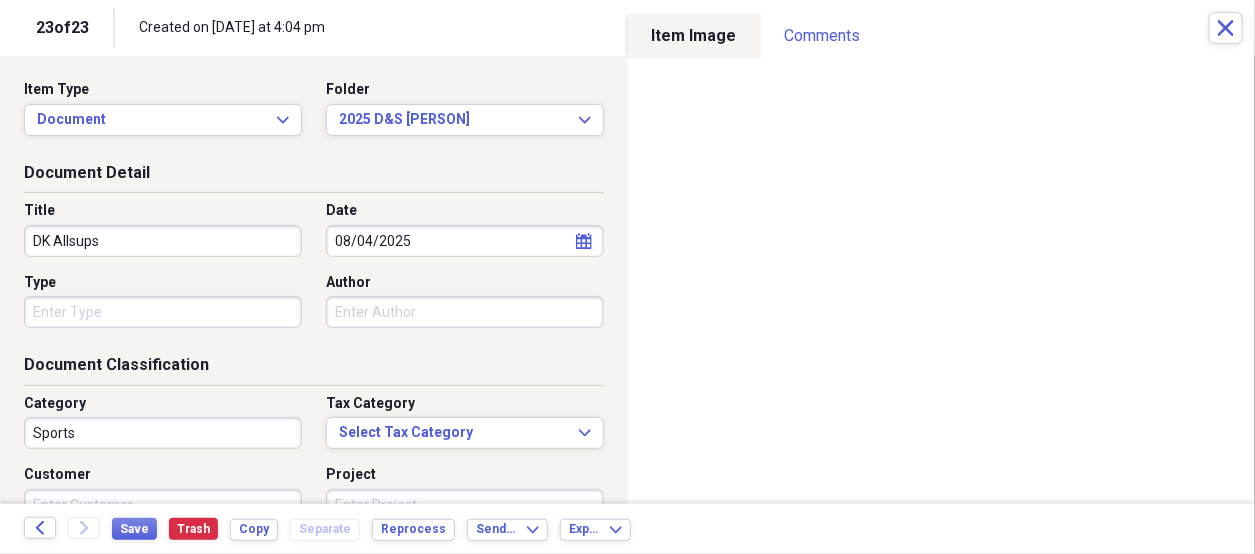 click on "Organize My Files Collapse Unfiled Needs Review Unfiled All Files Unfiled Unfiled Unfiled Saved Reports Collapse My Cabinet [NAME] Add Folder Folder 2025 D&S [NAME] Add Folder Folder 2025 Highland Hill Farm Add Folder Expand Folder Bank Statements Add Folder Expand Folder Bills To Pay Add Folder Folder Church Songbook Information Add Folder Folder Contacts Add Folder Folder Crochet Patterns Add Folder Folder [NAME]'s Poems Add Folder Folder HHF Rent Add Folder Expand Folder Important Documents Add Folder Expand Folder Informaion for Taxes Add Folder Expand Folder [NAME] Add Folder Folder Misc for [NAME] Add Folder Expand Folder Past Years Receipts Add Folder Folder Photos Add Folder Folder [NAME] Add Folder Folder [NAME]'s Kreations Add Folder Trash Trash Help & Support Submit Import Import Add Create Expand Reports Reports Settings [NAME] Expand Unfiled Showing 23 items Column Expand sort Sort Filters Expand Create Item Expand Status Image Date chevron-up Title Author Type Category Source check media 07/31/2025 75" at bounding box center (627, 277) 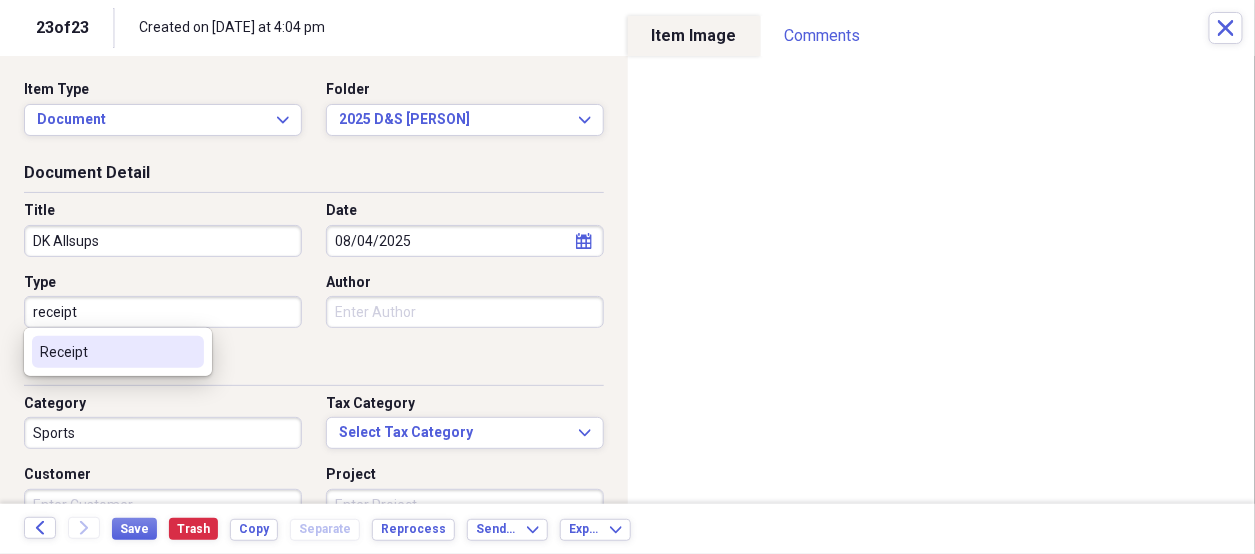 drag, startPoint x: 81, startPoint y: 345, endPoint x: 86, endPoint y: 361, distance: 16.763054 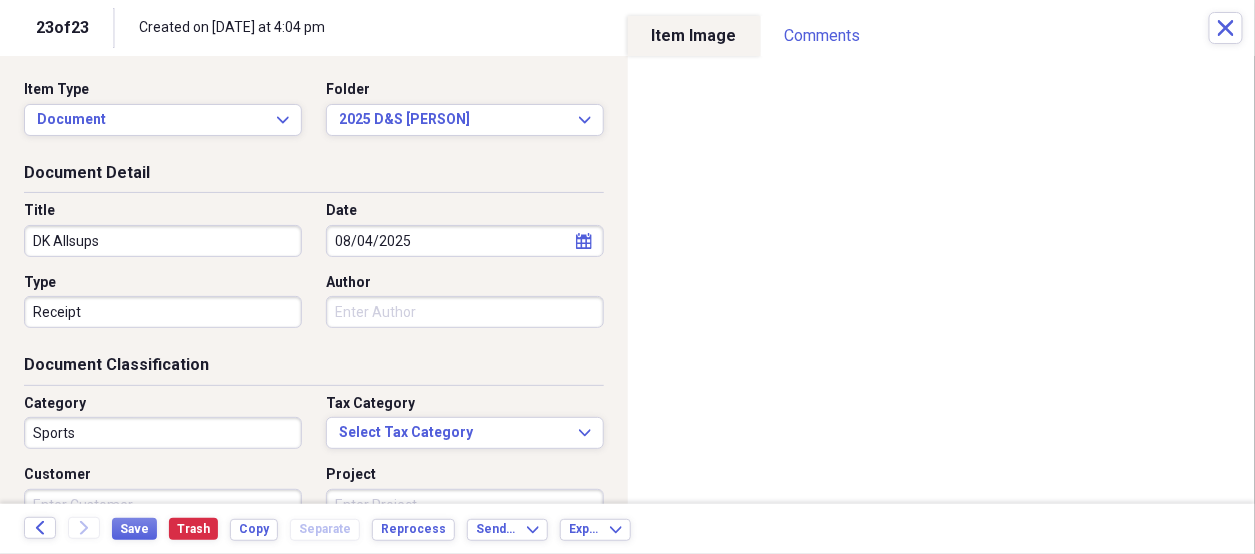 click on "Sports" at bounding box center [163, 433] 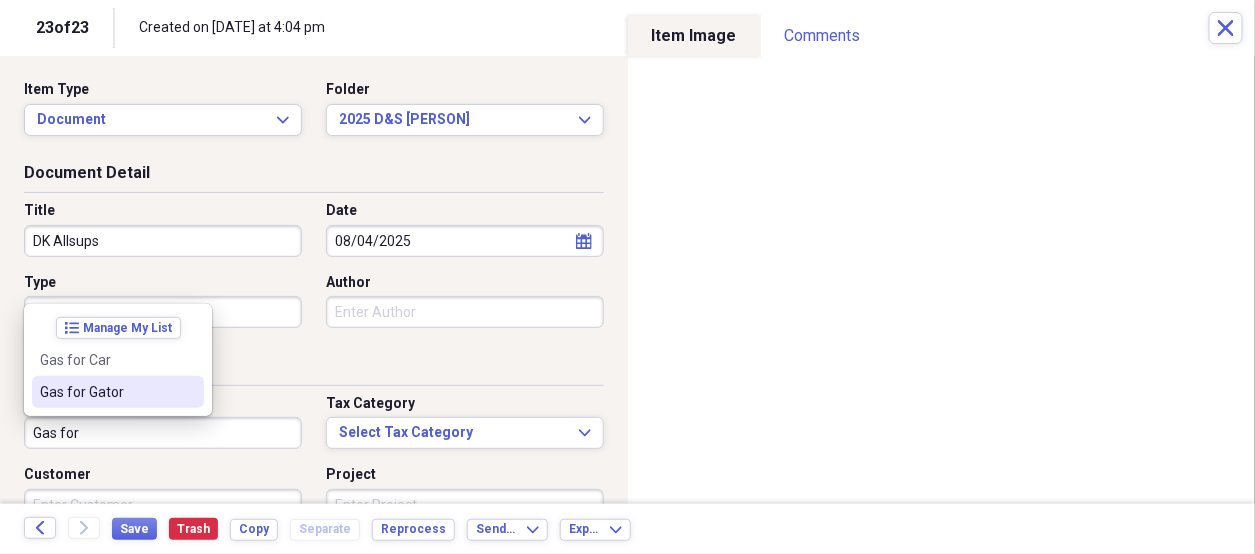 click on "Gas for Gator" at bounding box center [106, 392] 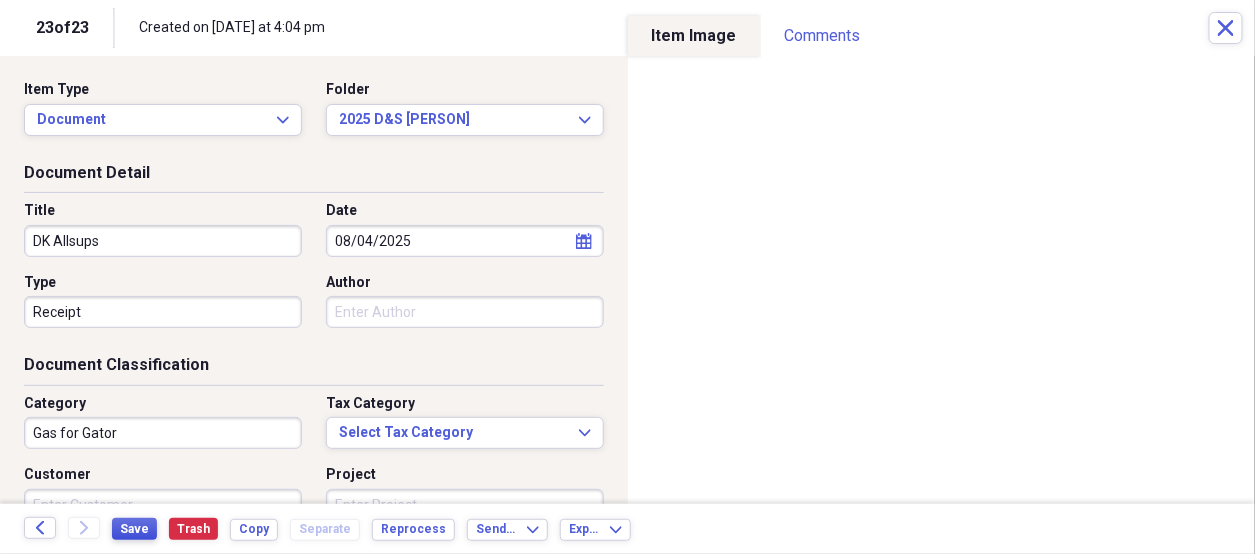 click on "Save" at bounding box center (134, 529) 